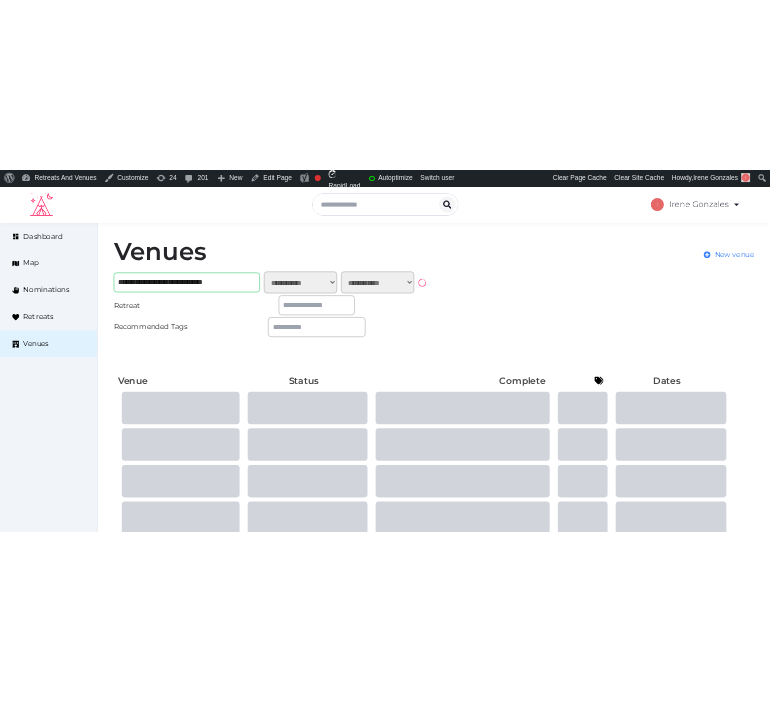 scroll, scrollTop: 0, scrollLeft: 0, axis: both 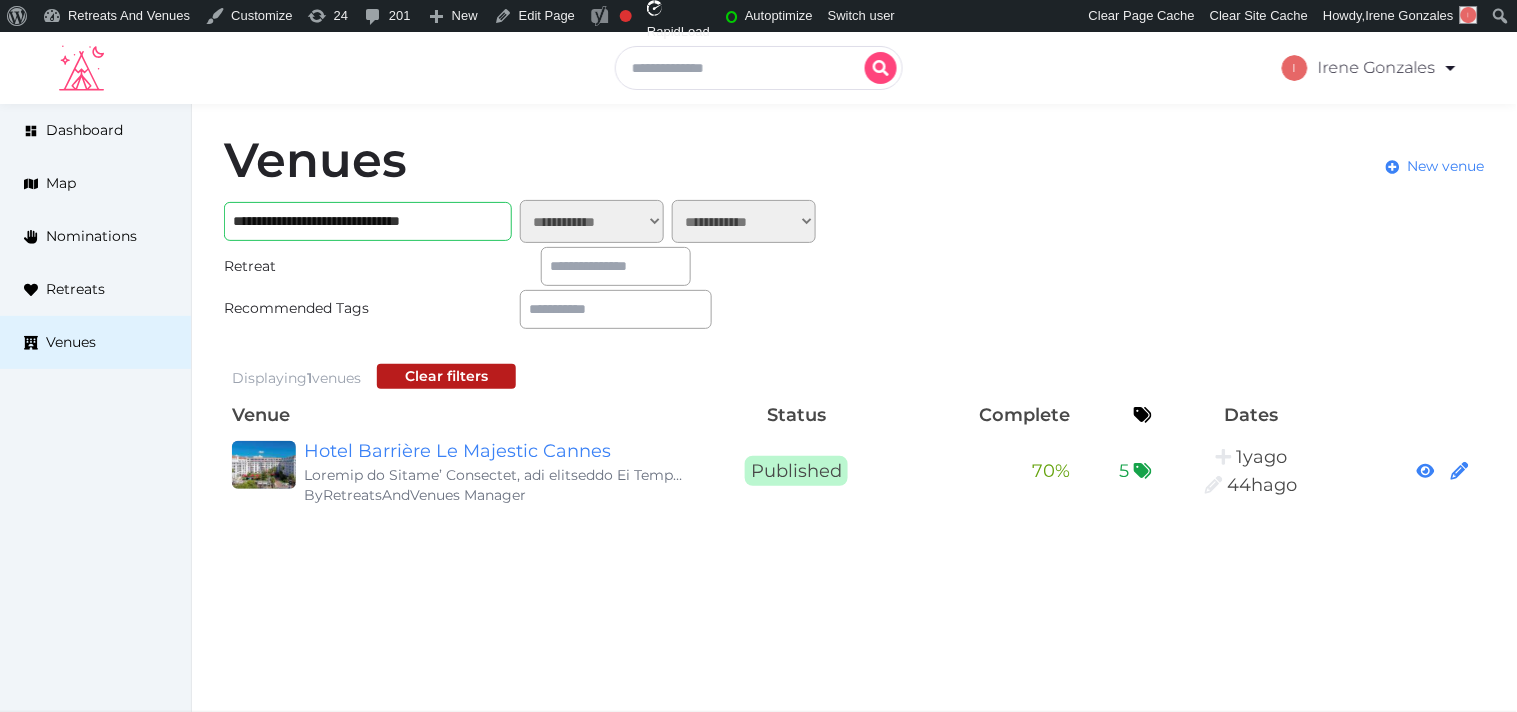 click at bounding box center [759, 68] 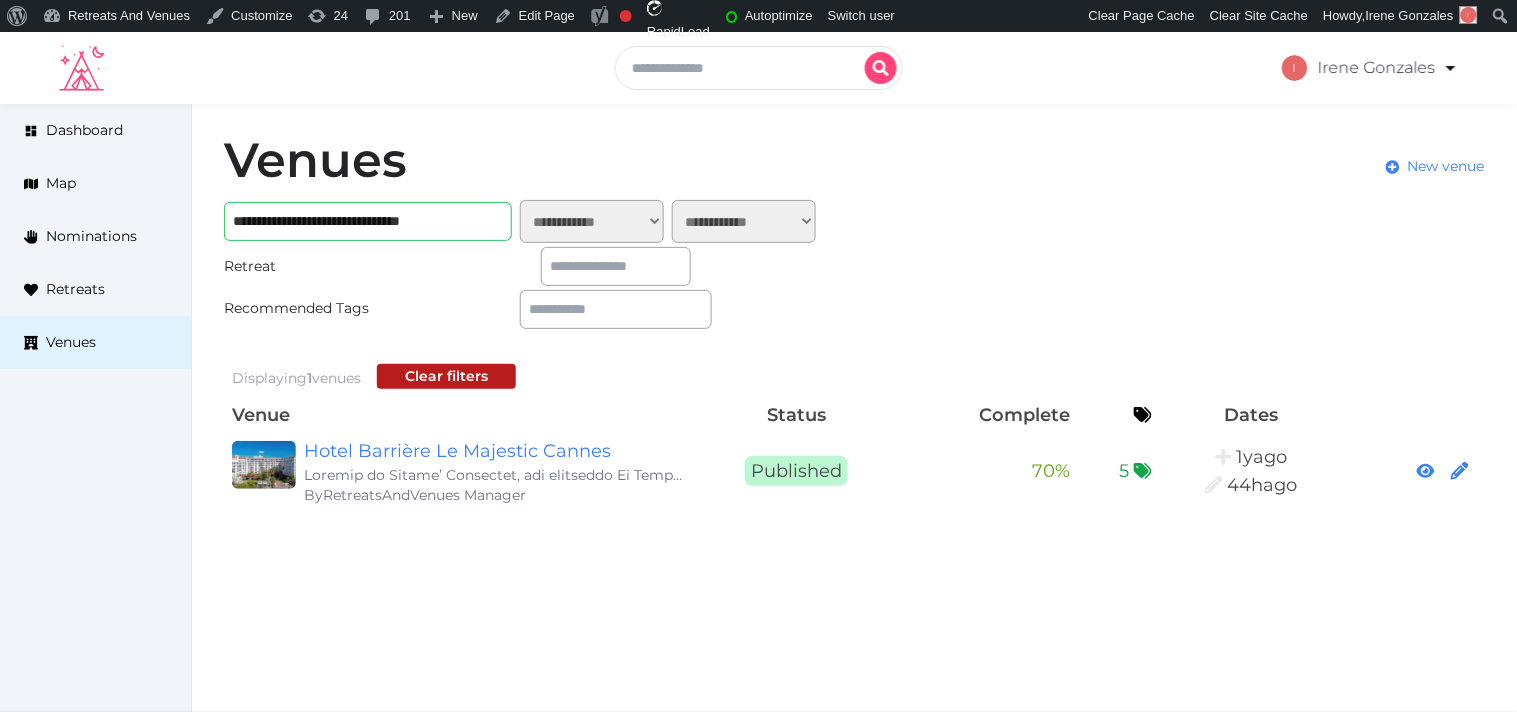 paste on "**********" 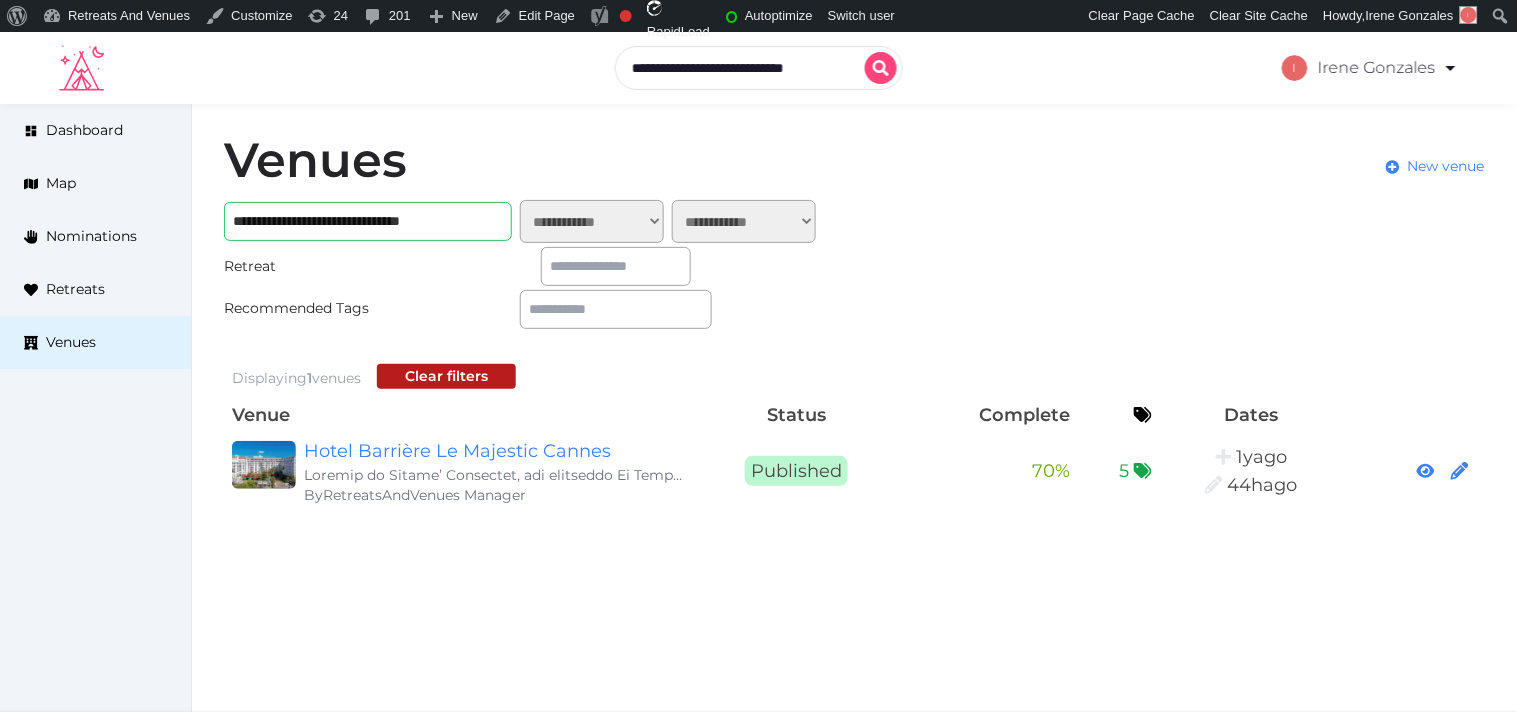 type on "**********" 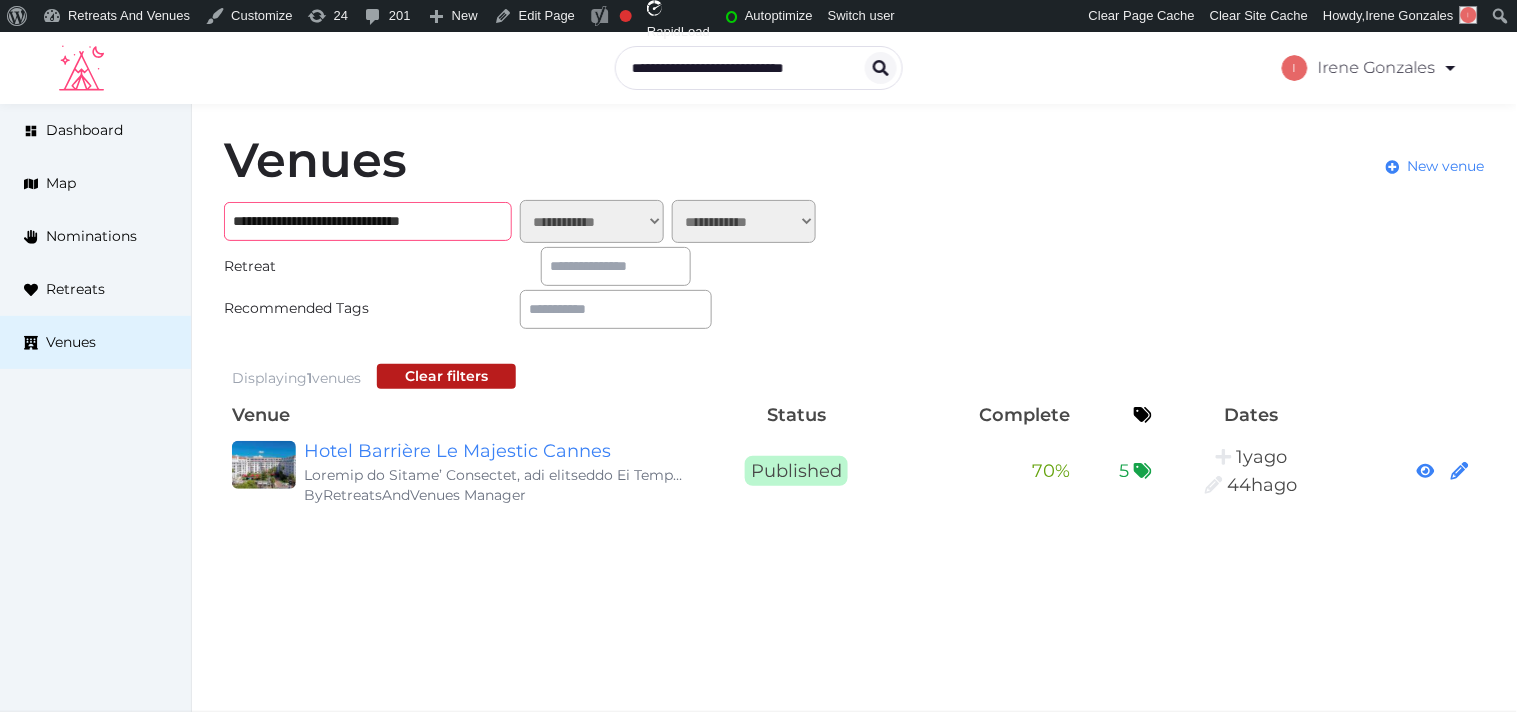 click on "**********" at bounding box center [368, 221] 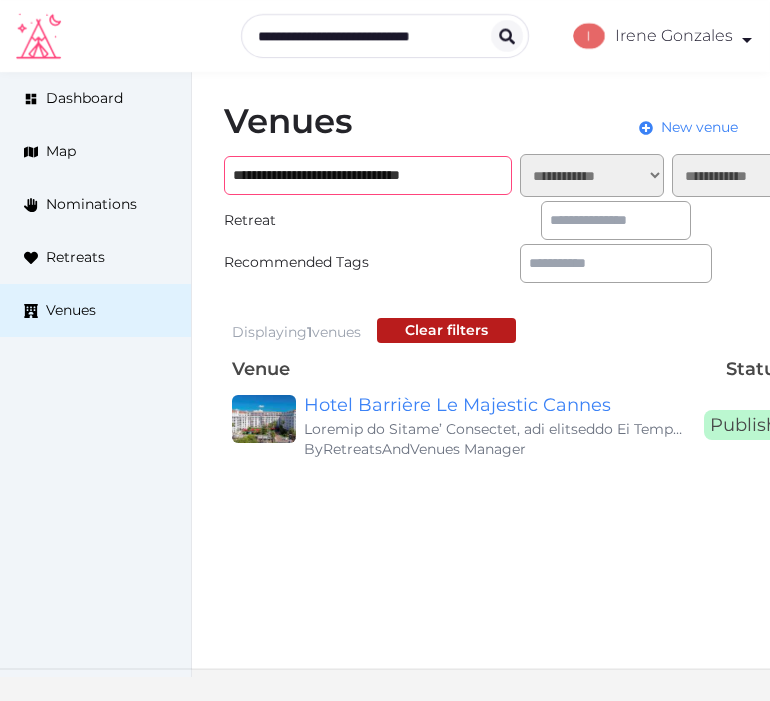click on "**********" at bounding box center (368, 175) 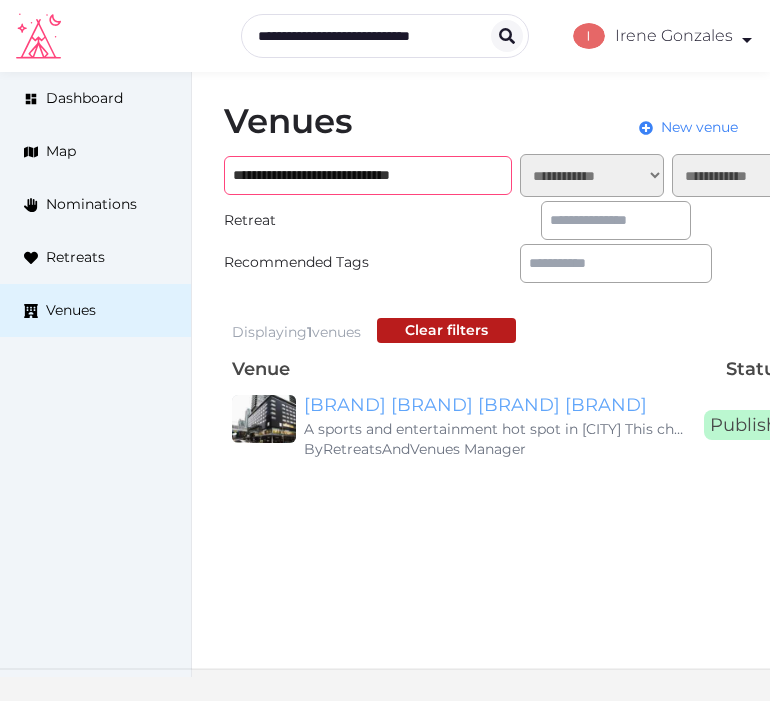 type on "**********" 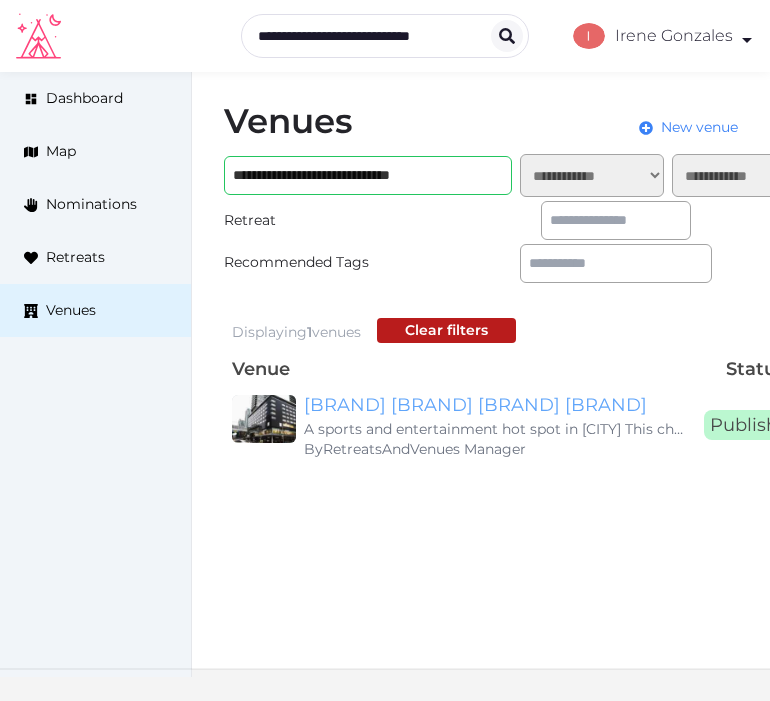 click on "Le Germain Hotel Toronto Maple Leaf Square" at bounding box center (496, 405) 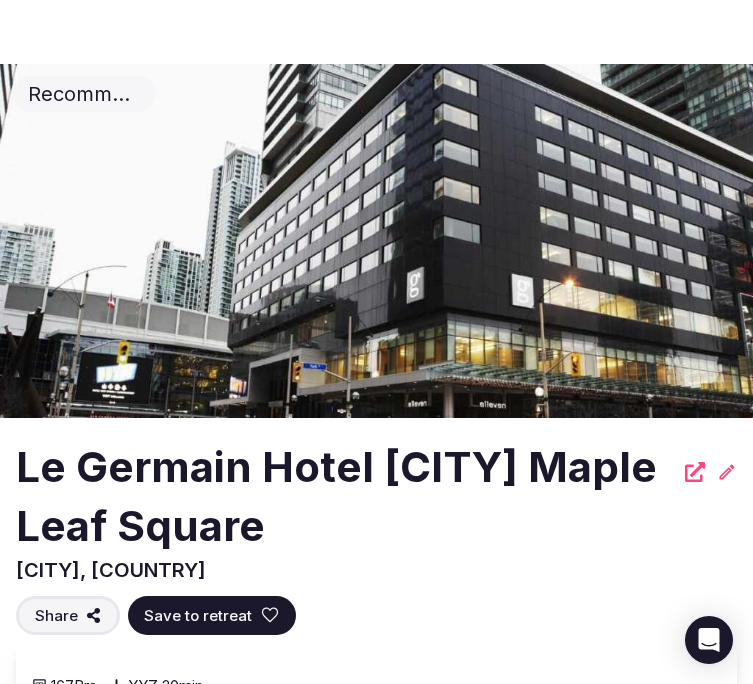 scroll, scrollTop: 666, scrollLeft: 0, axis: vertical 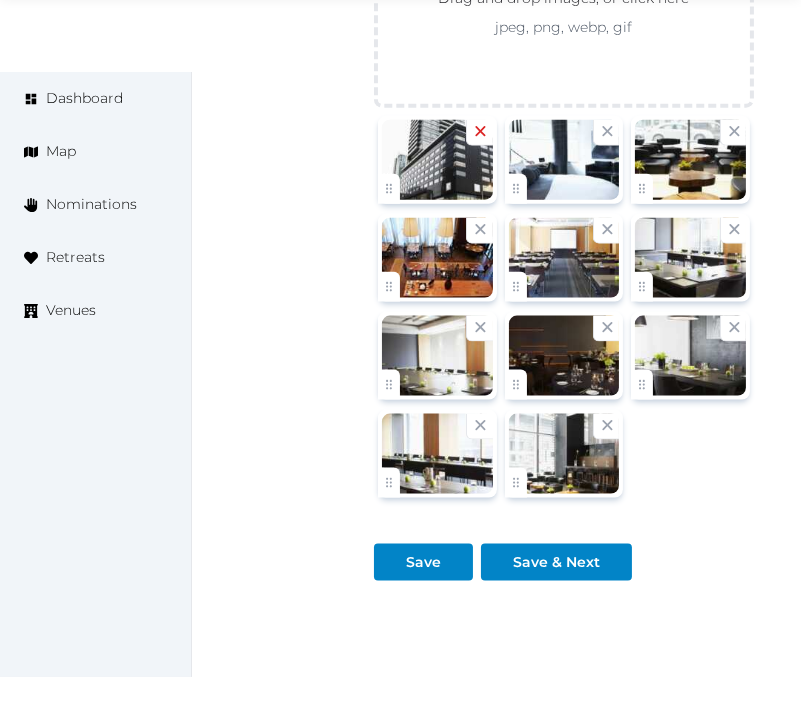 click 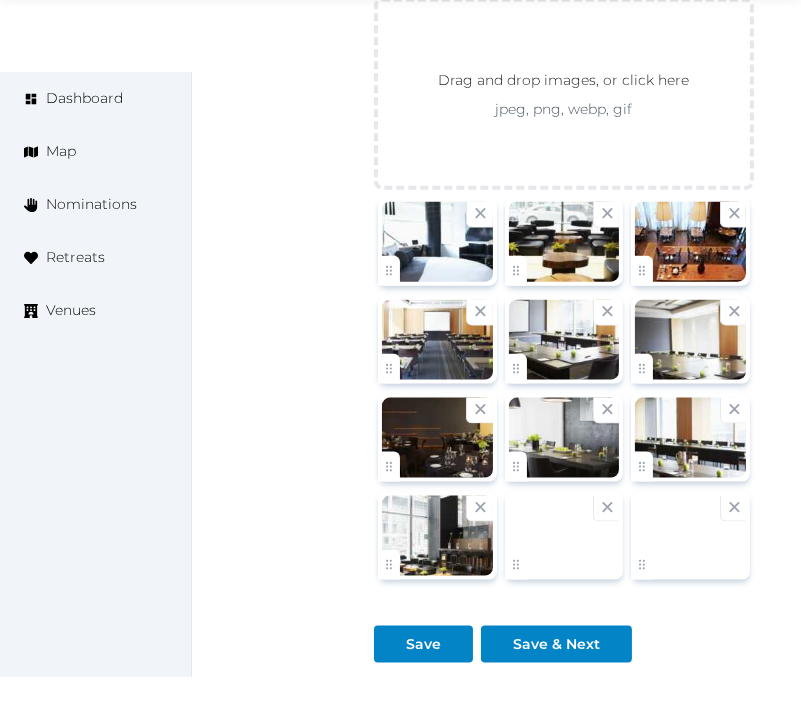 scroll, scrollTop: 2421, scrollLeft: 0, axis: vertical 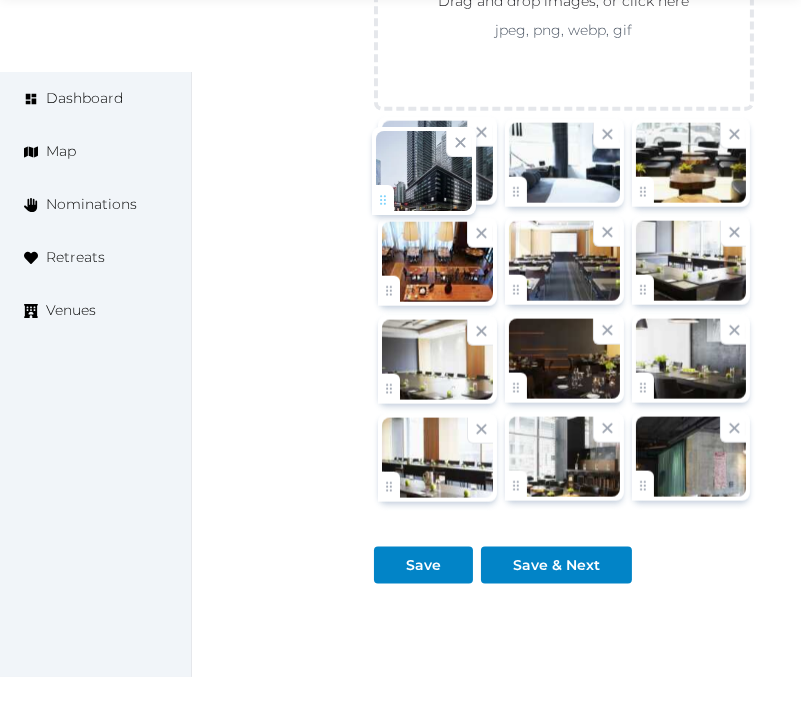 drag, startPoint x: 656, startPoint y: 481, endPoint x: 397, endPoint y: 191, distance: 388.82 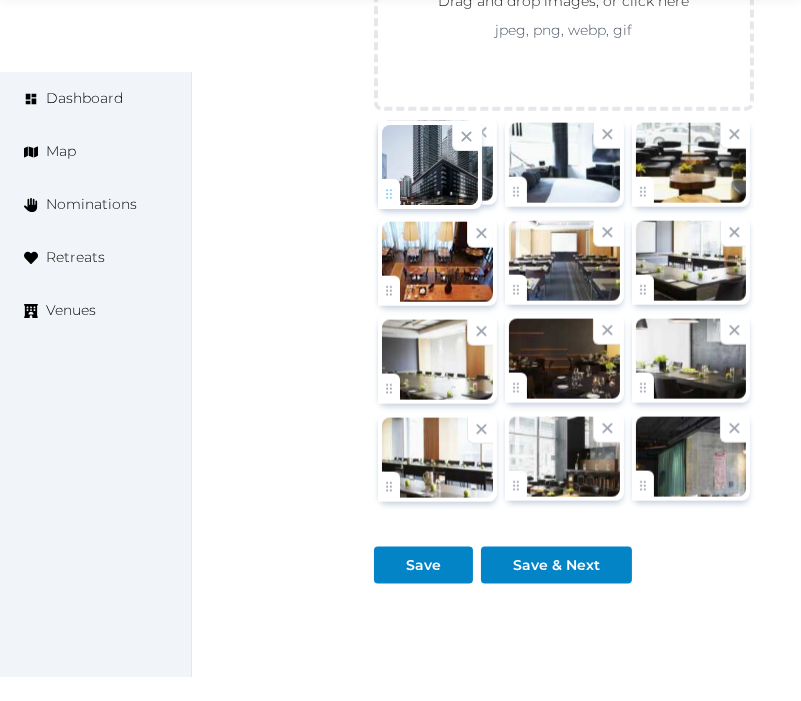 click on "Irene Gonzales   Account My Venue Listings My Retreats Logout      Dashboard Map Nominations Retreats Venues Edit venue 80 %  complete Fill out all the fields in your listing to increase its completion percentage.   A higher completion percentage will make your listing more attractive and result in better matches. Le Germain Hotel Toronto Maple Leaf Square   View  listing   Open    Close CRM Lead Basic details Pricing and policies Retreat spaces Meeting spaces Accommodations Amenities Food and dining Activities and experiences Location Environment Types of retreats Brochures Notes Ownership Administration Activity This venue is live and visible to the public Mark draft Archive Venue owned by RetreatsAndVenues Manager c.o.r.e.y.sanford@retreatsandvenues.com Copy ownership transfer link Share this link with any user to transfer ownership of this venue. Users without accounts will be directed to register. Copy update link Copy recommended link" at bounding box center (400, -807) 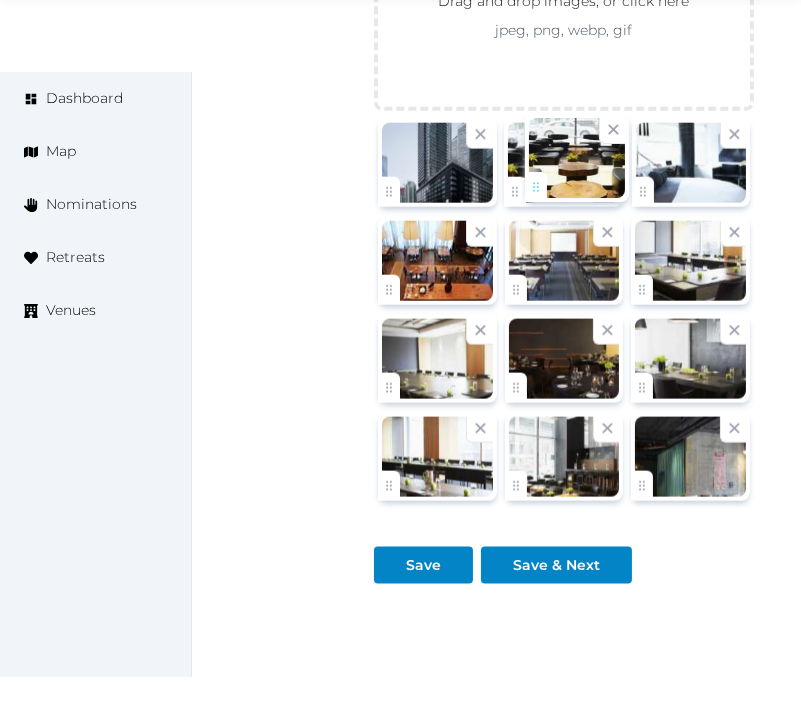 drag, startPoint x: 643, startPoint y: 195, endPoint x: 536, endPoint y: 188, distance: 107.22873 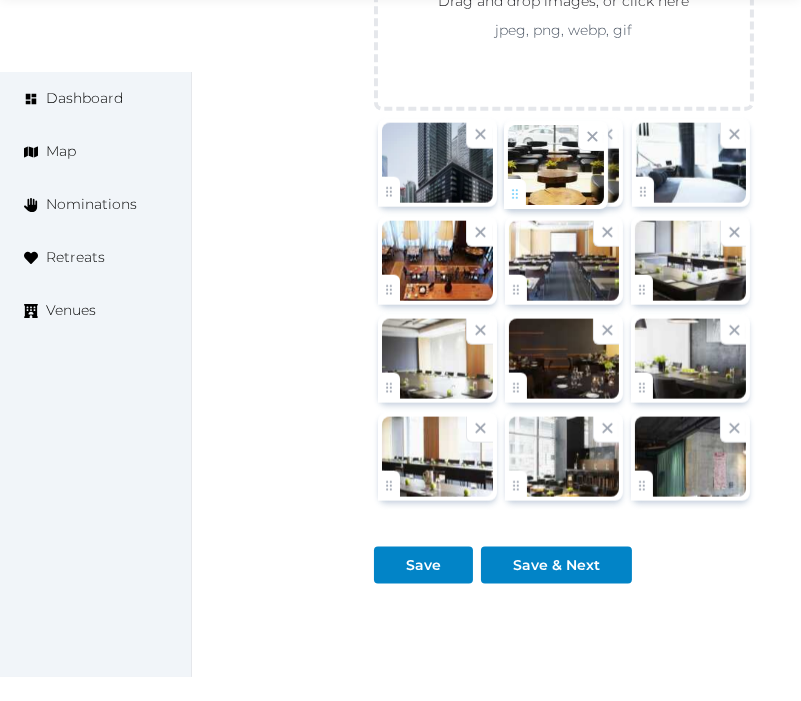 click on "Irene Gonzales   Account My Venue Listings My Retreats Logout      Dashboard Map Nominations Retreats Venues Edit venue 80 %  complete Fill out all the fields in your listing to increase its completion percentage.   A higher completion percentage will make your listing more attractive and result in better matches. Le Germain Hotel Toronto Maple Leaf Square   View  listing   Open    Close CRM Lead Basic details Pricing and policies Retreat spaces Meeting spaces Accommodations Amenities Food and dining Activities and experiences Location Environment Types of retreats Brochures Notes Ownership Administration Activity This venue is live and visible to the public Mark draft Archive Venue owned by RetreatsAndVenues Manager c.o.r.e.y.sanford@retreatsandvenues.com Copy ownership transfer link Share this link with any user to transfer ownership of this venue. Users without accounts will be directed to register. Copy update link Copy recommended link" at bounding box center (400, -807) 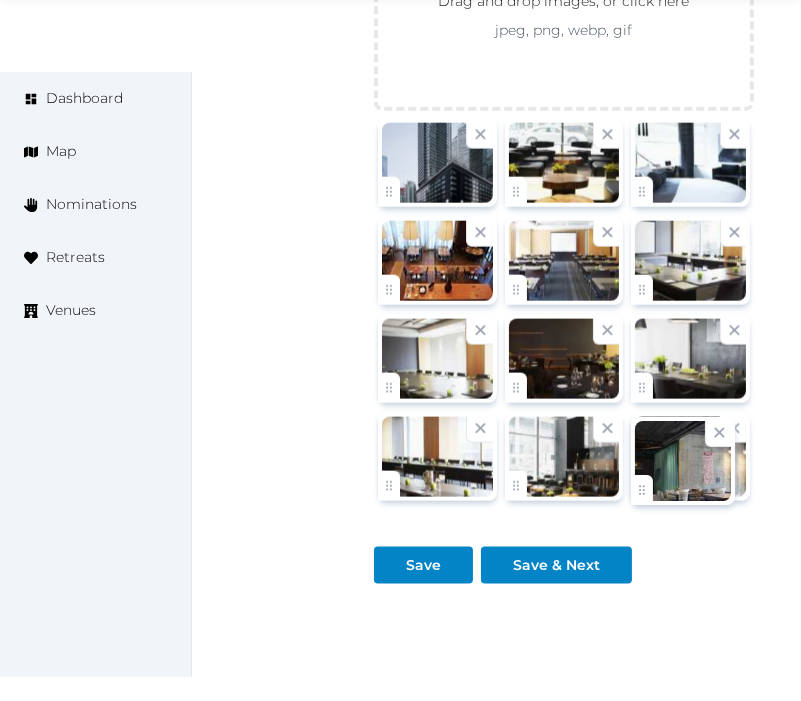 click on "Irene Gonzales   Account My Venue Listings My Retreats Logout      Dashboard Map Nominations Retreats Venues Edit venue 80 %  complete Fill out all the fields in your listing to increase its completion percentage.   A higher completion percentage will make your listing more attractive and result in better matches. Le Germain Hotel Toronto Maple Leaf Square   View  listing   Open    Close CRM Lead Basic details Pricing and policies Retreat spaces Meeting spaces Accommodations Amenities Food and dining Activities and experiences Location Environment Types of retreats Brochures Notes Ownership Administration Activity This venue is live and visible to the public Mark draft Archive Venue owned by RetreatsAndVenues Manager c.o.r.e.y.sanford@retreatsandvenues.com Copy ownership transfer link Share this link with any user to transfer ownership of this venue. Users without accounts will be directed to register. Copy update link Copy recommended link" at bounding box center [400, -807] 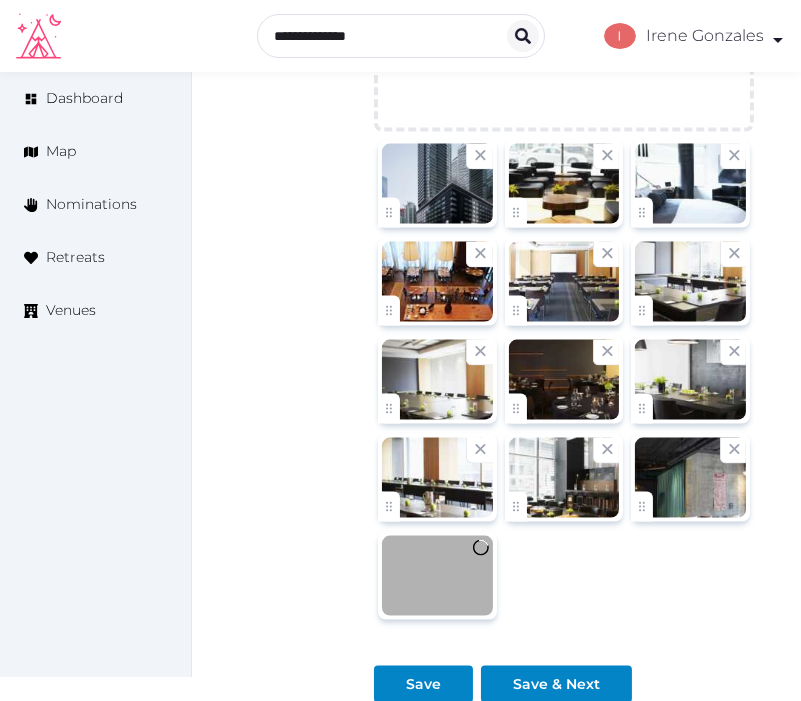 scroll, scrollTop: 2653, scrollLeft: 0, axis: vertical 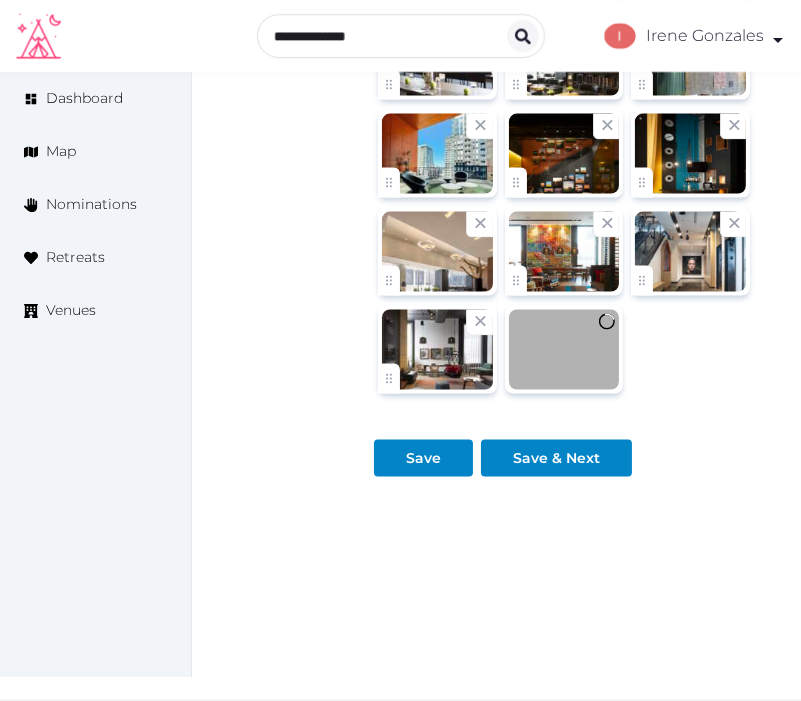 click on "Save  Save & Next" at bounding box center [564, 438] 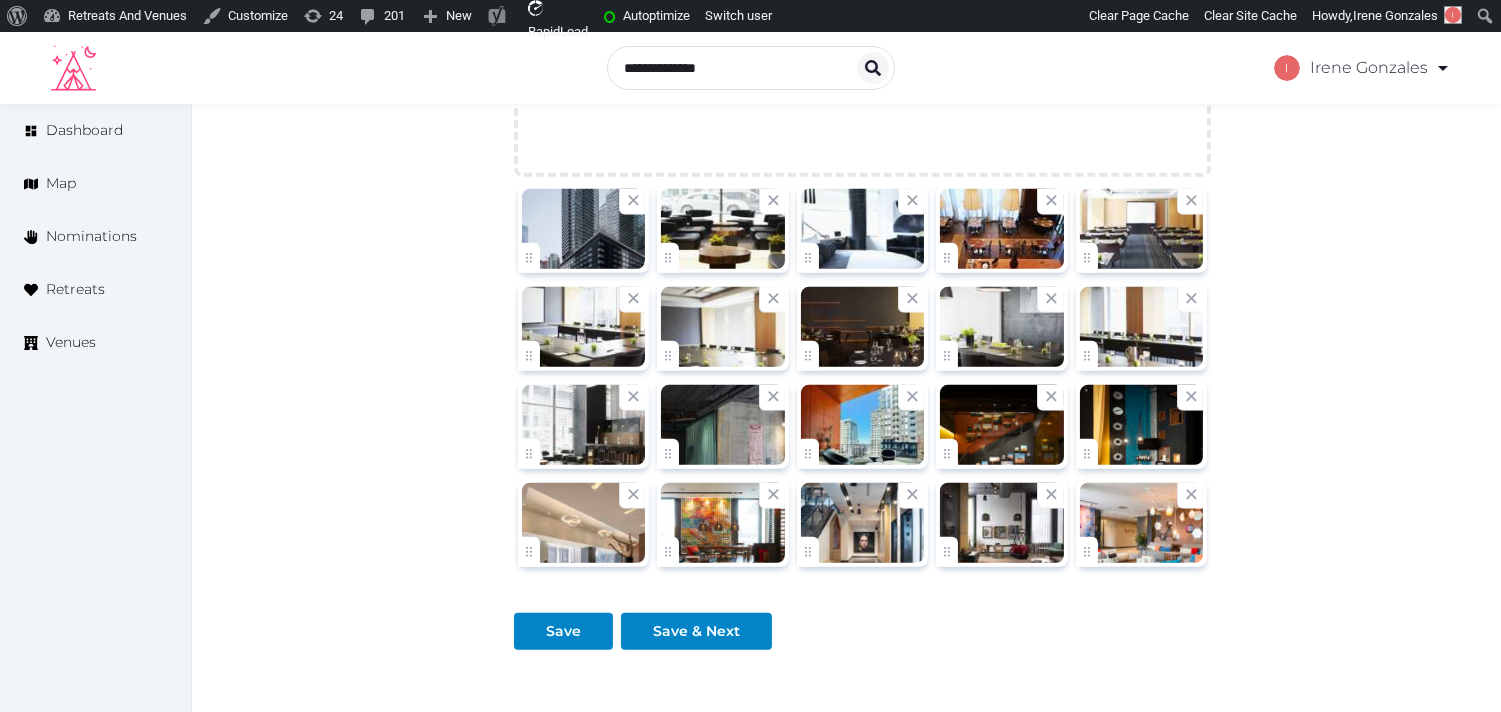 scroll, scrollTop: 2444, scrollLeft: 0, axis: vertical 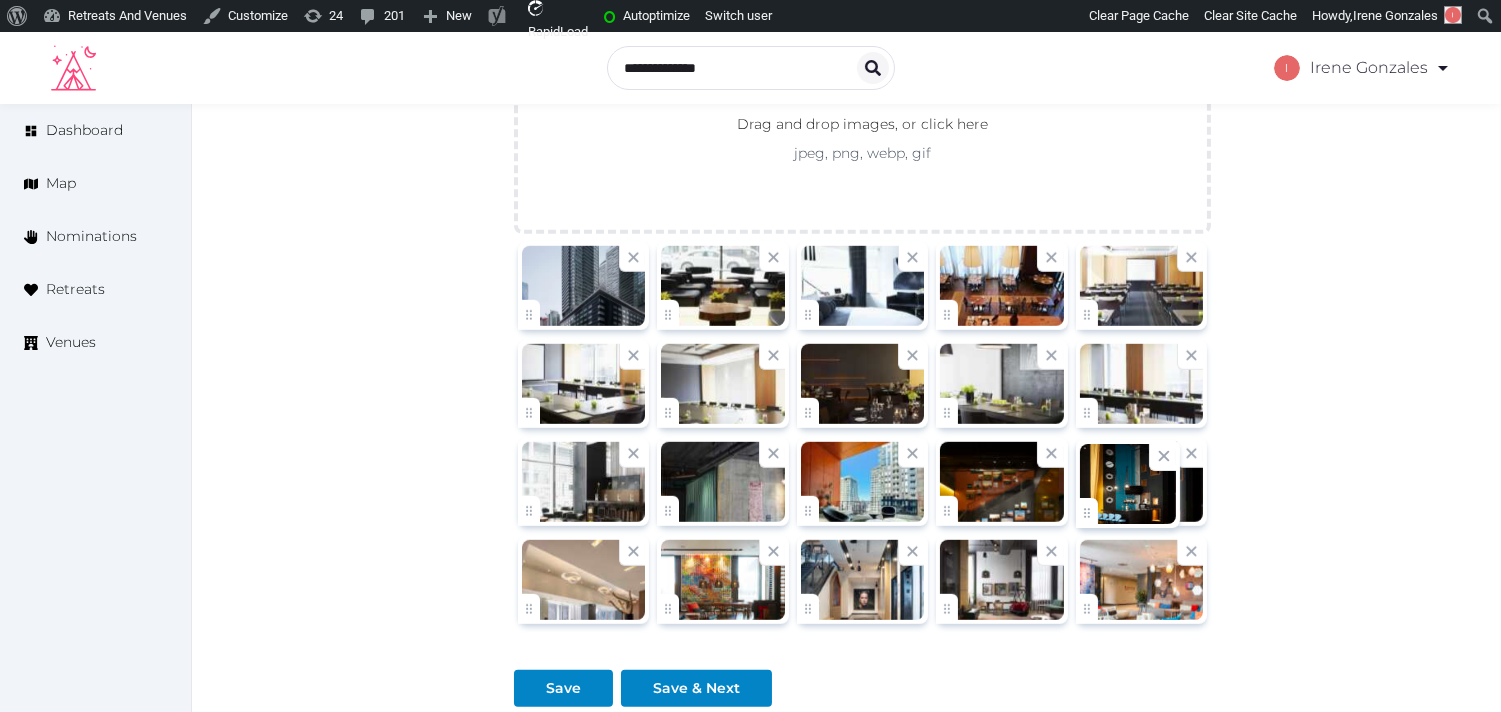 click on "Irene Gonzales   Account My Venue Listings My Retreats Logout      Dashboard Map Nominations Retreats Venues Edit venue 80 %  complete Fill out all the fields in your listing to increase its completion percentage.   A higher completion percentage will make your listing more attractive and result in better matches. Le Germain Hotel Toronto Maple Leaf Square   View  listing   Open    Close CRM Lead Basic details Pricing and policies Retreat spaces Meeting spaces Accommodations Amenities Food and dining Activities and experiences Location Environment Types of retreats Brochures Notes Ownership Administration Activity This venue is live and visible to the public Mark draft Archive Venue owned by RetreatsAndVenues Manager c.o.r.e.y.sanford@retreatsandvenues.com Copy ownership transfer link Share this link with any user to transfer ownership of this venue. Users without accounts will be directed to register. Copy update link Copy recommended link" at bounding box center (750, -741) 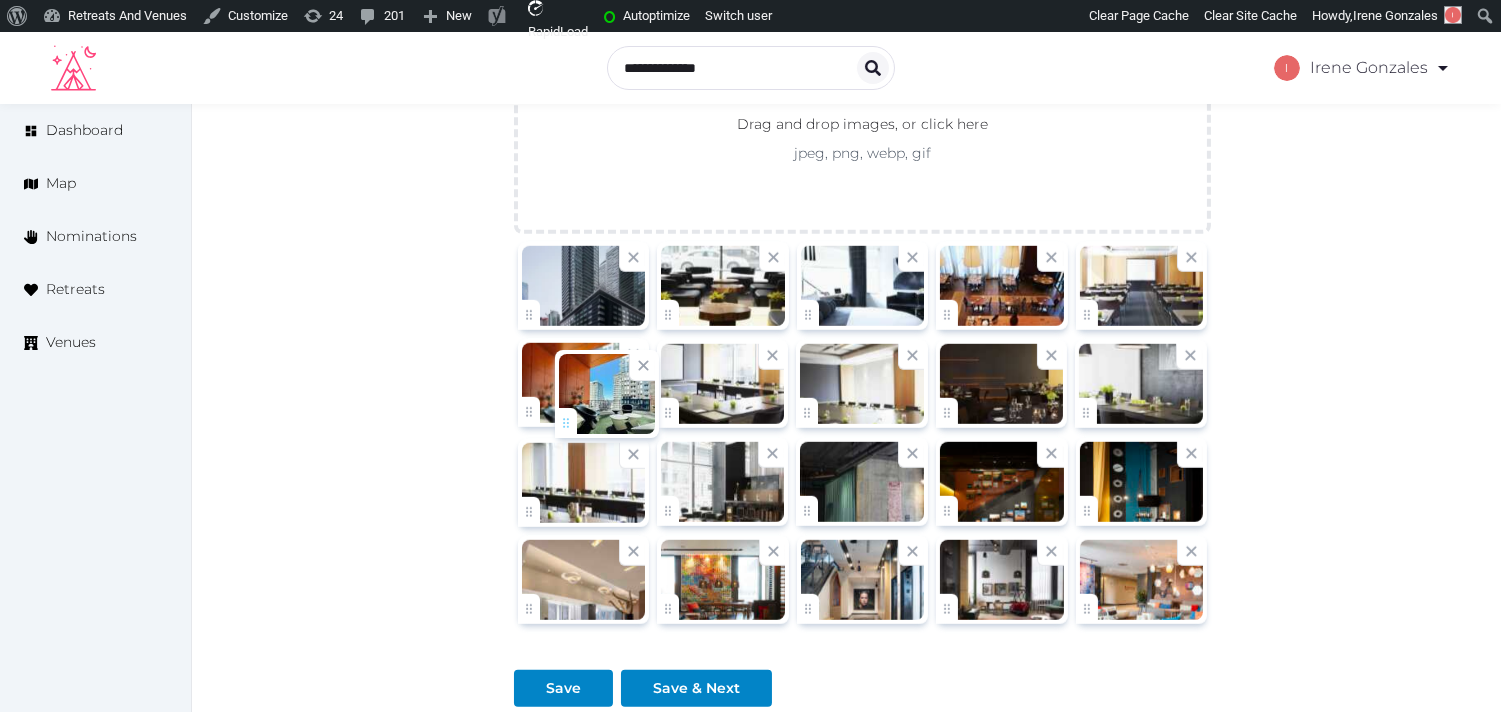 drag, startPoint x: 811, startPoint y: 508, endPoint x: 568, endPoint y: 418, distance: 259.13126 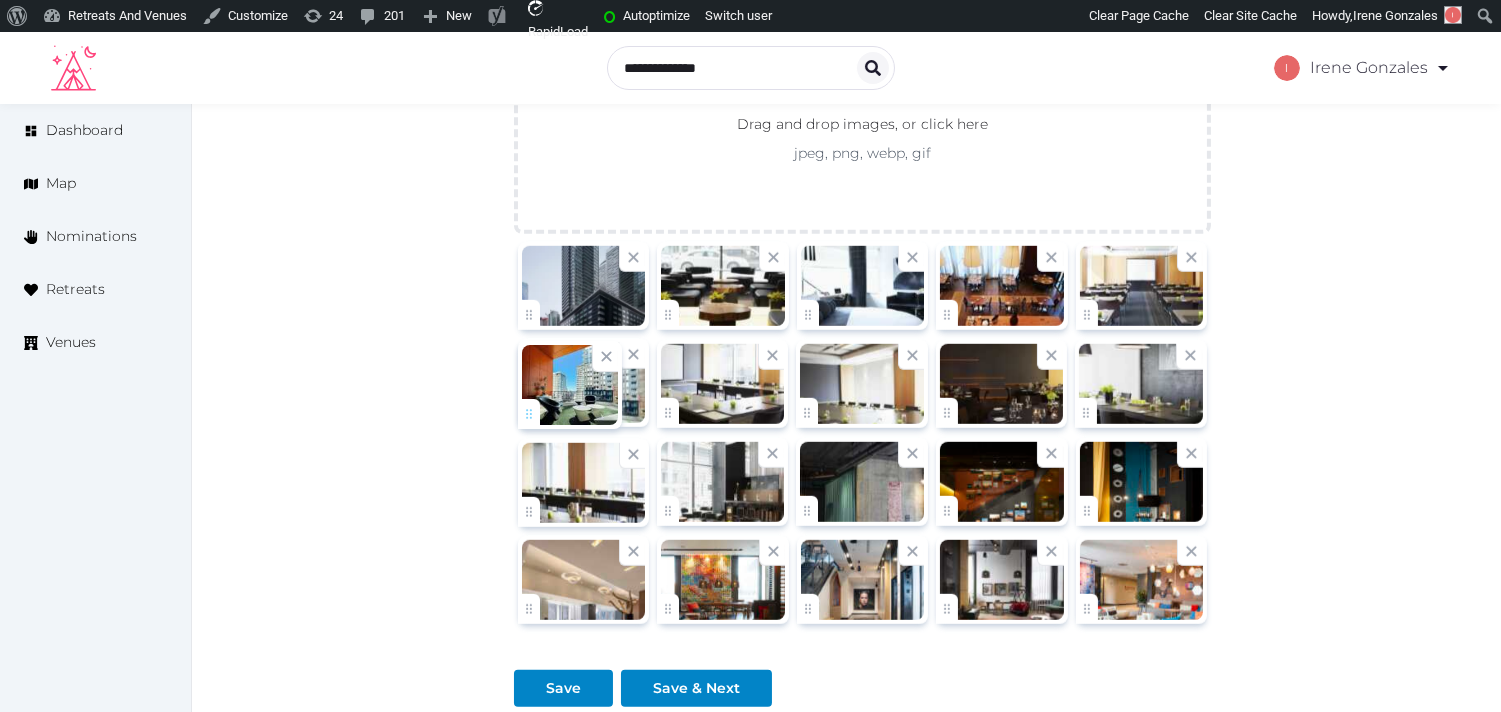 click on "Irene Gonzales   Account My Venue Listings My Retreats Logout      Dashboard Map Nominations Retreats Venues Edit venue 80 %  complete Fill out all the fields in your listing to increase its completion percentage.   A higher completion percentage will make your listing more attractive and result in better matches. Le Germain Hotel Toronto Maple Leaf Square   View  listing   Open    Close CRM Lead Basic details Pricing and policies Retreat spaces Meeting spaces Accommodations Amenities Food and dining Activities and experiences Location Environment Types of retreats Brochures Notes Ownership Administration Activity This venue is live and visible to the public Mark draft Archive Venue owned by RetreatsAndVenues Manager c.o.r.e.y.sanford@retreatsandvenues.com Copy ownership transfer link Share this link with any user to transfer ownership of this venue. Users without accounts will be directed to register. Copy update link Copy recommended link" at bounding box center [750, -741] 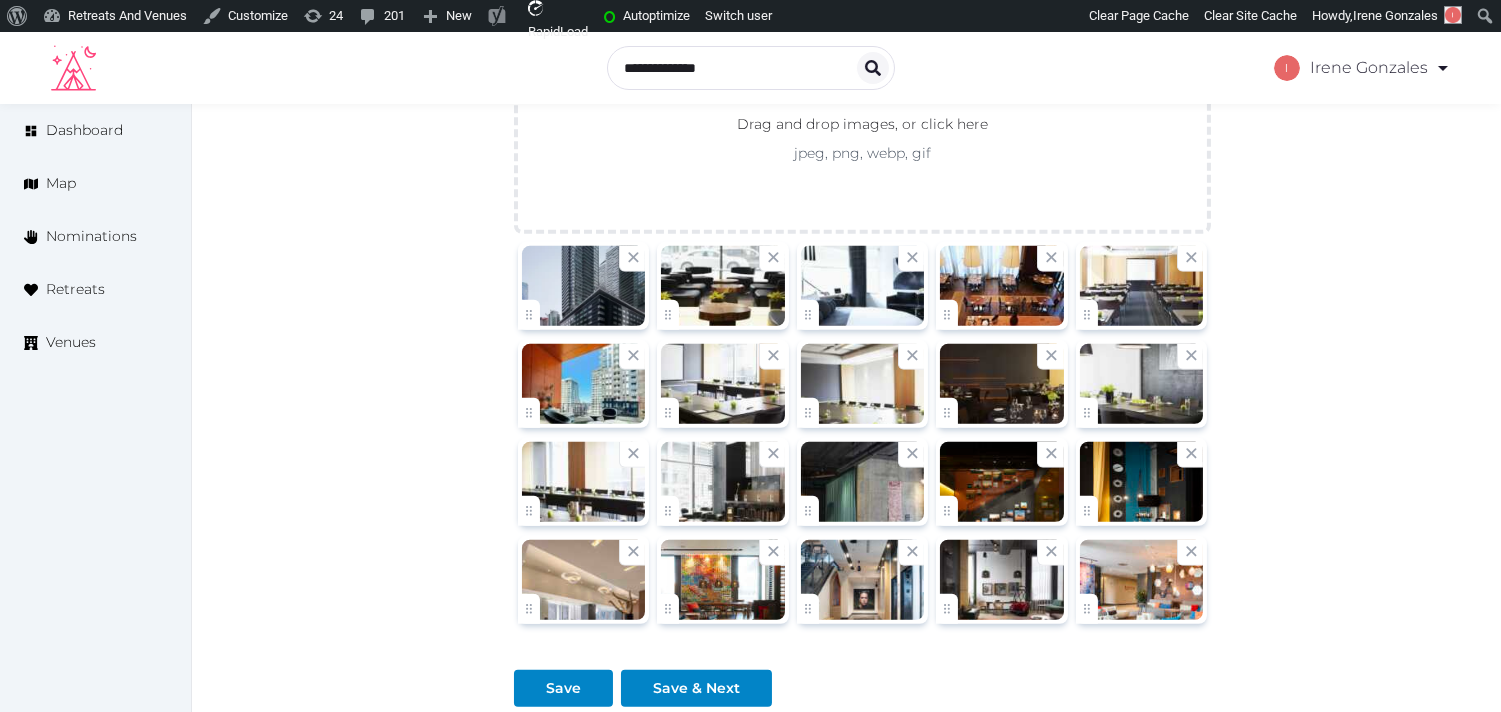 click at bounding box center (583, 482) 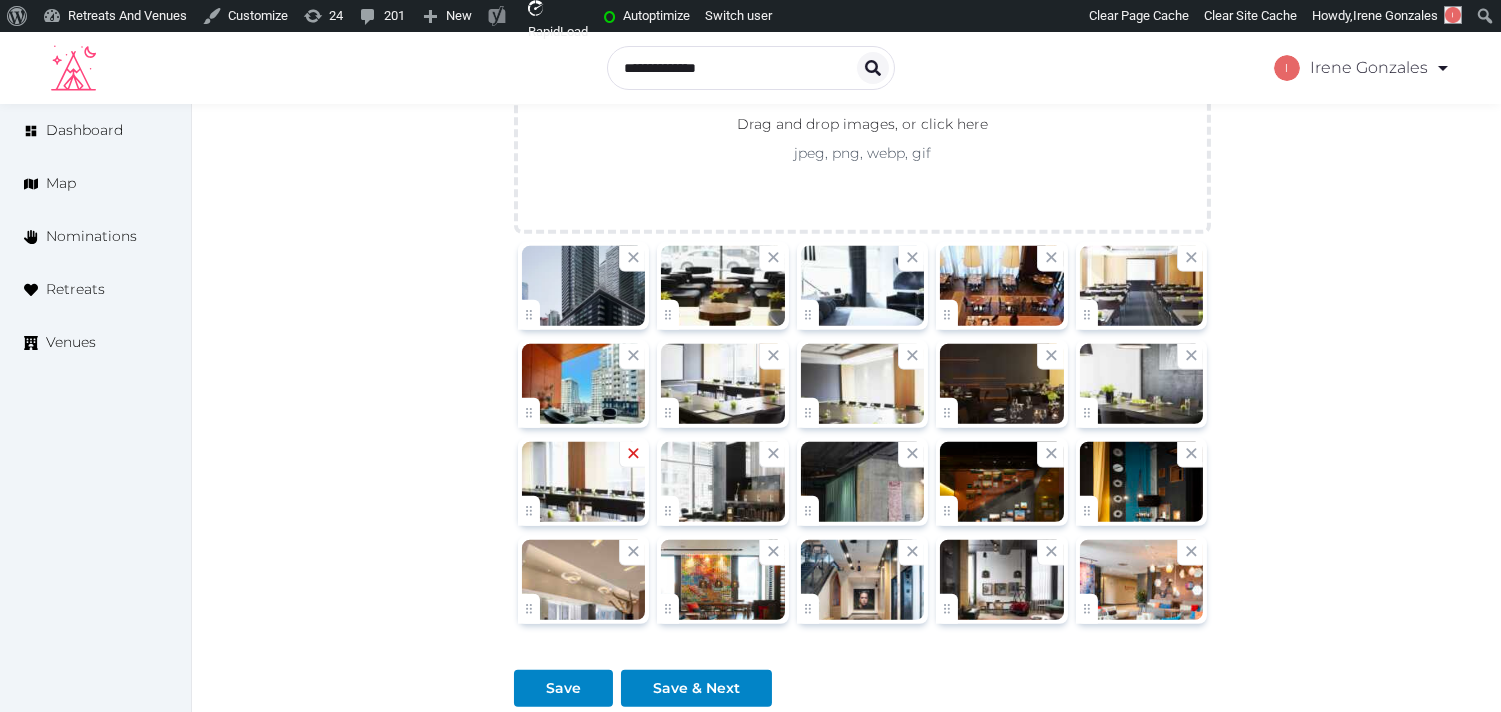 click 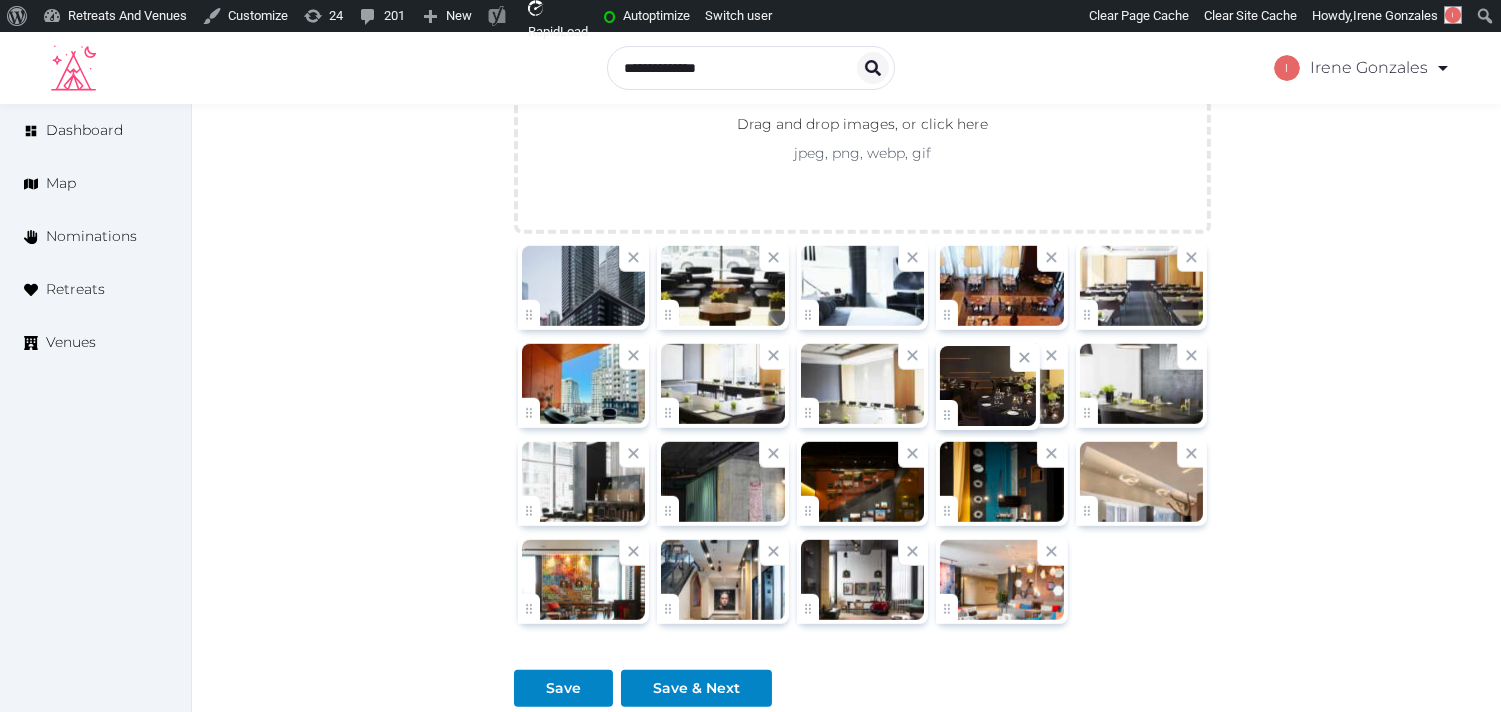 click on "Irene Gonzales   Account My Venue Listings My Retreats Logout      Dashboard Map Nominations Retreats Venues Edit venue 80 %  complete Fill out all the fields in your listing to increase its completion percentage.   A higher completion percentage will make your listing more attractive and result in better matches. Le Germain Hotel Toronto Maple Leaf Square   View  listing   Open    Close CRM Lead Basic details Pricing and policies Retreat spaces Meeting spaces Accommodations Amenities Food and dining Activities and experiences Location Environment Types of retreats Brochures Notes Ownership Administration Activity This venue is live and visible to the public Mark draft Archive Venue owned by RetreatsAndVenues Manager c.o.r.e.y.sanford@retreatsandvenues.com Copy ownership transfer link Share this link with any user to transfer ownership of this venue. Users without accounts will be directed to register. Copy update link Copy recommended link" at bounding box center (750, -741) 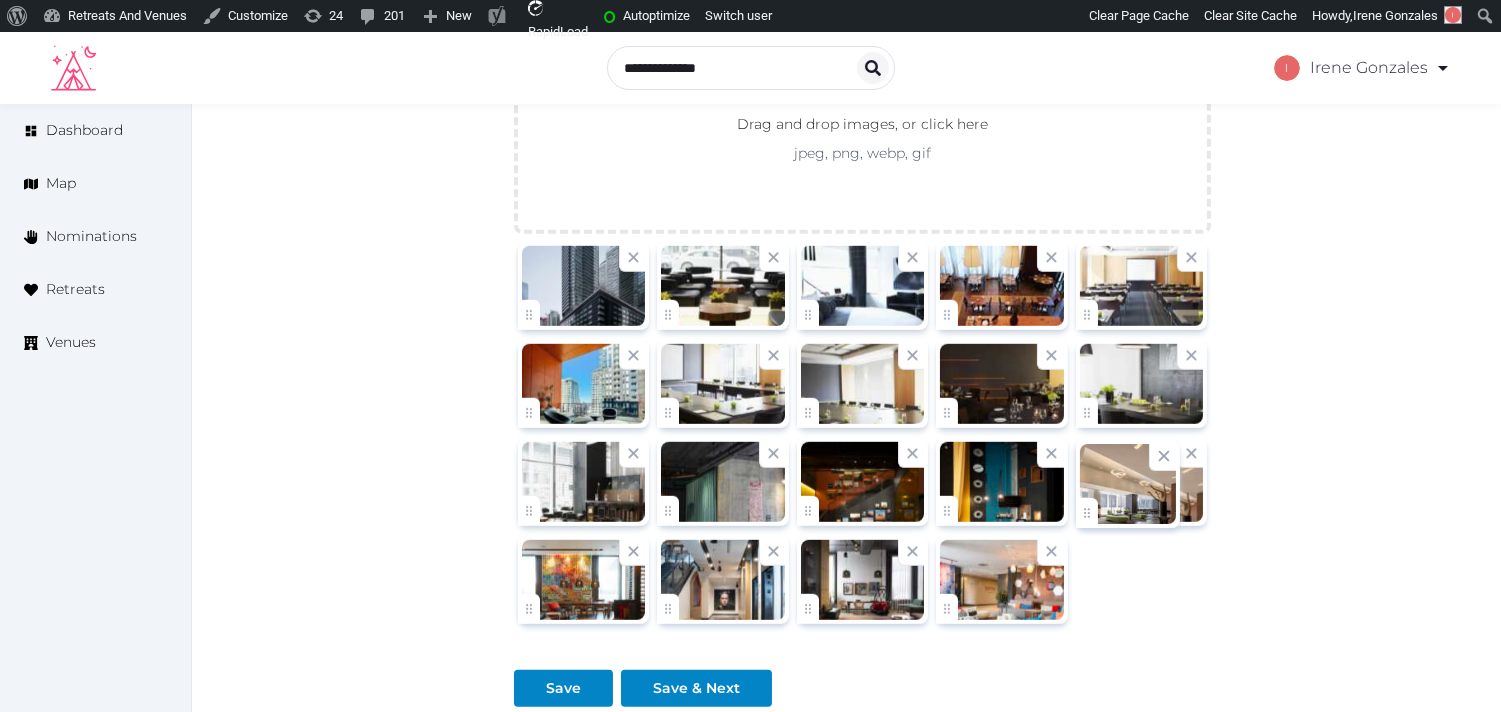 click on "Irene Gonzales   Account My Venue Listings My Retreats Logout      Dashboard Map Nominations Retreats Venues Edit venue 80 %  complete Fill out all the fields in your listing to increase its completion percentage.   A higher completion percentage will make your listing more attractive and result in better matches. Le Germain Hotel Toronto Maple Leaf Square   View  listing   Open    Close CRM Lead Basic details Pricing and policies Retreat spaces Meeting spaces Accommodations Amenities Food and dining Activities and experiences Location Environment Types of retreats Brochures Notes Ownership Administration Activity This venue is live and visible to the public Mark draft Archive Venue owned by RetreatsAndVenues Manager c.o.r.e.y.sanford@retreatsandvenues.com Copy ownership transfer link Share this link with any user to transfer ownership of this venue. Users without accounts will be directed to register. Copy update link Copy recommended link" at bounding box center (750, -741) 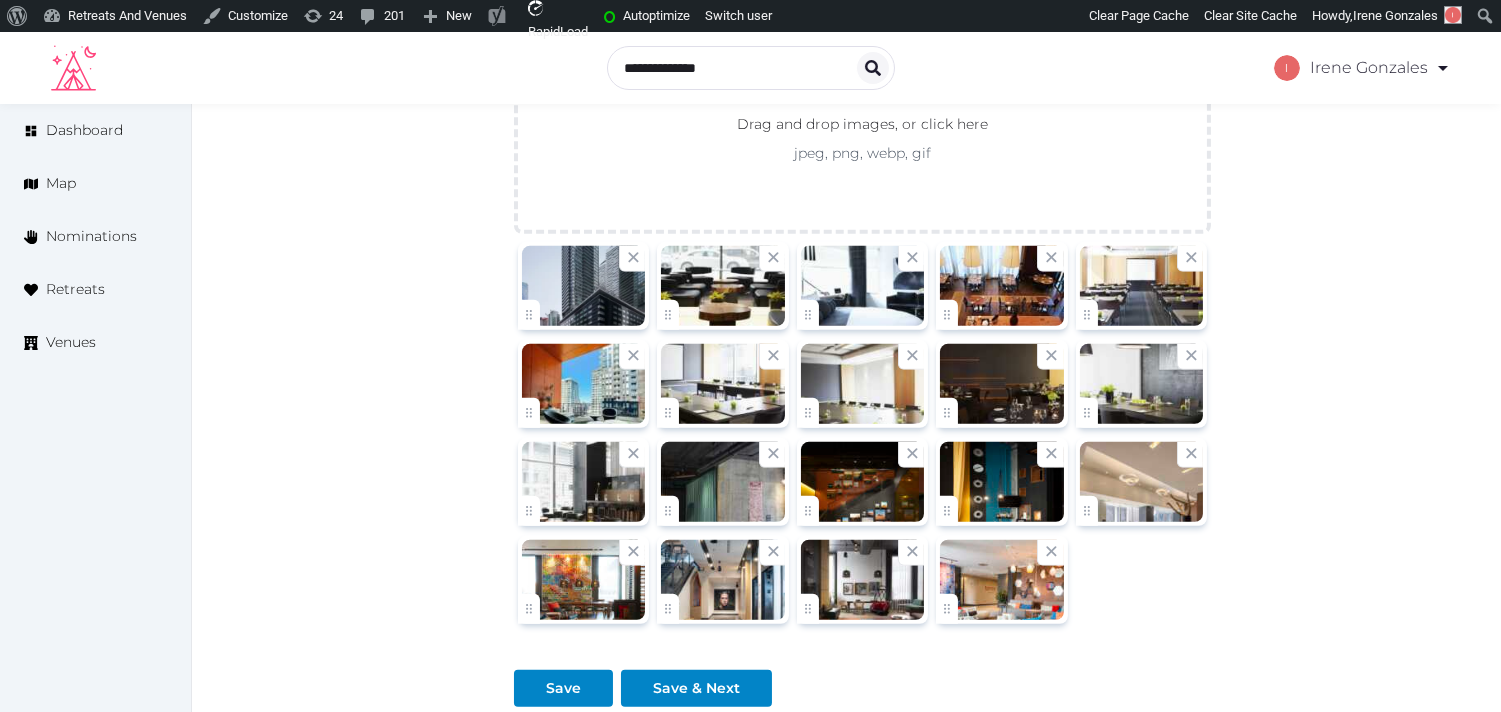 click at bounding box center (862, 580) 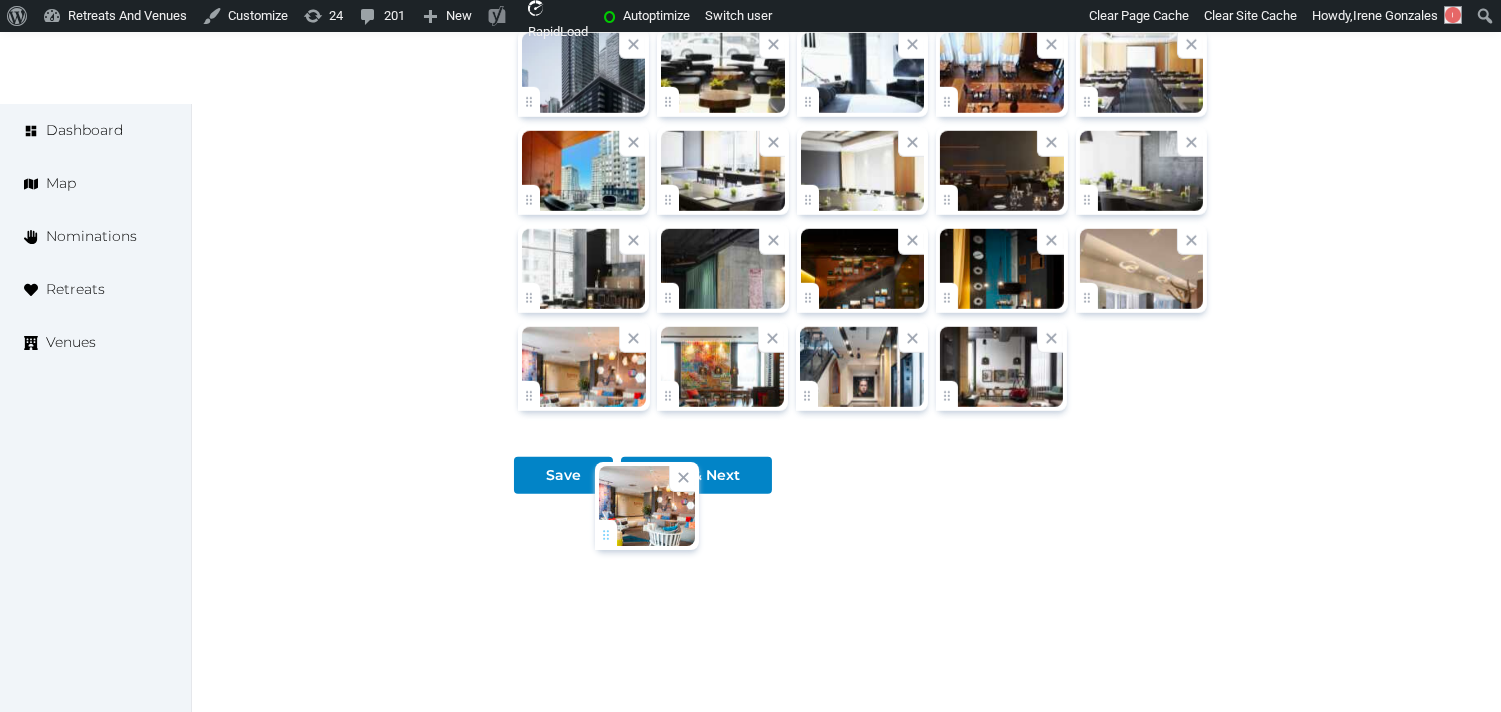 scroll, scrollTop: 2666, scrollLeft: 0, axis: vertical 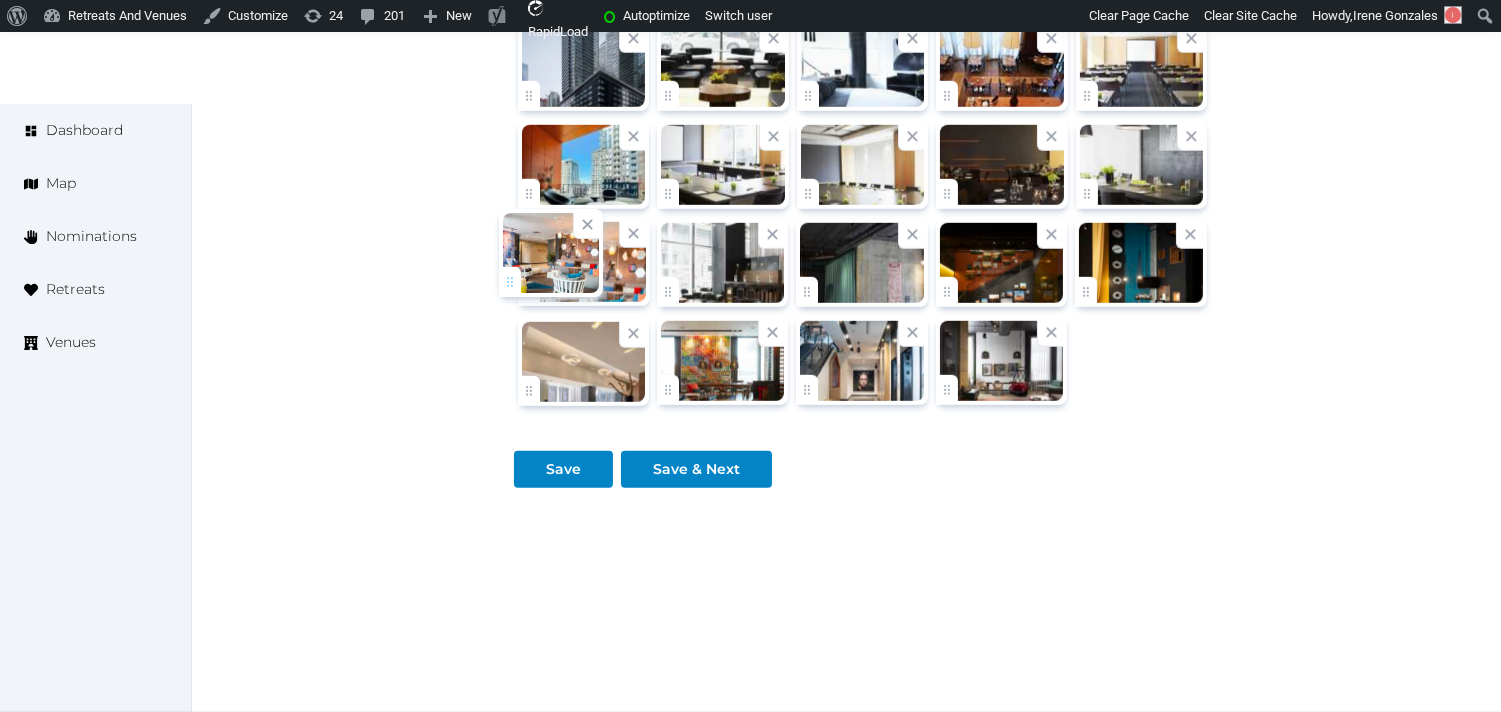 drag, startPoint x: 936, startPoint y: 607, endPoint x: 500, endPoint y: 276, distance: 547.40936 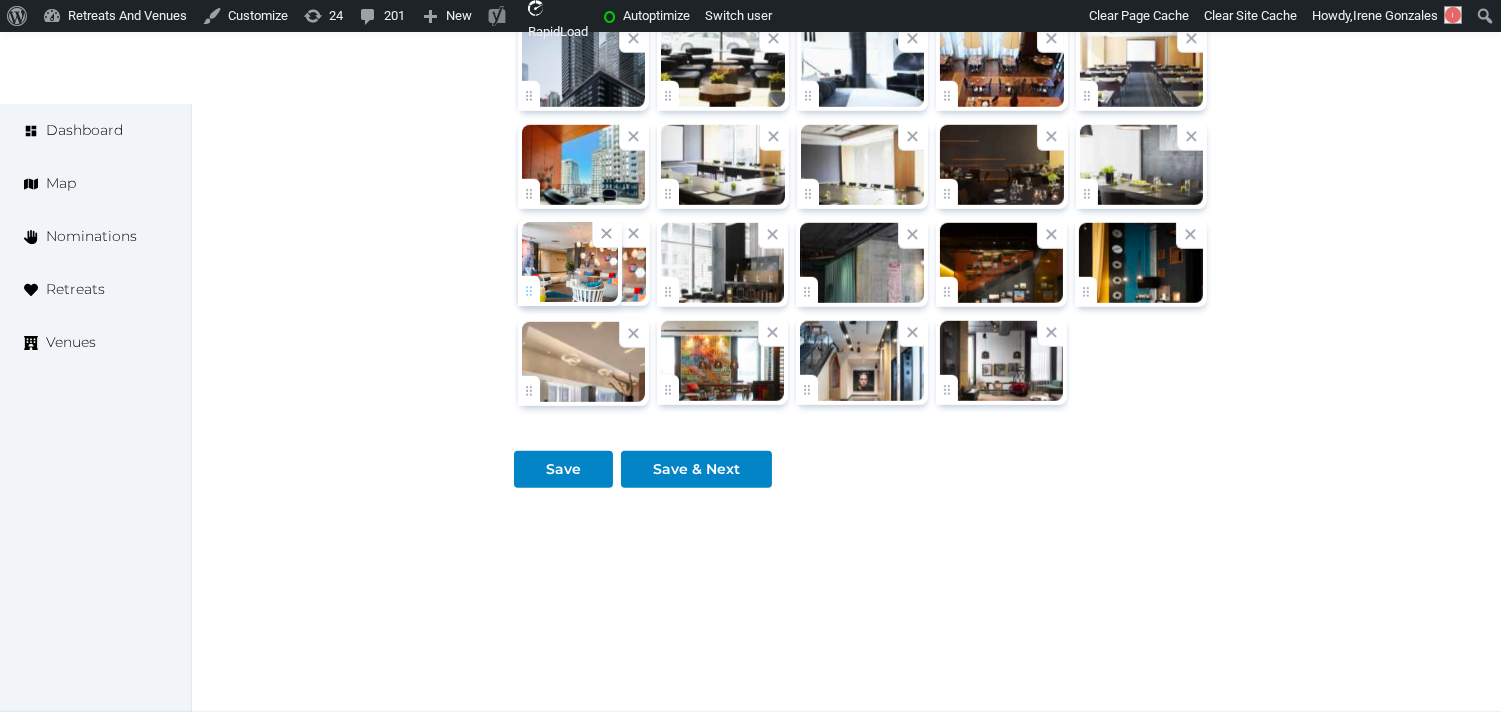 click on "Irene Gonzales   Account My Venue Listings My Retreats Logout      Dashboard Map Nominations Retreats Venues Edit venue 80 %  complete Fill out all the fields in your listing to increase its completion percentage.   A higher completion percentage will make your listing more attractive and result in better matches. Le Germain Hotel Toronto Maple Leaf Square   View  listing   Open    Close CRM Lead Basic details Pricing and policies Retreat spaces Meeting spaces Accommodations Amenities Food and dining Activities and experiences Location Environment Types of retreats Brochures Notes Ownership Administration Activity This venue is live and visible to the public Mark draft Archive Venue owned by RetreatsAndVenues Manager c.o.r.e.y.sanford@retreatsandvenues.com Copy ownership transfer link Share this link with any user to transfer ownership of this venue. Users without accounts will be directed to register. Copy update link Copy recommended link" at bounding box center (750, -960) 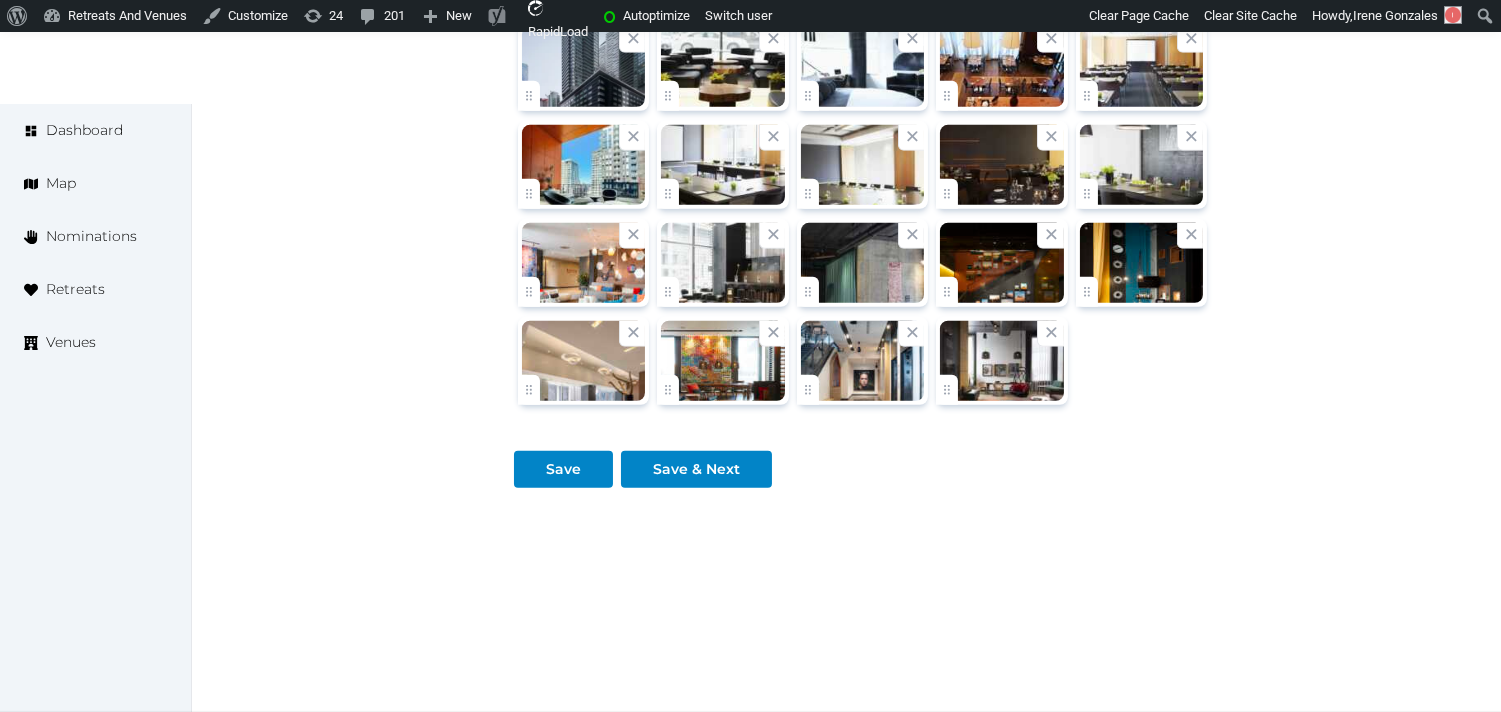 click at bounding box center (1001, 263) 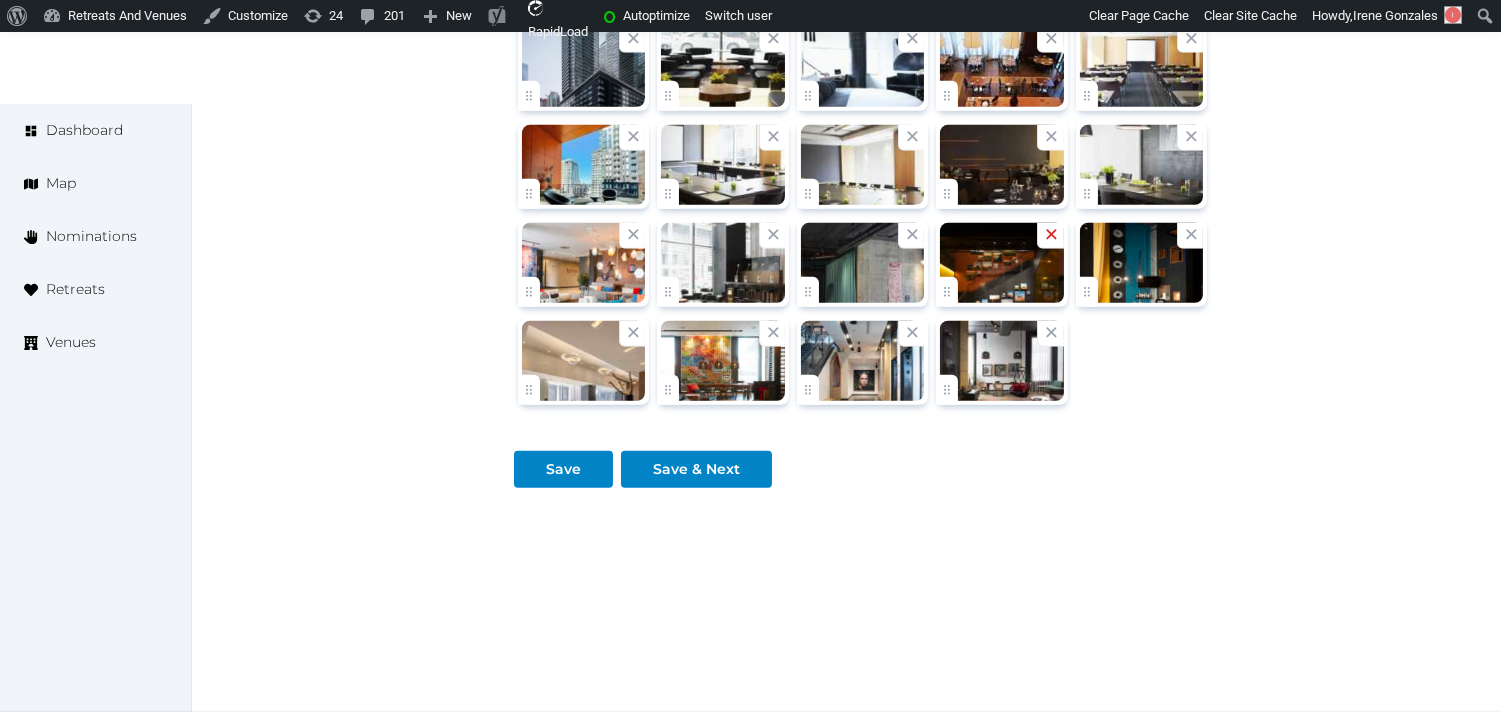 click 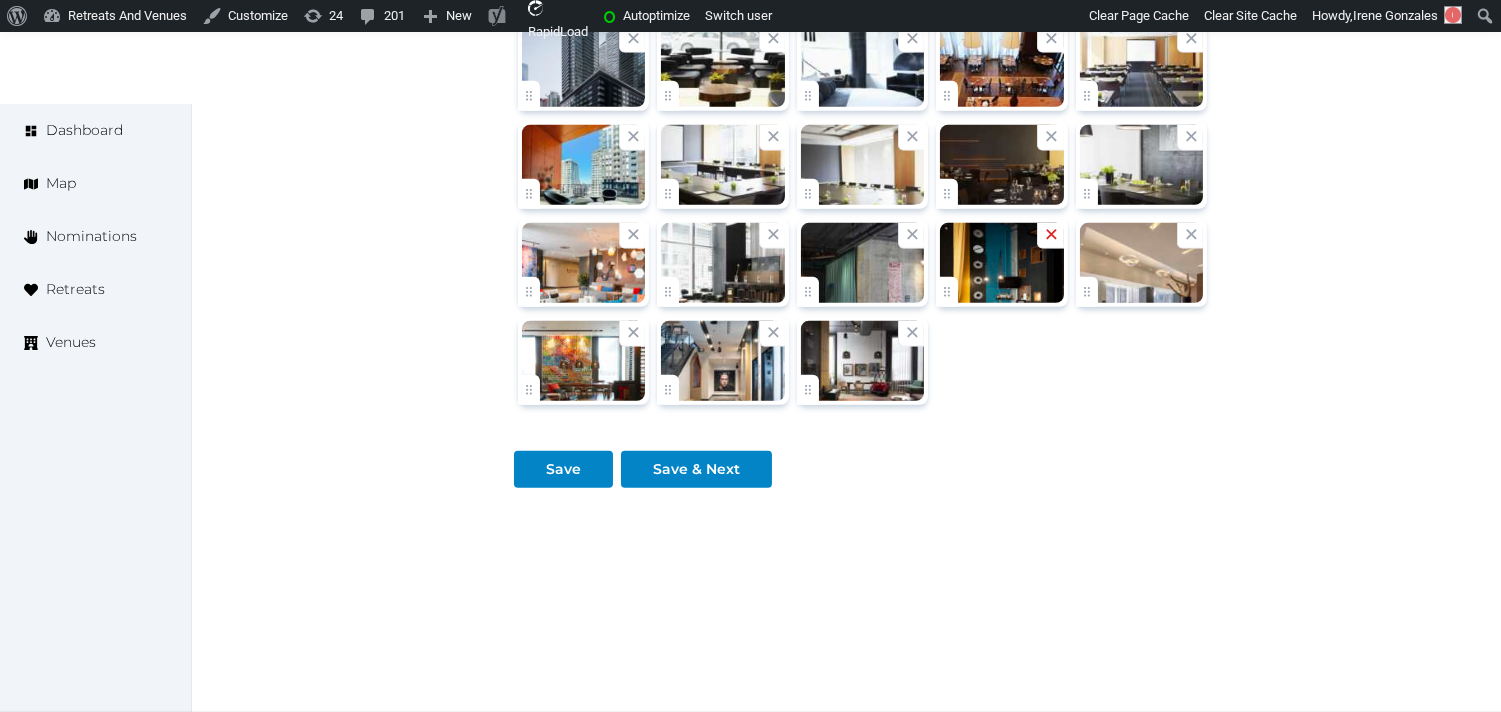 click 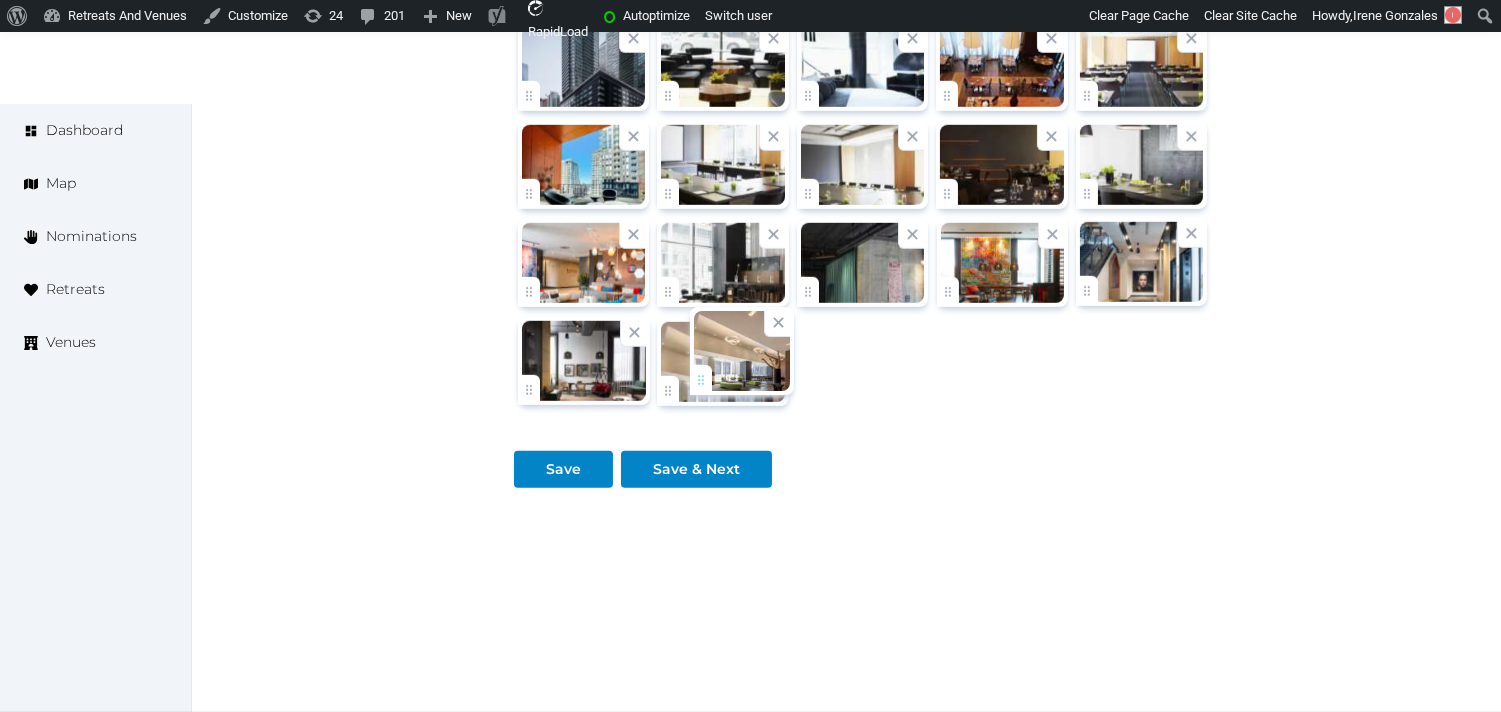 drag, startPoint x: 950, startPoint y: 282, endPoint x: 698, endPoint y: 372, distance: 267.58923 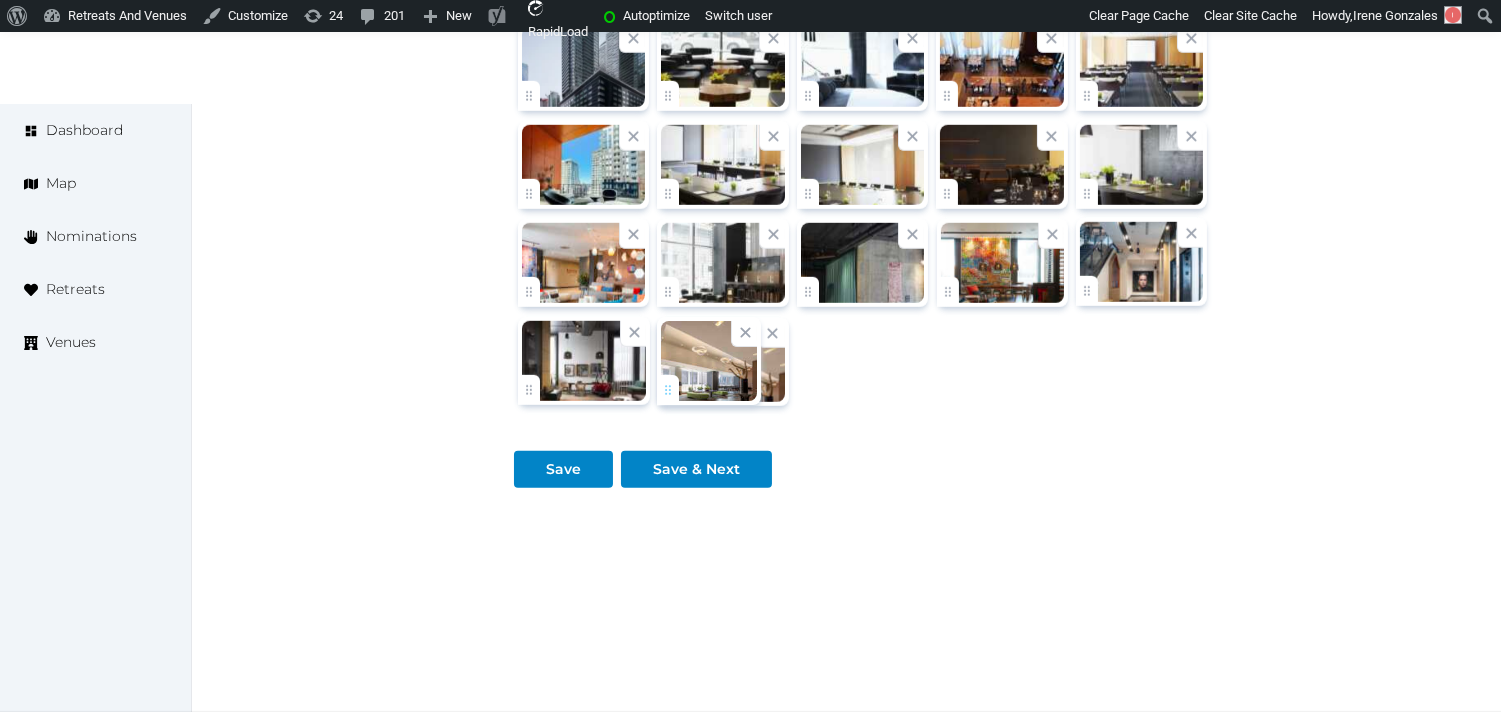 click on "Irene Gonzales   Account My Venue Listings My Retreats Logout      Dashboard Map Nominations Retreats Venues Edit venue 80 %  complete Fill out all the fields in your listing to increase its completion percentage.   A higher completion percentage will make your listing more attractive and result in better matches. Le Germain Hotel Toronto Maple Leaf Square   View  listing   Open    Close CRM Lead Basic details Pricing and policies Retreat spaces Meeting spaces Accommodations Amenities Food and dining Activities and experiences Location Environment Types of retreats Brochures Notes Ownership Administration Activity This venue is live and visible to the public Mark draft Archive Venue owned by RetreatsAndVenues Manager c.o.r.e.y.sanford@retreatsandvenues.com Copy ownership transfer link Share this link with any user to transfer ownership of this venue. Users without accounts will be directed to register. Copy update link Copy recommended link" at bounding box center [750, -960] 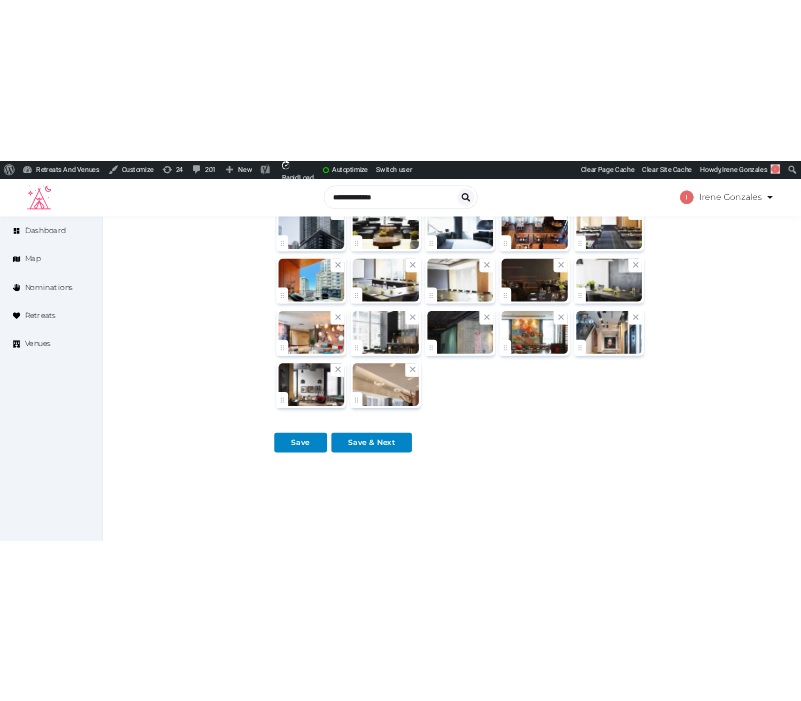 scroll, scrollTop: 2555, scrollLeft: 0, axis: vertical 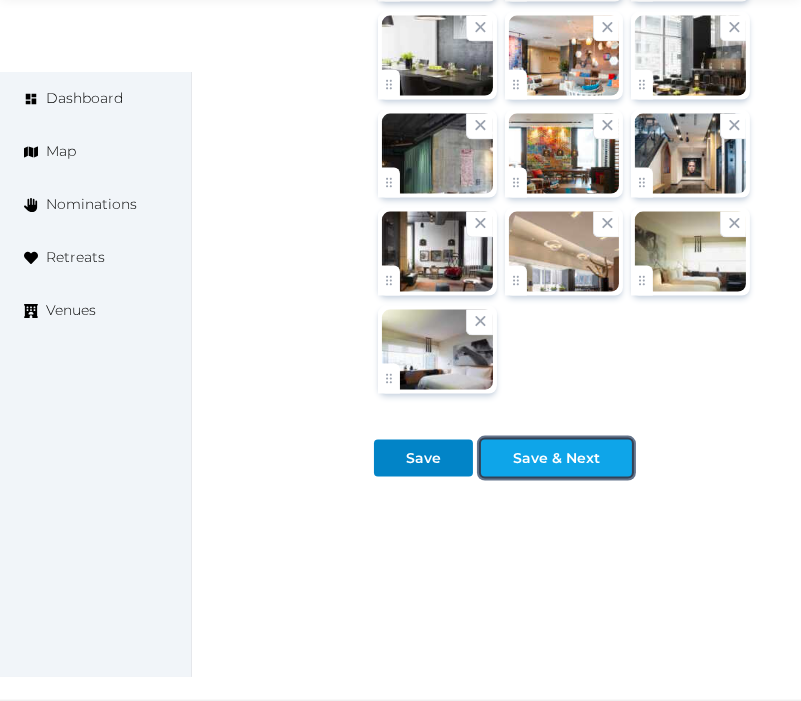 click on "Save & Next" at bounding box center (556, 458) 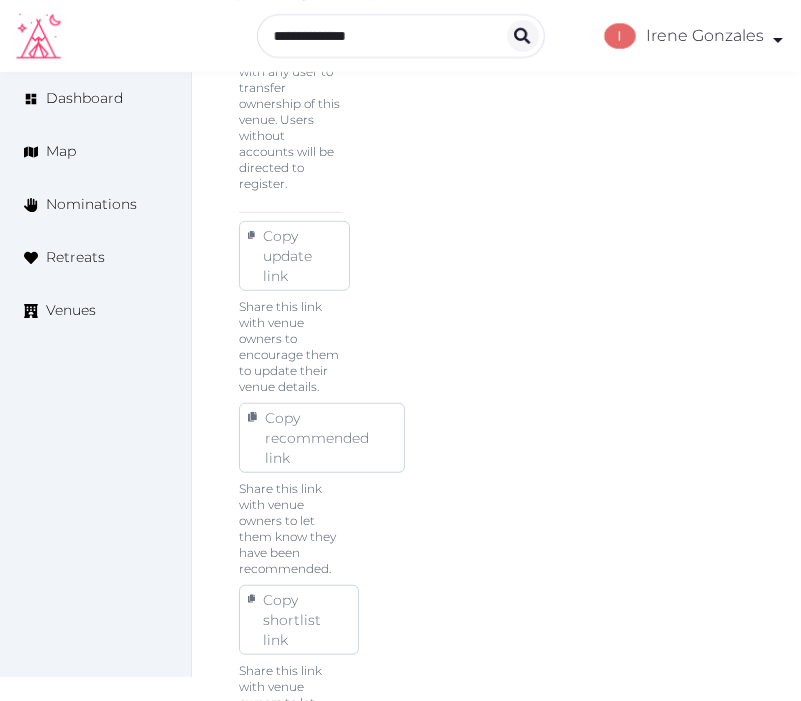 scroll, scrollTop: 1105, scrollLeft: 0, axis: vertical 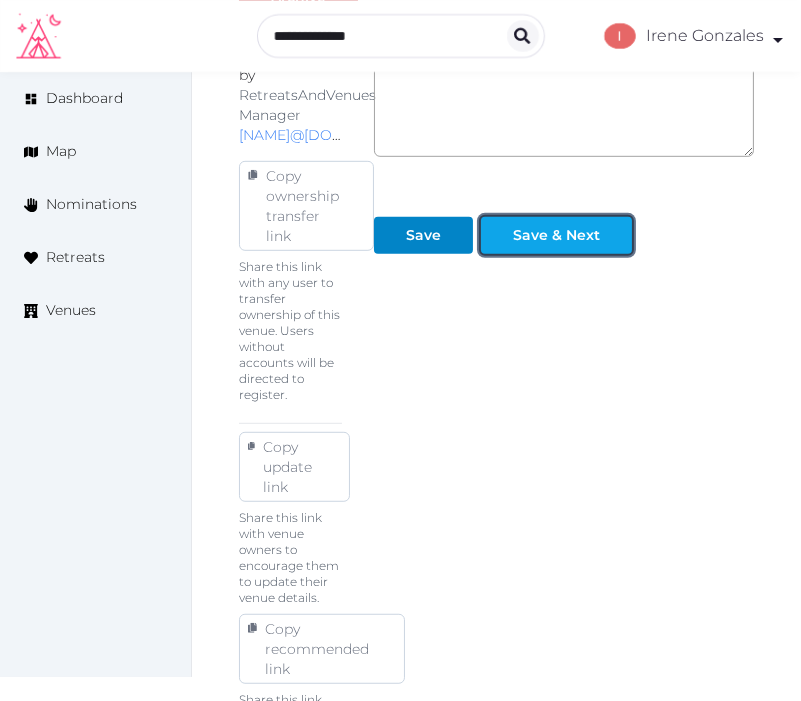 click at bounding box center (616, 235) 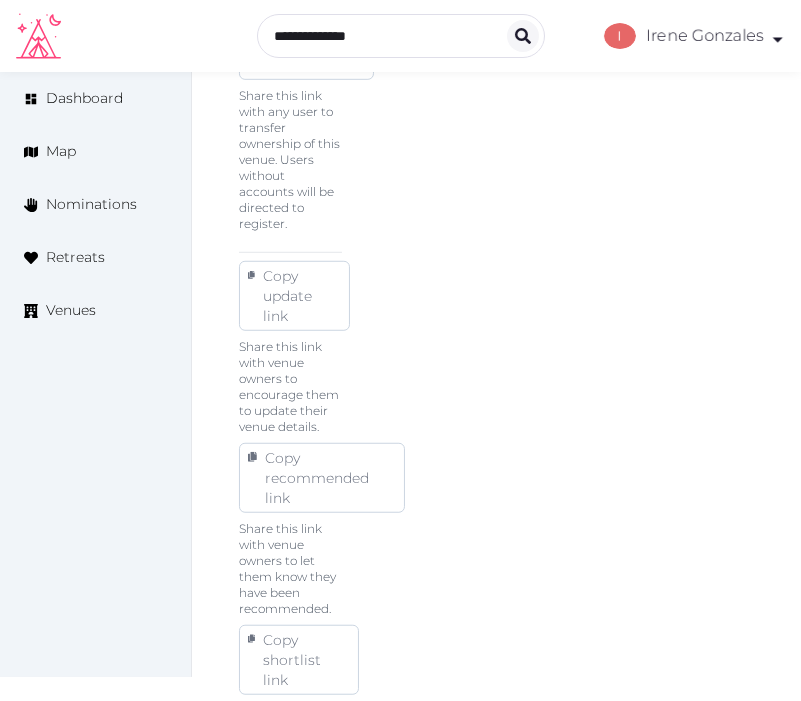 scroll, scrollTop: 1111, scrollLeft: 0, axis: vertical 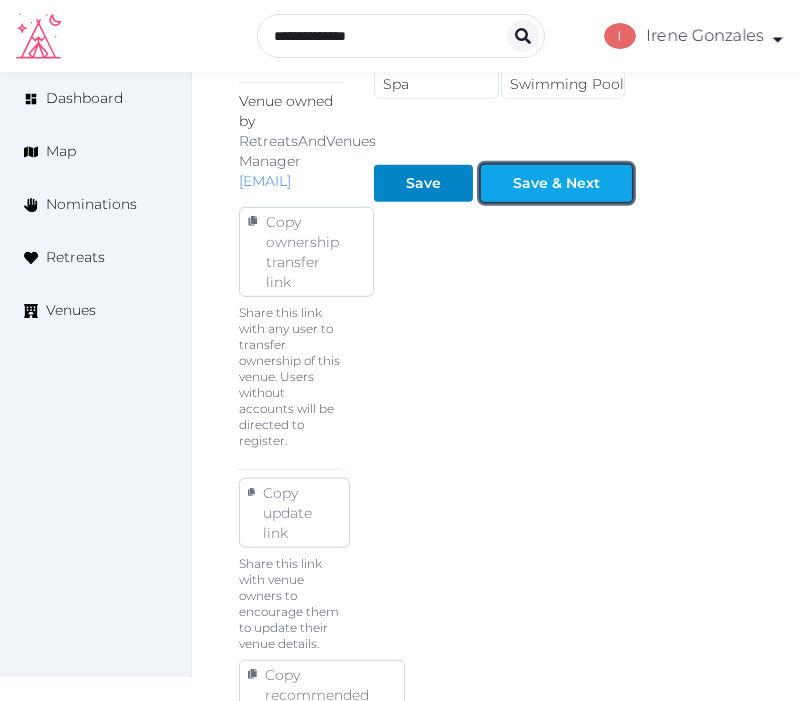 click on "Save & Next" at bounding box center (556, 183) 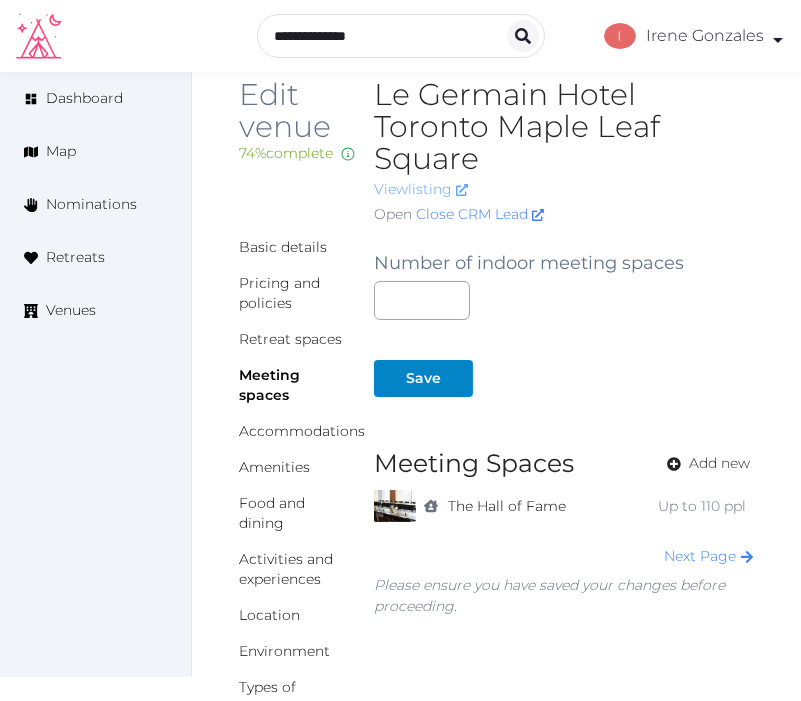 scroll, scrollTop: 0, scrollLeft: 0, axis: both 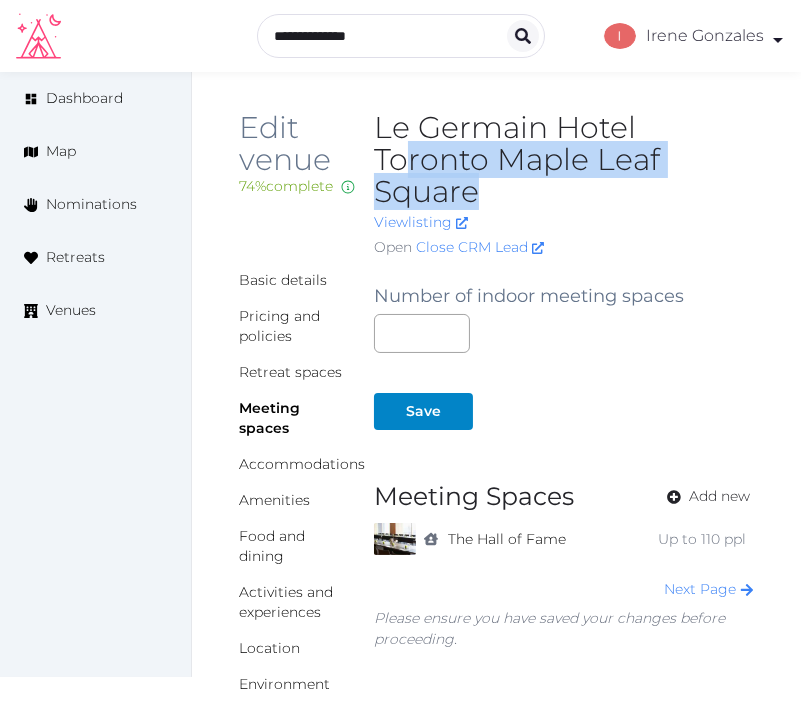 drag, startPoint x: 476, startPoint y: 193, endPoint x: 775, endPoint y: 2, distance: 354.79852 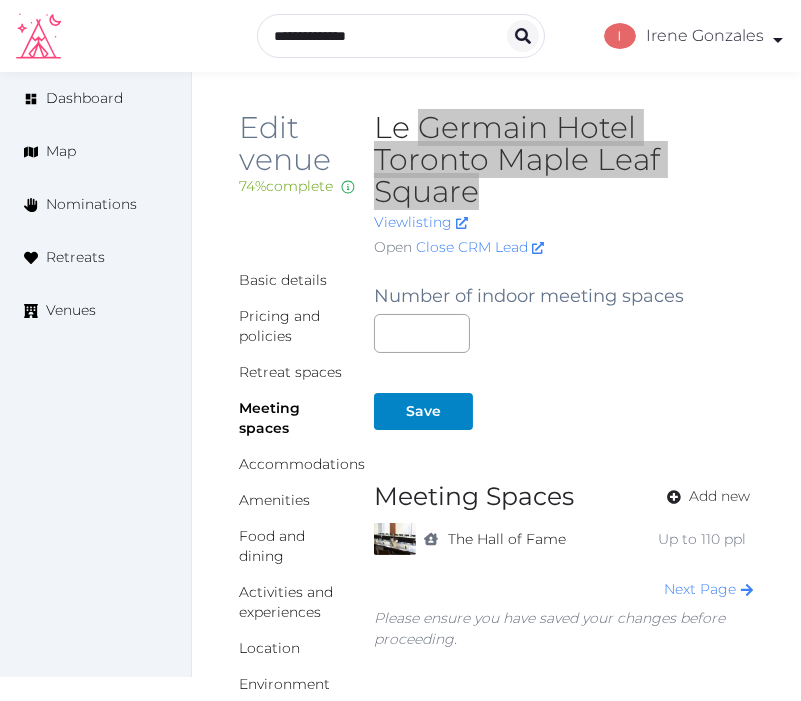 scroll, scrollTop: 222, scrollLeft: 0, axis: vertical 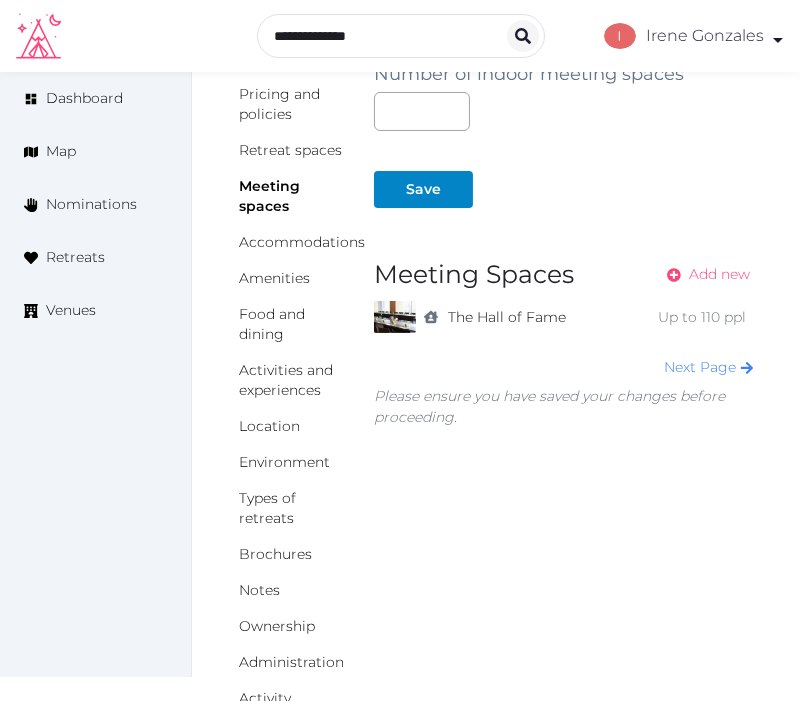 click on "Add new" at bounding box center (719, 274) 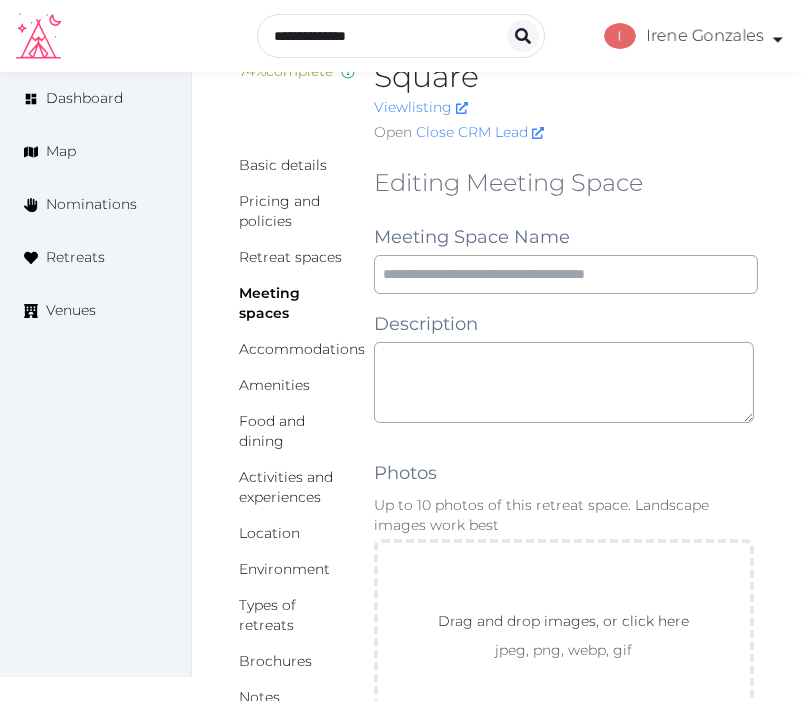 scroll, scrollTop: 222, scrollLeft: 0, axis: vertical 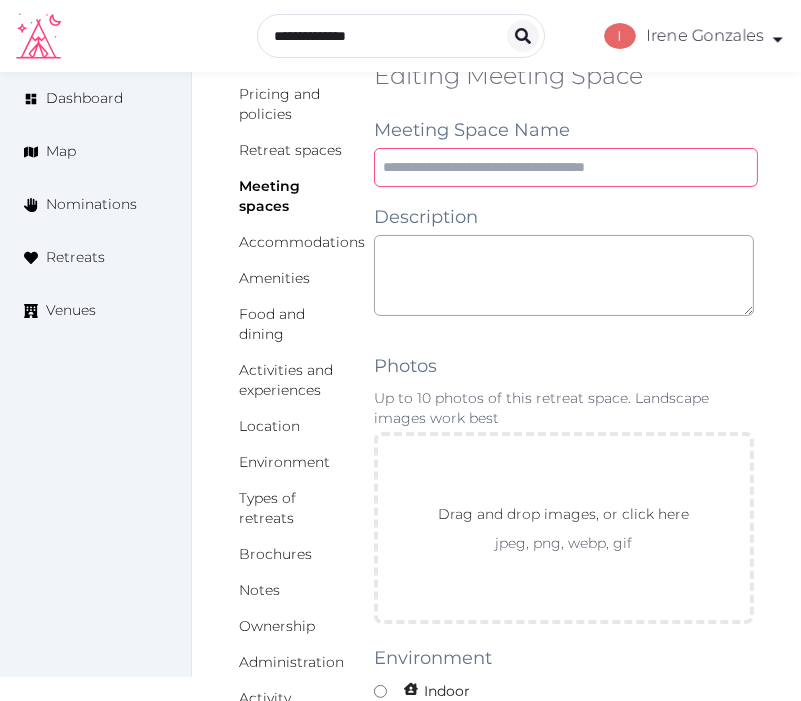 click at bounding box center (566, 167) 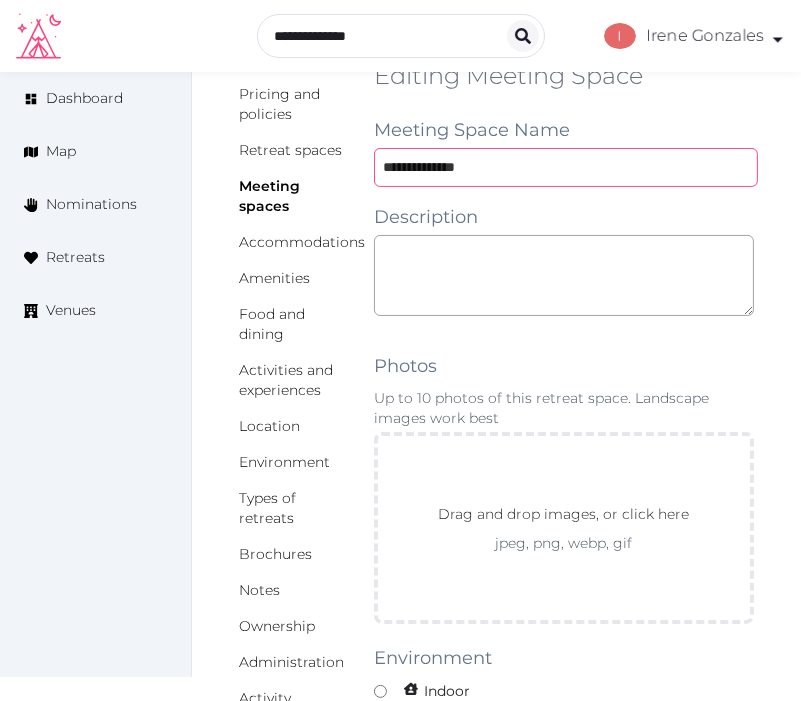 type on "**********" 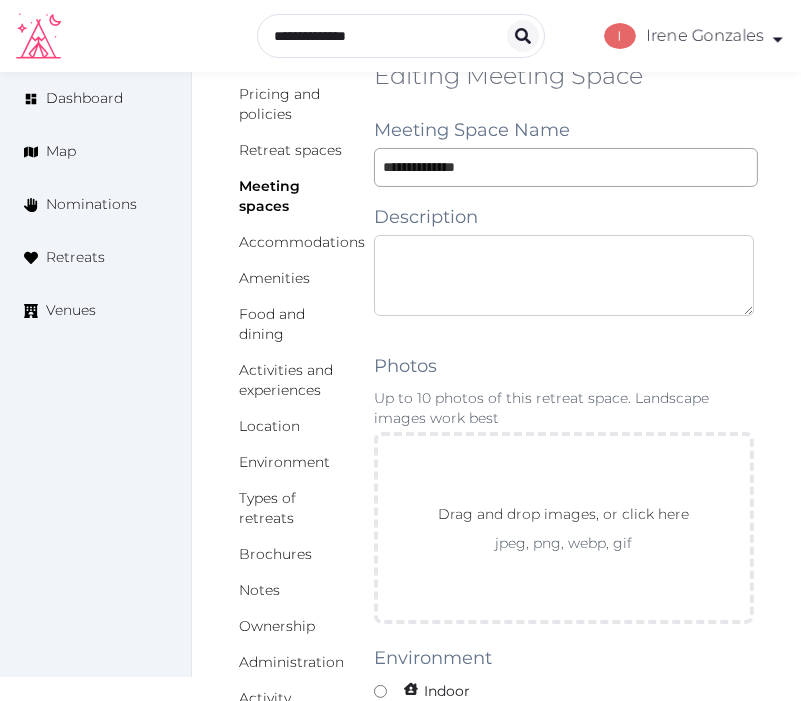 click at bounding box center (564, 275) 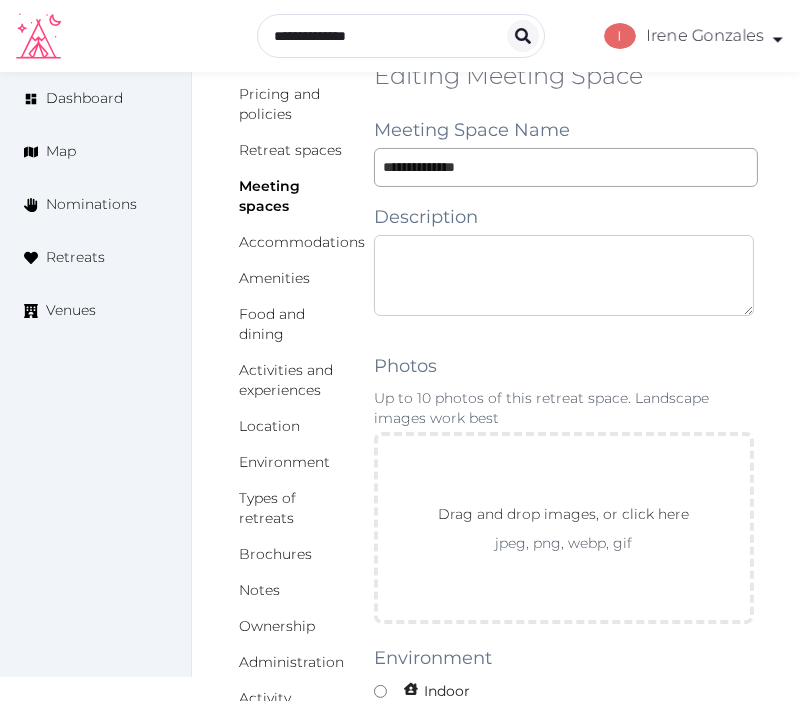 paste on "**********" 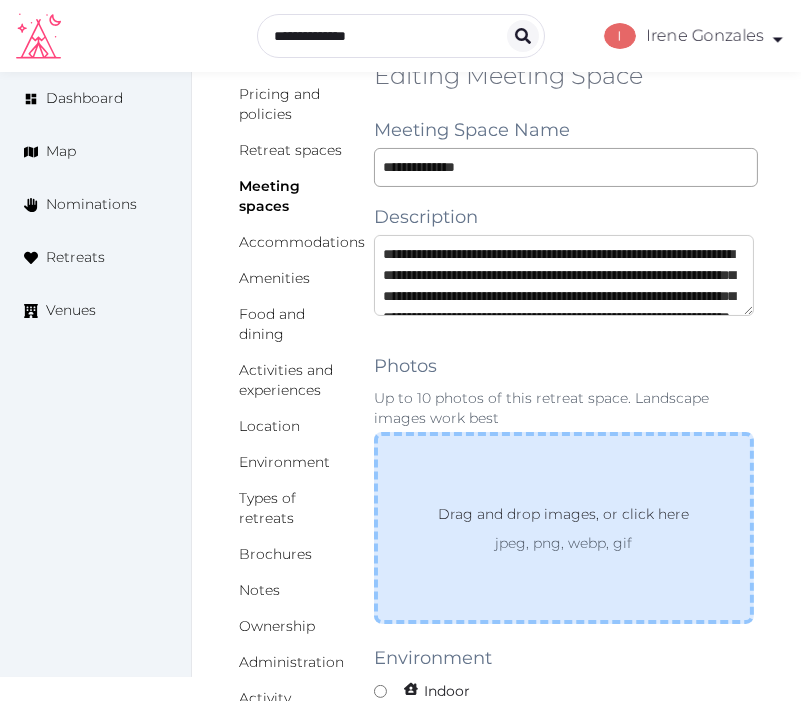 scroll, scrollTop: 115, scrollLeft: 0, axis: vertical 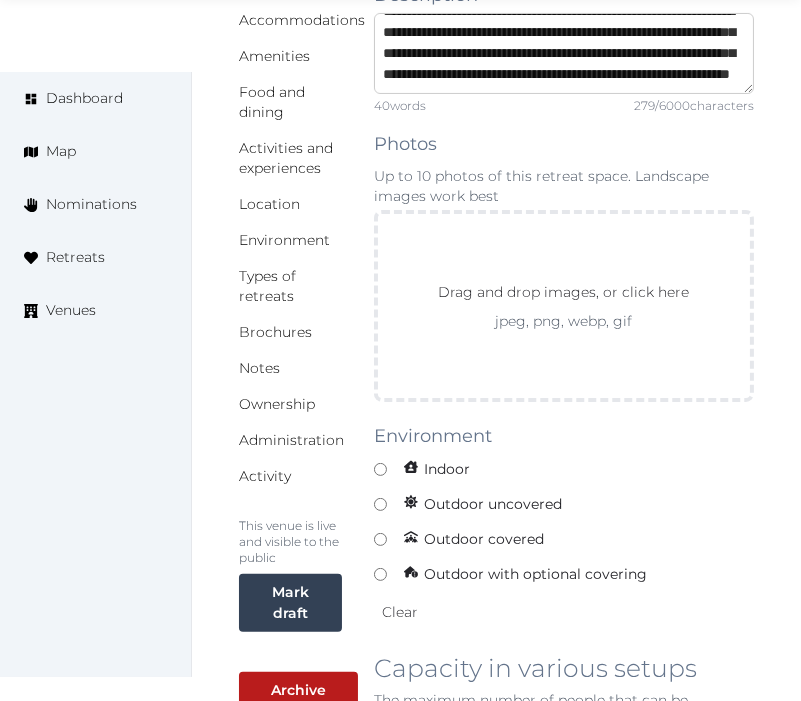 type on "**********" 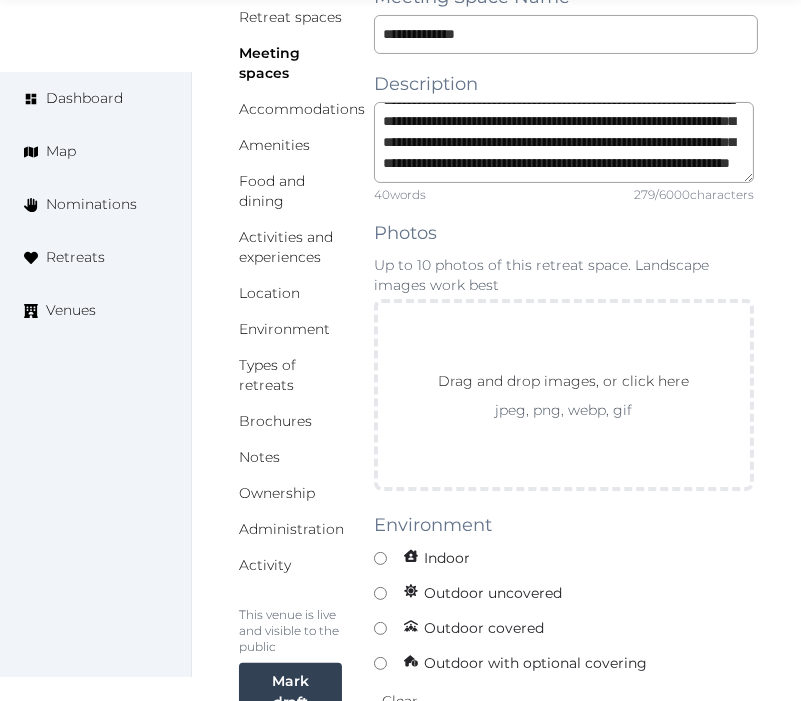 scroll, scrollTop: 222, scrollLeft: 0, axis: vertical 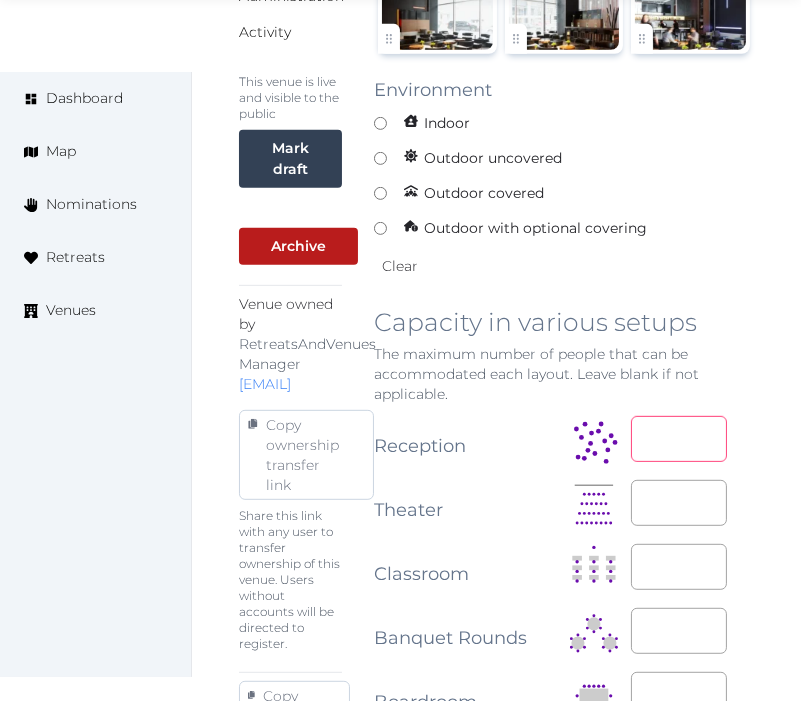 click at bounding box center (679, 439) 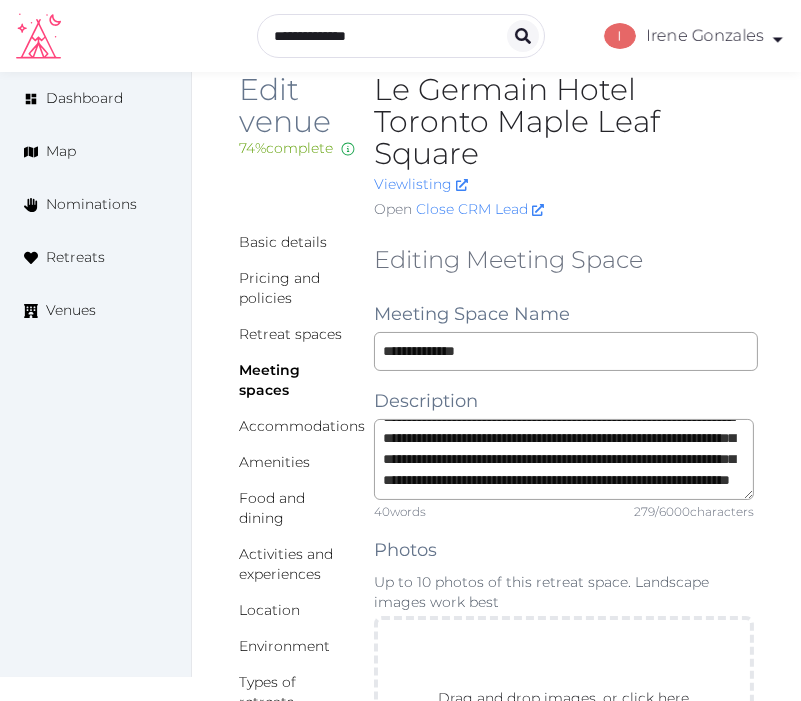 scroll, scrollTop: 0, scrollLeft: 0, axis: both 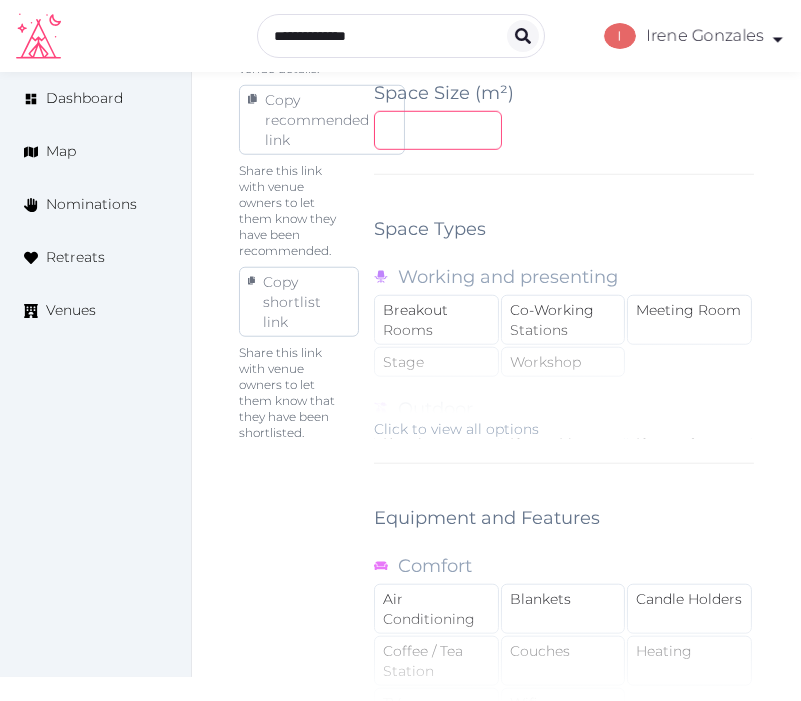 click at bounding box center [438, 130] 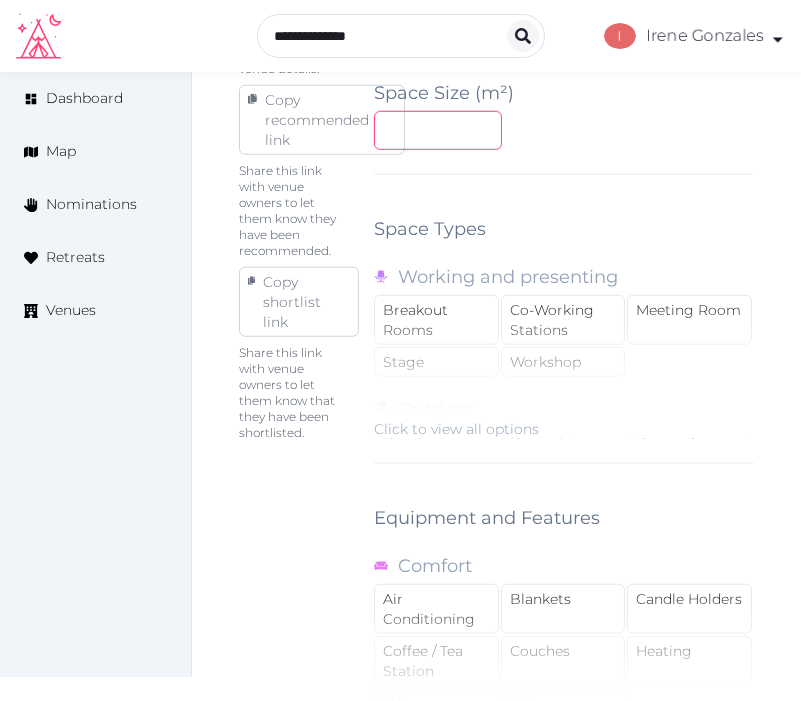 type on "***" 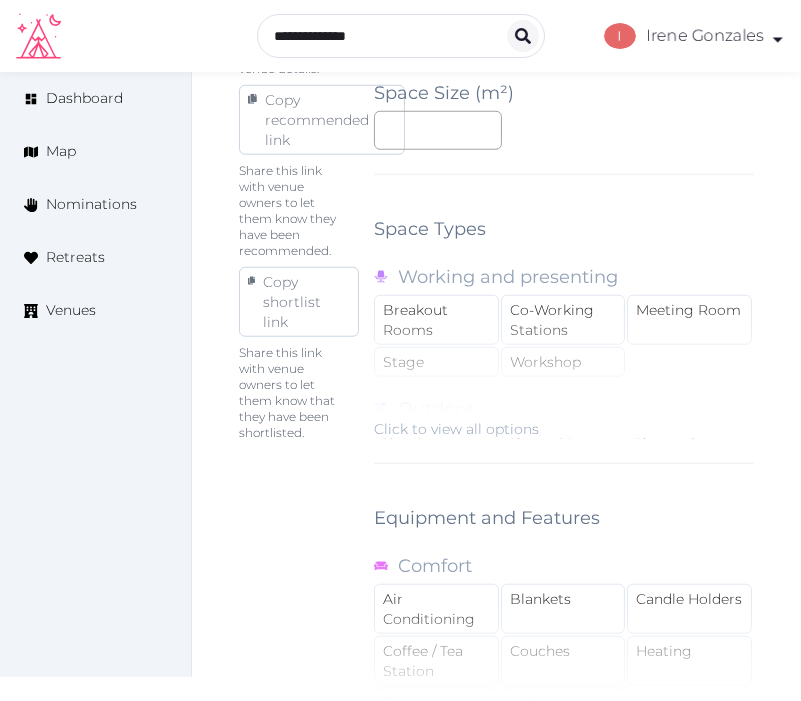 click on "Click to view all options" at bounding box center [456, 429] 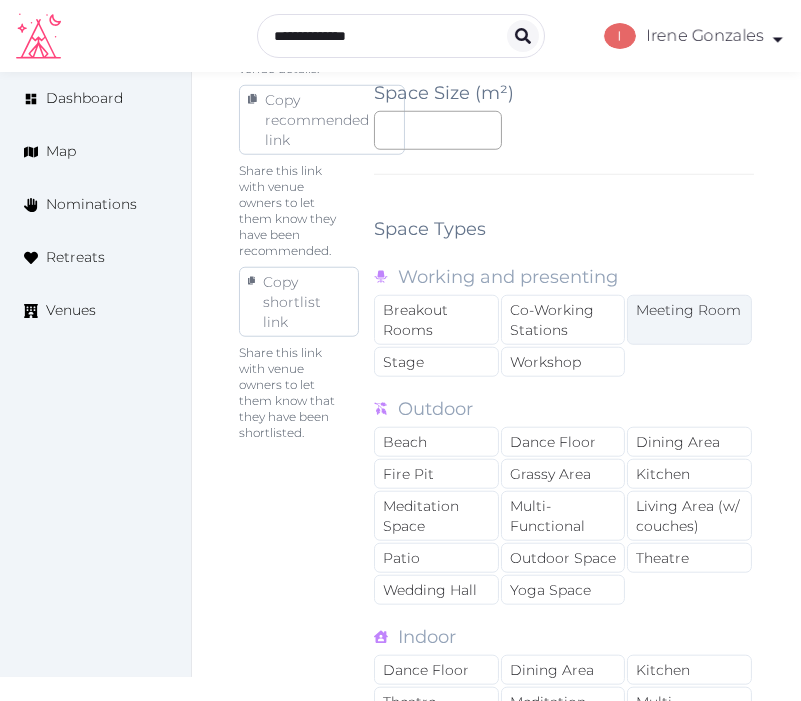 click on "Meeting Room" at bounding box center [689, 320] 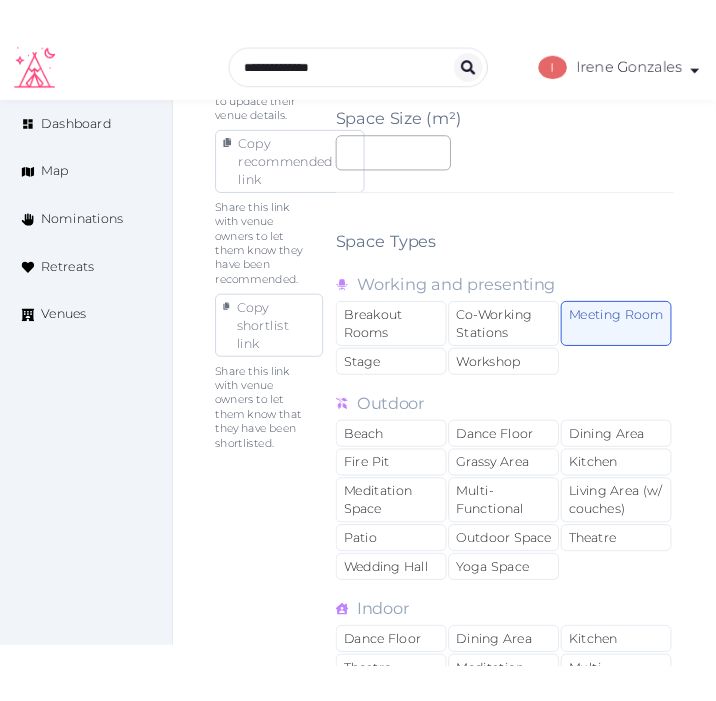 scroll, scrollTop: 1686, scrollLeft: 0, axis: vertical 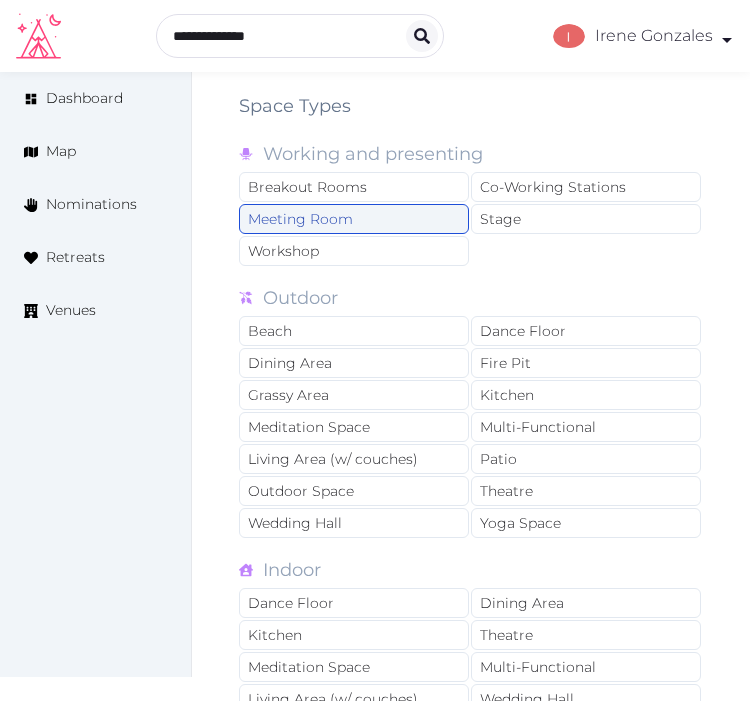 click on "Meeting Room" at bounding box center (354, 219) 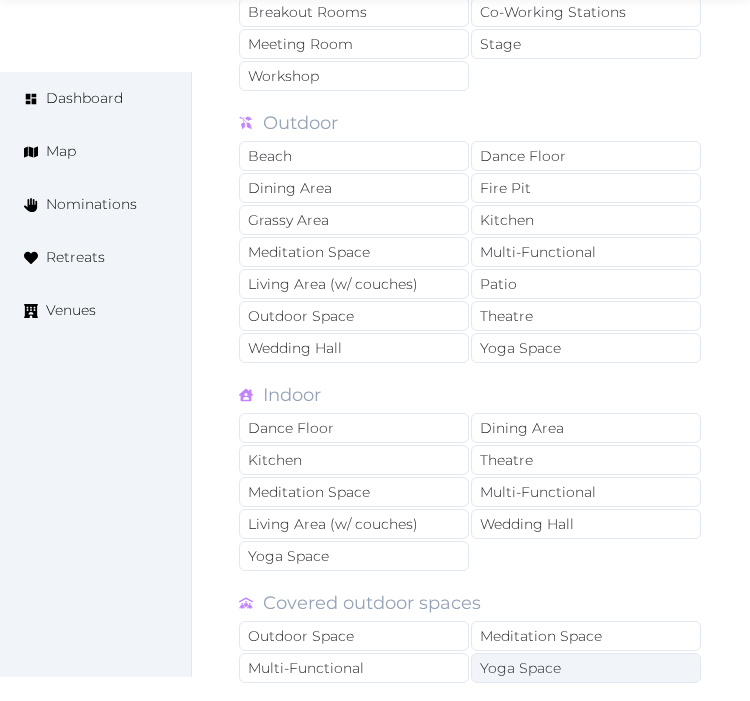 scroll, scrollTop: 3423, scrollLeft: 0, axis: vertical 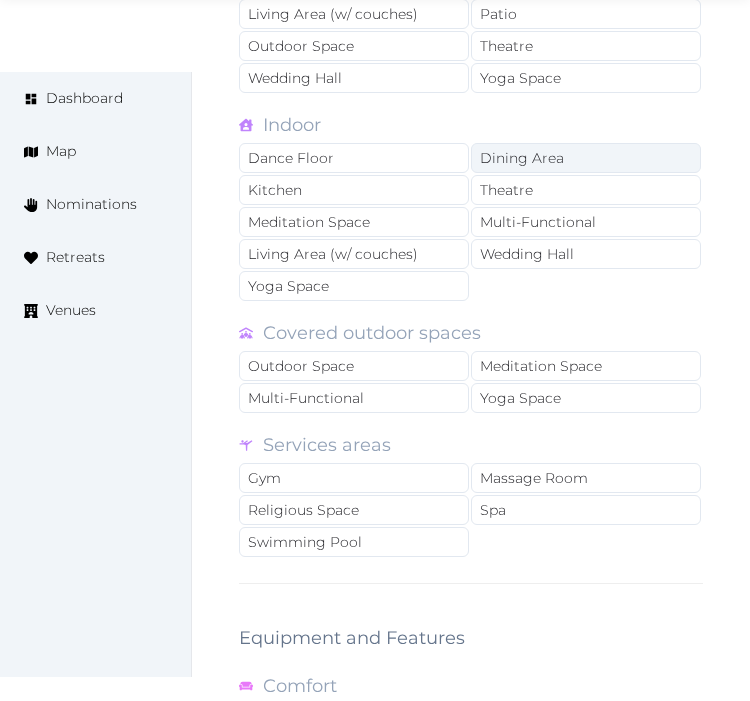 click on "Dining Area" at bounding box center [586, 158] 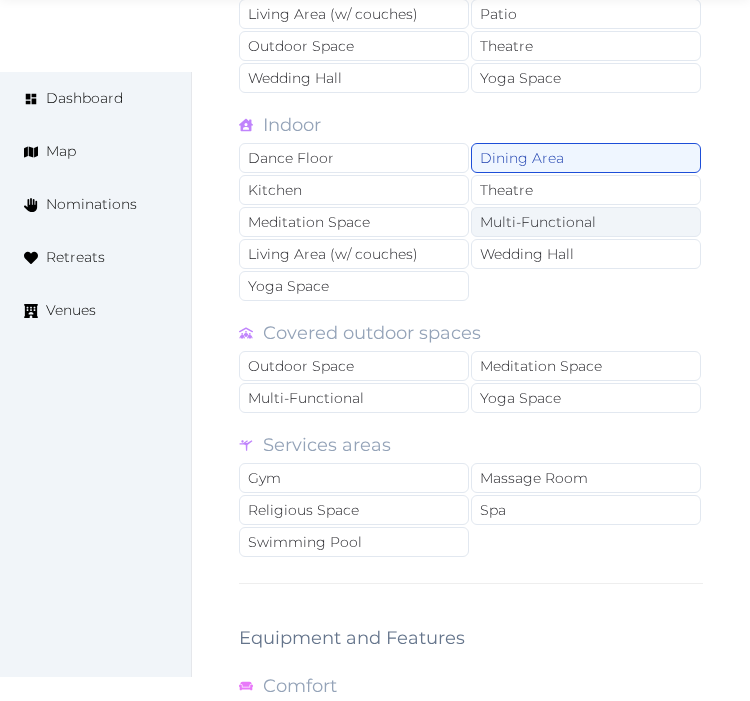 click on "Multi-Functional" at bounding box center [586, 222] 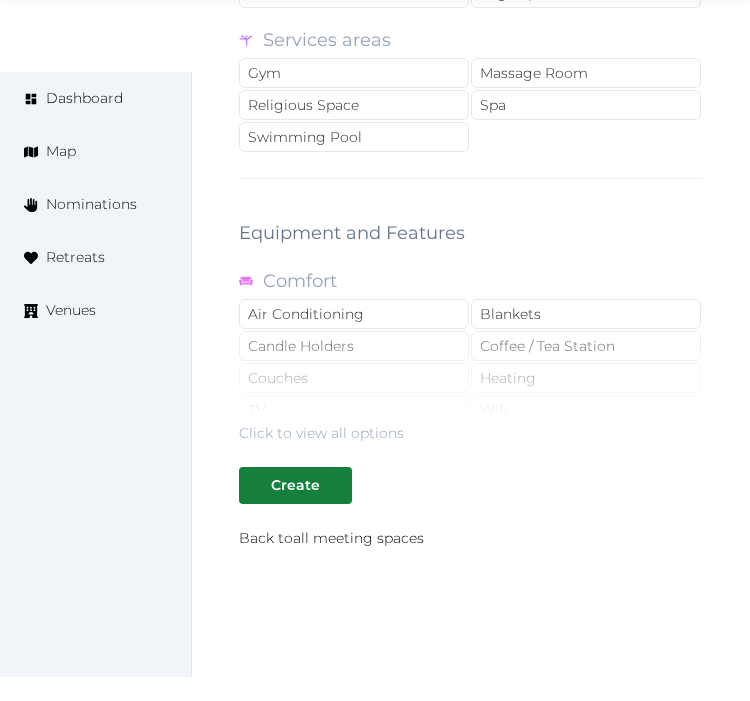 scroll, scrollTop: 3867, scrollLeft: 0, axis: vertical 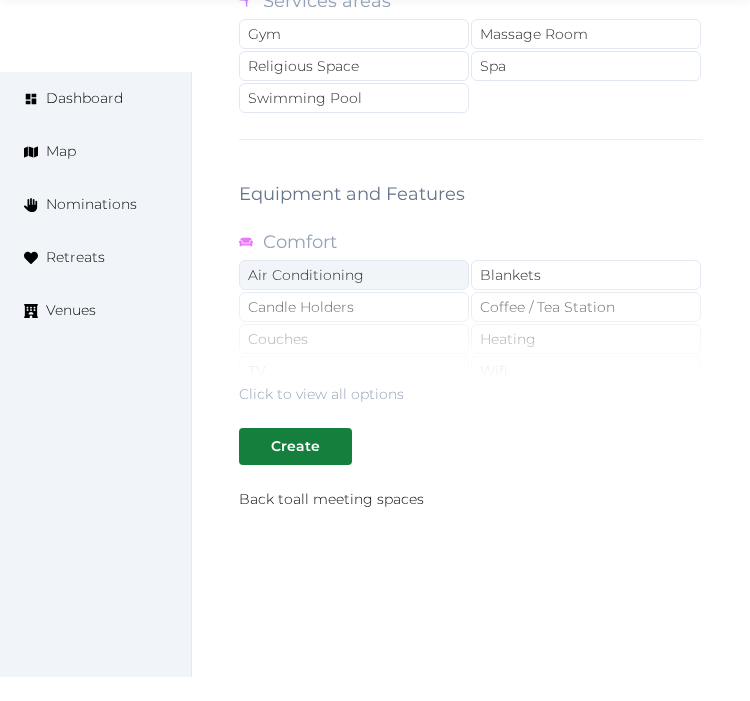 click on "Air Conditioning" at bounding box center [354, 275] 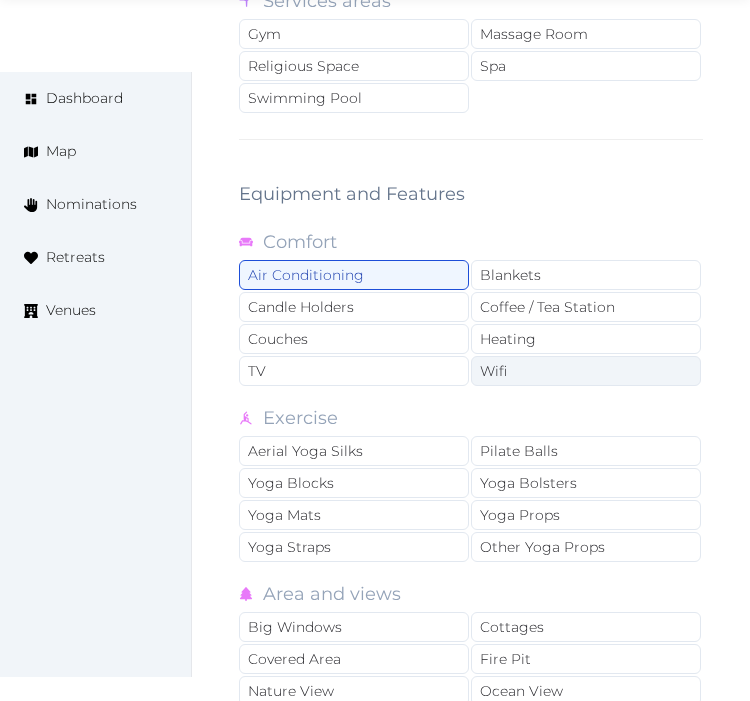 click on "Wifi" at bounding box center (586, 371) 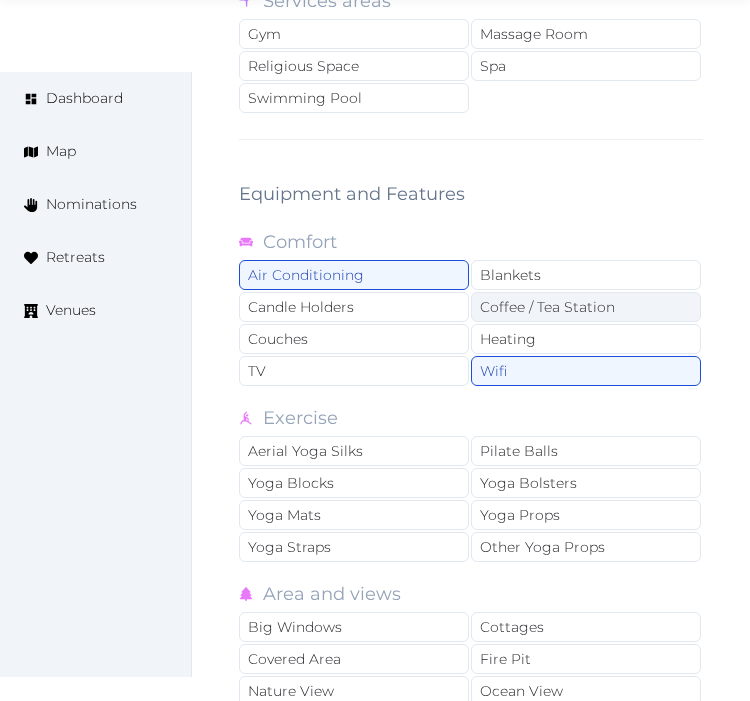 click on "Coffee / Tea Station" at bounding box center [586, 307] 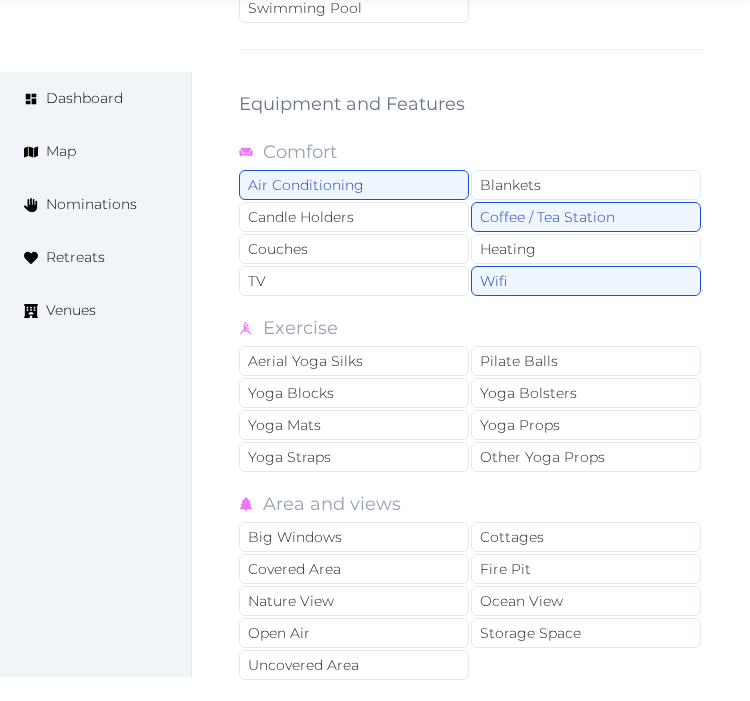 scroll, scrollTop: 4090, scrollLeft: 0, axis: vertical 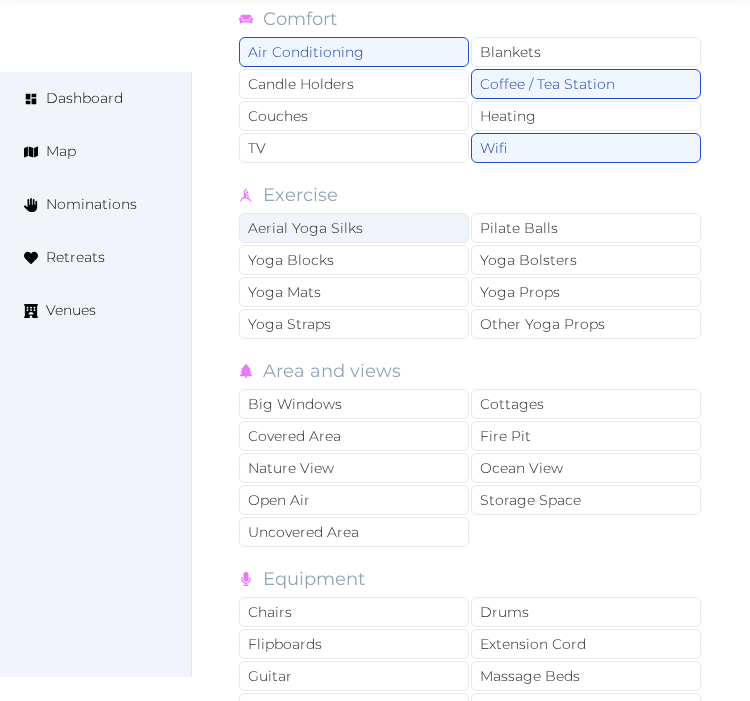 click on "Aerial Yoga Silks" at bounding box center (354, 228) 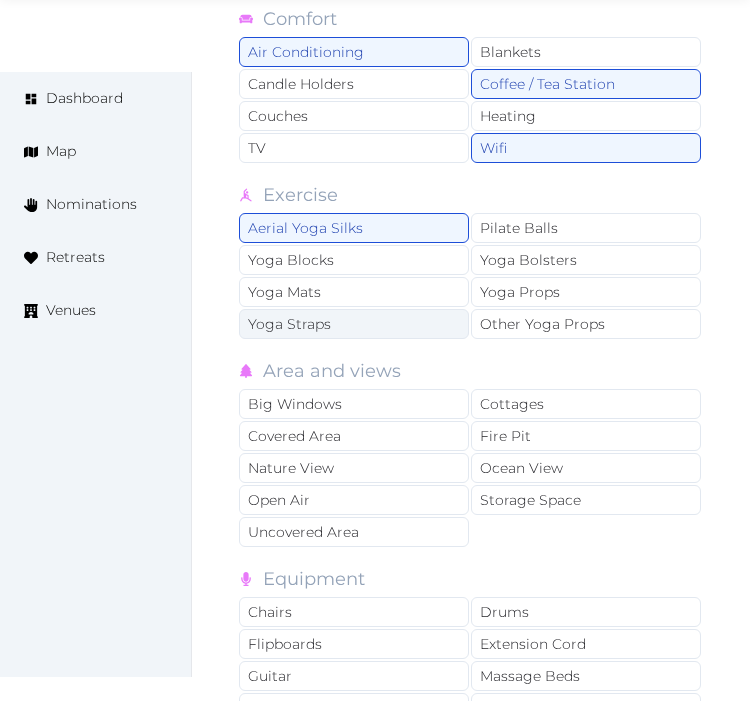 click on "Yoga Straps" at bounding box center (354, 324) 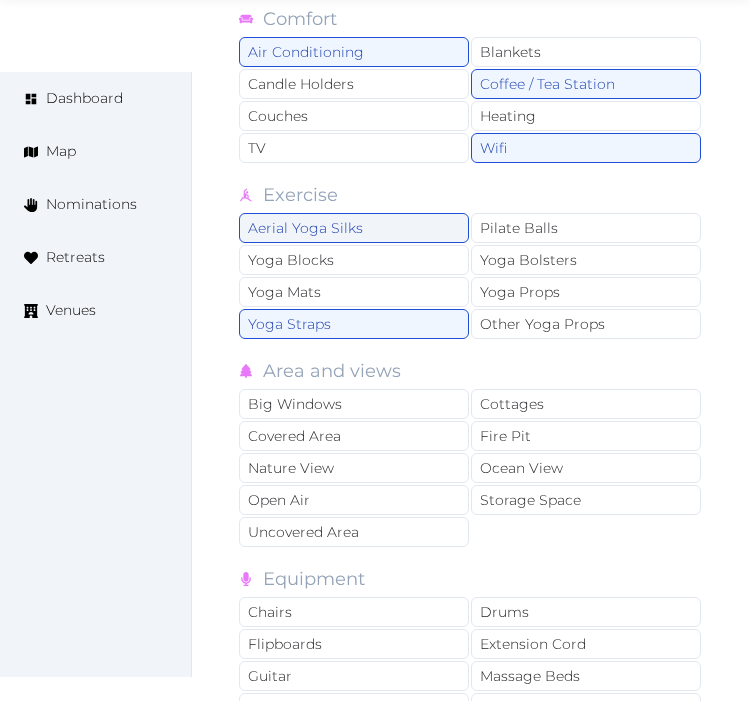 click on "Aerial Yoga Silks" at bounding box center [354, 228] 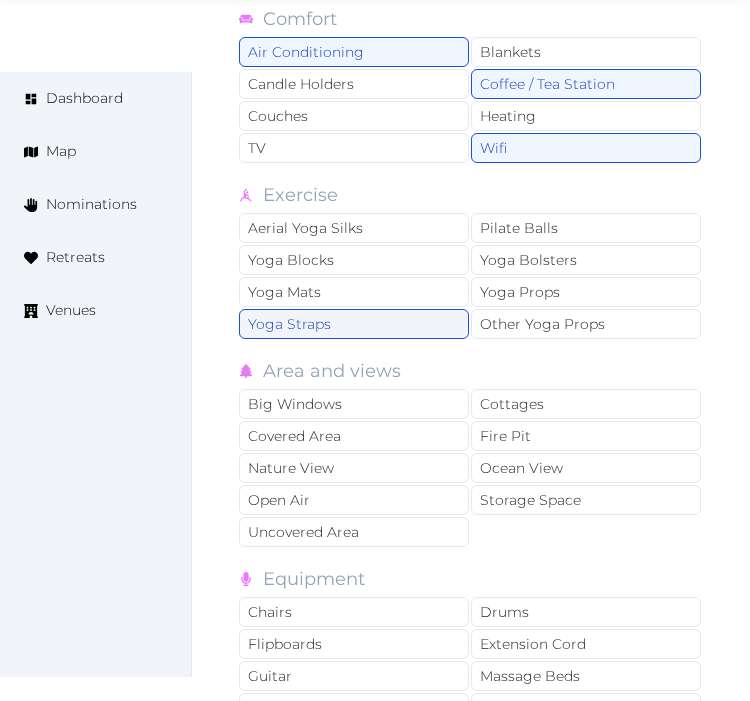 click on "Yoga Straps" at bounding box center (354, 324) 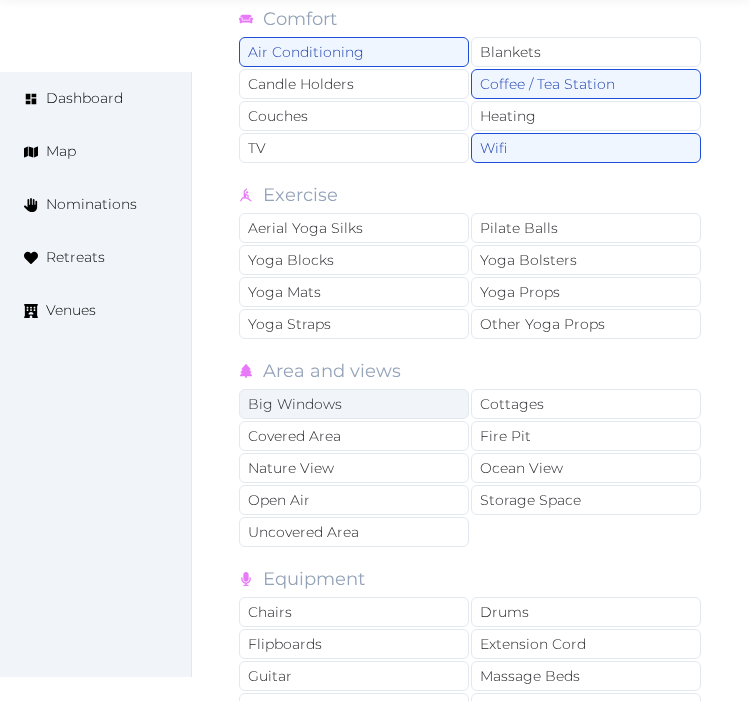 click on "Big Windows" at bounding box center (354, 404) 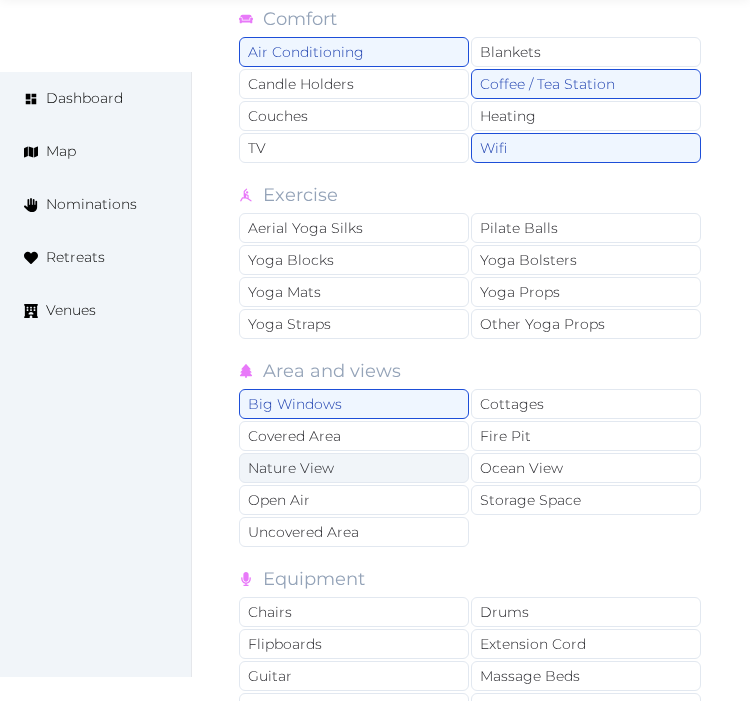 click on "Nature View" at bounding box center [354, 468] 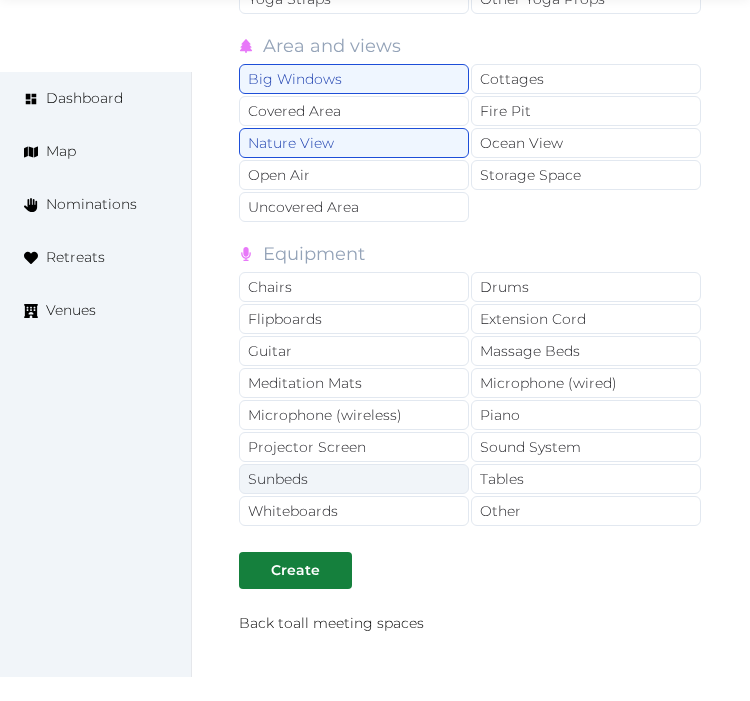 scroll, scrollTop: 4423, scrollLeft: 0, axis: vertical 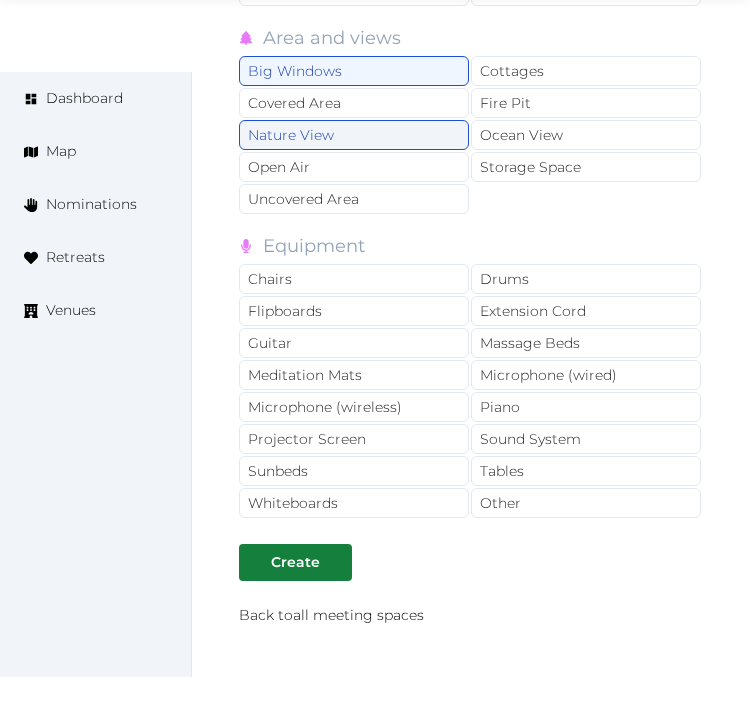 click on "Nature View" at bounding box center (354, 135) 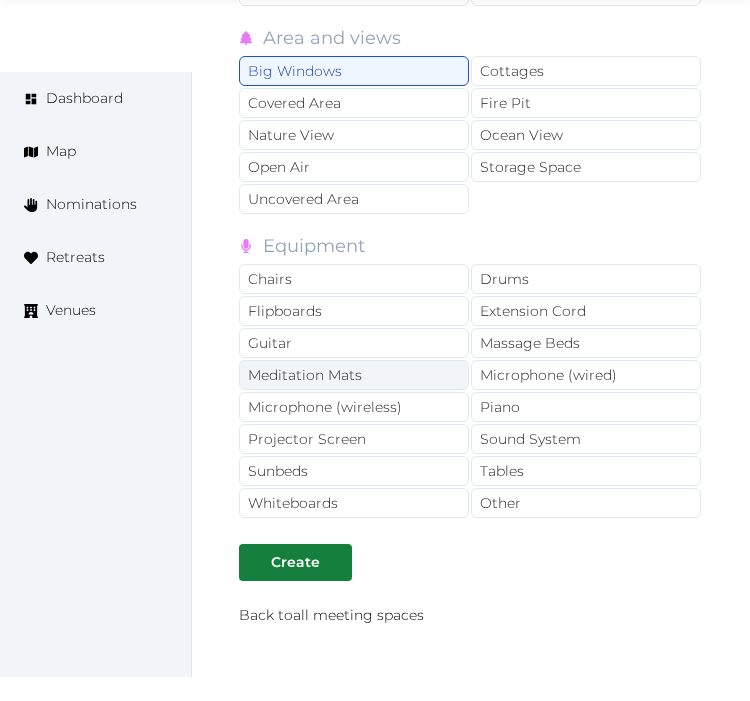 drag, startPoint x: 346, startPoint y: 293, endPoint x: 461, endPoint y: 381, distance: 144.80676 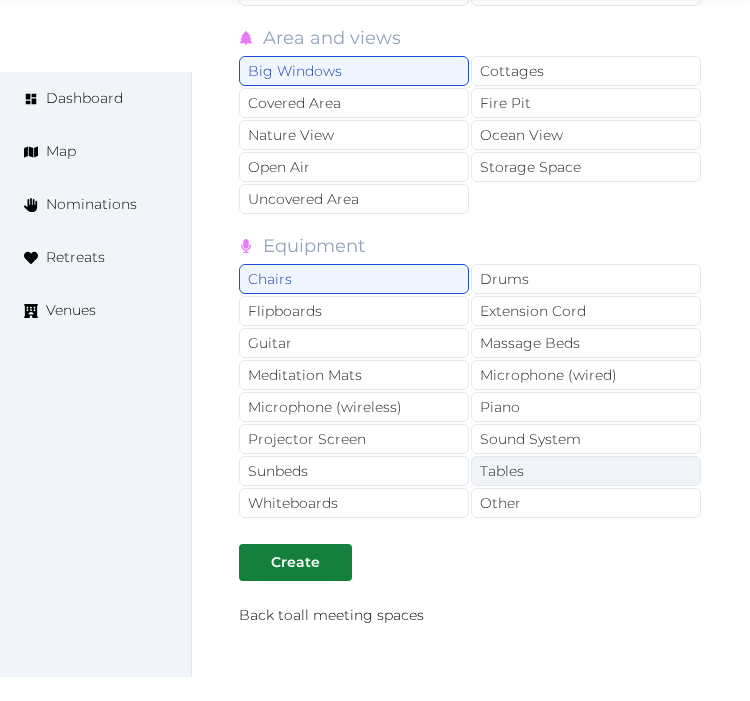 click on "Tables" at bounding box center [586, 471] 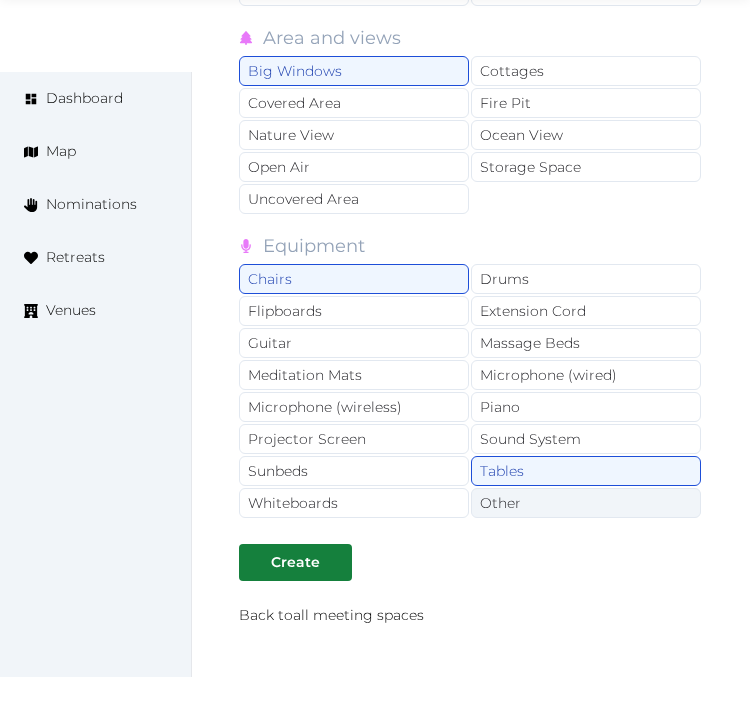 drag, startPoint x: 474, startPoint y: 525, endPoint x: 488, endPoint y: 522, distance: 14.3178215 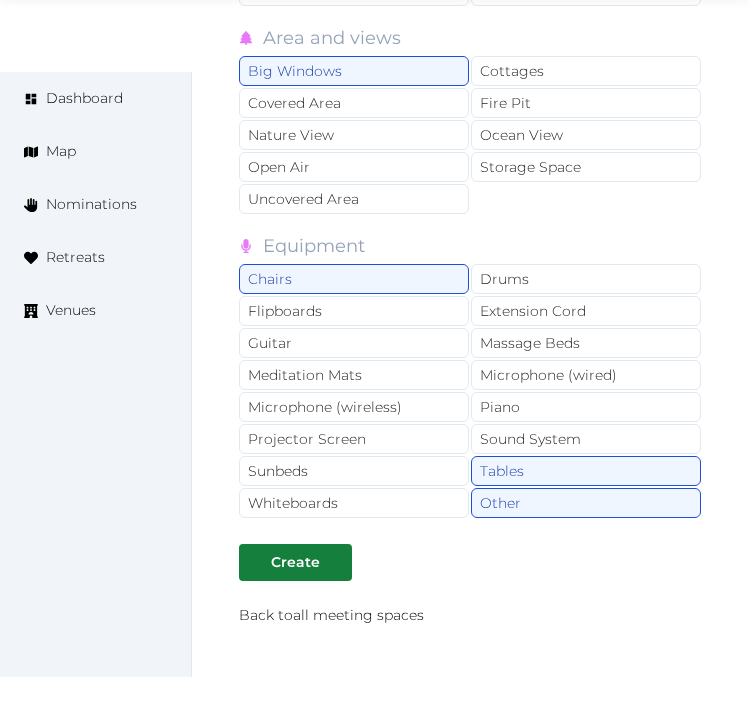 drag, startPoint x: 370, startPoint y: 564, endPoint x: 358, endPoint y: 567, distance: 12.369317 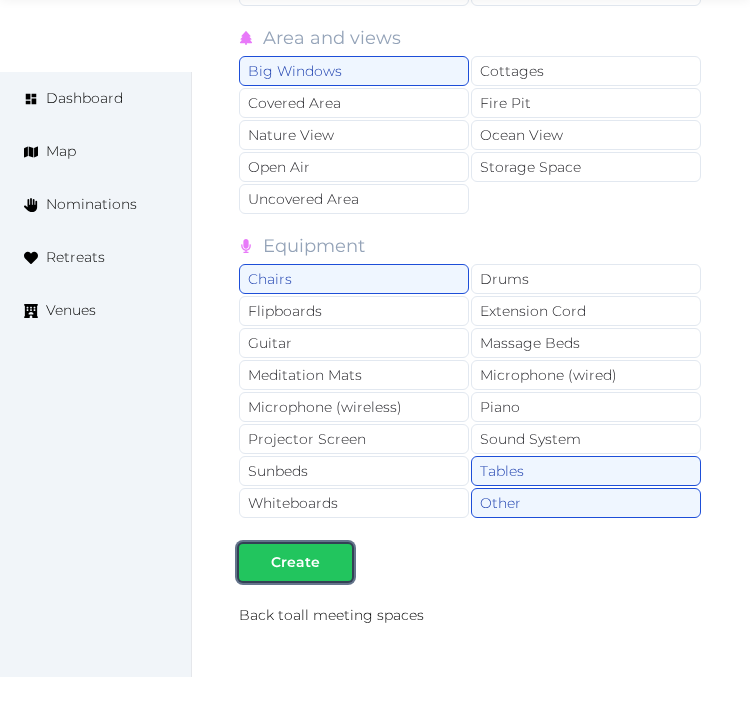 drag, startPoint x: 328, startPoint y: 581, endPoint x: 304, endPoint y: 556, distance: 34.655445 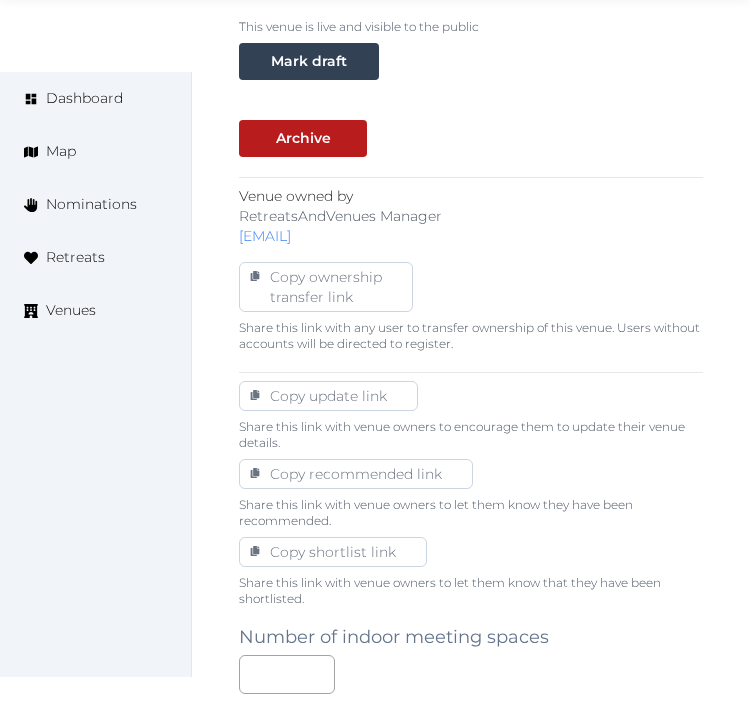 scroll, scrollTop: 1421, scrollLeft: 0, axis: vertical 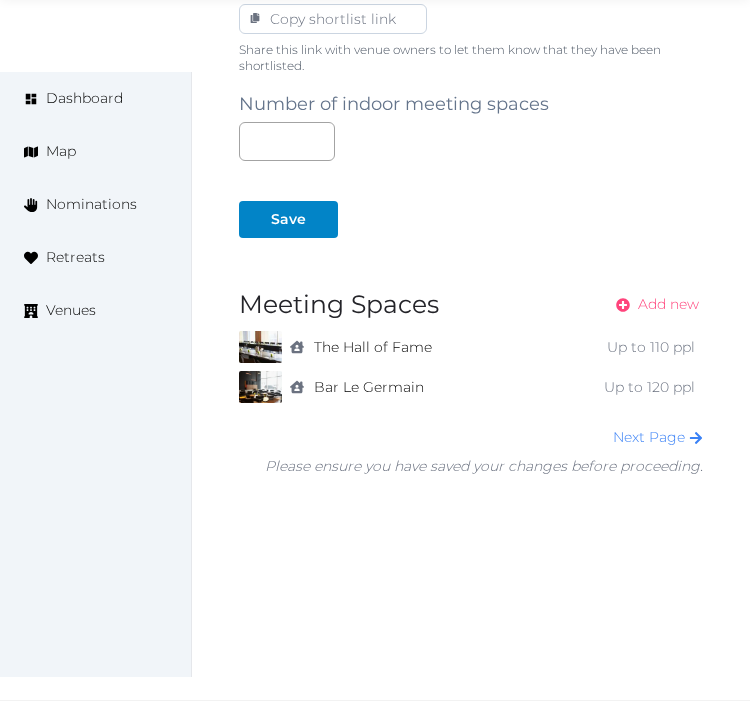 drag, startPoint x: 0, startPoint y: 0, endPoint x: 663, endPoint y: 302, distance: 728.5417 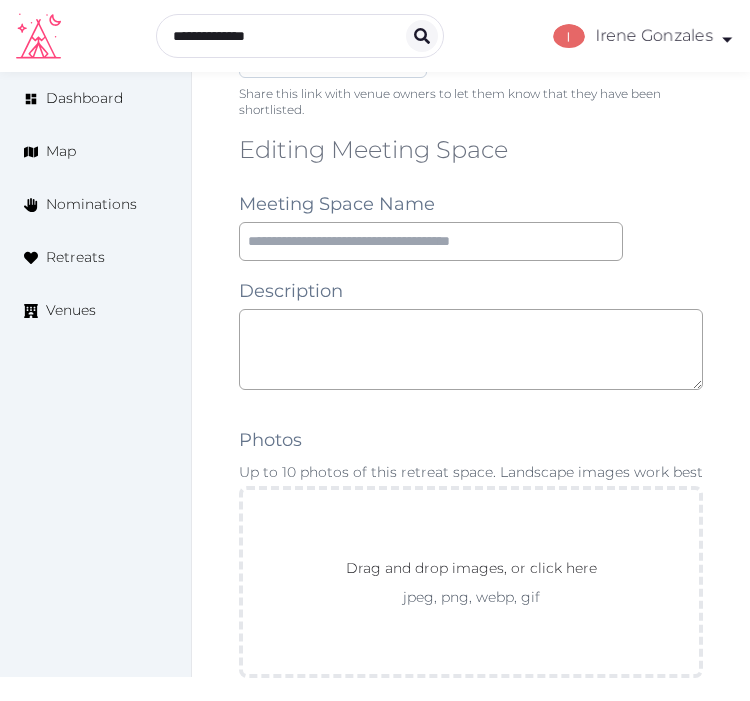 scroll, scrollTop: 1333, scrollLeft: 0, axis: vertical 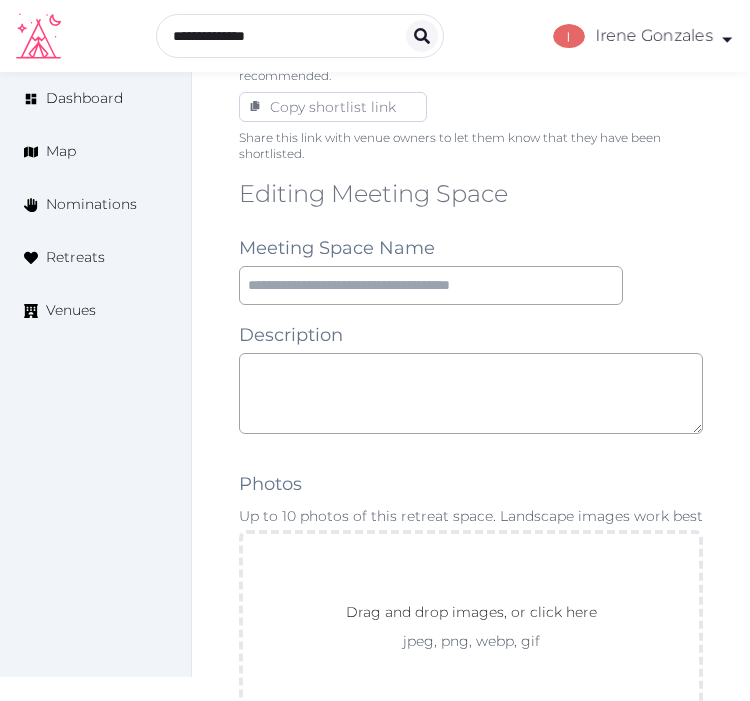click on "Editing Meeting Space  Meeting Space Name Description Photos Up to 10 photos of this retreat space. Landscape images work best Drag and drop images, or click here jpeg, png, webp, gif
To pick up a draggable item, press the space bar.
While dragging, use the arrow keys to move the item.
Press space again to drop the item in its new position, or press escape to cancel.
Environment Indoor Outdoor uncovered Outdoor covered Outdoor with optional covering Clear Capacity in various setups The maximum number of people that can be accommodated each layout. Leave blank if not applicable. Reception Theater Classroom Banquet Rounds Boardroom Yoga Space Size (m²) Space Types Working and presenting Breakout Rooms Co-Working Stations Meeting Room Stage Workshop Outdoor Beach Dance Floor Dining Area Fire Pit Grassy Area Kitchen Meditation Space Multi-Functional Living Area (w/ couches) Patio Outdoor Space Theatre Wedding Hall Yoga Space Indoor Dance Floor Dining Area Kitchen Theatre Meditation Space Gym Spa" at bounding box center (471, 1306) 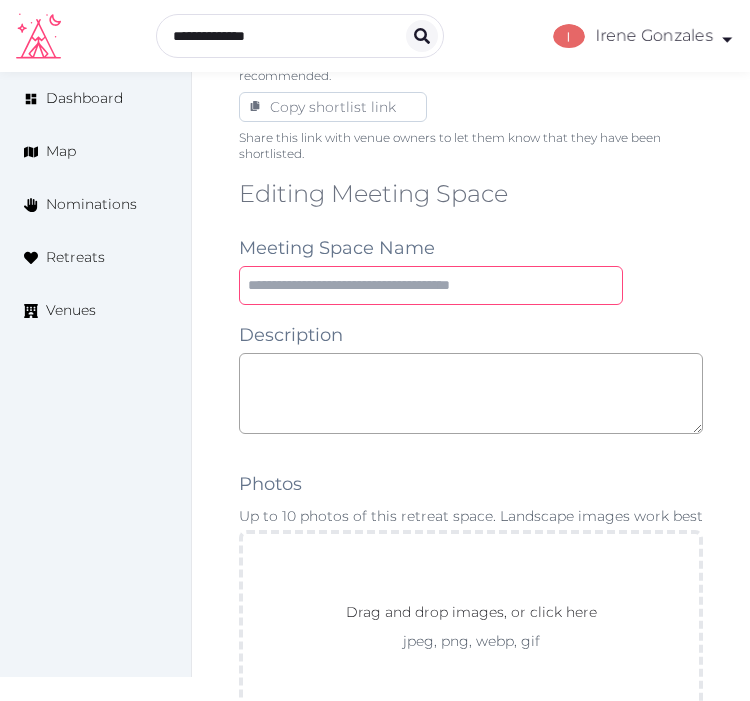 click at bounding box center [431, 285] 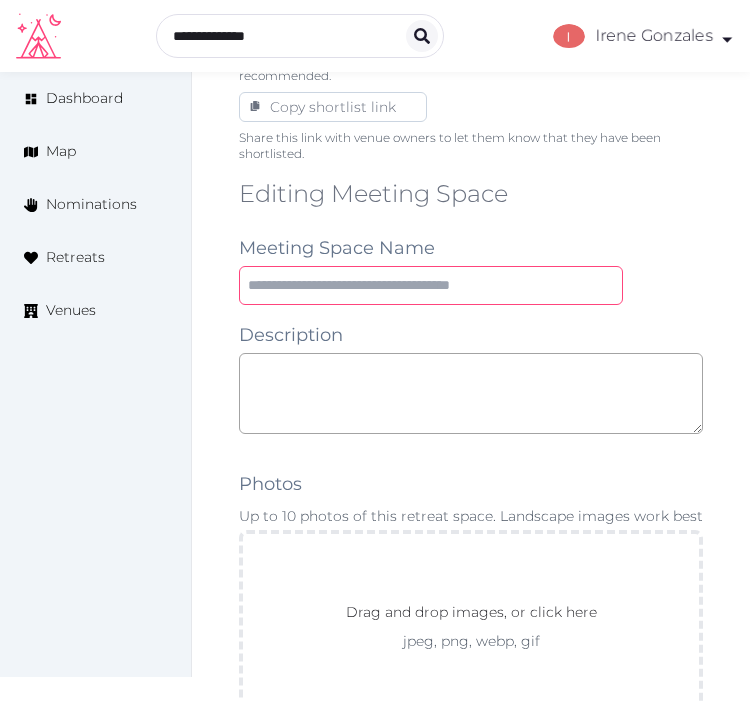 paste on "**********" 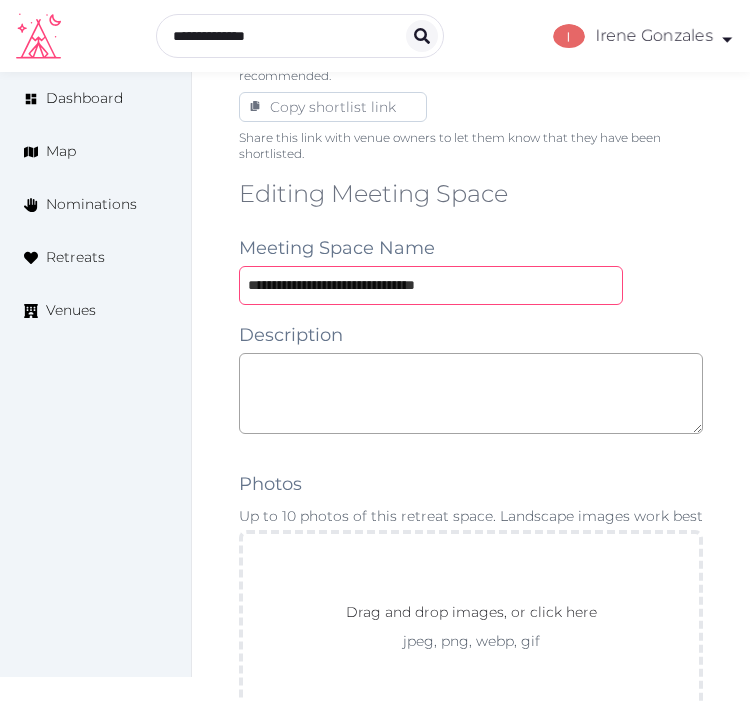 scroll, scrollTop: 1555, scrollLeft: 0, axis: vertical 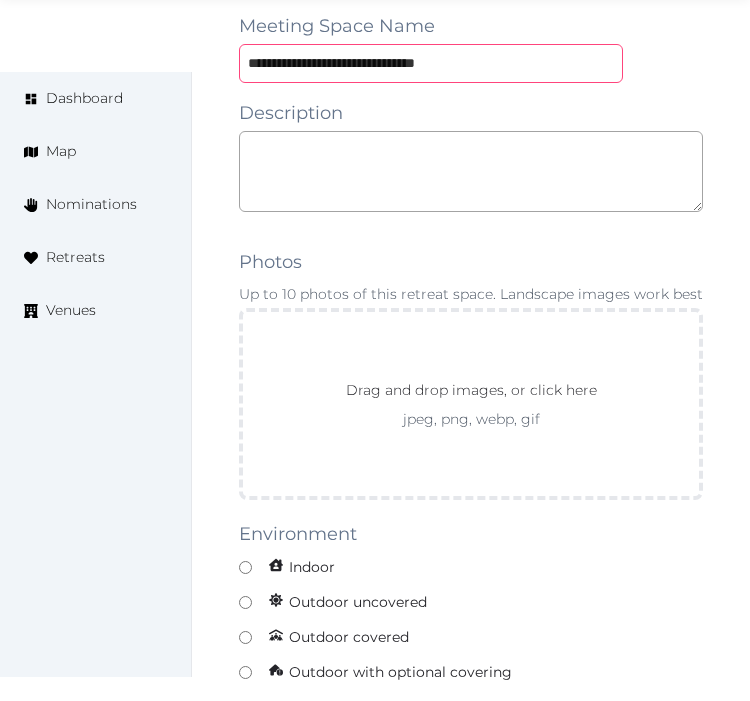 type on "**********" 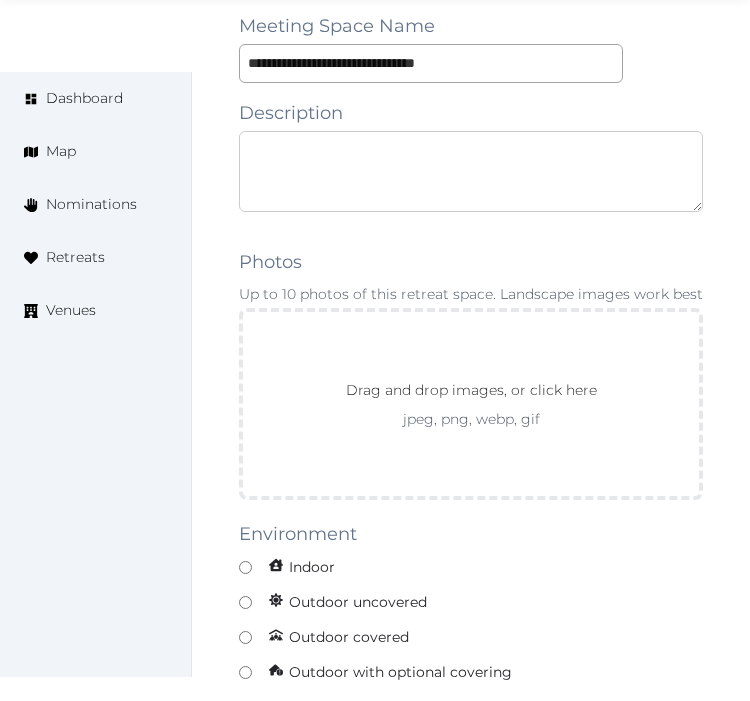 click at bounding box center [471, 171] 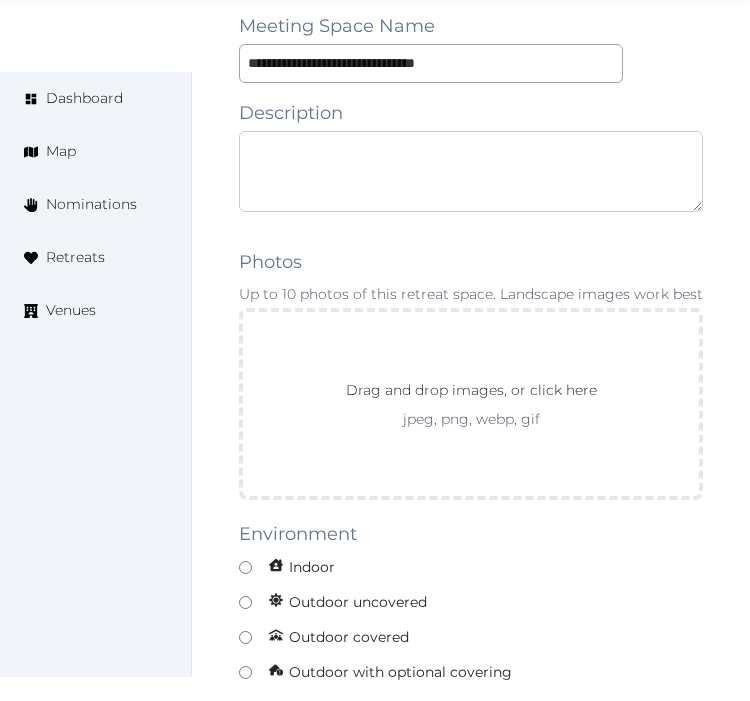 paste on "**********" 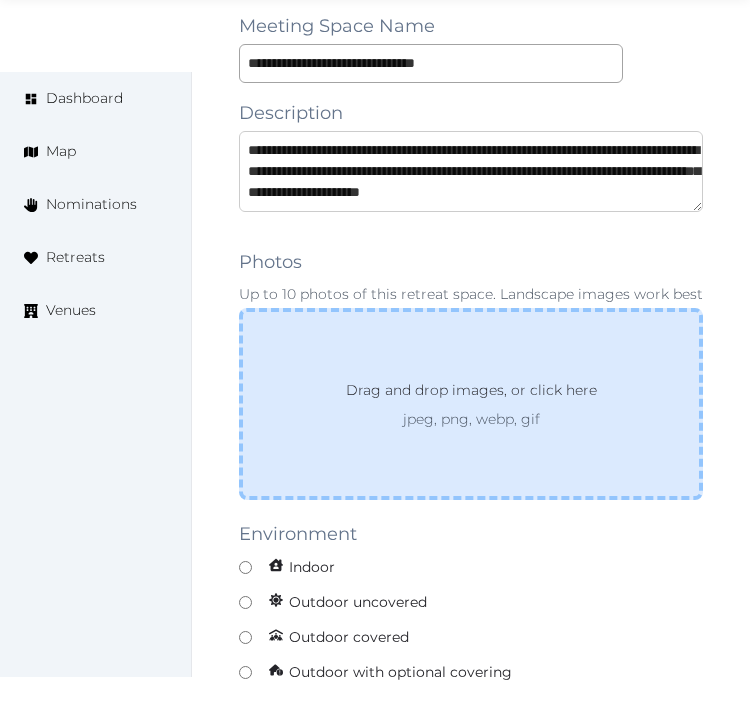 scroll, scrollTop: 52, scrollLeft: 0, axis: vertical 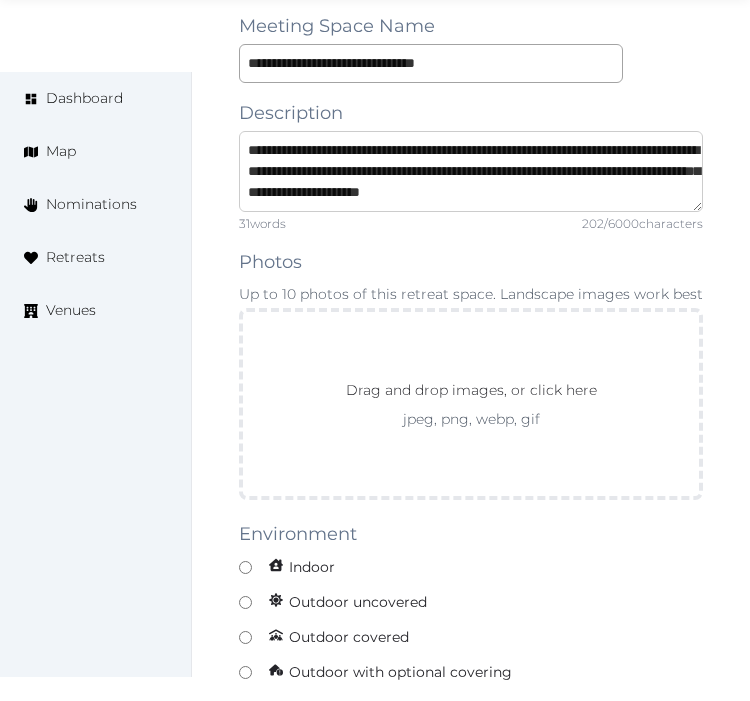 type on "**********" 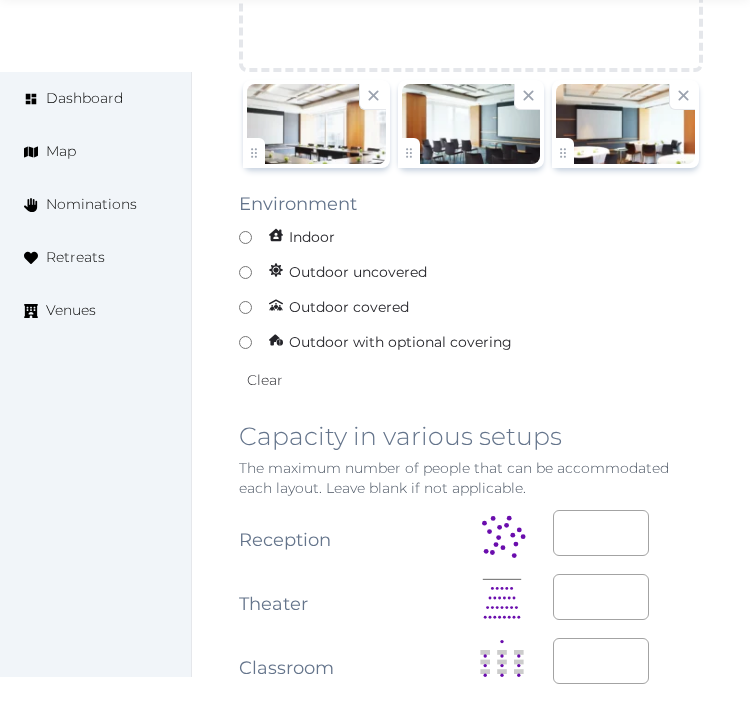 scroll, scrollTop: 2111, scrollLeft: 0, axis: vertical 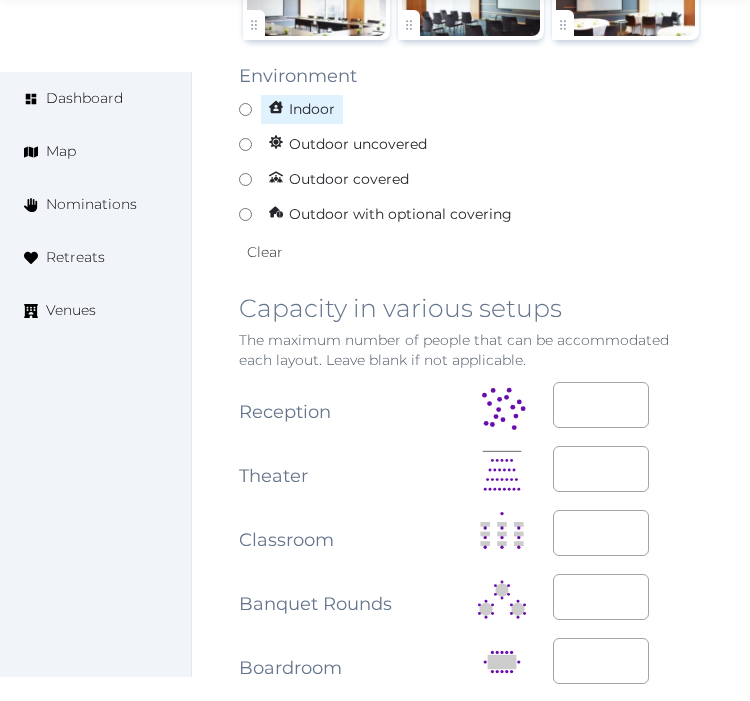click on "Indoor" at bounding box center [471, 109] 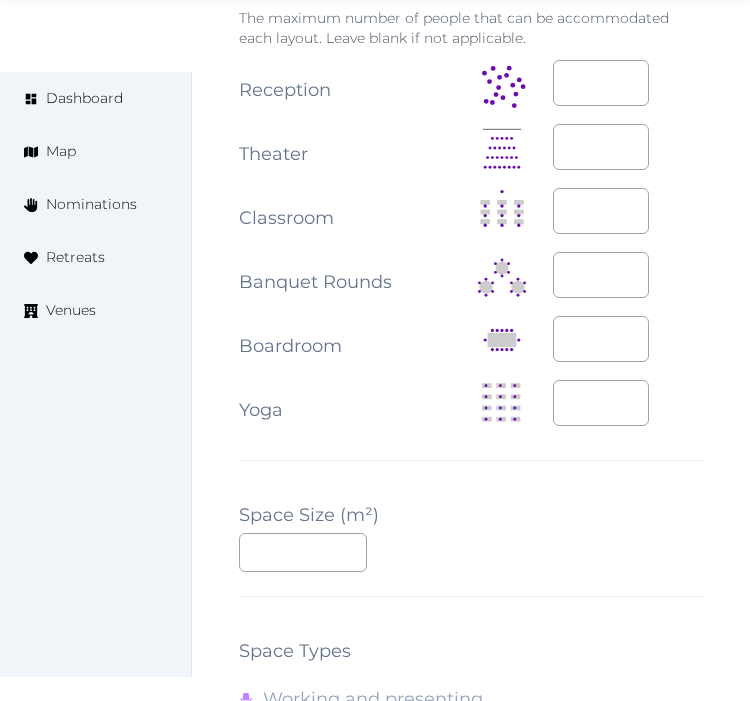 scroll, scrollTop: 2444, scrollLeft: 0, axis: vertical 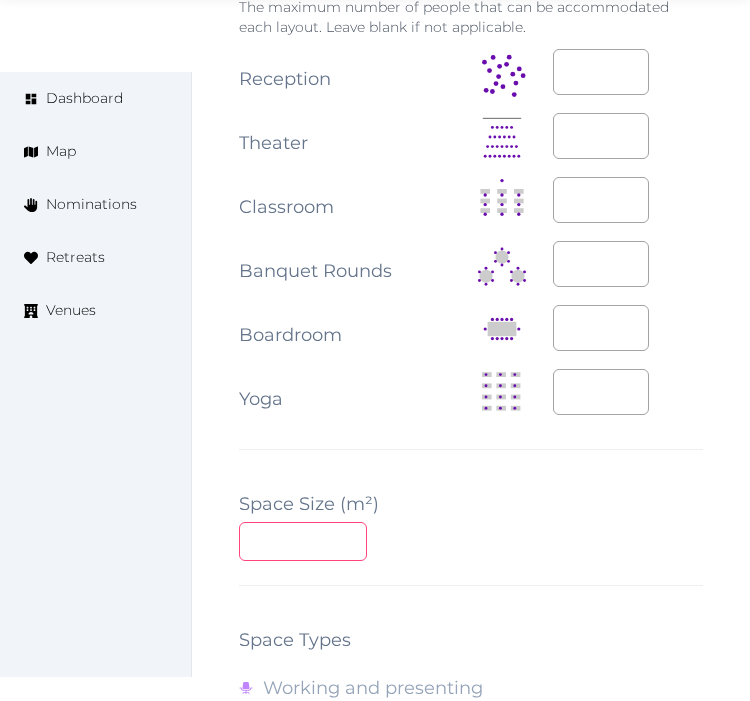 click at bounding box center (303, 541) 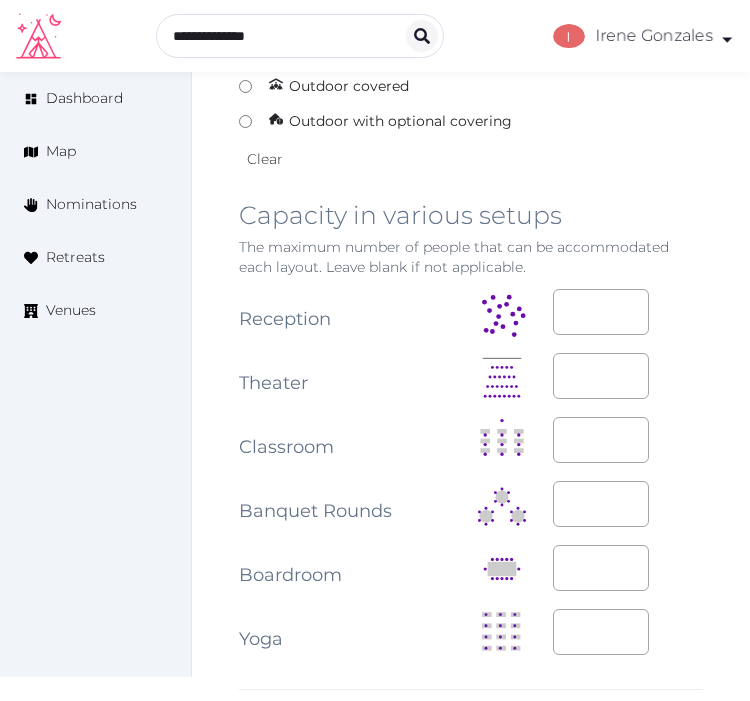 scroll, scrollTop: 2111, scrollLeft: 0, axis: vertical 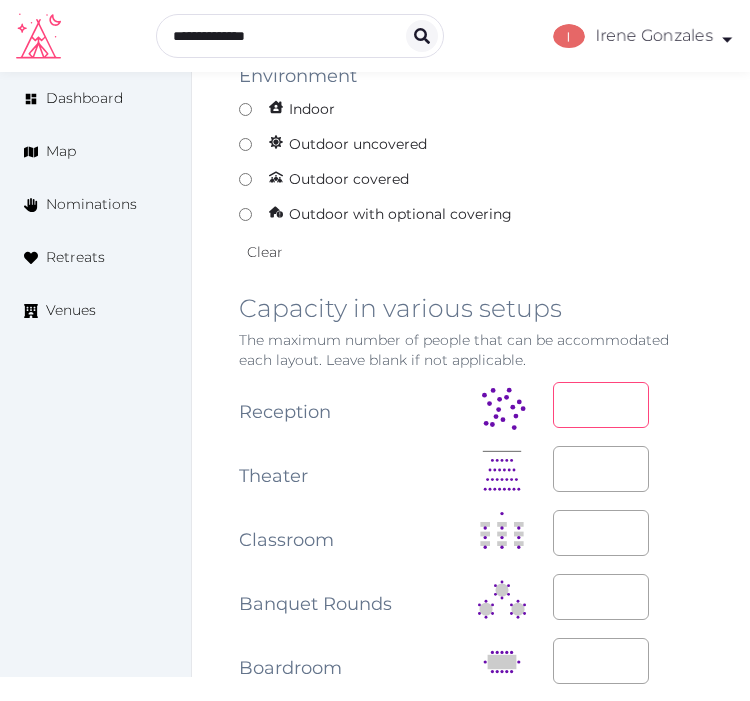 click at bounding box center (601, 405) 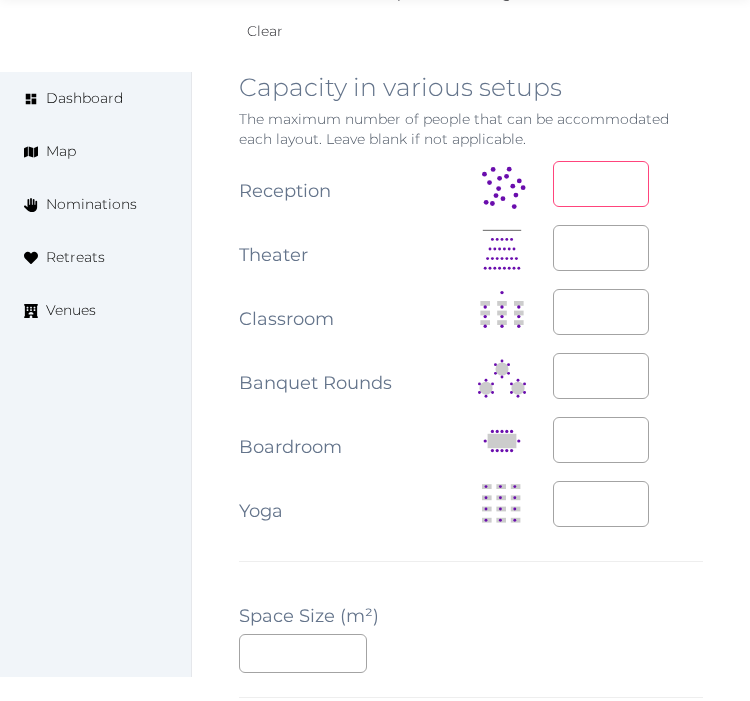 scroll, scrollTop: 2333, scrollLeft: 0, axis: vertical 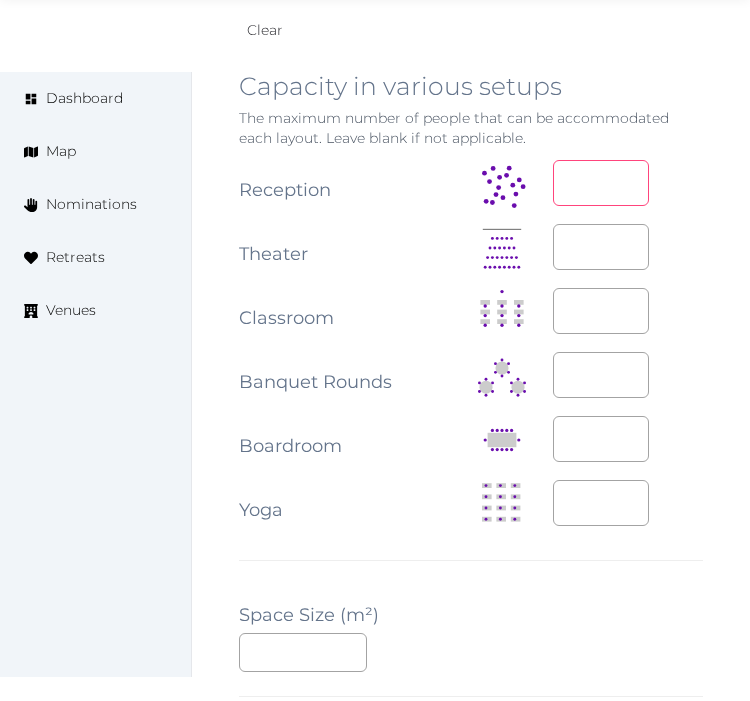 type on "**" 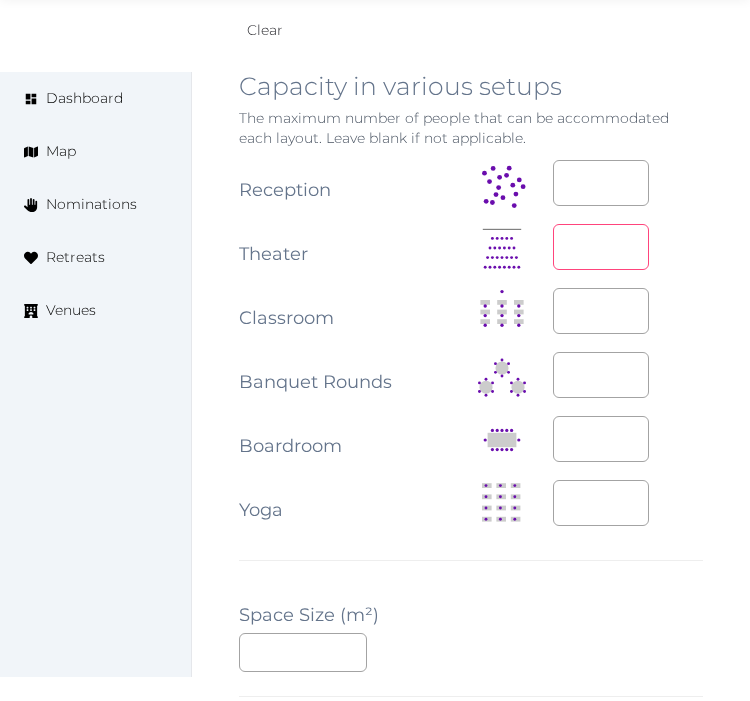 click at bounding box center [601, 247] 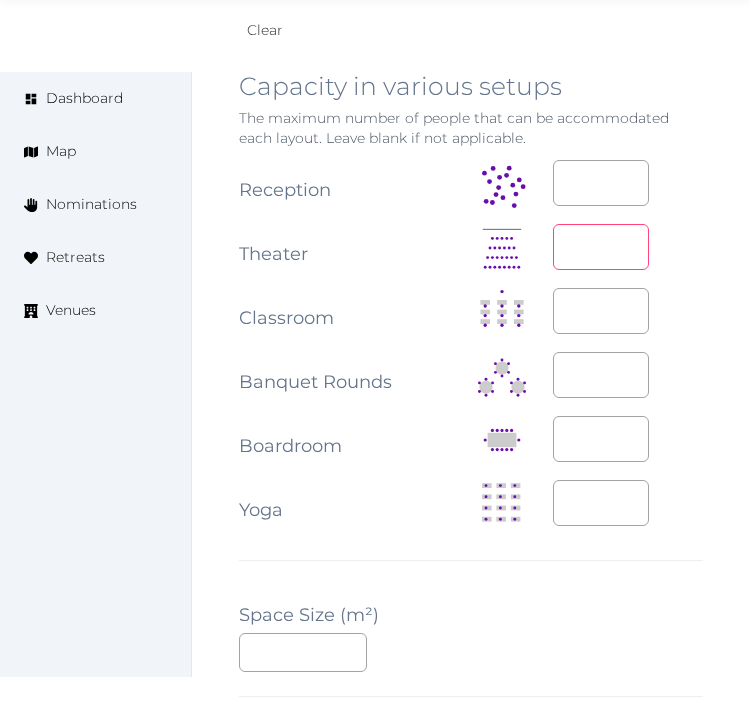 type 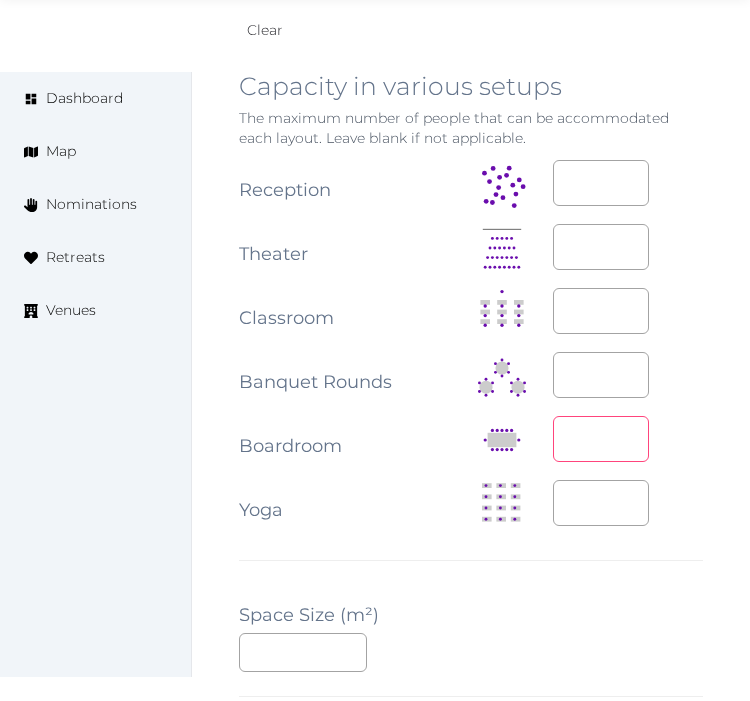 click at bounding box center (601, 439) 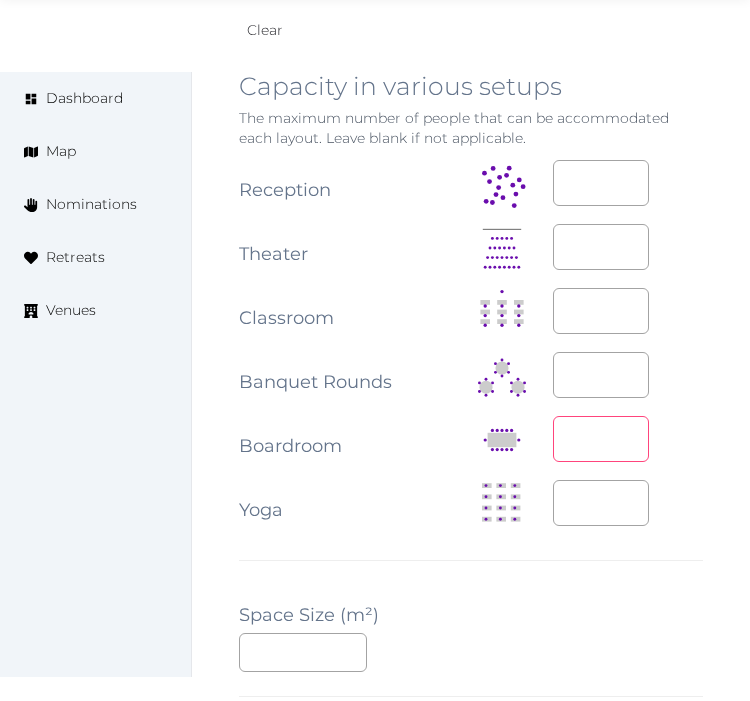 type on "**" 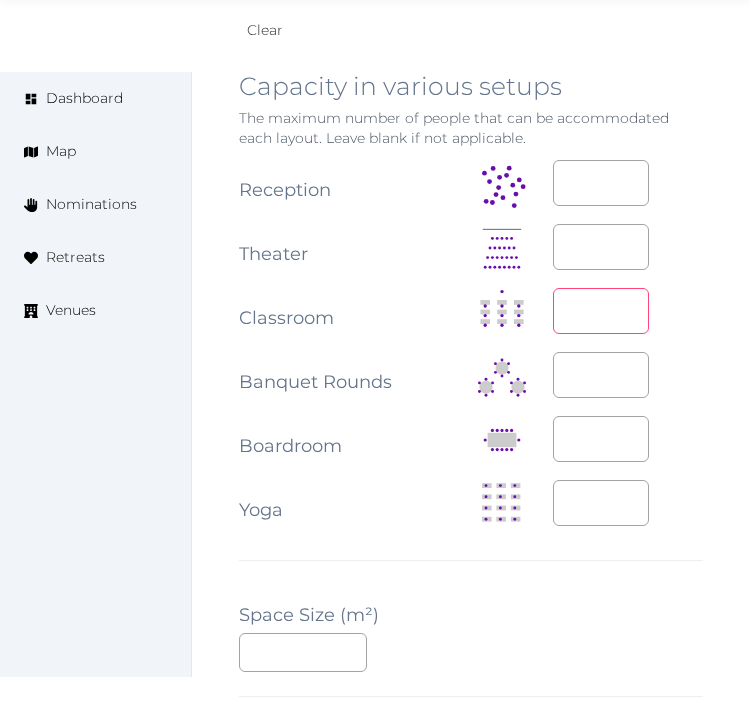 click at bounding box center [601, 311] 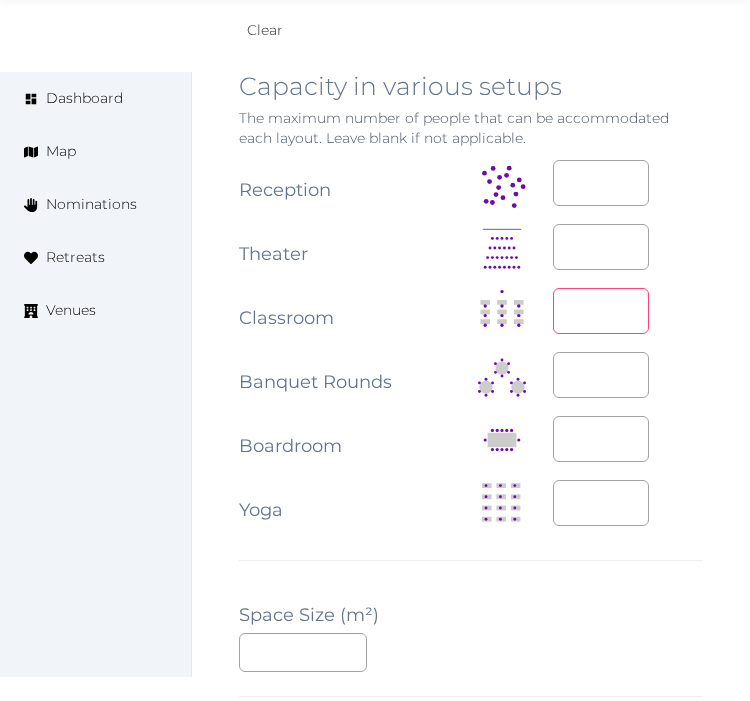 type on "**" 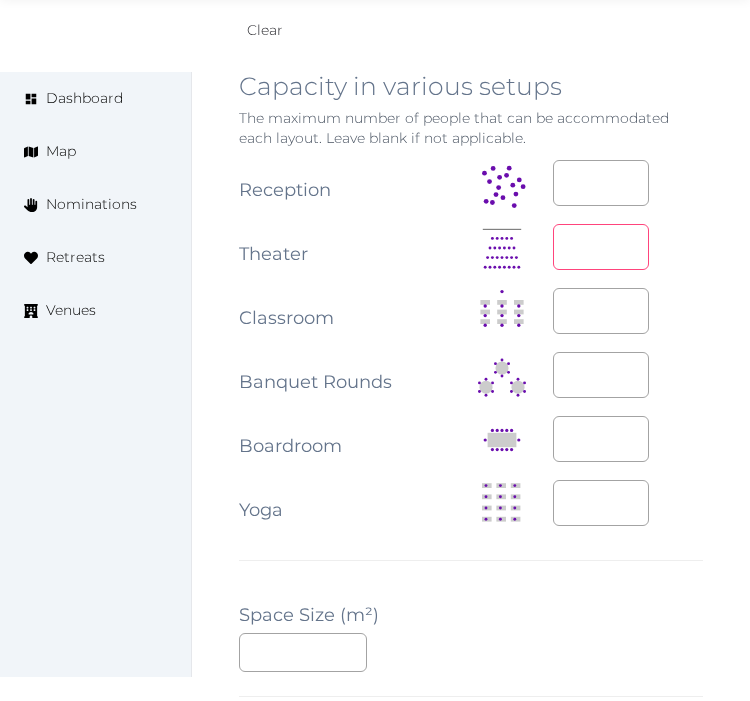 click at bounding box center (601, 247) 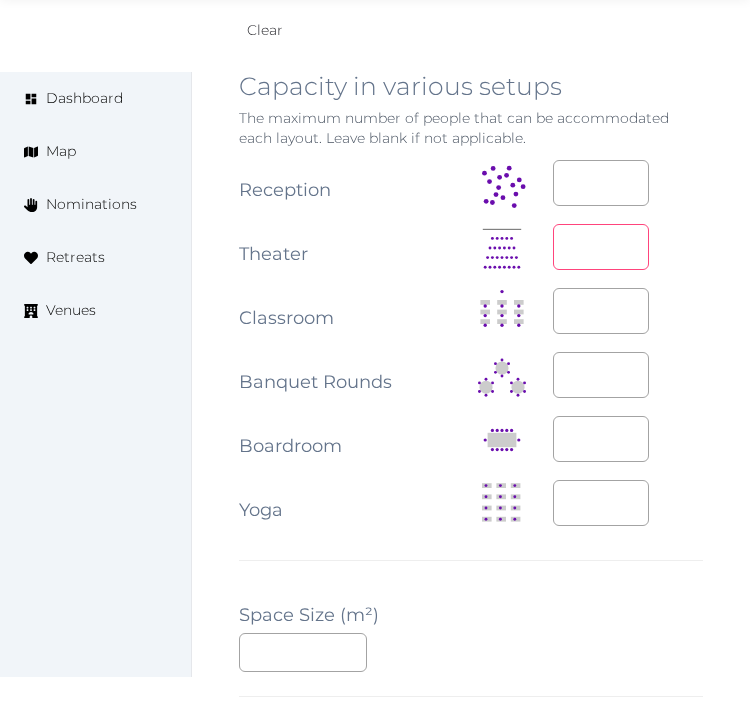 type on "**" 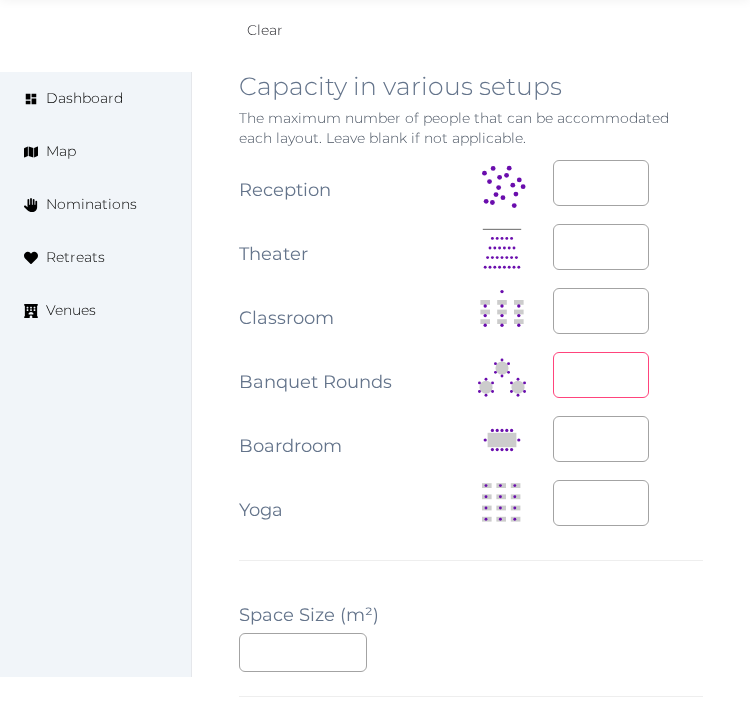 click at bounding box center [601, 375] 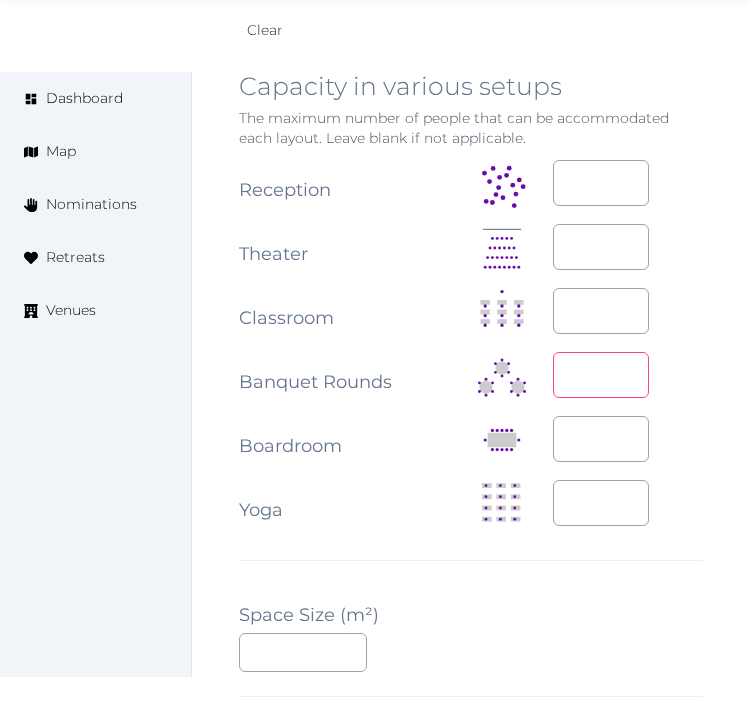 type on "**" 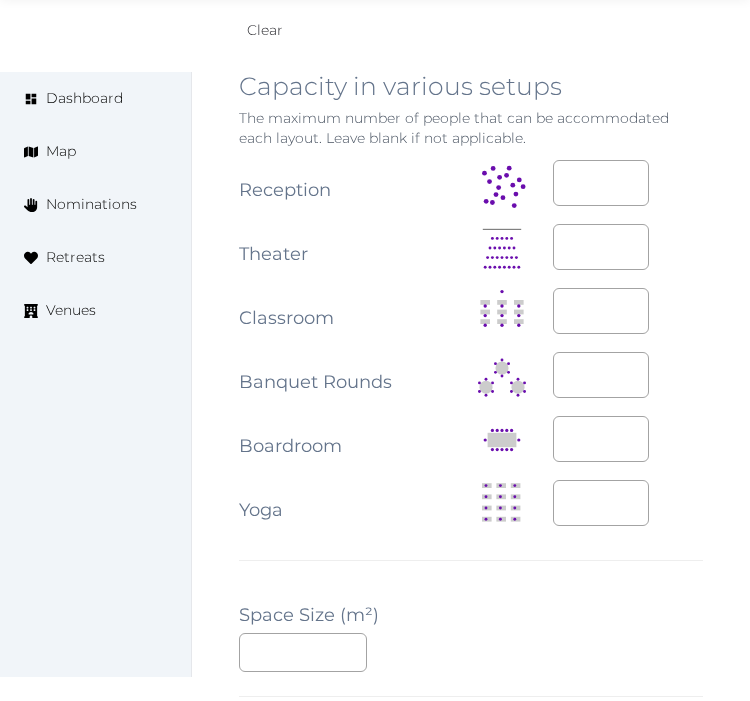 drag, startPoint x: 487, startPoint y: 615, endPoint x: 493, endPoint y: 582, distance: 33.54102 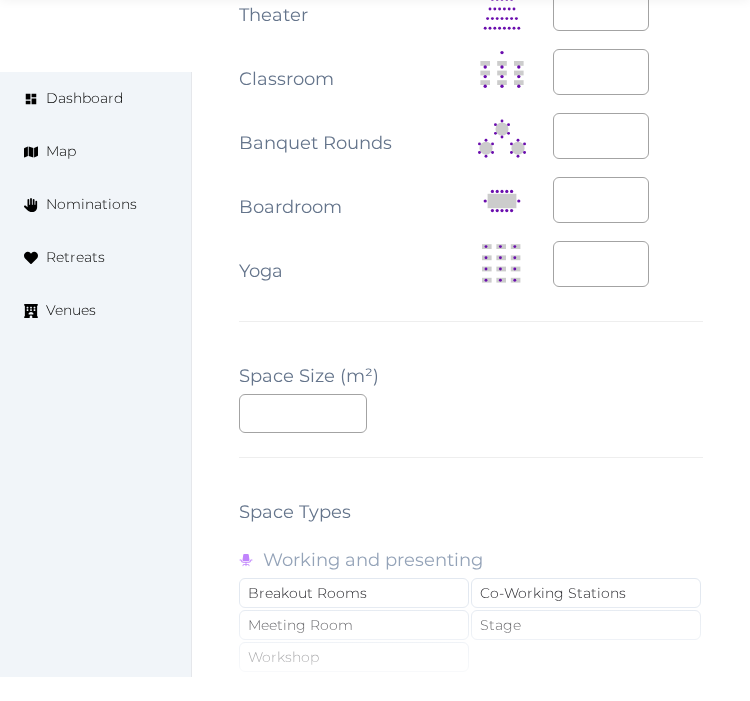 scroll, scrollTop: 2777, scrollLeft: 0, axis: vertical 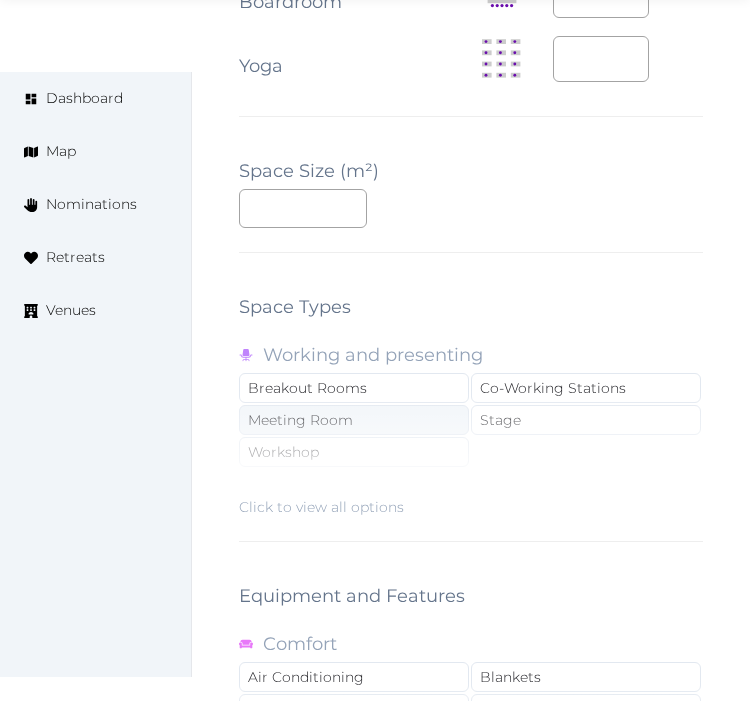 click on "Click to view all options" at bounding box center (471, 453) 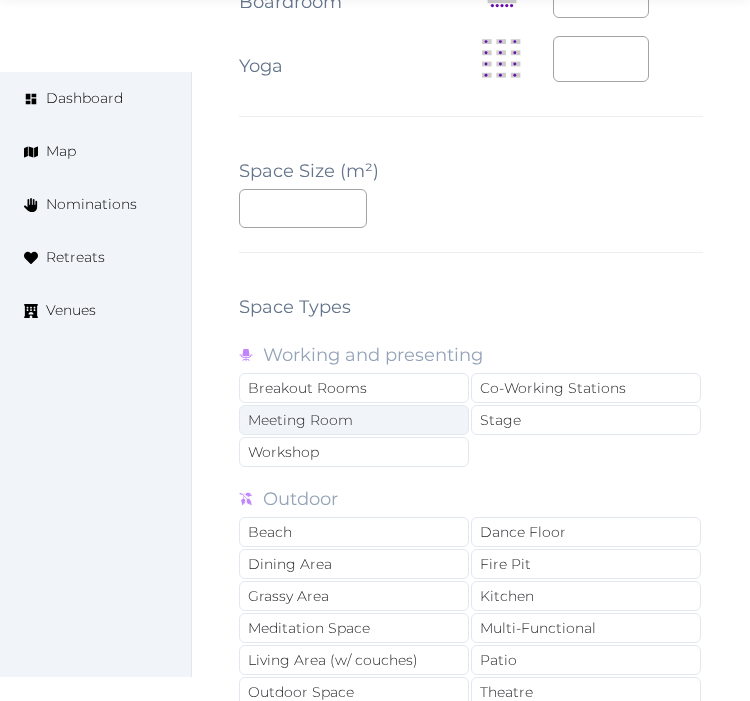 scroll, scrollTop: 2888, scrollLeft: 0, axis: vertical 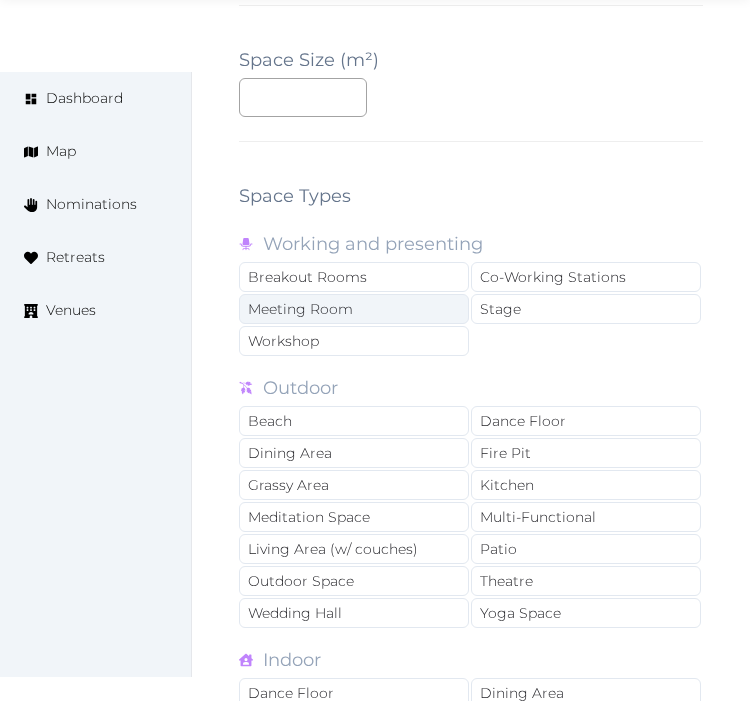 click on "Meeting Room" at bounding box center [354, 309] 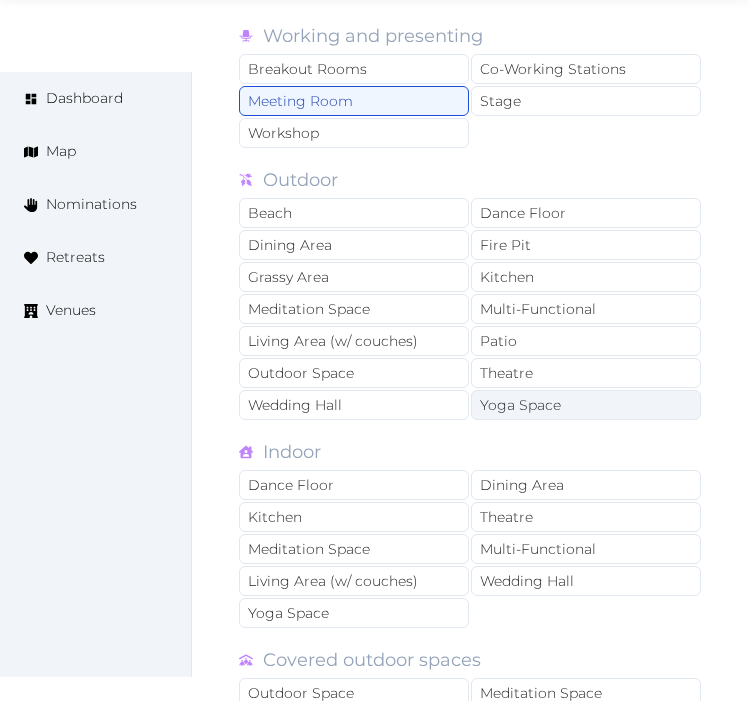 scroll, scrollTop: 3222, scrollLeft: 0, axis: vertical 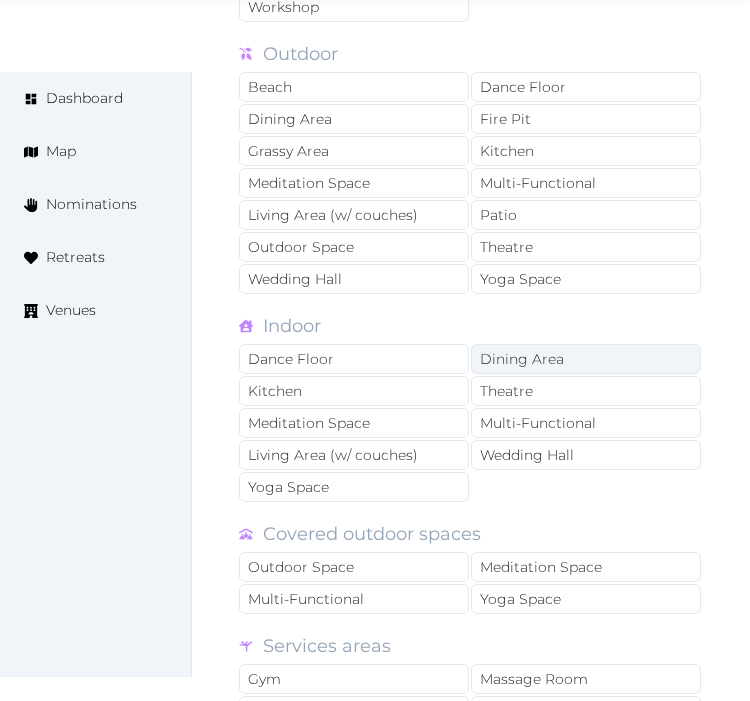 click on "Dining Area" at bounding box center (586, 359) 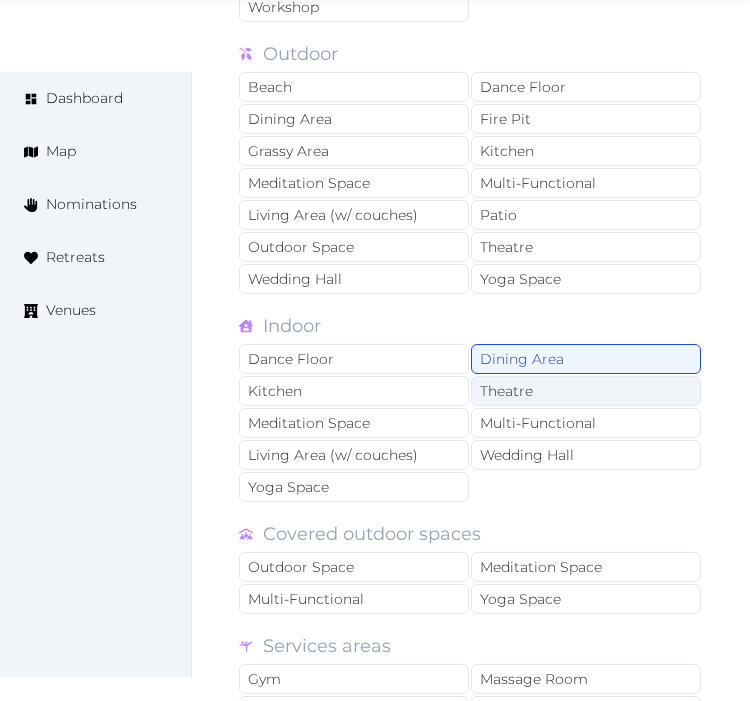 click on "Theatre" at bounding box center (586, 391) 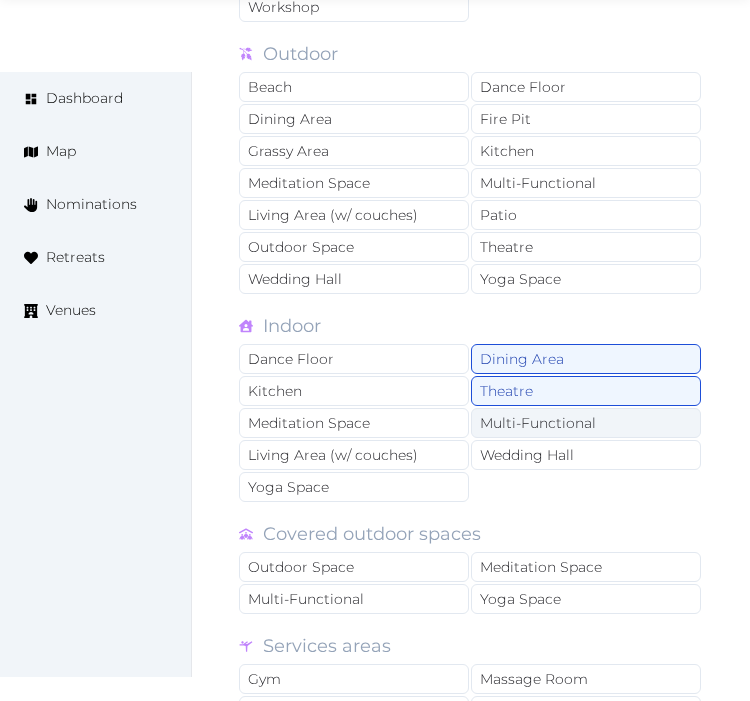 click on "Multi-Functional" at bounding box center [586, 423] 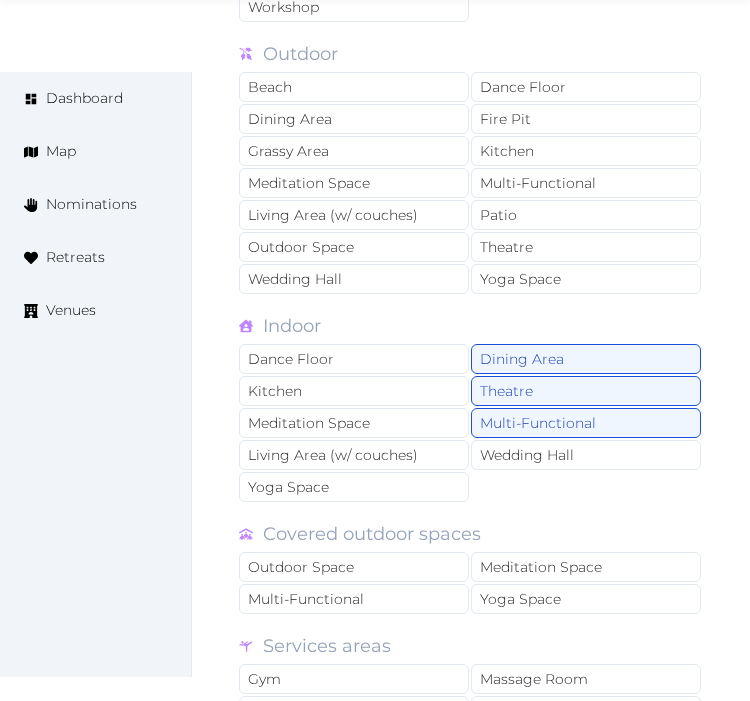 click on "Dance Floor Dining Area Kitchen Theatre Meditation Space Multi-Functional Living Area (w/ couches) Wedding Hall Yoga Space" at bounding box center (471, 424) 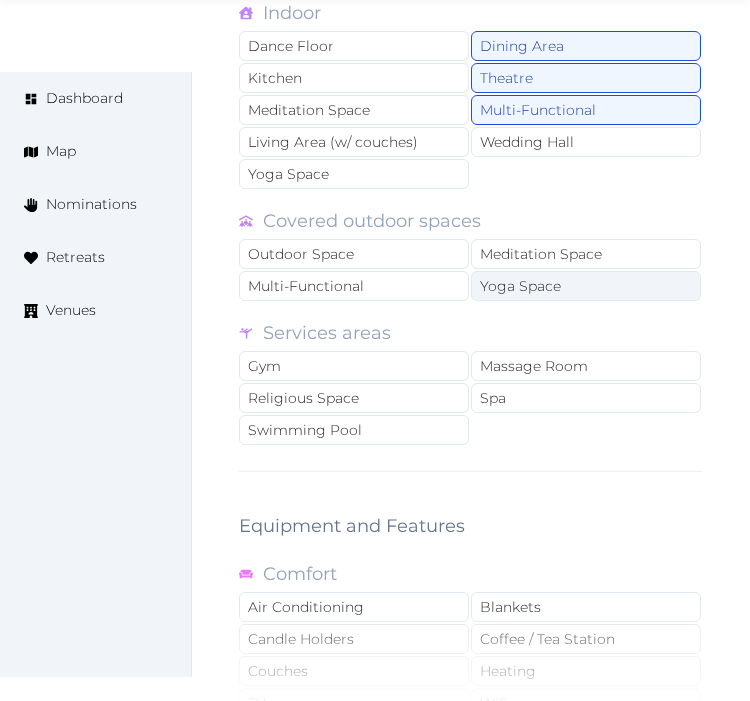 scroll, scrollTop: 3555, scrollLeft: 0, axis: vertical 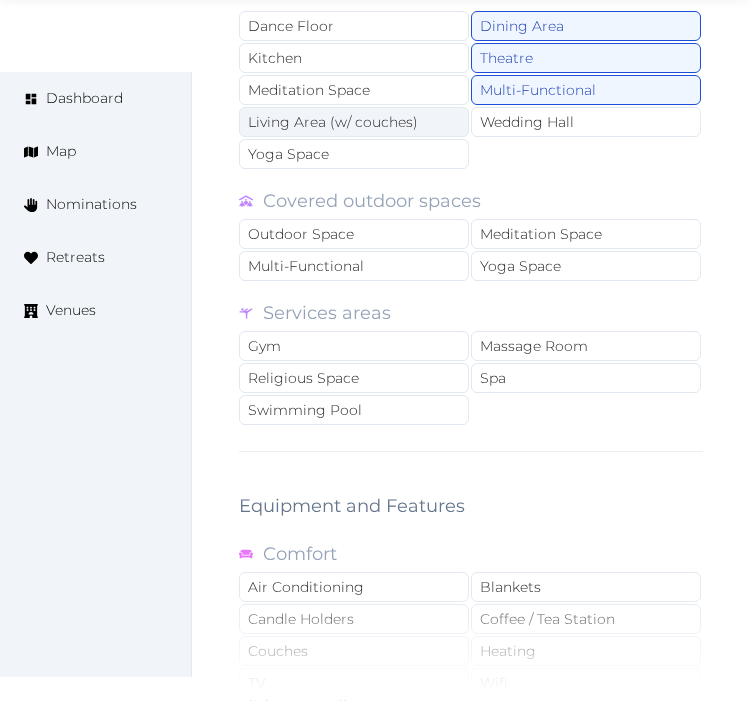 click on "Living Area (w/ couches)" at bounding box center (354, 122) 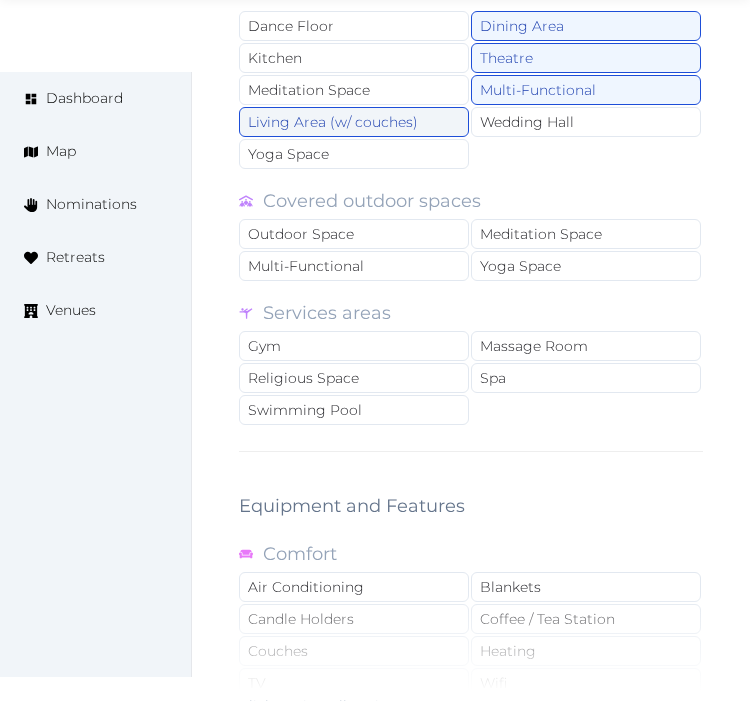 click on "Living Area (w/ couches)" at bounding box center [354, 122] 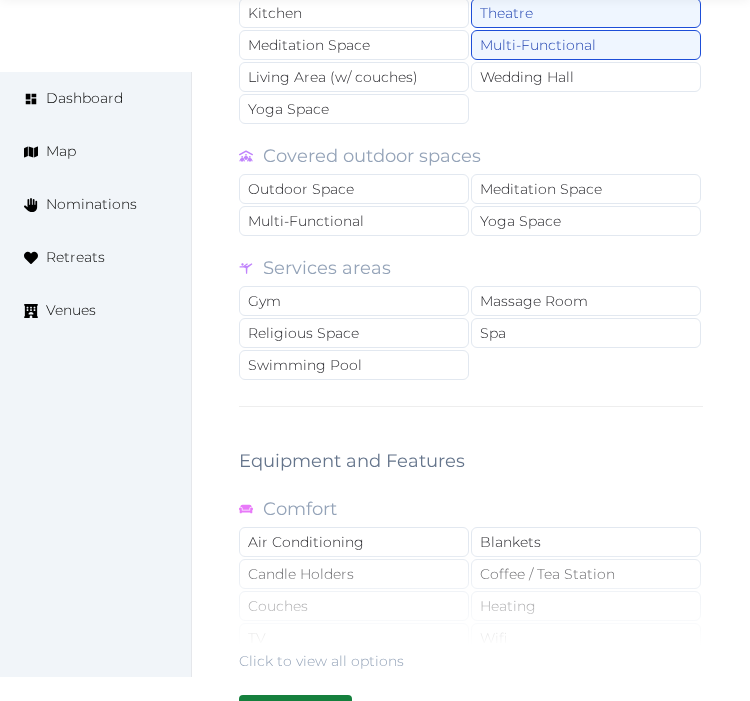 scroll, scrollTop: 3777, scrollLeft: 0, axis: vertical 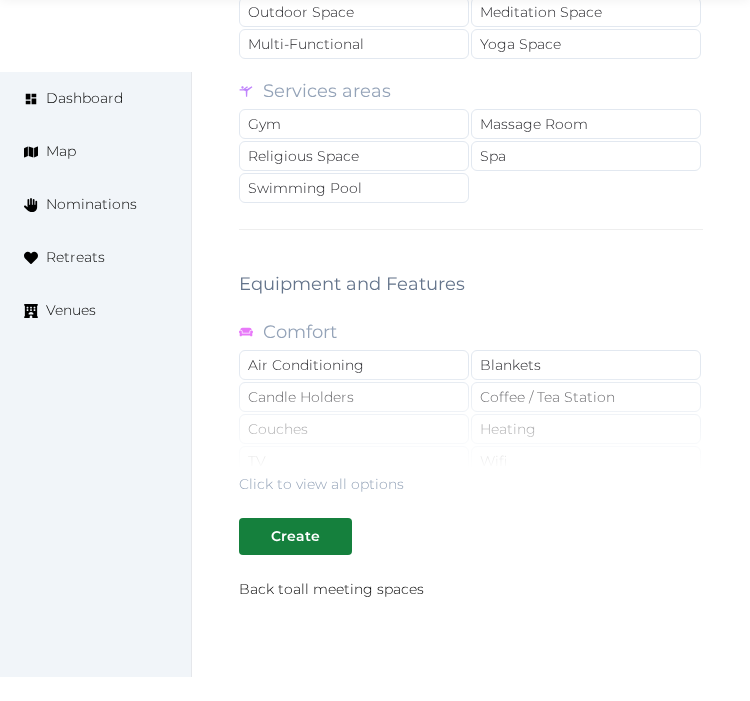 click on "Click to view all options" at bounding box center (471, 430) 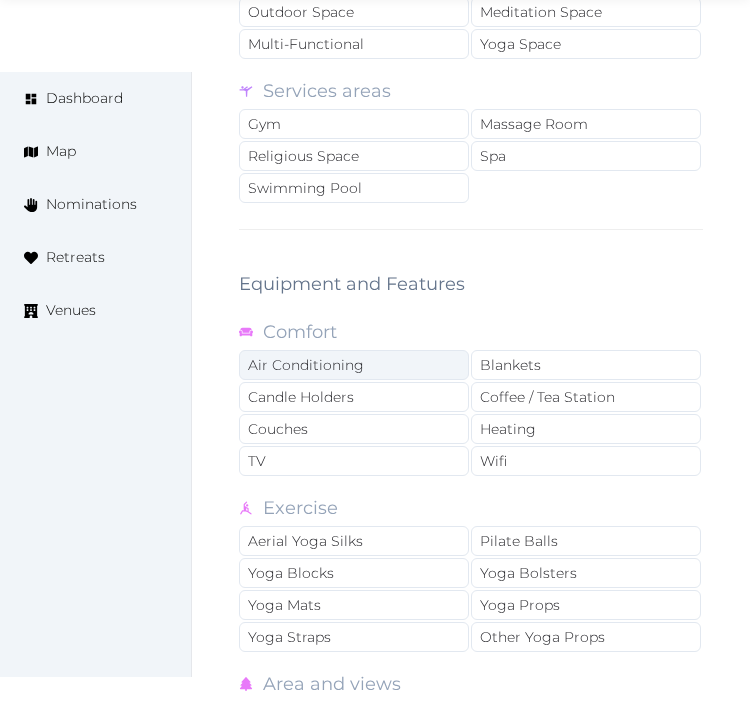 click on "Air Conditioning" at bounding box center [354, 365] 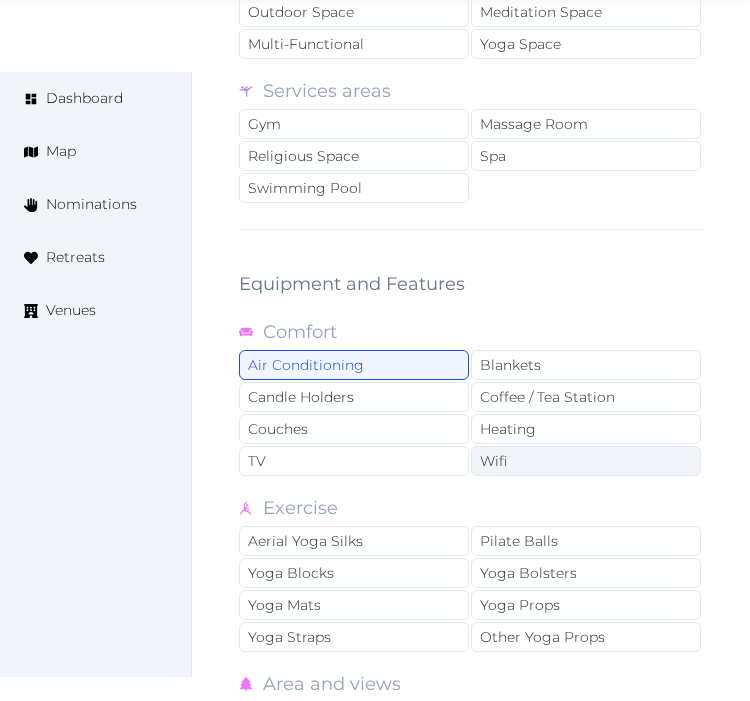 click on "Wifi" at bounding box center [586, 461] 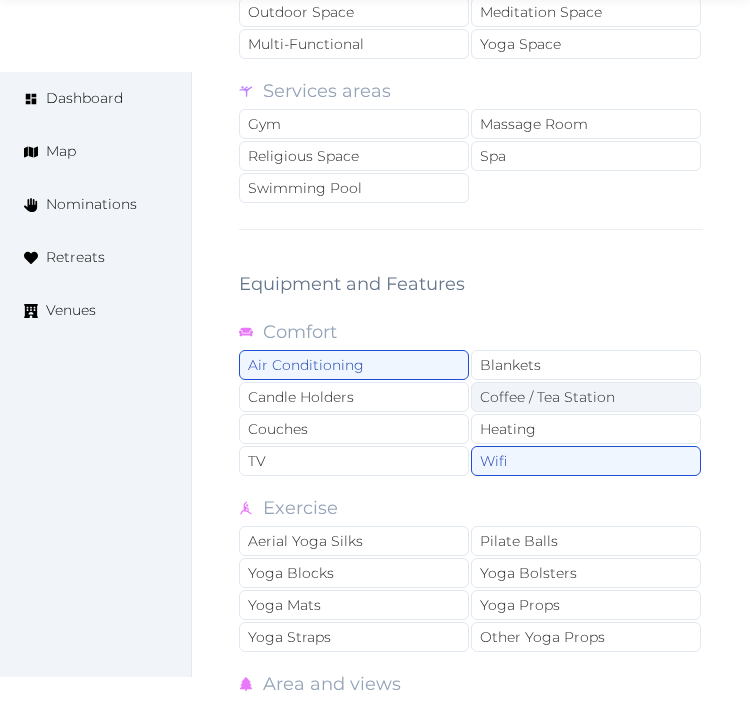 click on "Coffee / Tea Station" at bounding box center [586, 397] 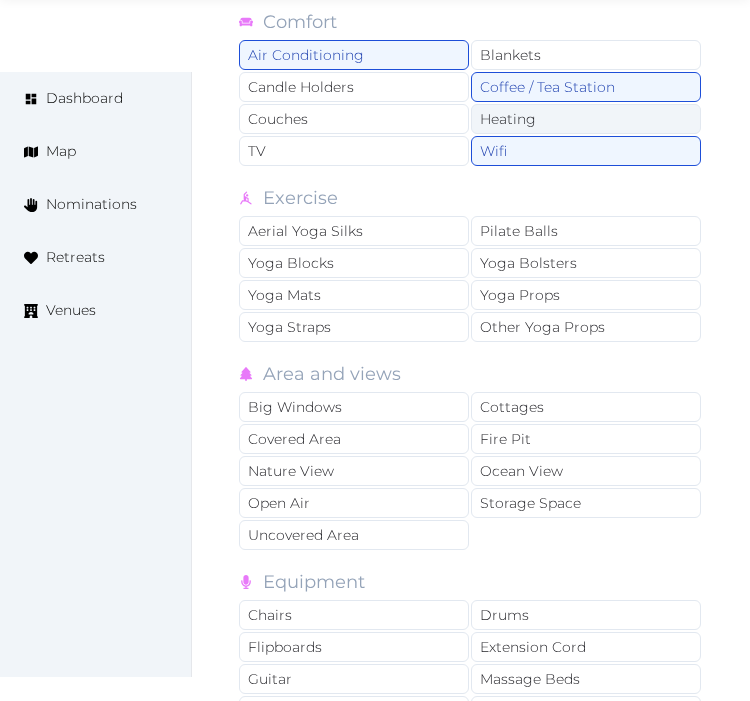 scroll, scrollTop: 4222, scrollLeft: 0, axis: vertical 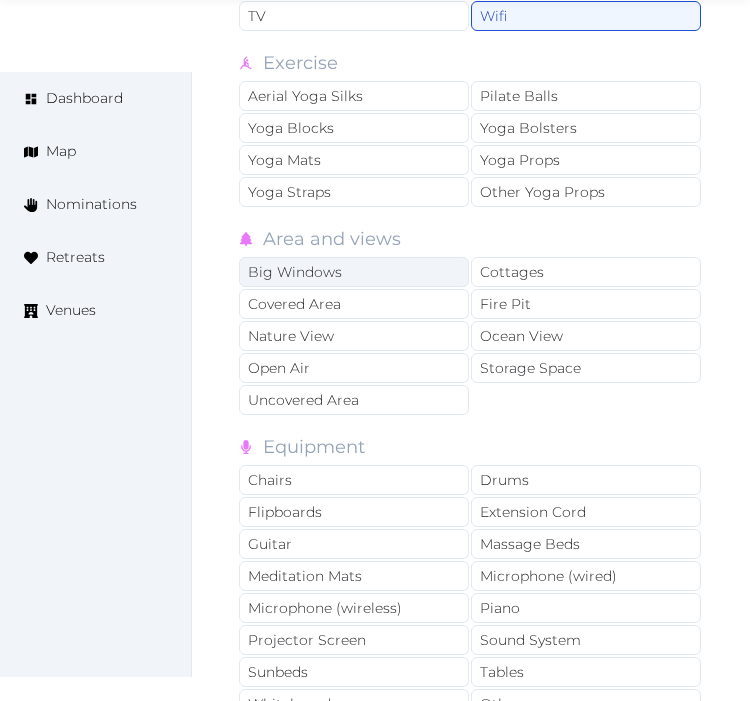 click on "Big Windows" at bounding box center [354, 272] 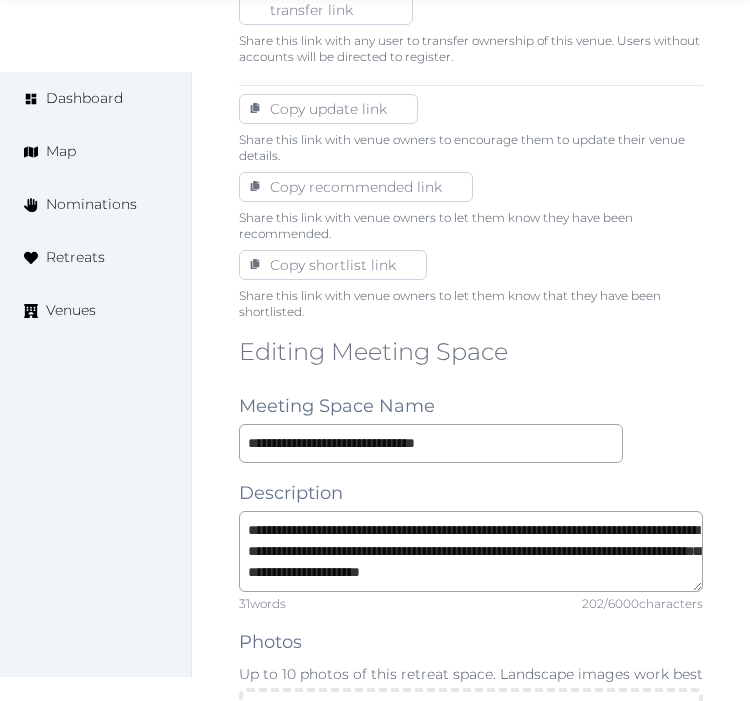 scroll, scrollTop: 1333, scrollLeft: 0, axis: vertical 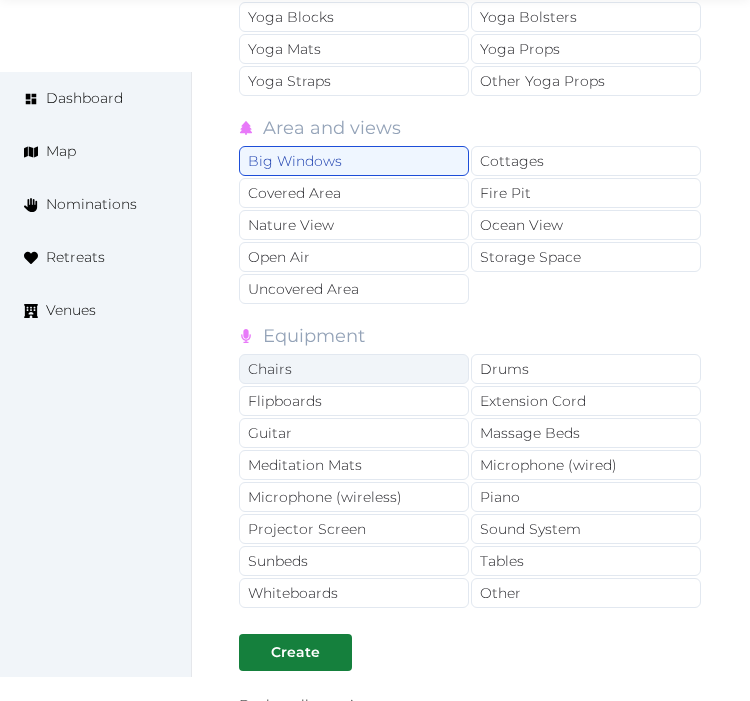click on "Chairs" at bounding box center (354, 369) 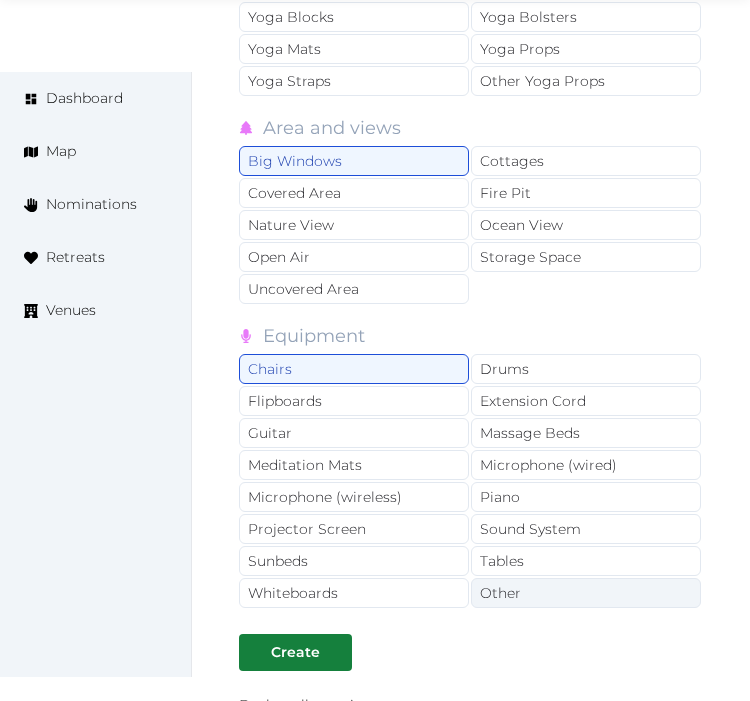 click on "Other" at bounding box center (586, 593) 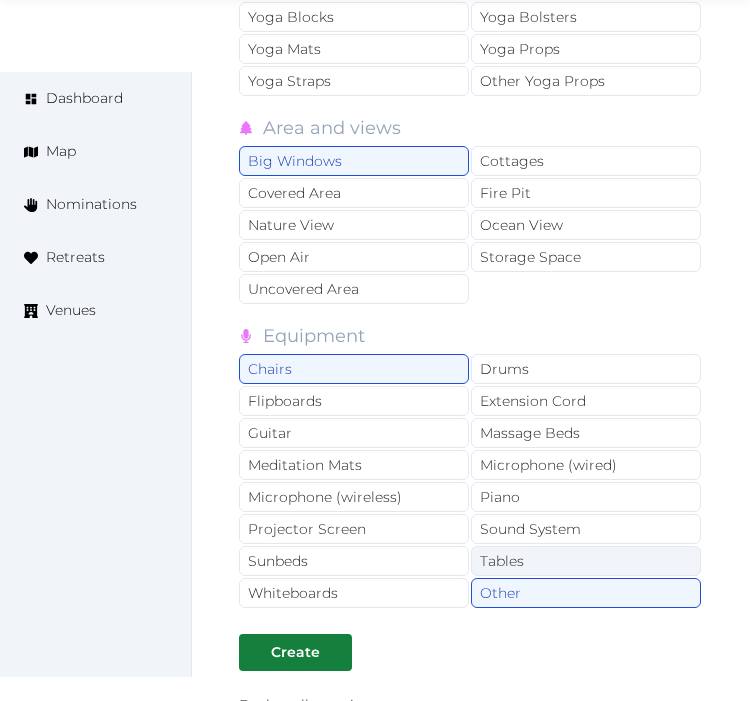 click on "Tables" at bounding box center [586, 561] 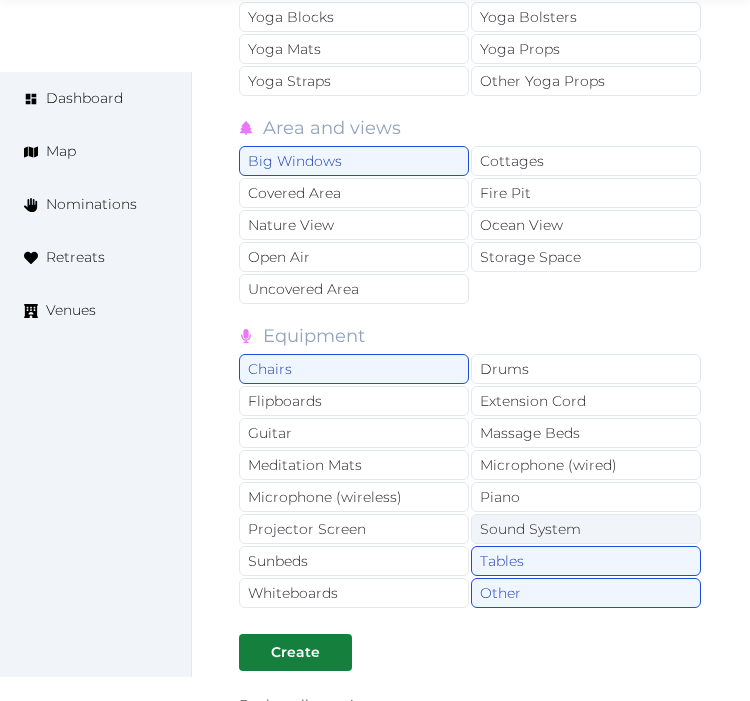 click on "Sound System" at bounding box center (586, 529) 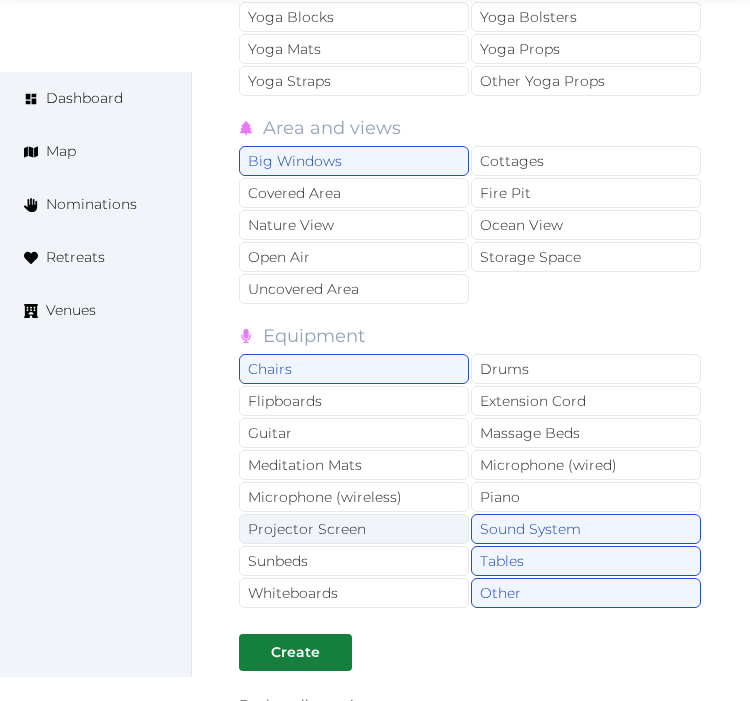 click on "Projector Screen" at bounding box center (354, 529) 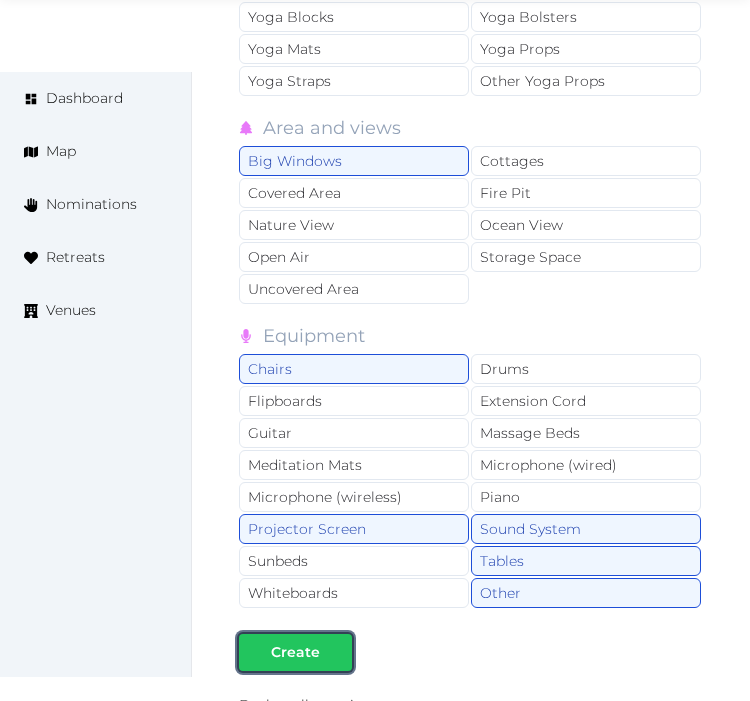 click at bounding box center (336, 652) 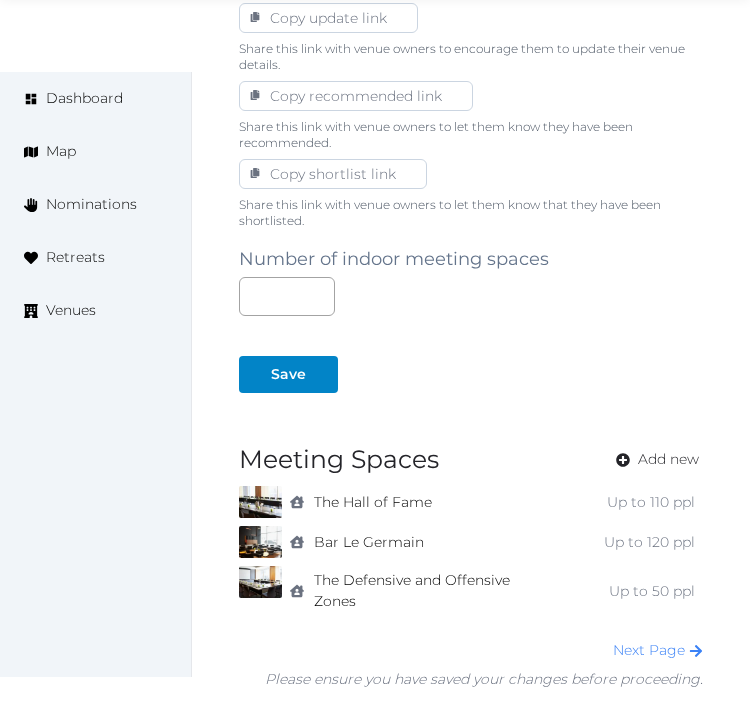 scroll, scrollTop: 1478, scrollLeft: 0, axis: vertical 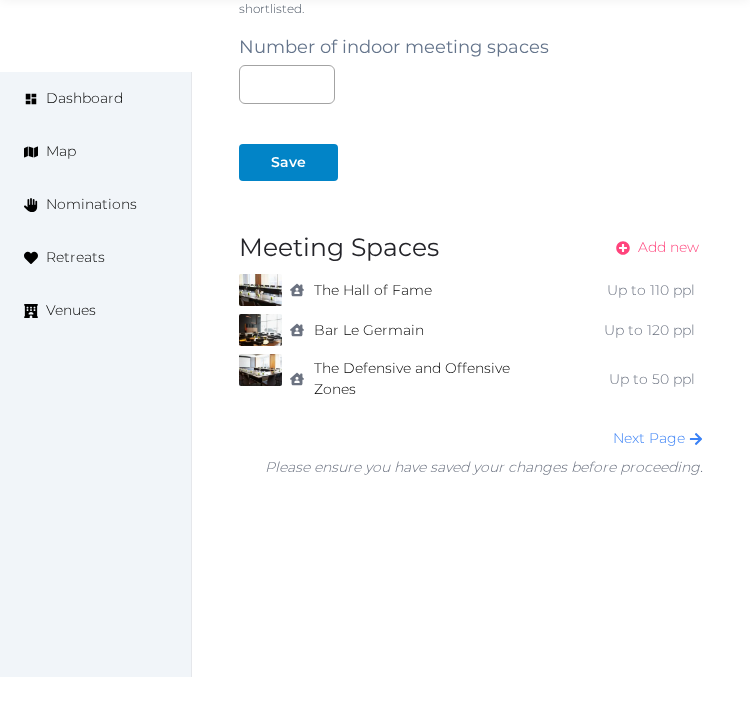 click on "Add new" at bounding box center [668, 247] 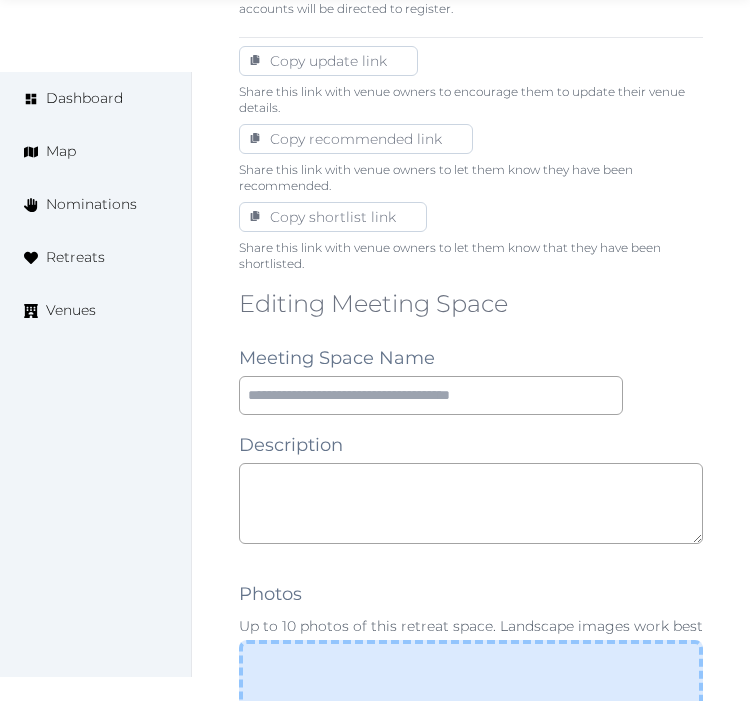 scroll, scrollTop: 1555, scrollLeft: 0, axis: vertical 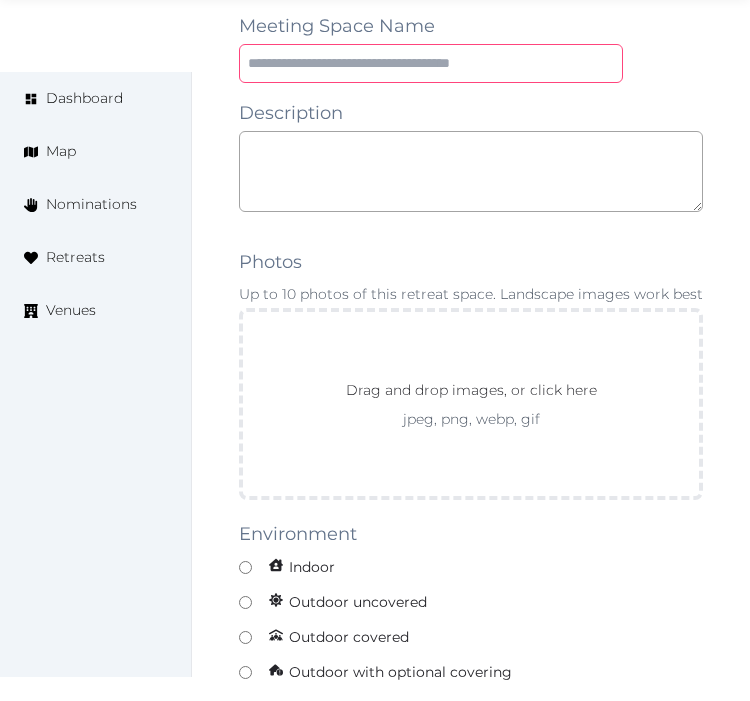 click at bounding box center [431, 63] 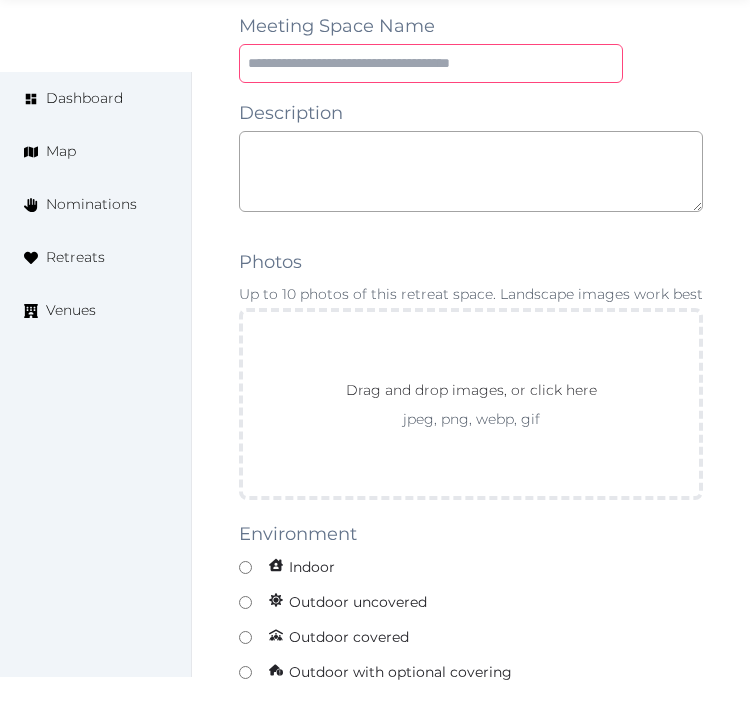 paste on "**********" 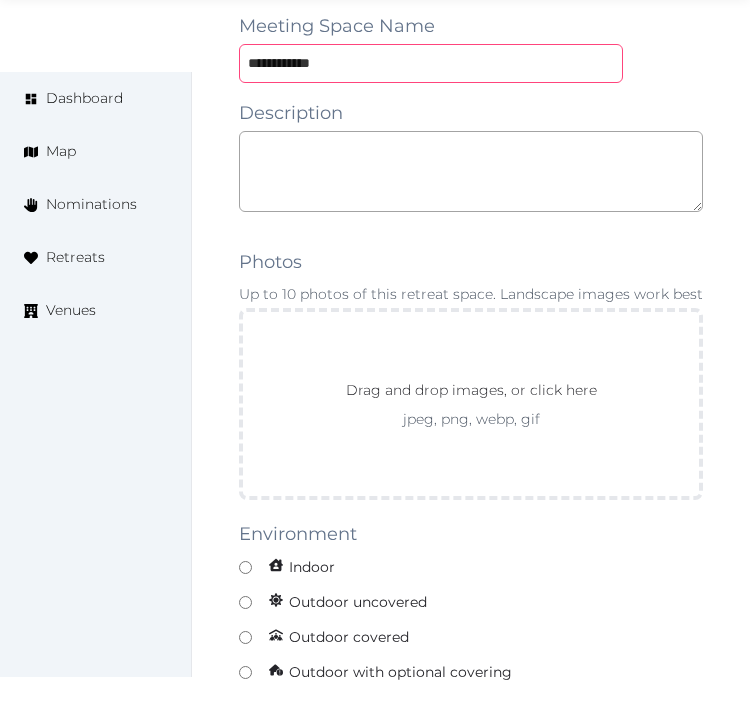 type on "**********" 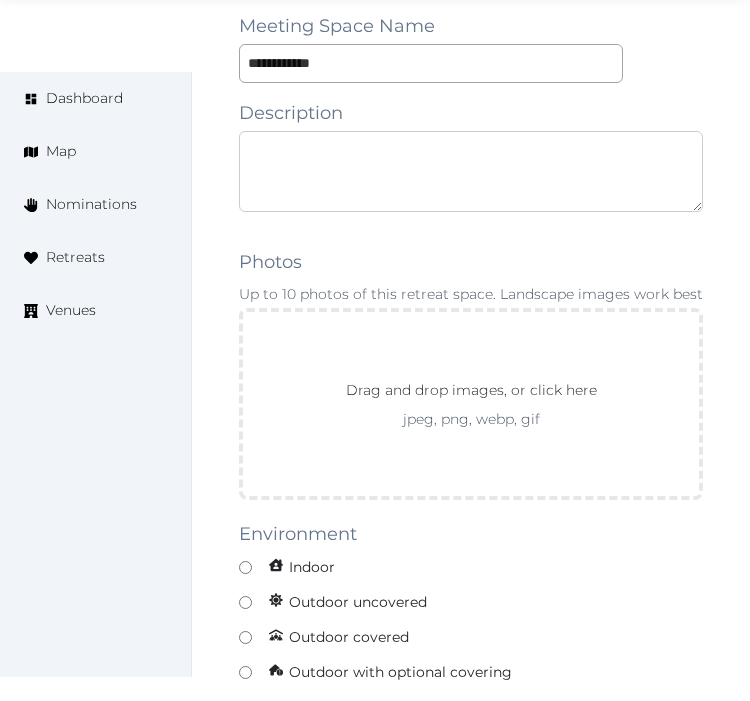 drag, startPoint x: 402, startPoint y: 147, endPoint x: 457, endPoint y: 134, distance: 56.515484 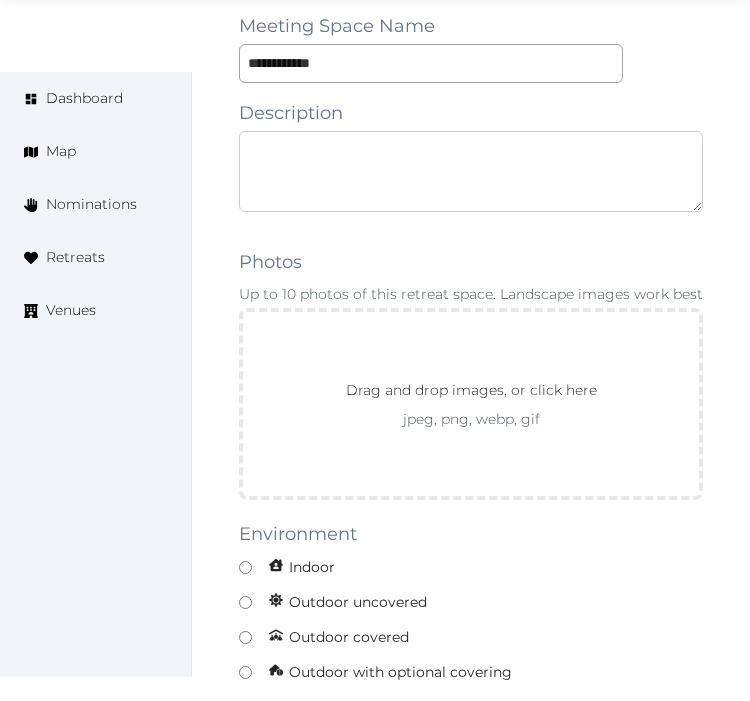 paste on "**********" 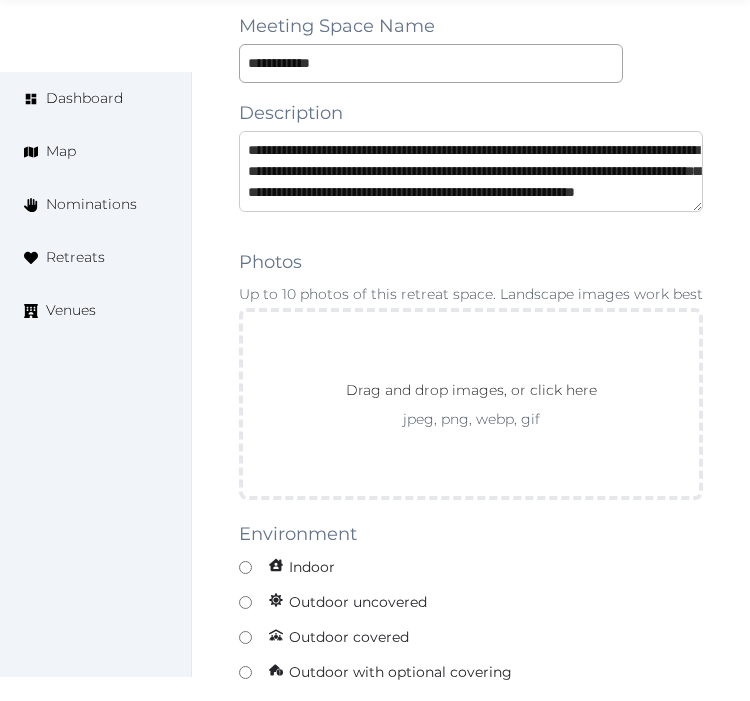 scroll, scrollTop: 73, scrollLeft: 0, axis: vertical 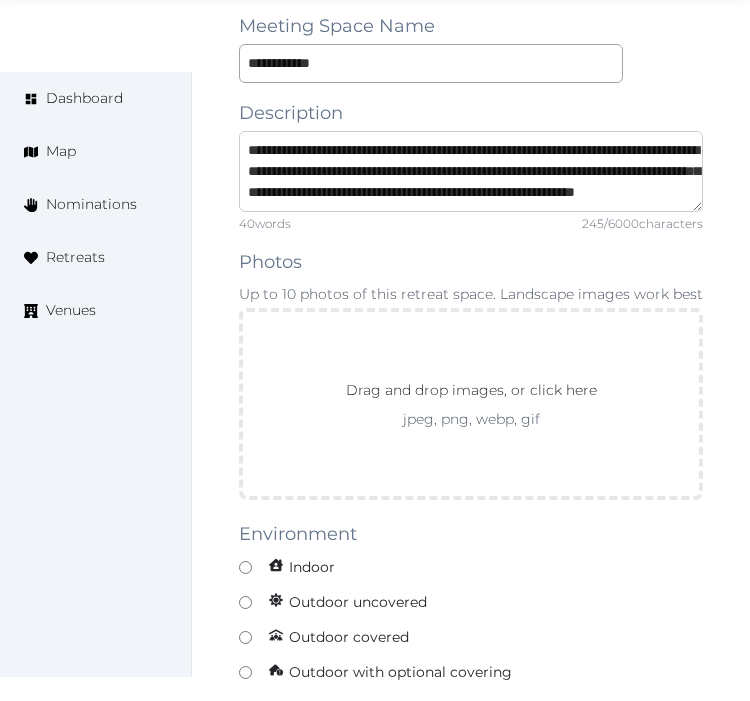 type on "**********" 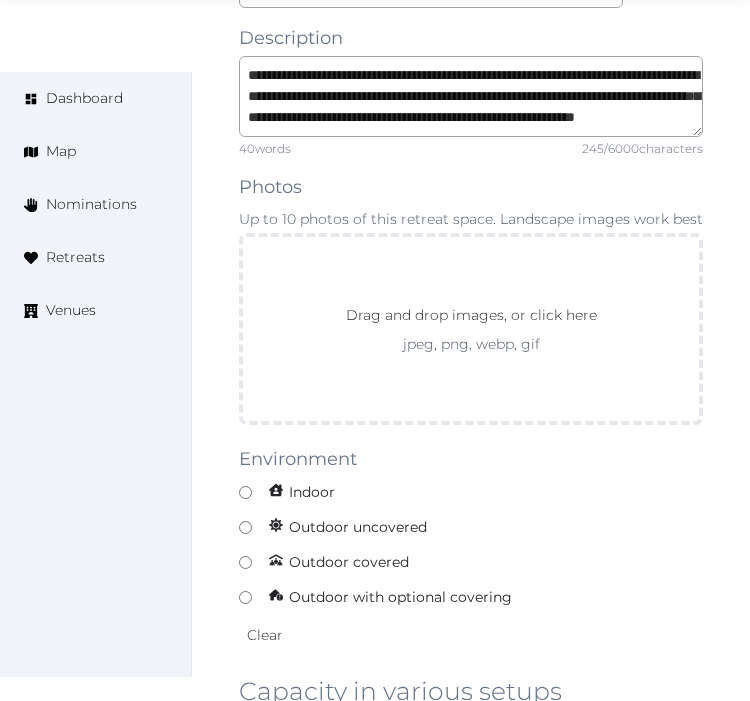 scroll, scrollTop: 1666, scrollLeft: 0, axis: vertical 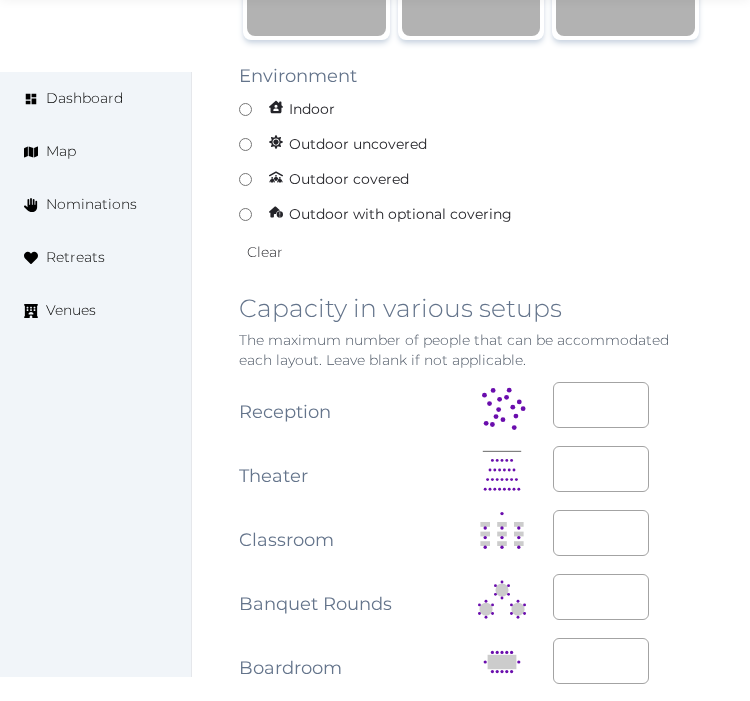 click on "**********" at bounding box center [471, -115] 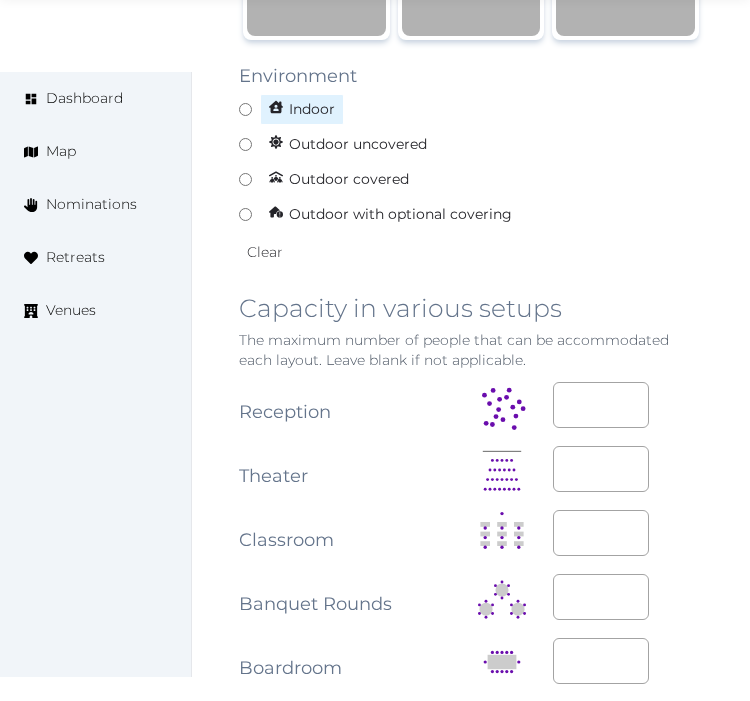 click on "Indoor" at bounding box center (471, 109) 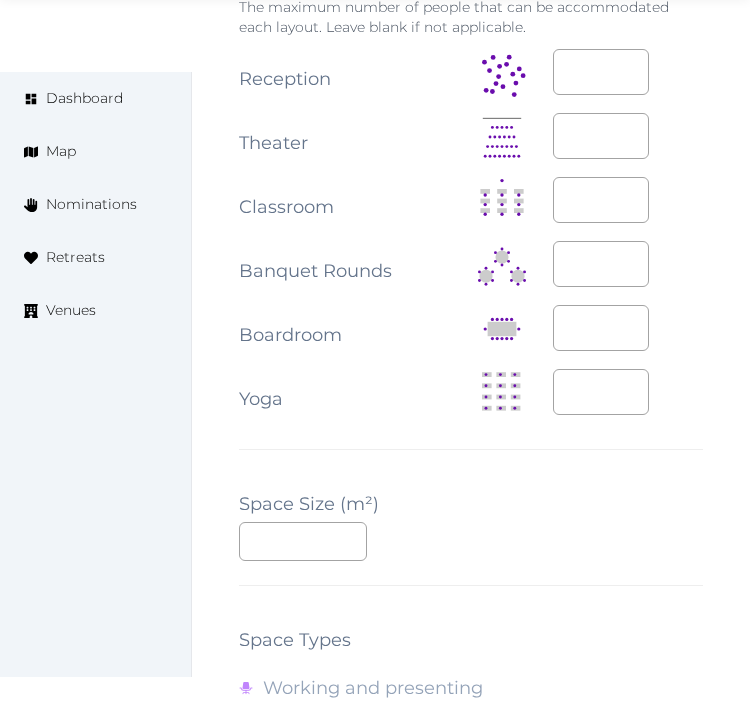 scroll, scrollTop: 2666, scrollLeft: 0, axis: vertical 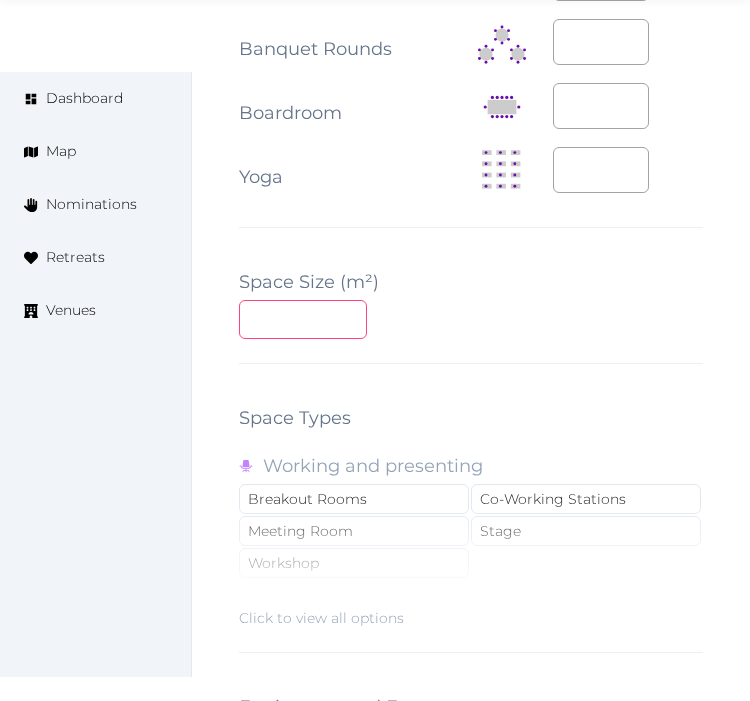click at bounding box center [303, 319] 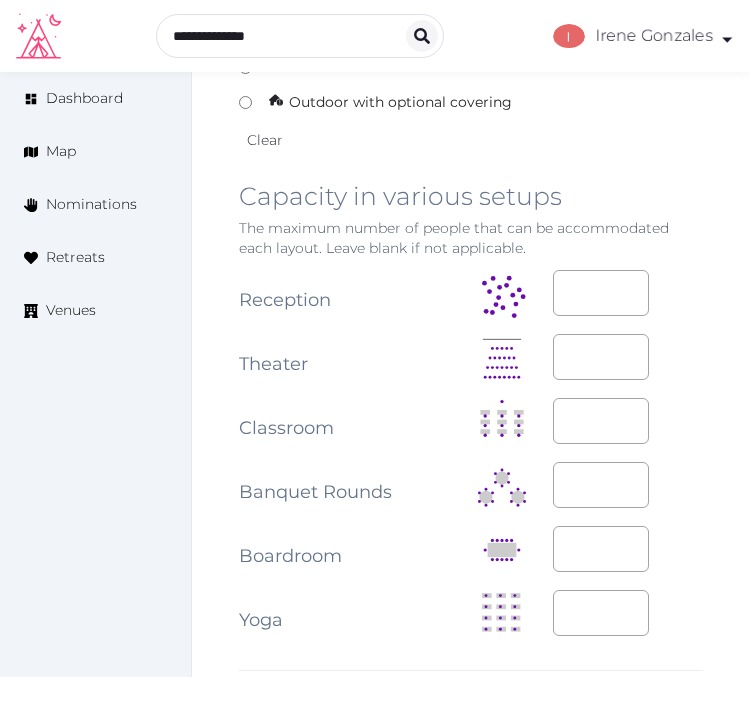 scroll, scrollTop: 2222, scrollLeft: 0, axis: vertical 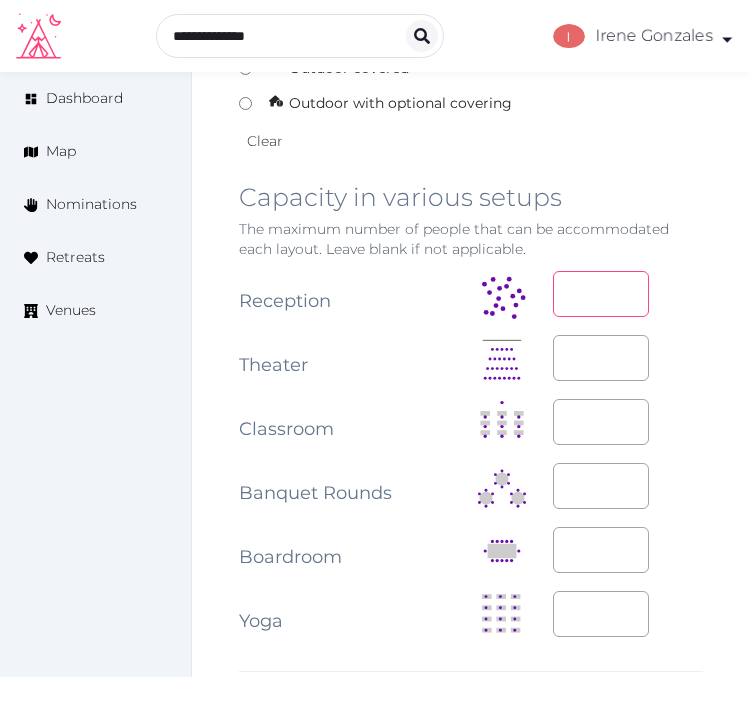 click at bounding box center [601, 294] 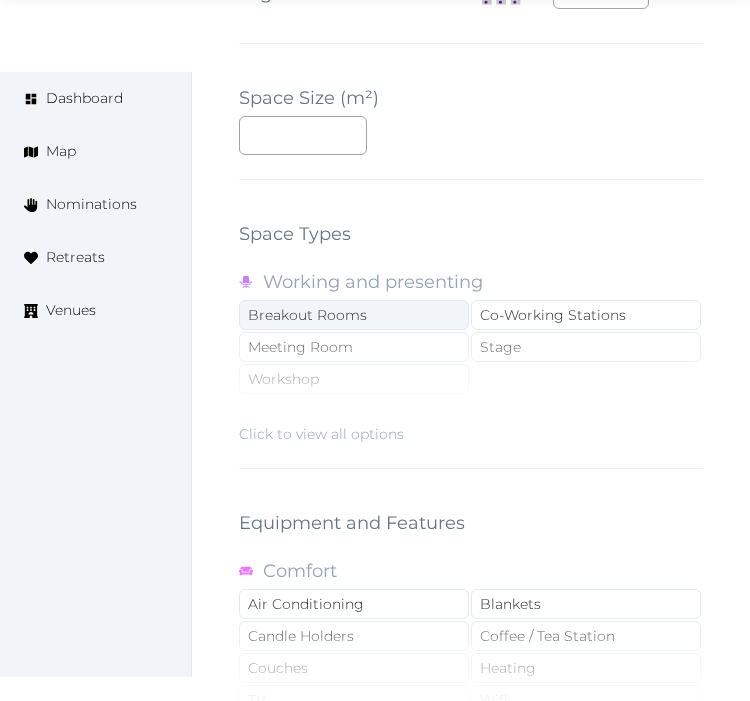 scroll, scrollTop: 2888, scrollLeft: 0, axis: vertical 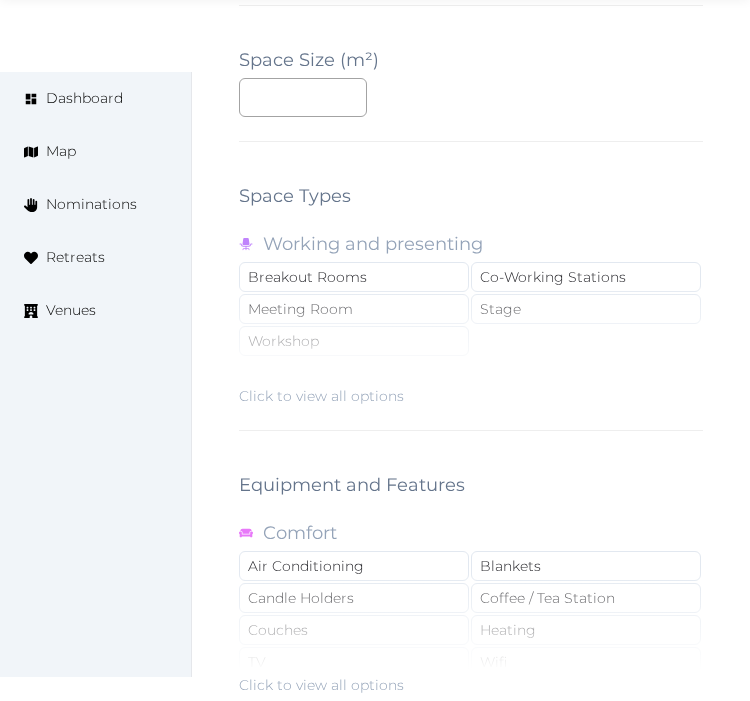click on "Click to view all options" at bounding box center (471, 342) 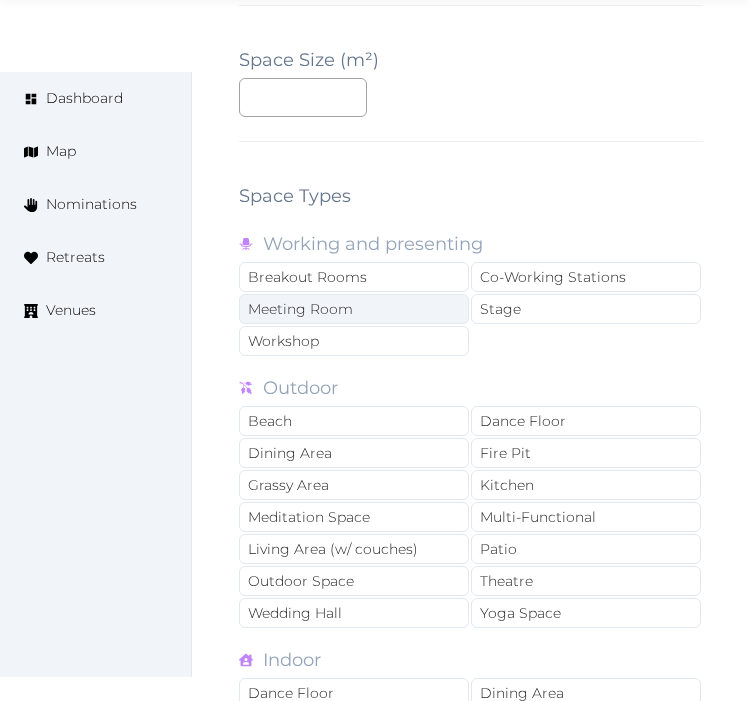 click on "Meeting Room" at bounding box center (354, 309) 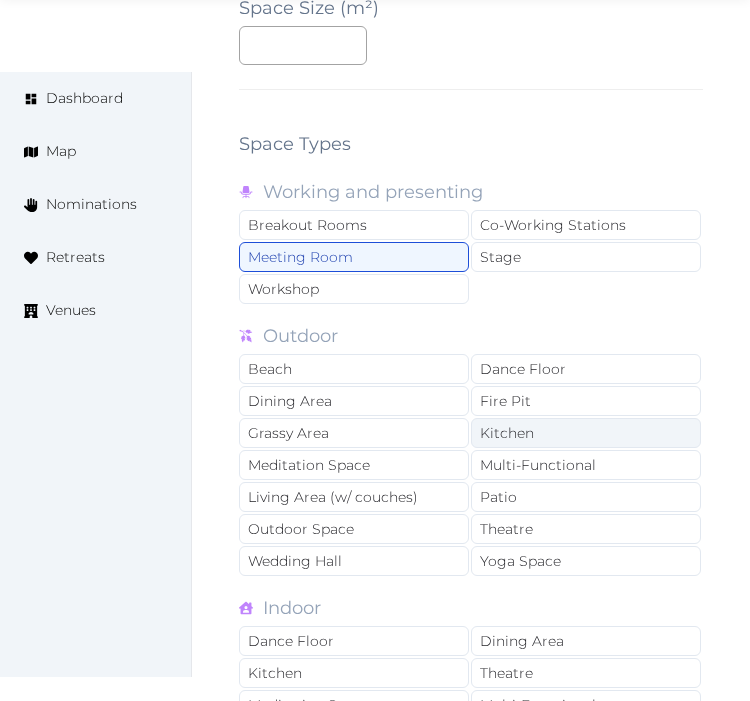 scroll, scrollTop: 3222, scrollLeft: 0, axis: vertical 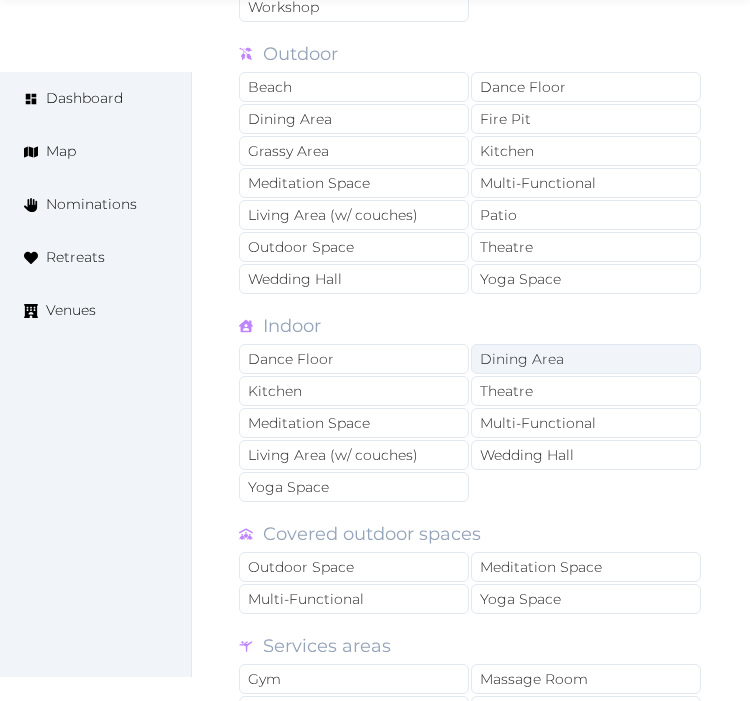 click on "Dining Area" at bounding box center (586, 359) 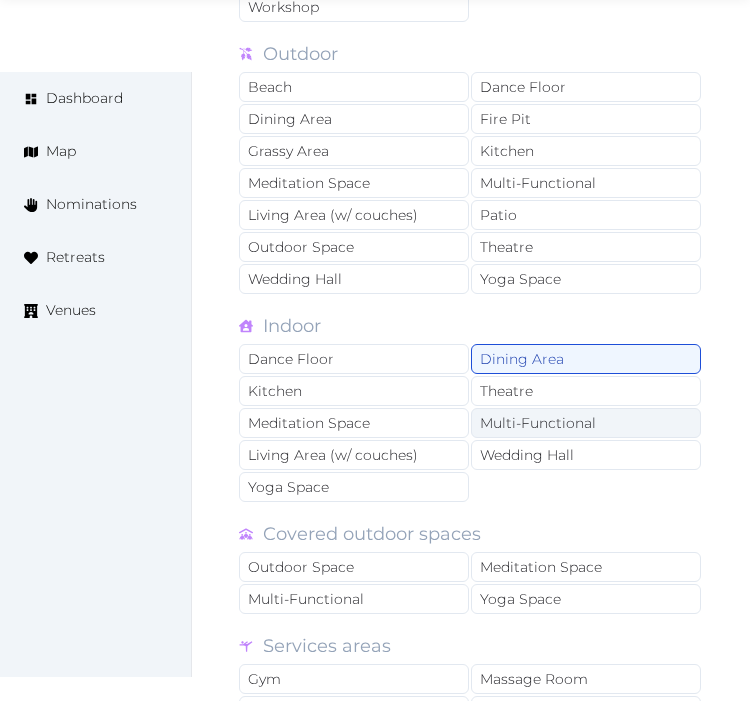 click on "Multi-Functional" at bounding box center (586, 423) 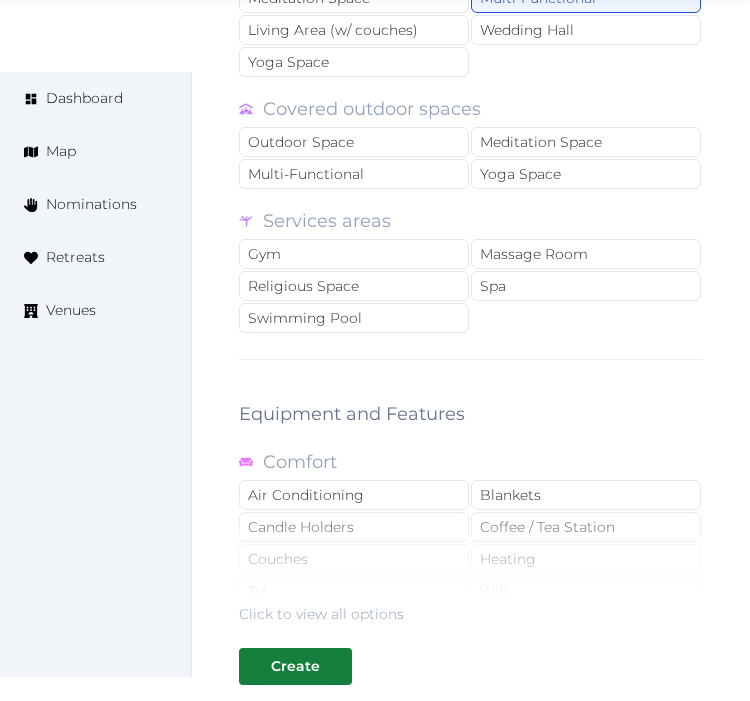 scroll, scrollTop: 3666, scrollLeft: 0, axis: vertical 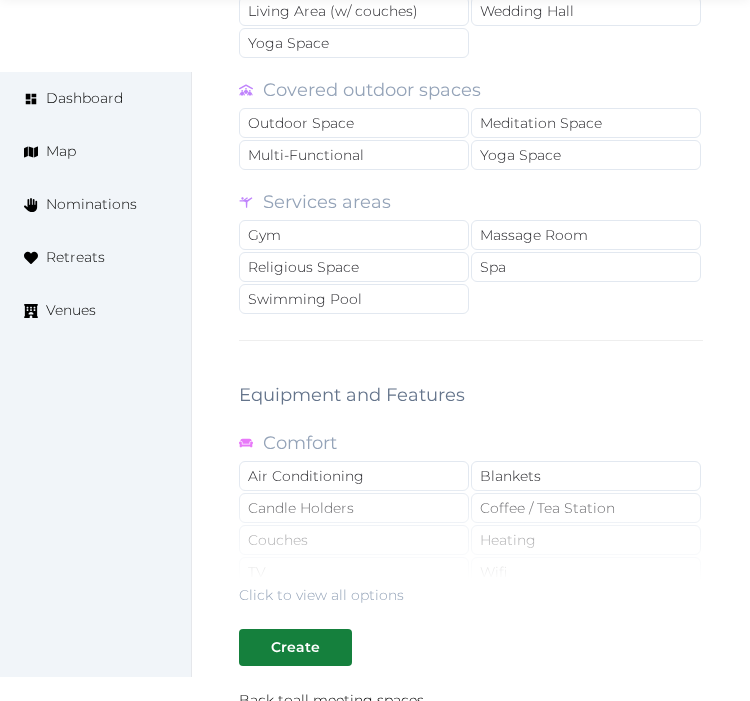 click on "Click to view all options" at bounding box center (471, 541) 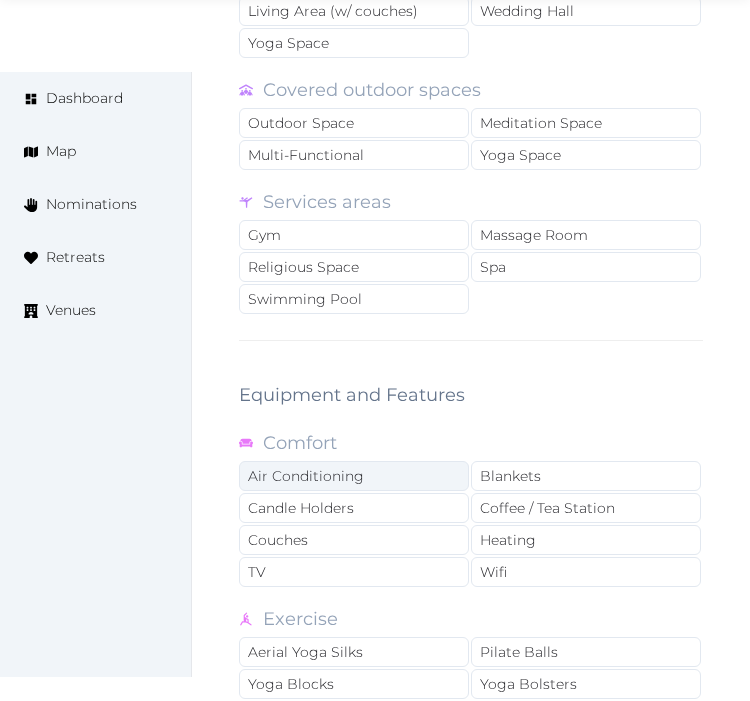drag, startPoint x: 345, startPoint y: 470, endPoint x: 414, endPoint y: 481, distance: 69.87131 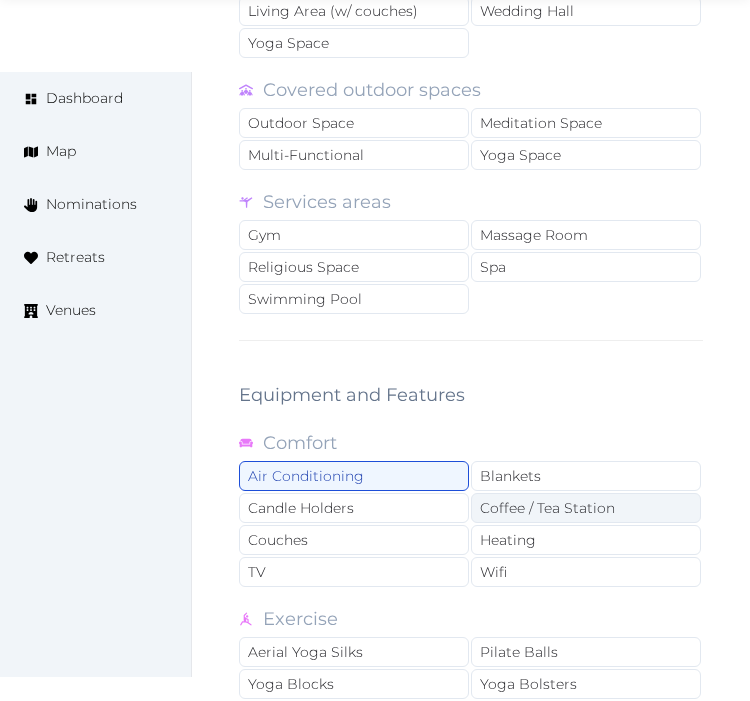 click on "Coffee / Tea Station" at bounding box center [586, 508] 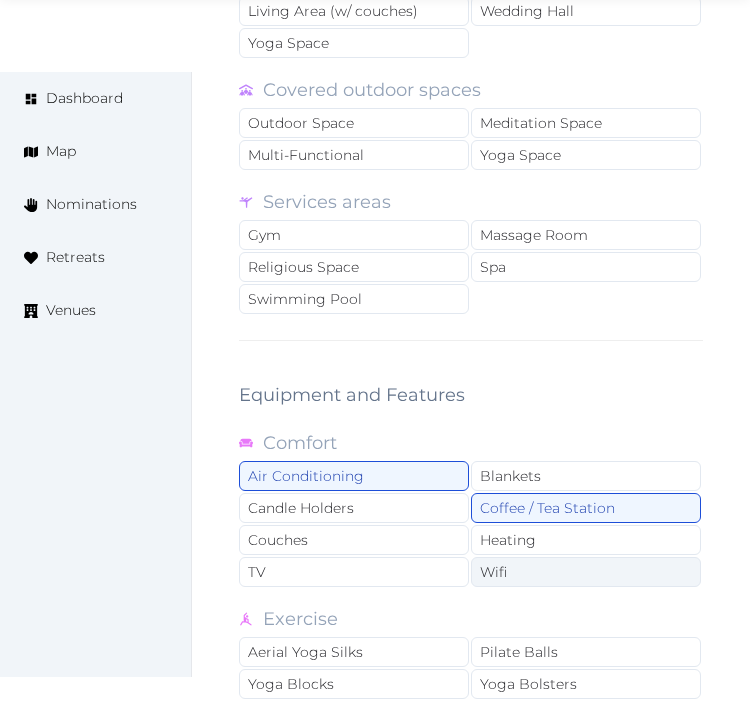click on "Heating" at bounding box center (586, 540) 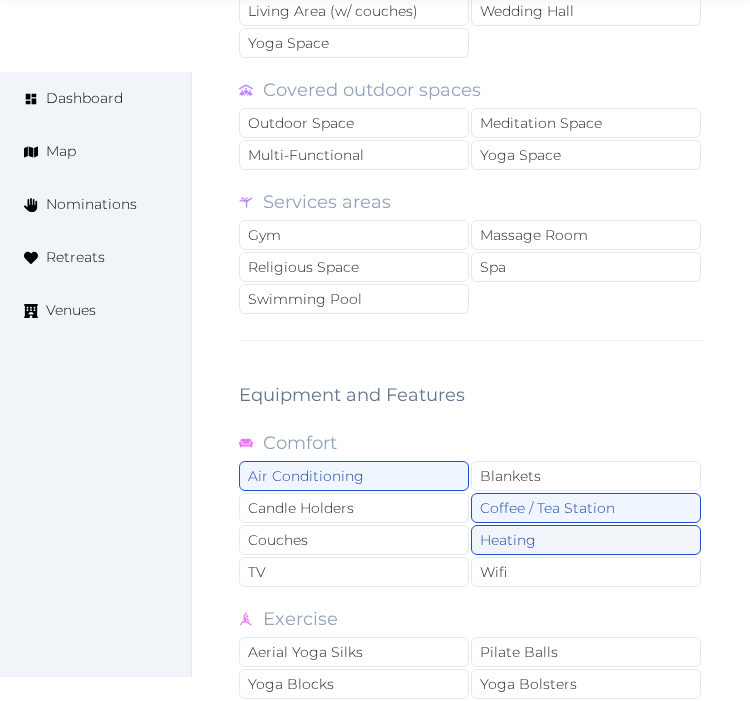 click on "Heating" at bounding box center [586, 540] 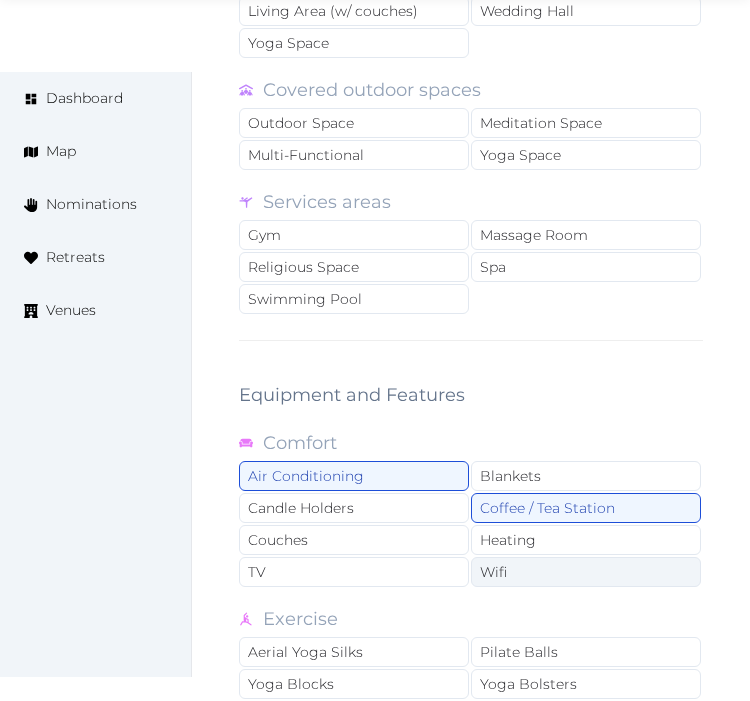 click on "Wifi" at bounding box center [586, 572] 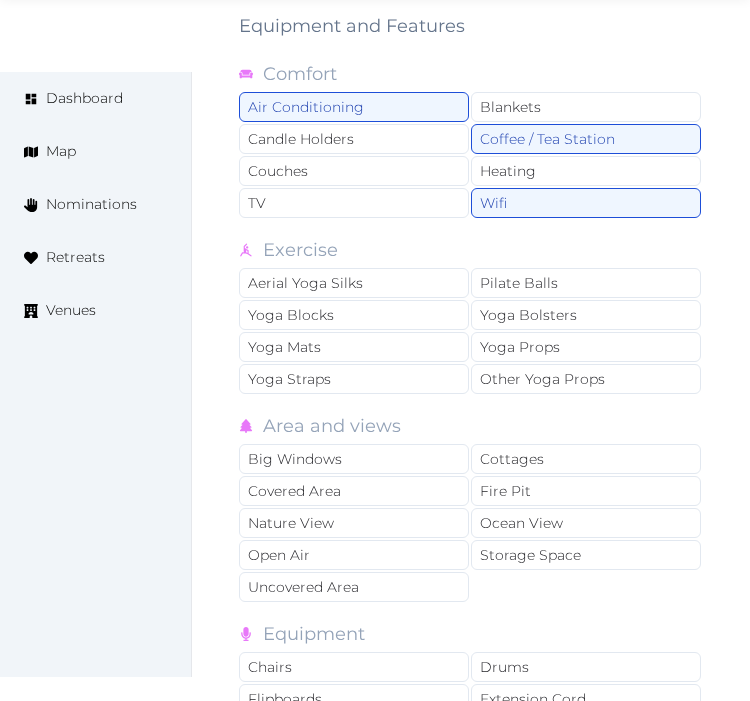 scroll, scrollTop: 4111, scrollLeft: 0, axis: vertical 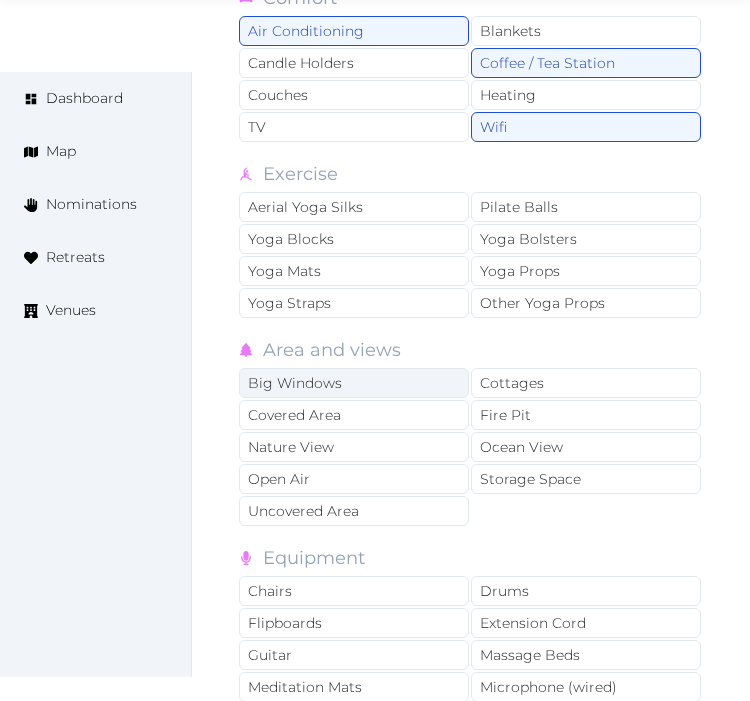 click on "Big Windows" at bounding box center [354, 383] 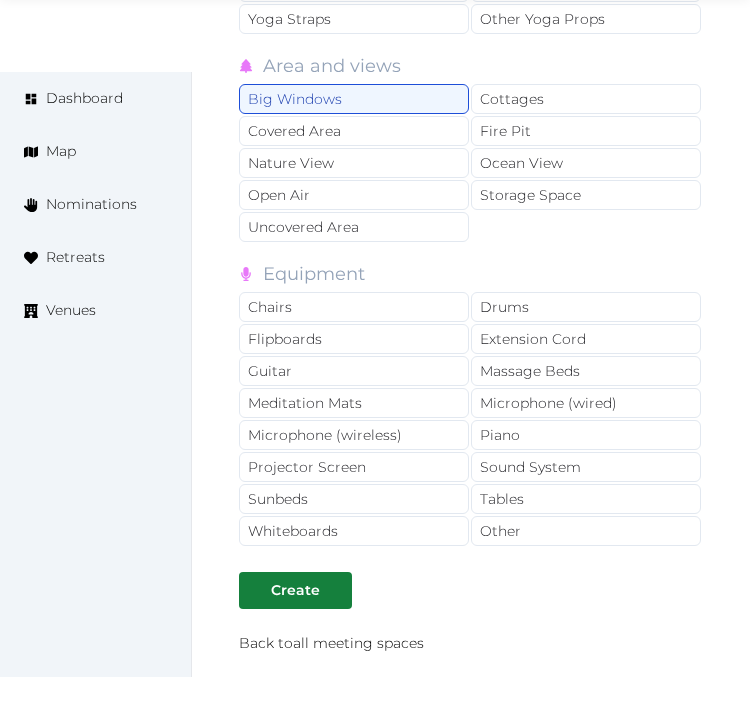 scroll, scrollTop: 4555, scrollLeft: 0, axis: vertical 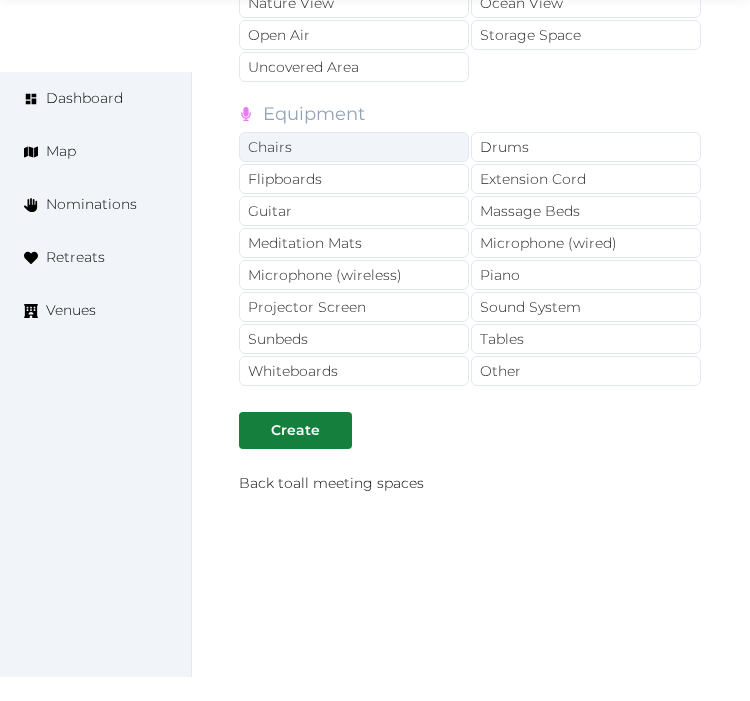 click on "Chairs" at bounding box center [354, 147] 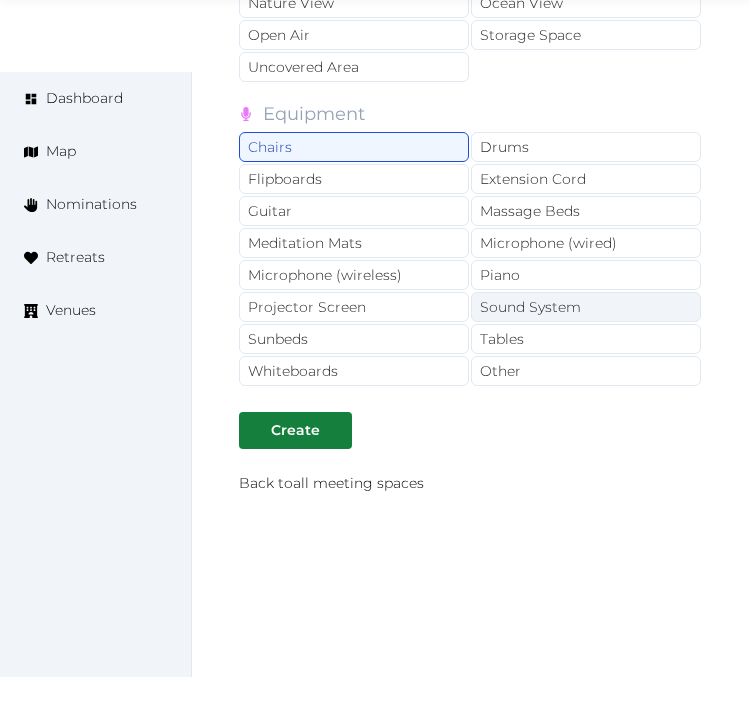click on "Sound System" at bounding box center (586, 307) 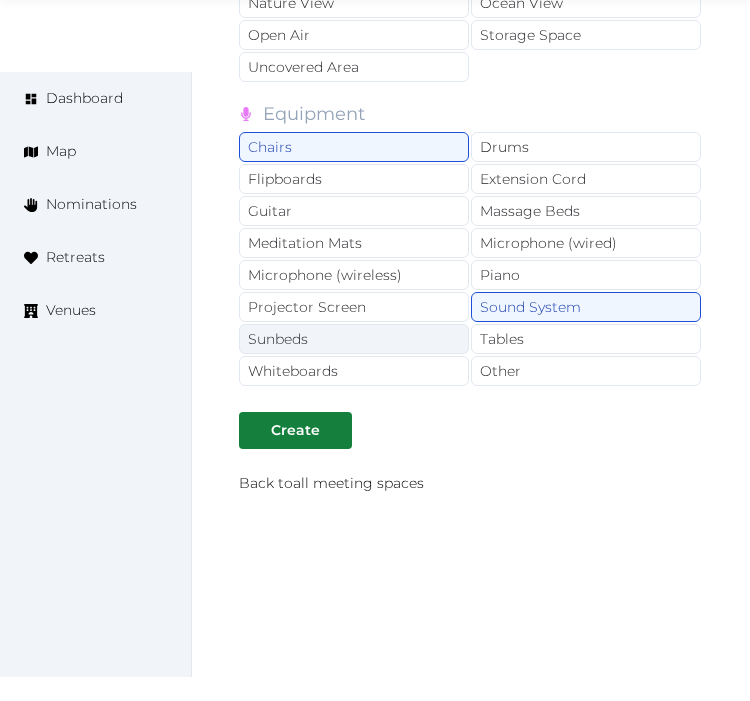drag, startPoint x: 412, startPoint y: 336, endPoint x: 426, endPoint y: 336, distance: 14 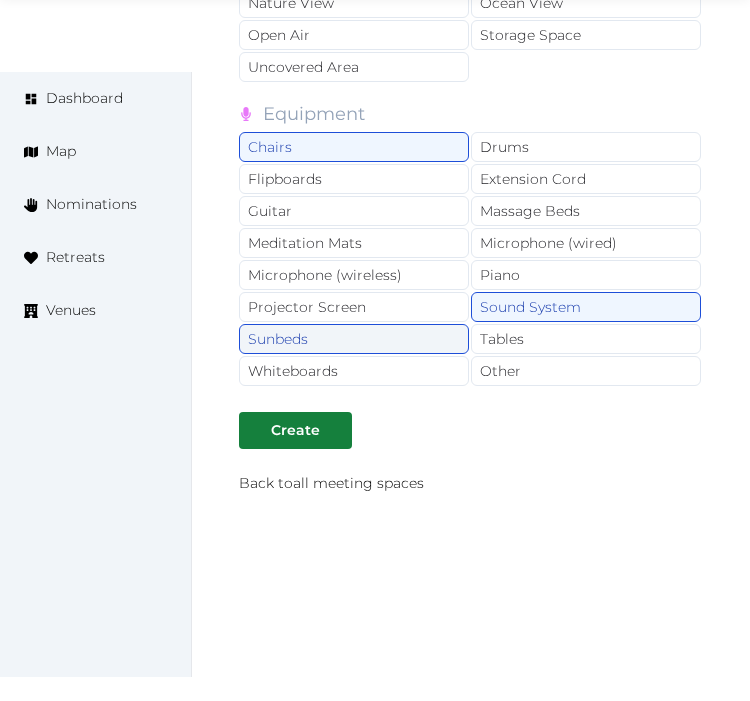 drag, startPoint x: 418, startPoint y: 346, endPoint x: 417, endPoint y: 334, distance: 12.0415945 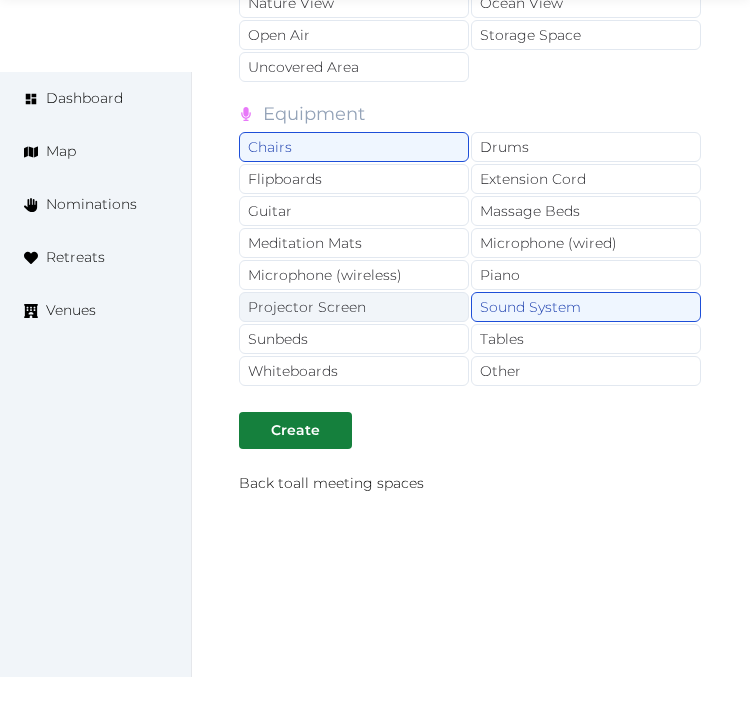 click on "Projector Screen" at bounding box center [354, 307] 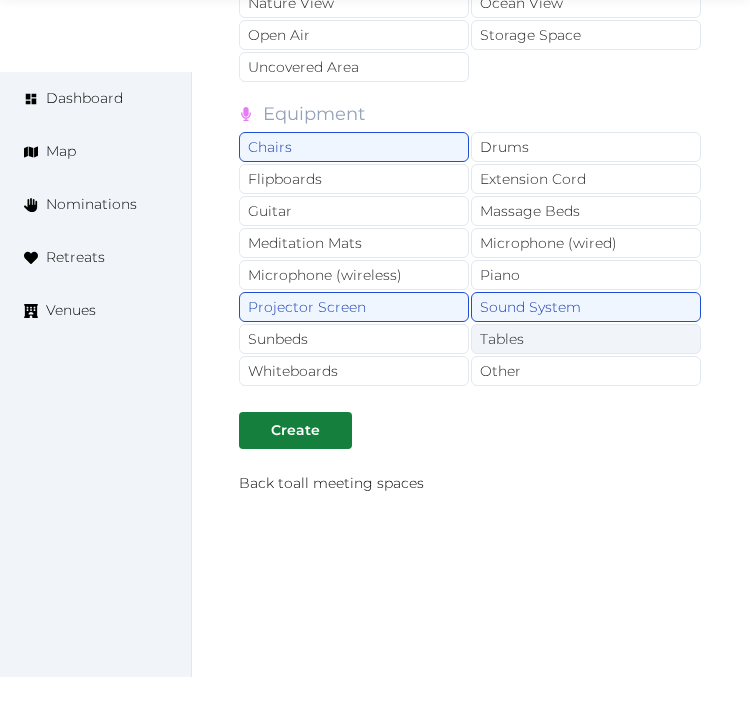 click on "Tables" at bounding box center [586, 339] 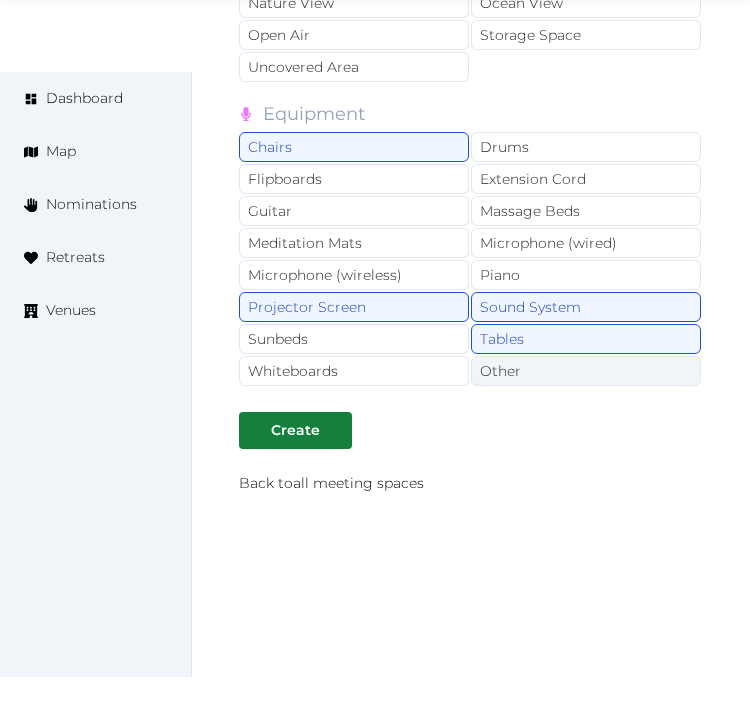 click on "Other" at bounding box center [586, 371] 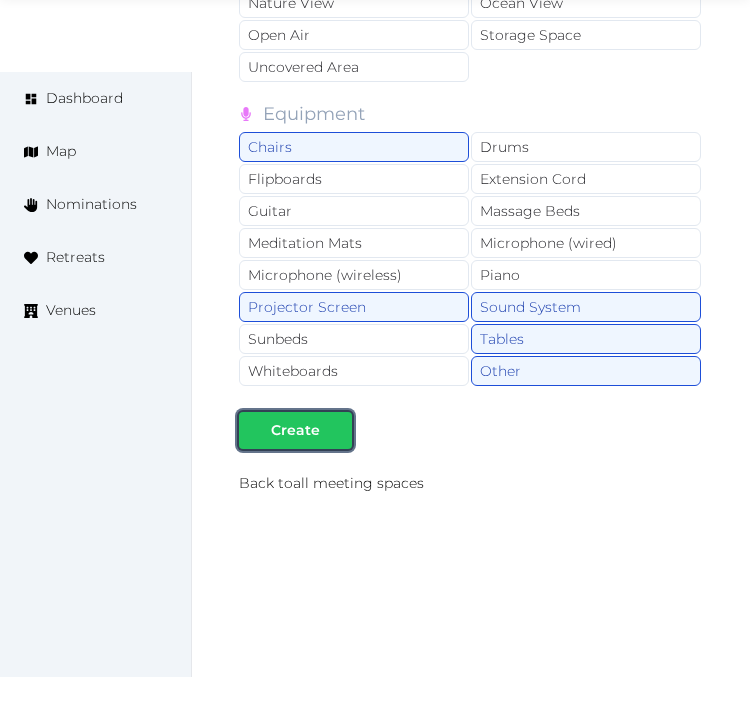 click at bounding box center (336, 430) 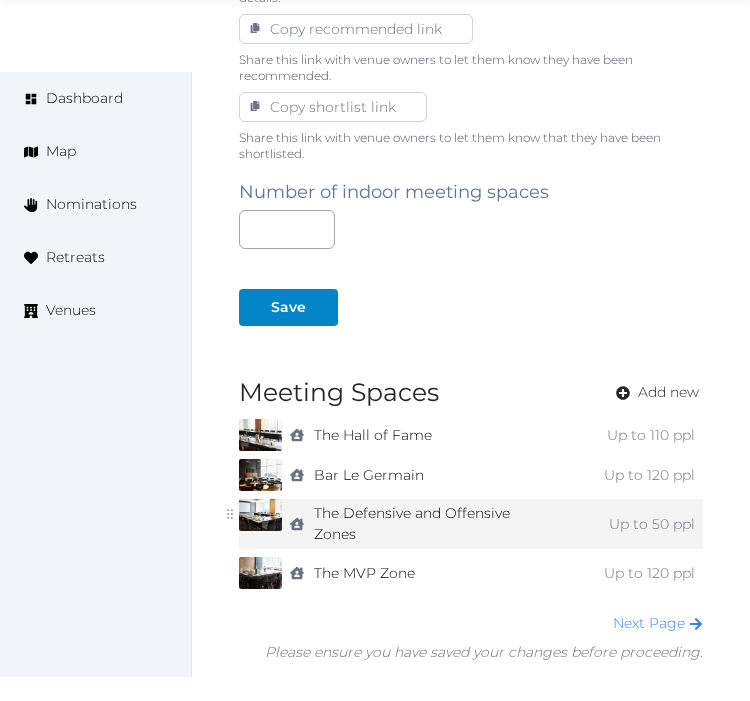 scroll, scrollTop: 1518, scrollLeft: 0, axis: vertical 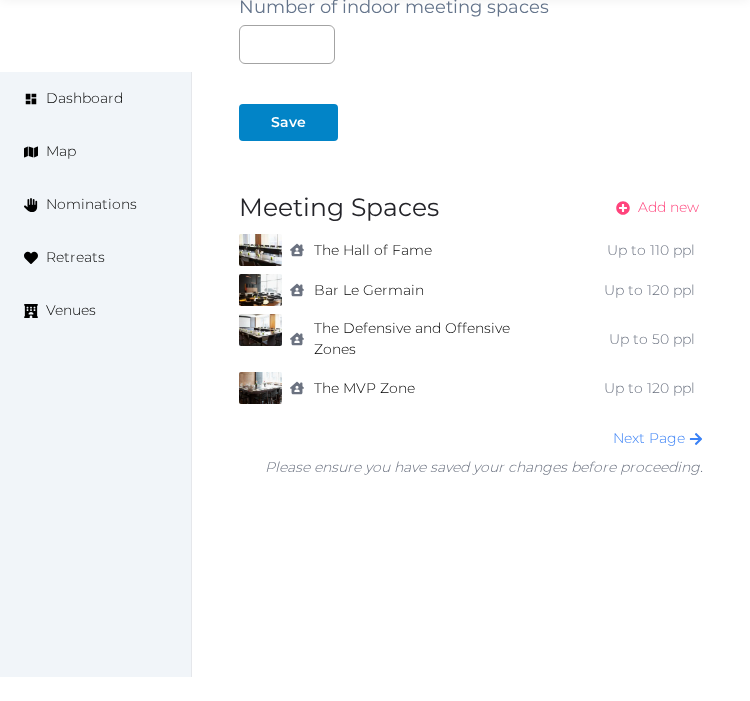 click on "Add new" at bounding box center (651, 207) 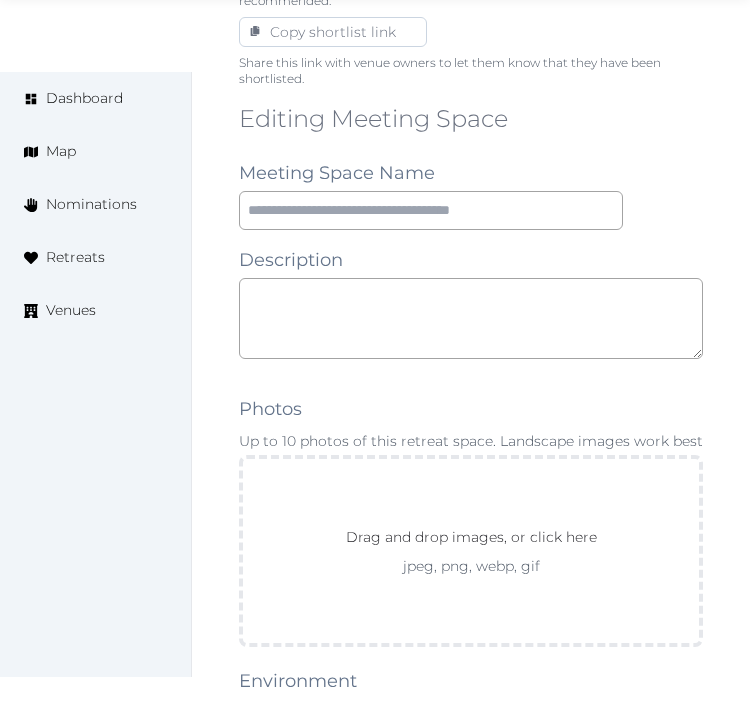 scroll, scrollTop: 1444, scrollLeft: 0, axis: vertical 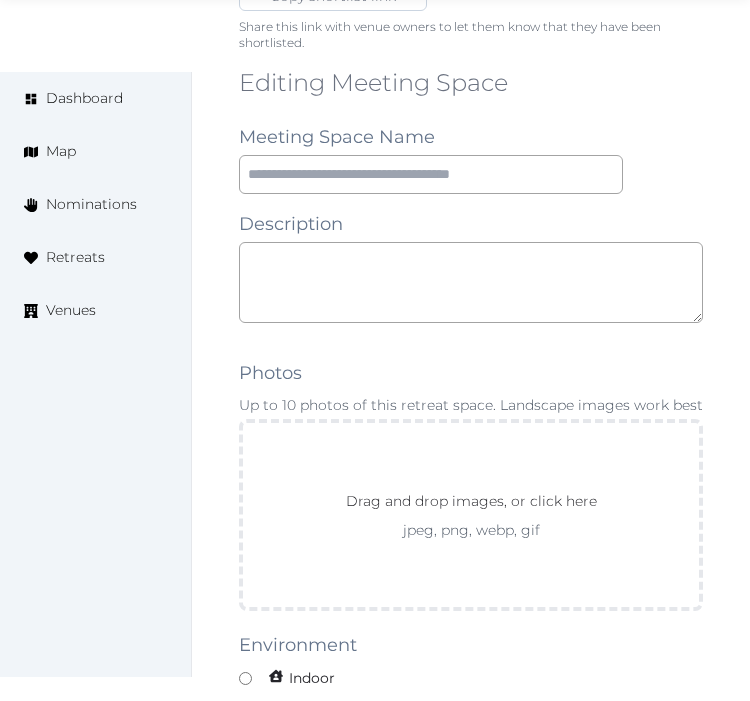 click on "Editing Meeting Space  Meeting Space Name Description Photos Up to 10 photos of this retreat space. Landscape images work best Drag and drop images, or click here jpeg, png, webp, gif
To pick up a draggable item, press the space bar.
While dragging, use the arrow keys to move the item.
Press space again to drop the item in its new position, or press escape to cancel.
Environment Indoor Outdoor uncovered Outdoor covered Outdoor with optional covering Clear Capacity in various setups The maximum number of people that can be accommodated each layout. Leave blank if not applicable. Reception Theater Classroom Banquet Rounds Boardroom Yoga Space Size (m²) Space Types Working and presenting Breakout Rooms Co-Working Stations Meeting Room Stage Workshop Outdoor Beach Dance Floor Dining Area Fire Pit Grassy Area Kitchen Meditation Space Multi-Functional Living Area (w/ couches) Patio Outdoor Space Theatre Wedding Hall Yoga Space Indoor Dance Floor Dining Area Kitchen Theatre Meditation Space Gym Spa" at bounding box center [471, 1195] 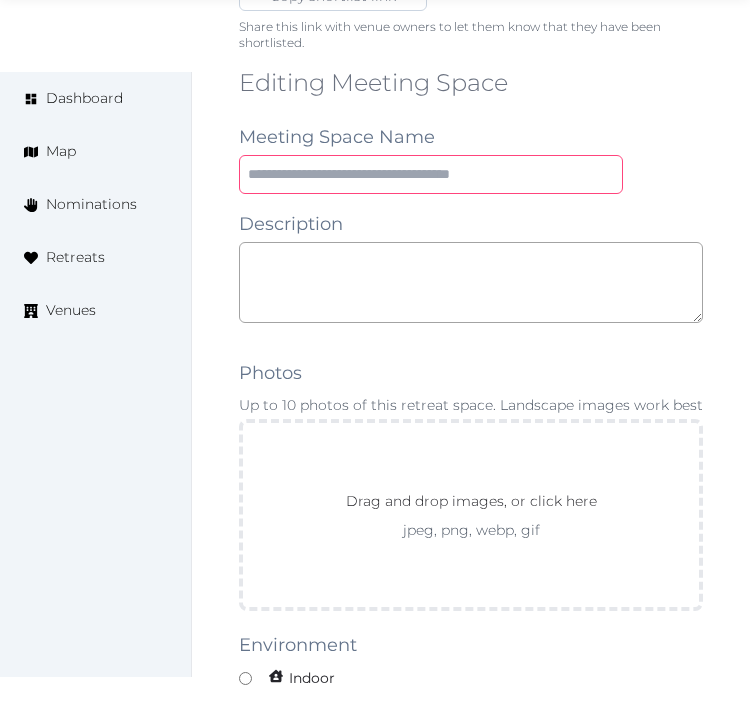 click at bounding box center [431, 174] 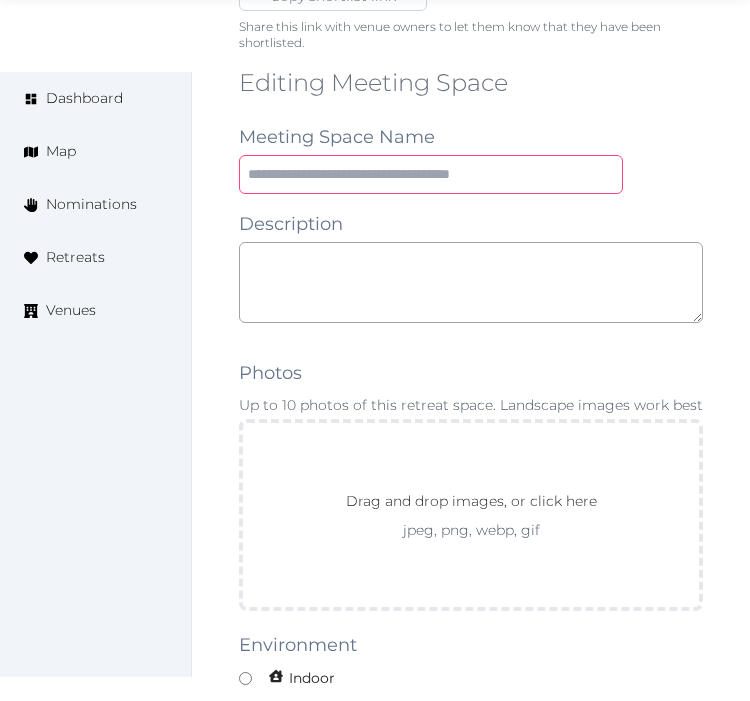 paste on "**********" 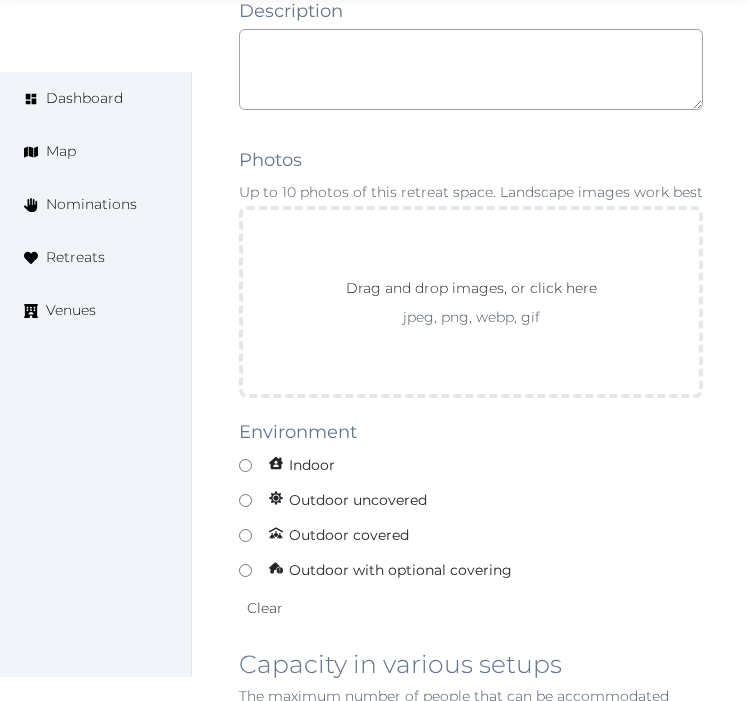 scroll, scrollTop: 1666, scrollLeft: 0, axis: vertical 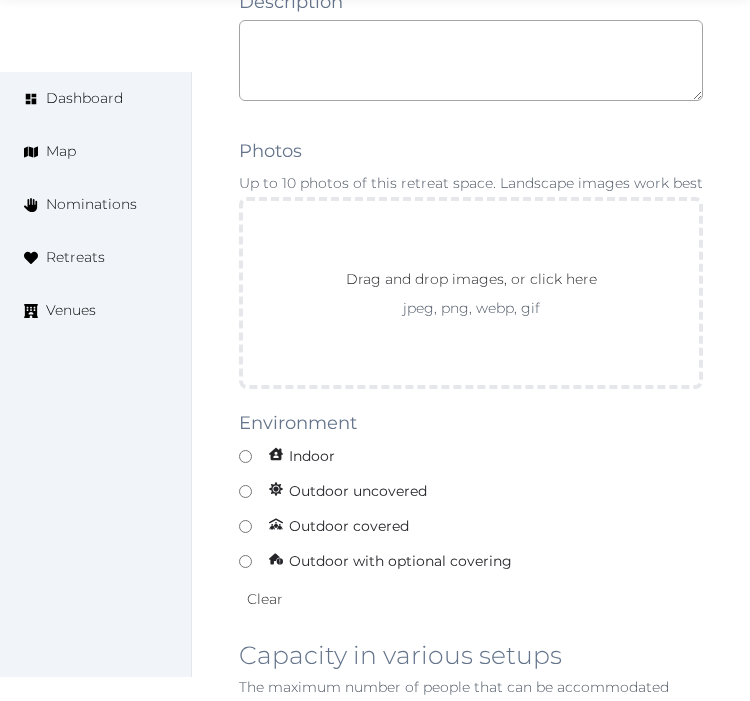 type on "**********" 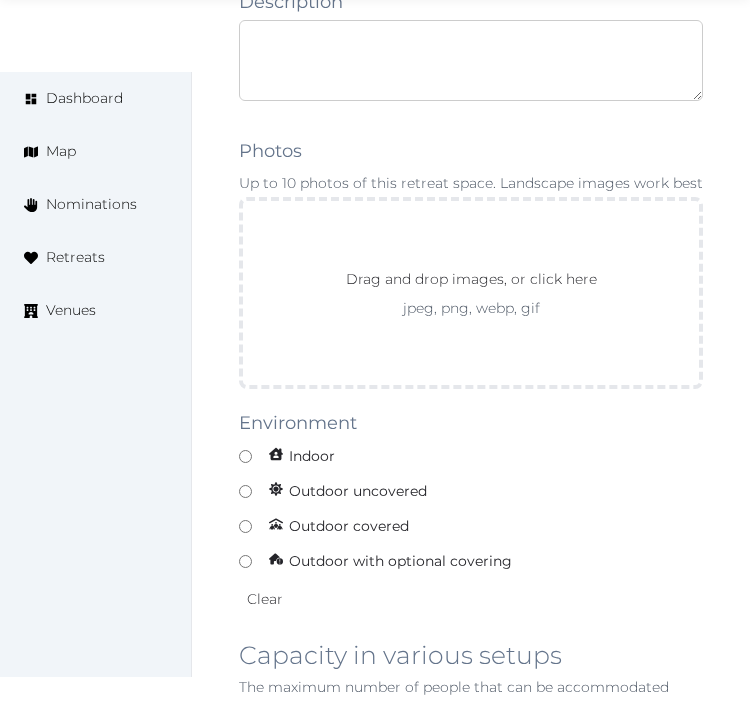 click at bounding box center [471, 60] 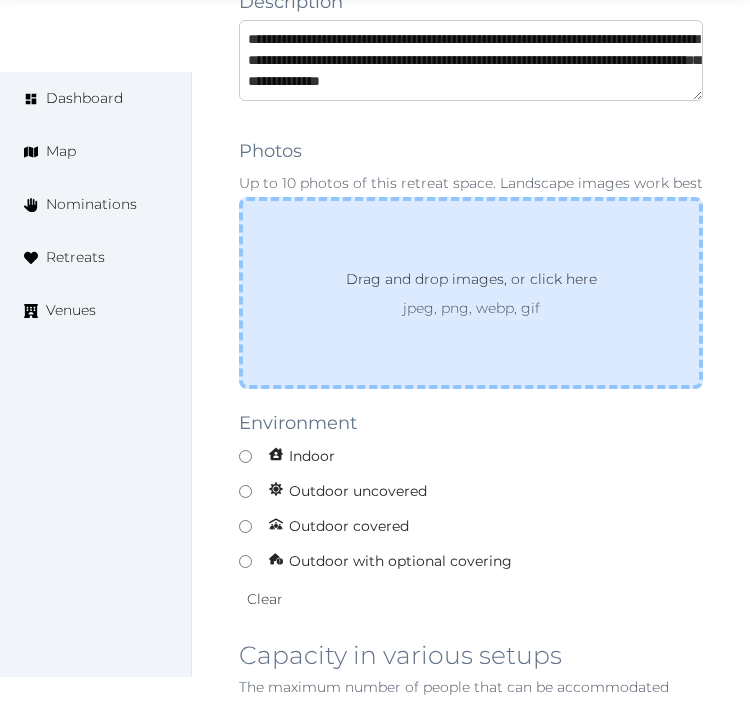 scroll, scrollTop: 52, scrollLeft: 0, axis: vertical 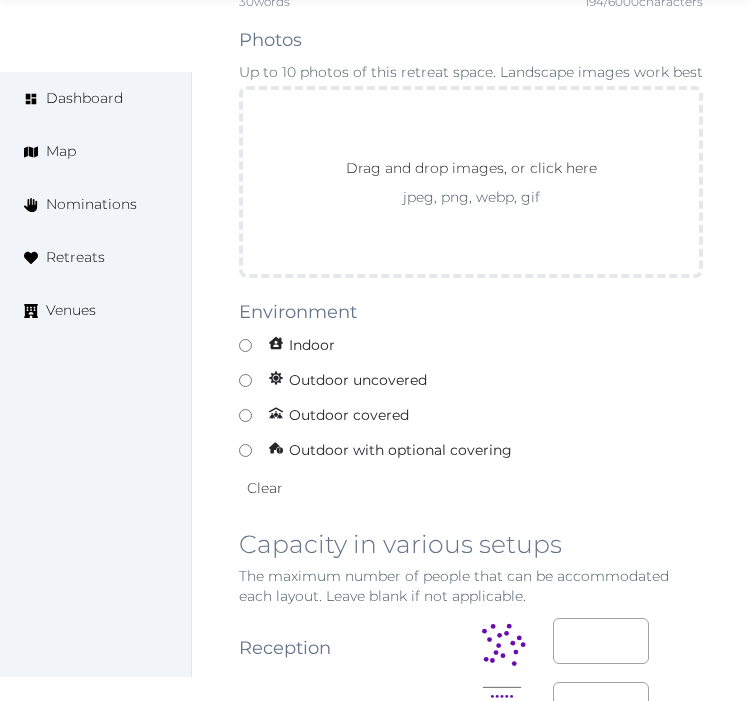 type on "**********" 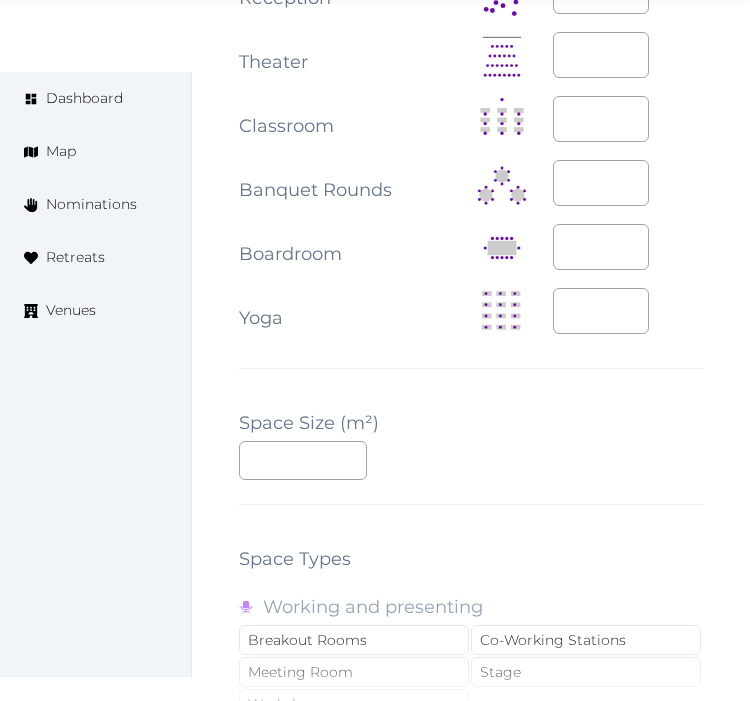 scroll, scrollTop: 2444, scrollLeft: 0, axis: vertical 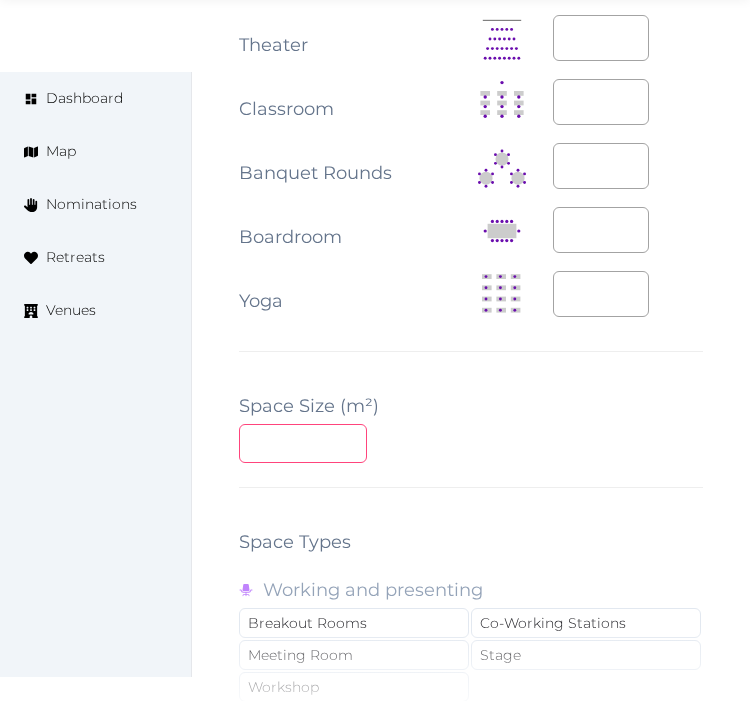 click at bounding box center (303, 443) 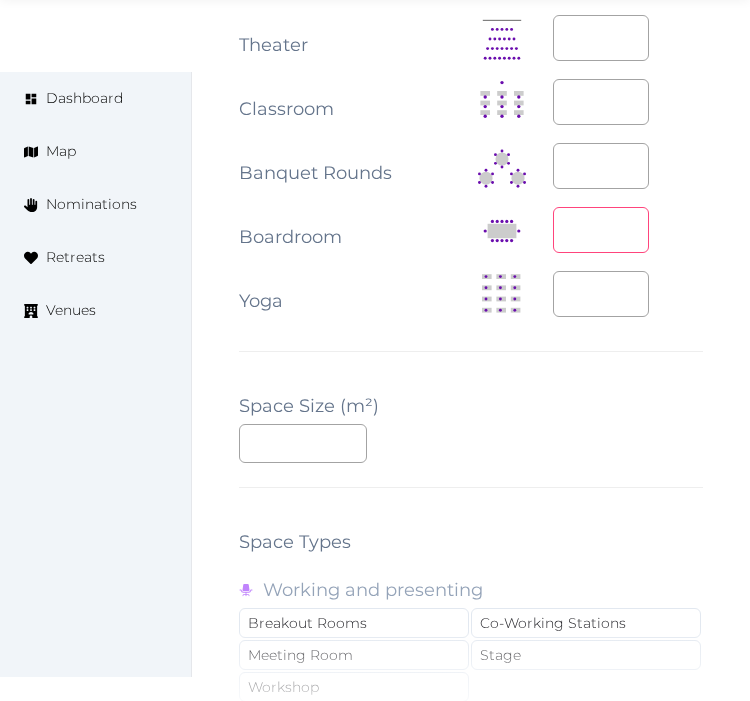 click at bounding box center [601, 230] 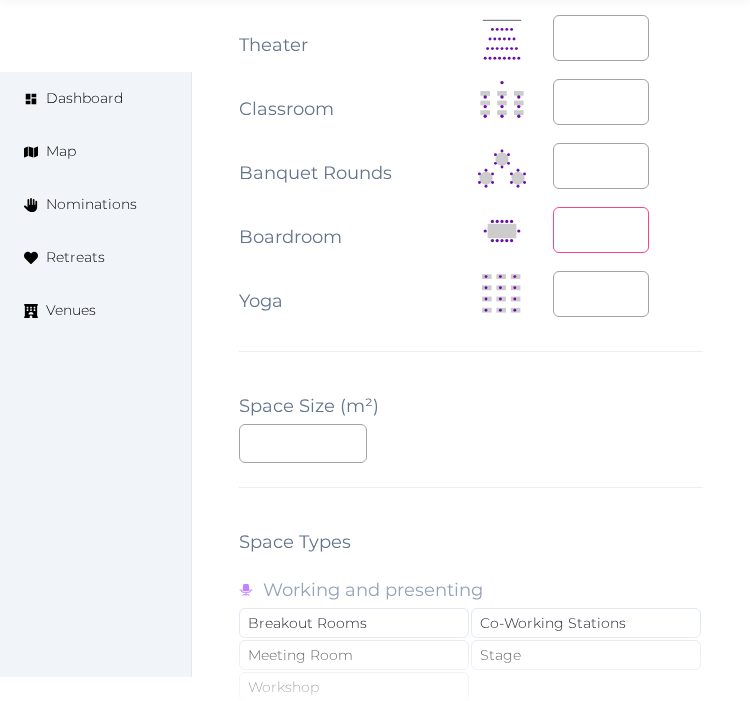 type on "*" 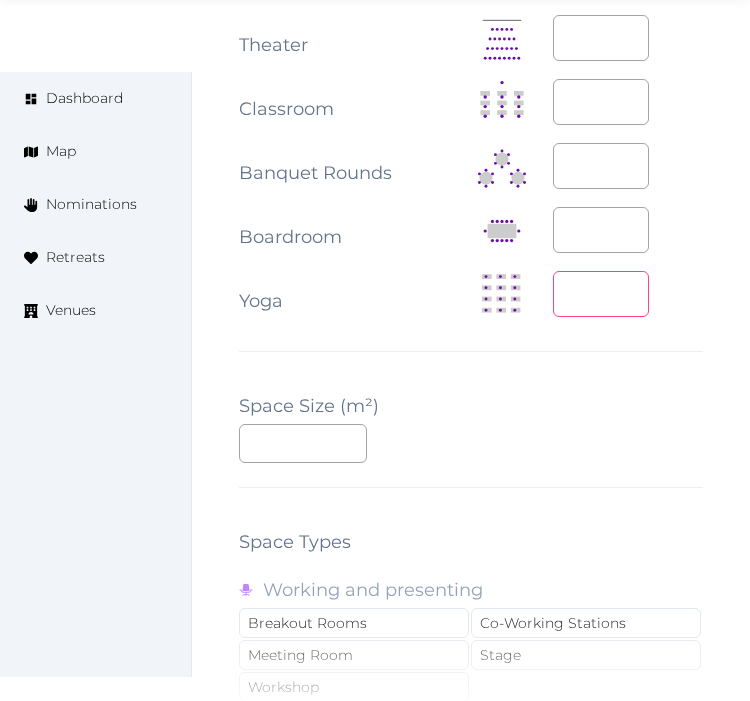 click at bounding box center (628, 294) 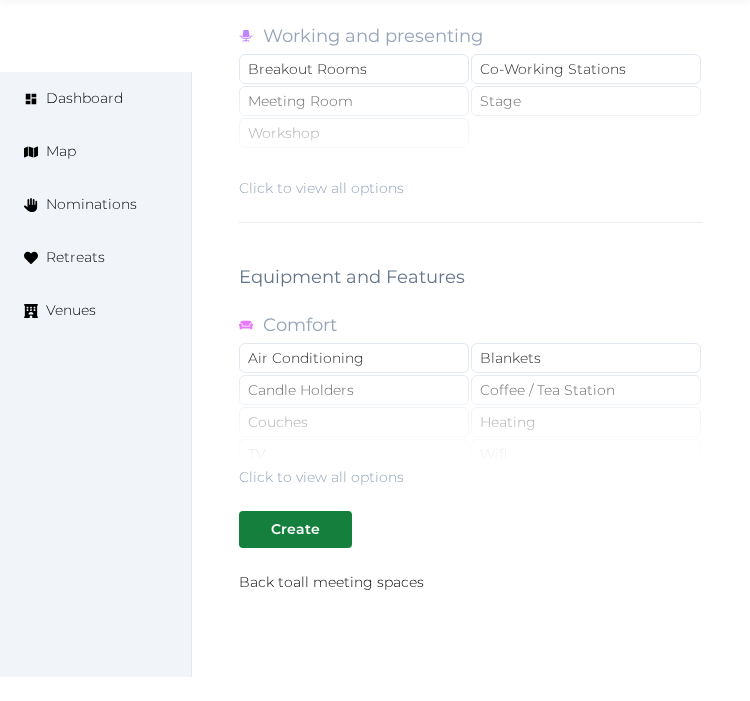 scroll, scrollTop: 3000, scrollLeft: 0, axis: vertical 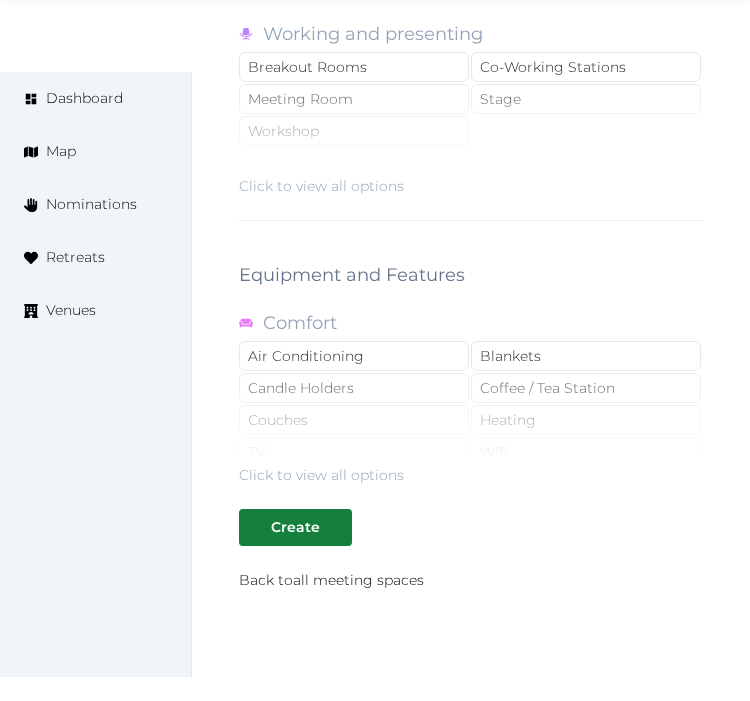 click on "Click to view all options" at bounding box center (471, 132) 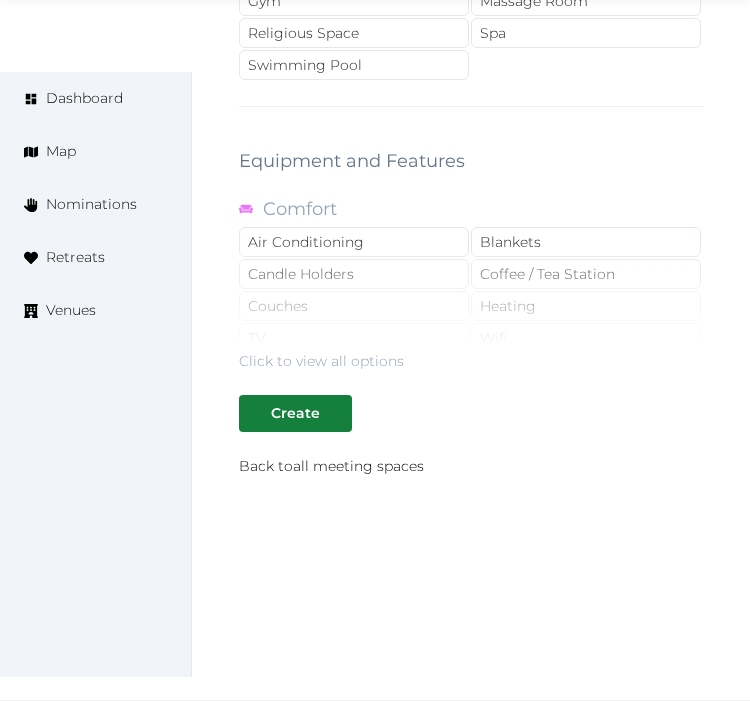 scroll, scrollTop: 3807, scrollLeft: 0, axis: vertical 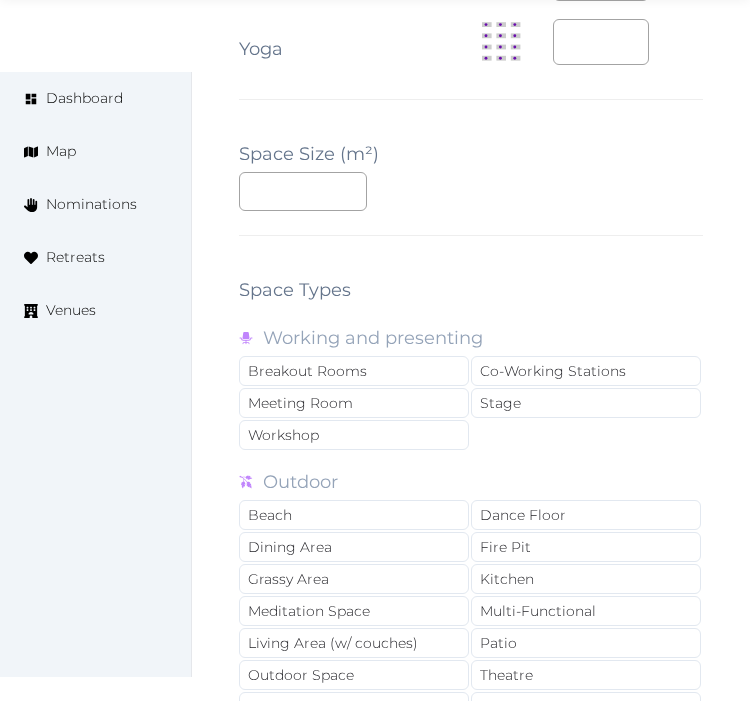 click on "Breakout Rooms Co-Working Stations Meeting Room Stage Workshop" at bounding box center (471, 404) 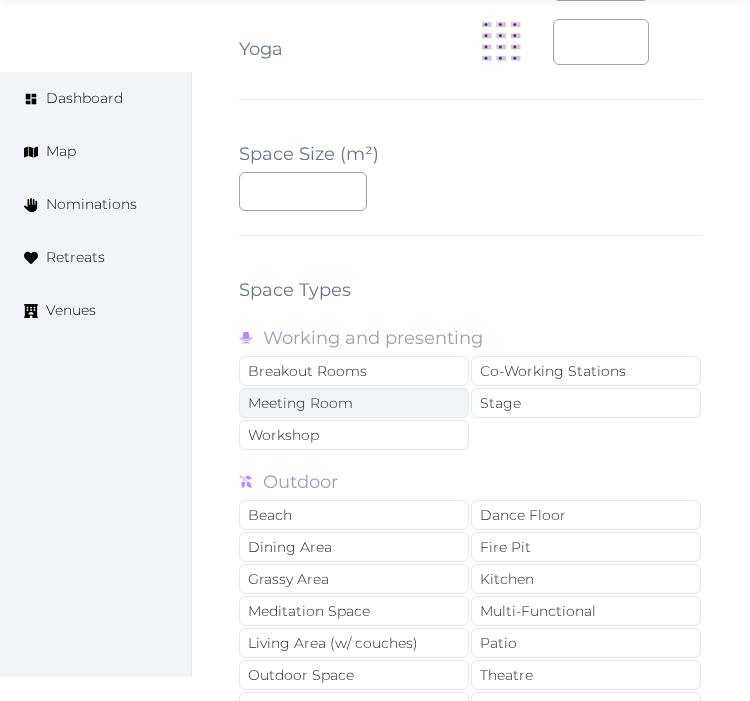 click on "Meeting Room" at bounding box center [354, 403] 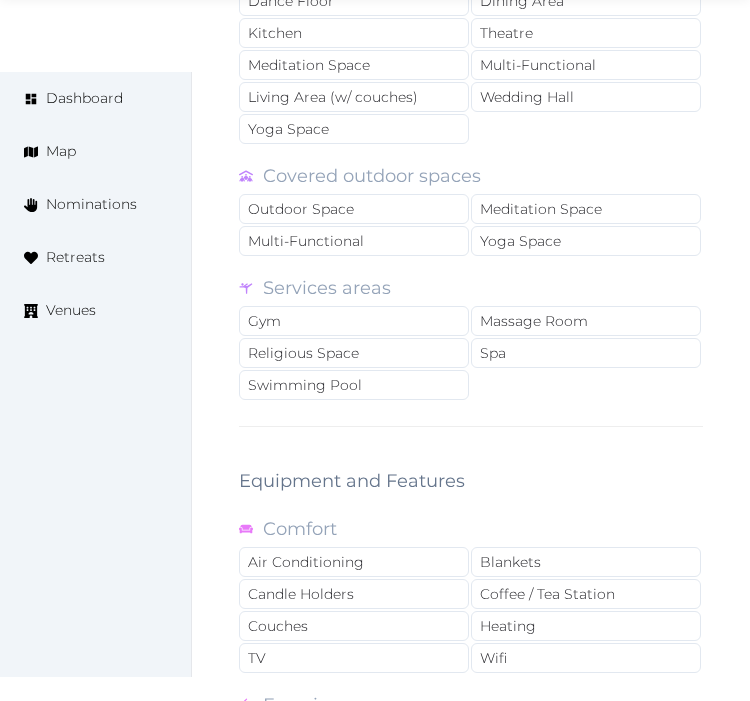 scroll, scrollTop: 3696, scrollLeft: 0, axis: vertical 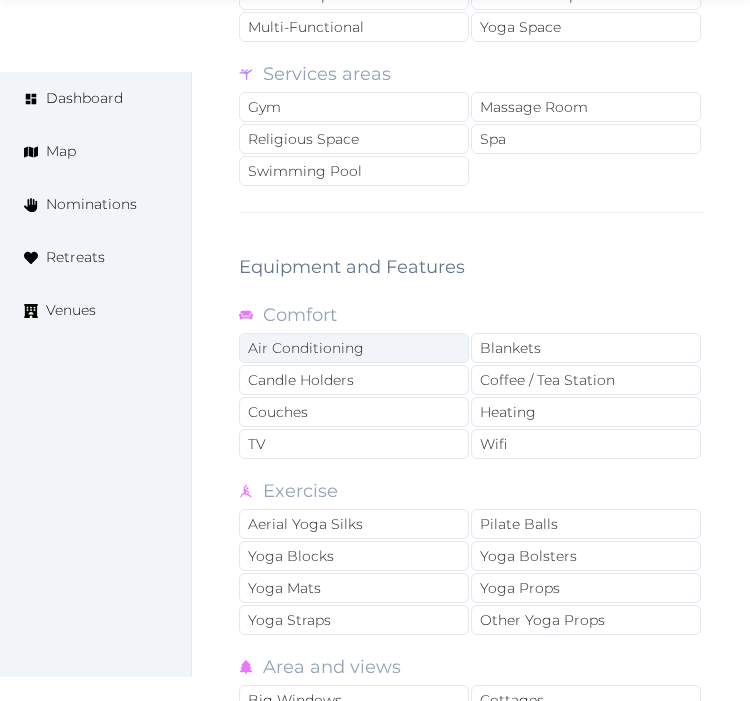 click on "Air Conditioning" at bounding box center (354, 348) 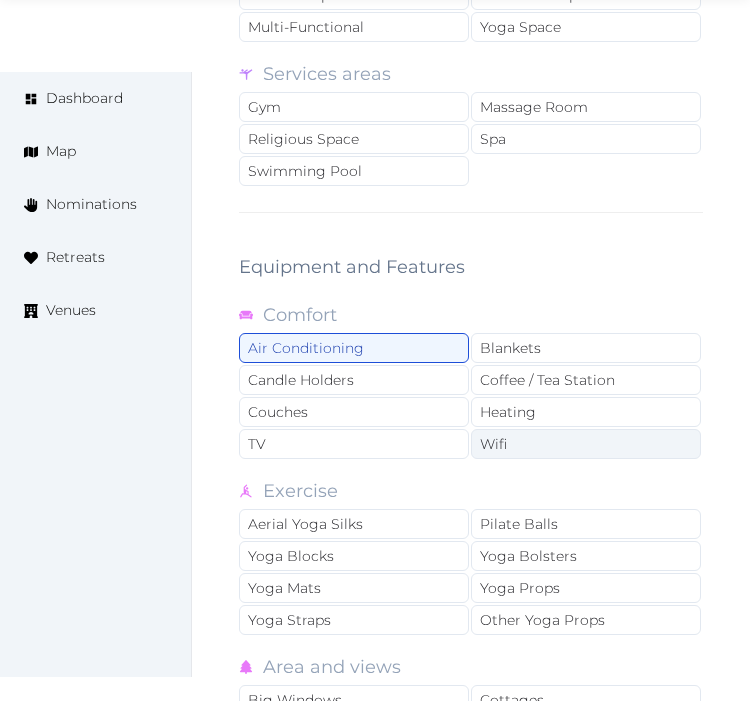 click on "Wifi" at bounding box center (586, 444) 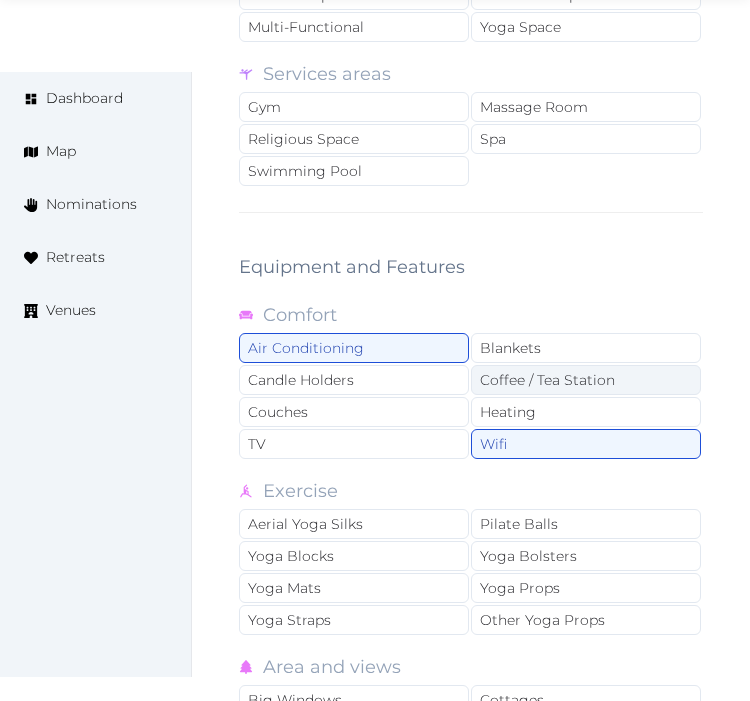 click on "Coffee / Tea Station" at bounding box center (586, 380) 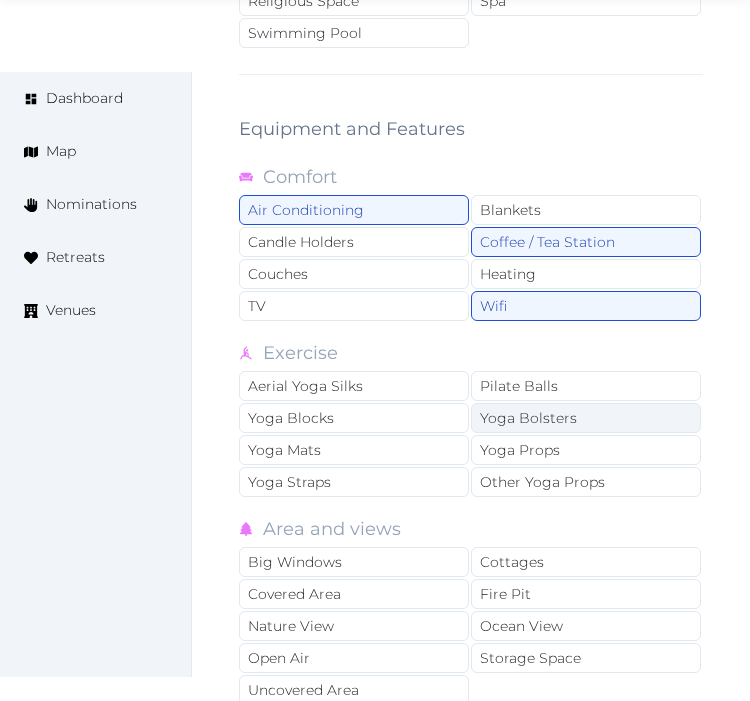 scroll, scrollTop: 4030, scrollLeft: 0, axis: vertical 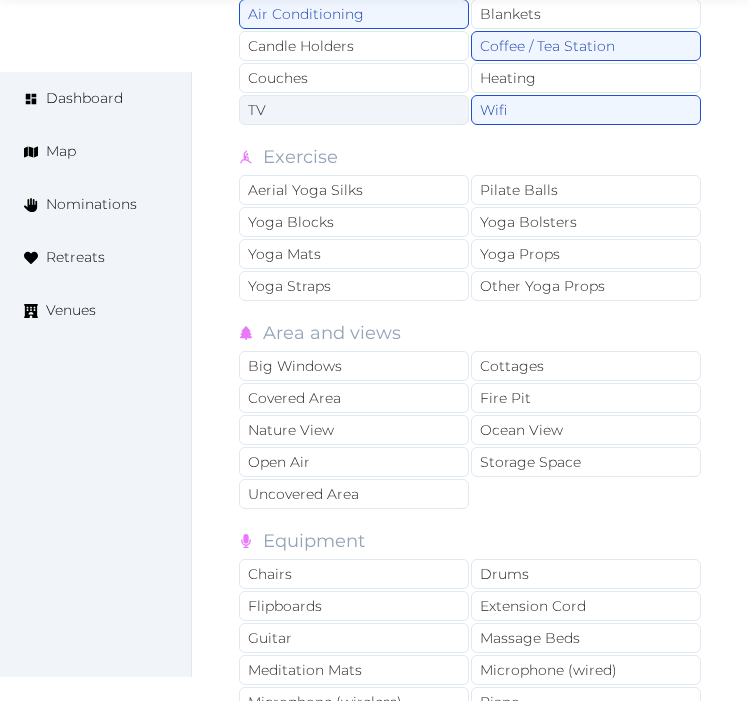 click on "TV" at bounding box center [354, 110] 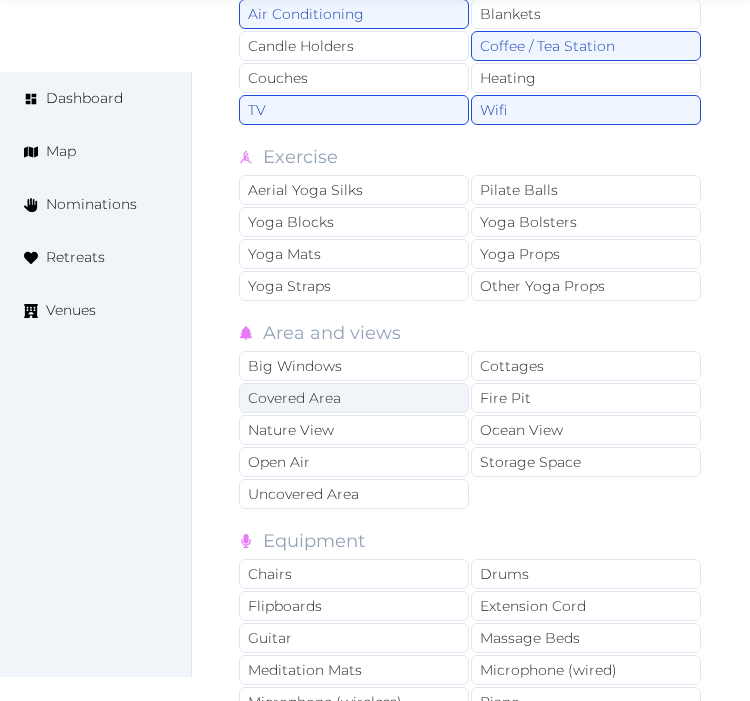 scroll, scrollTop: 4363, scrollLeft: 0, axis: vertical 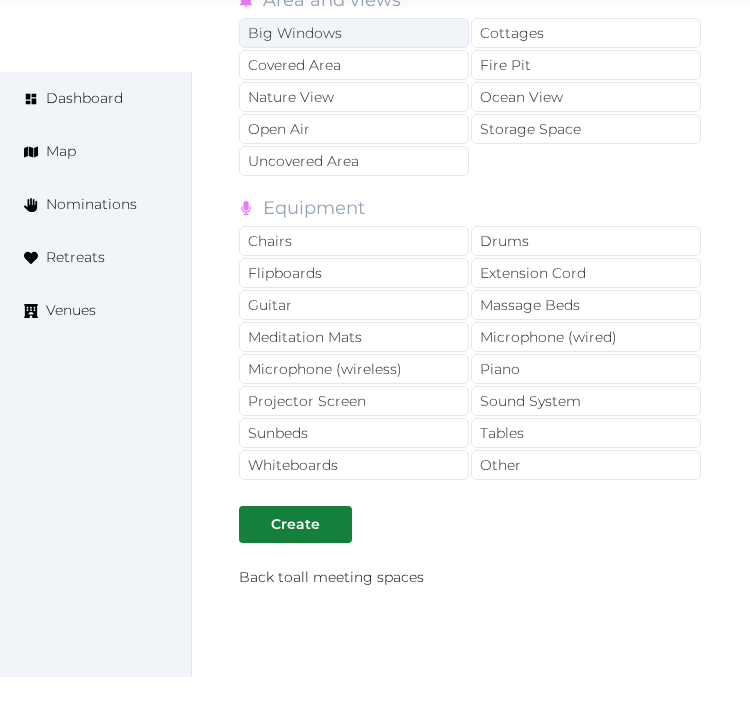 click on "Big Windows" at bounding box center [354, 33] 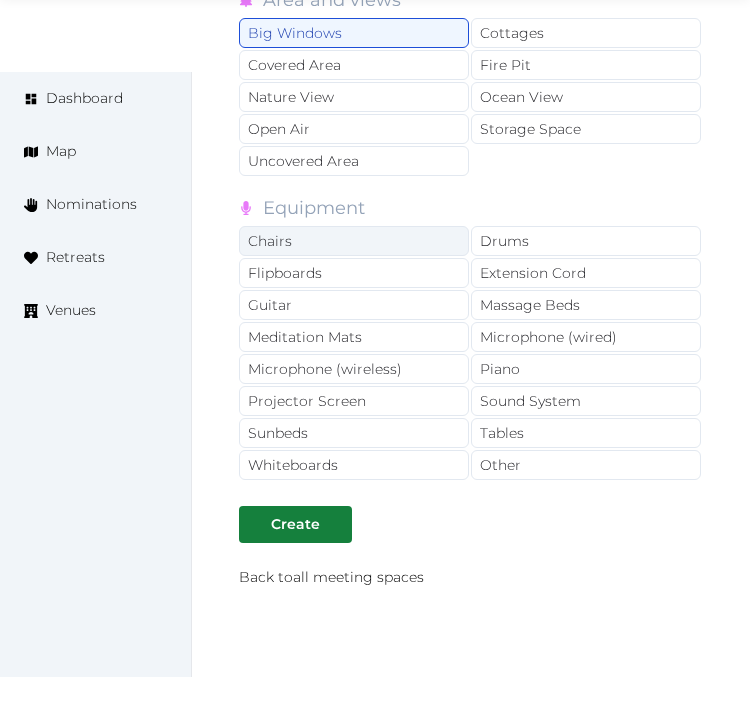 click on "Chairs" at bounding box center [354, 241] 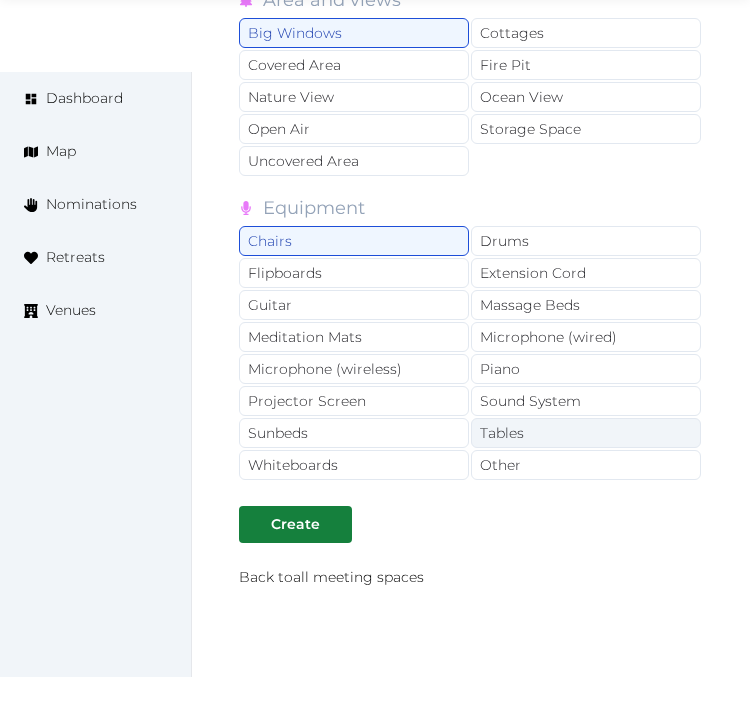 click on "Tables" at bounding box center (586, 433) 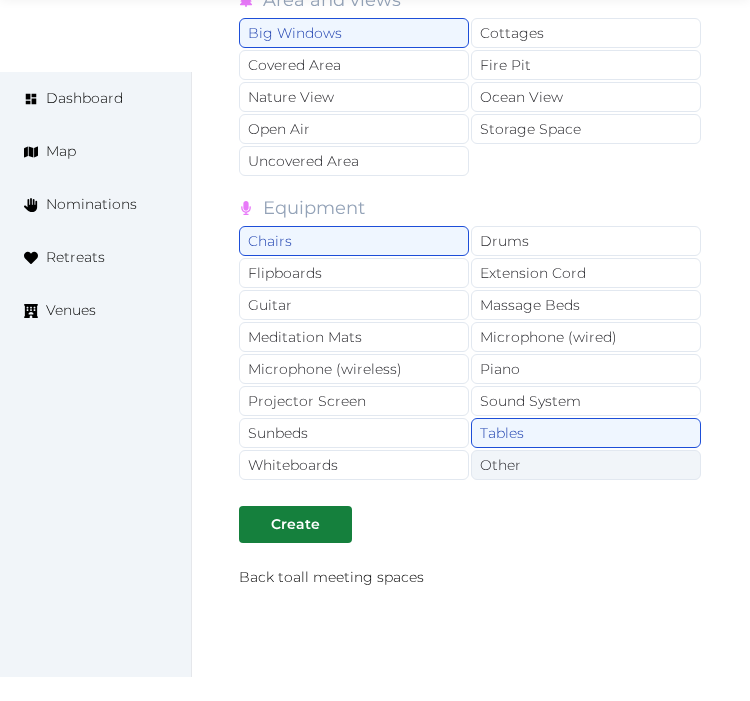 click on "Other" at bounding box center [586, 465] 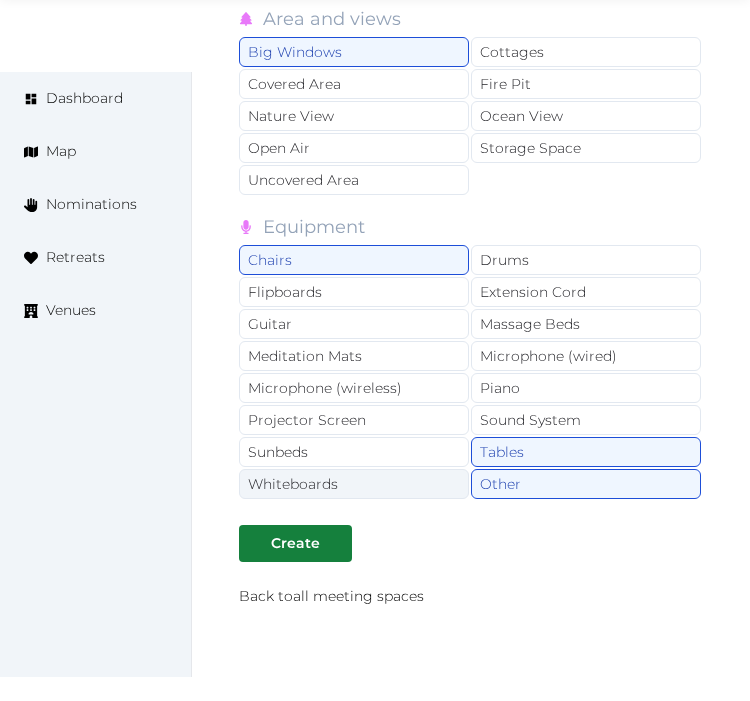 scroll, scrollTop: 4582, scrollLeft: 0, axis: vertical 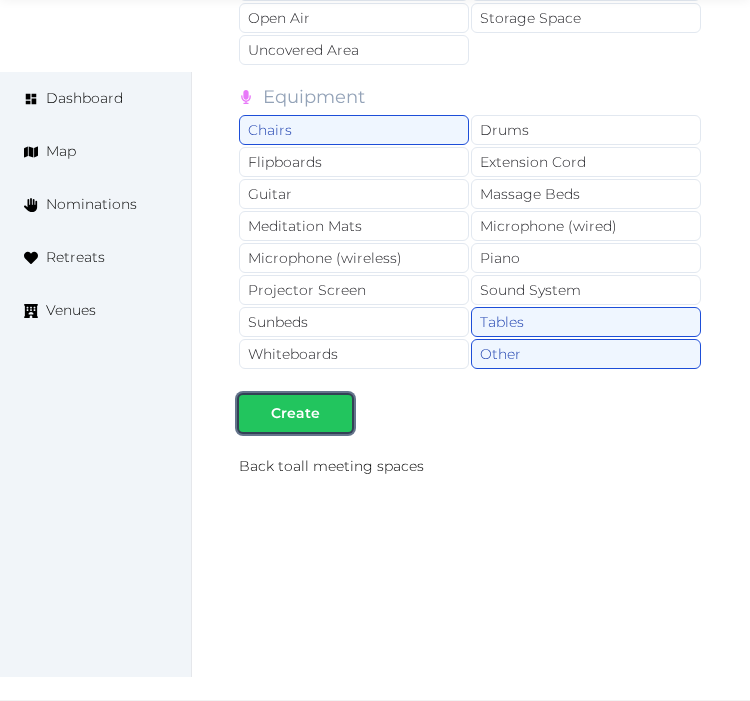 click at bounding box center (336, 413) 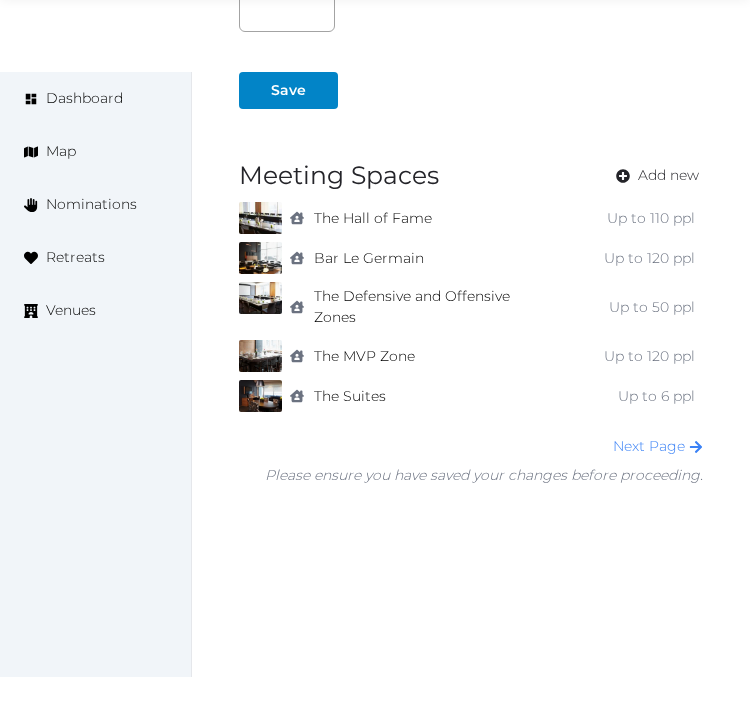 scroll, scrollTop: 1555, scrollLeft: 0, axis: vertical 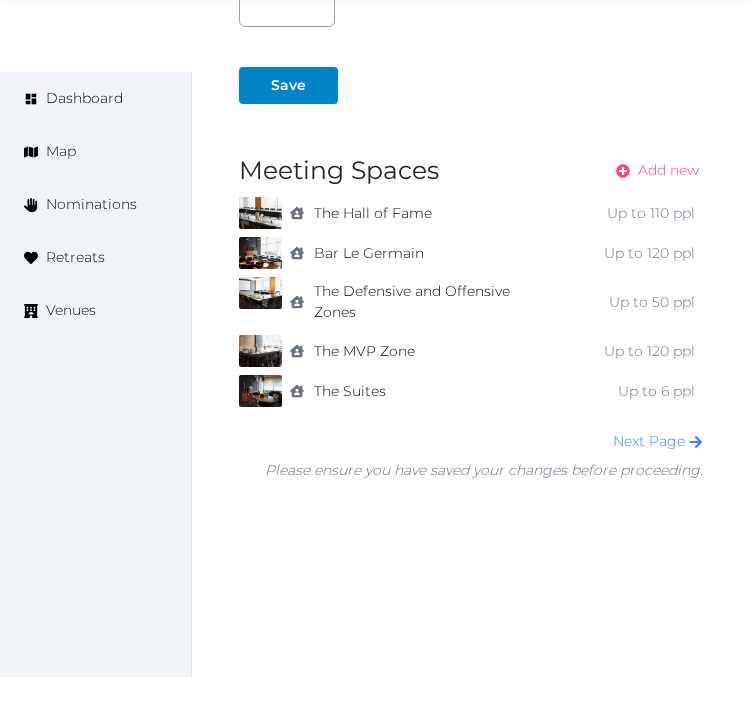 click on "Add new" at bounding box center [668, 170] 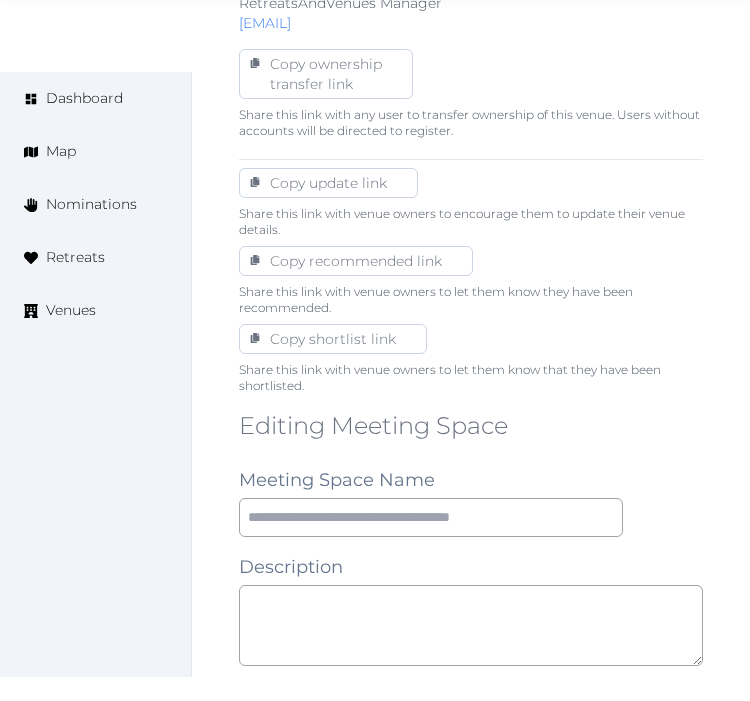scroll, scrollTop: 1111, scrollLeft: 0, axis: vertical 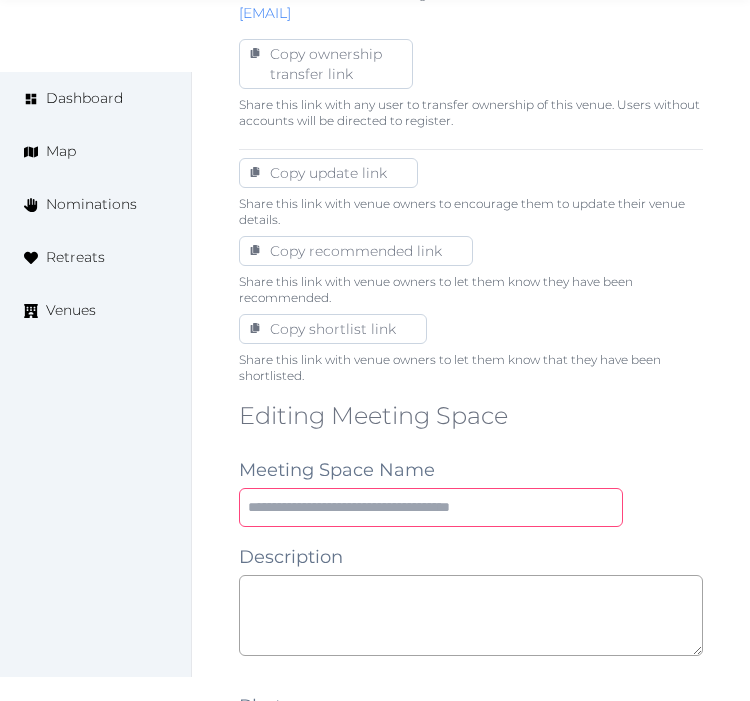 click at bounding box center (431, 507) 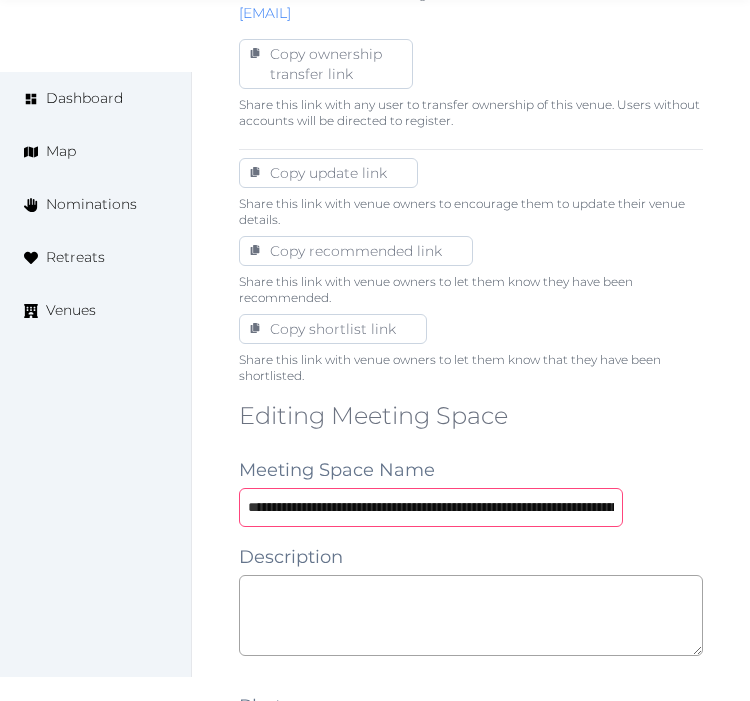 scroll, scrollTop: 0, scrollLeft: 935, axis: horizontal 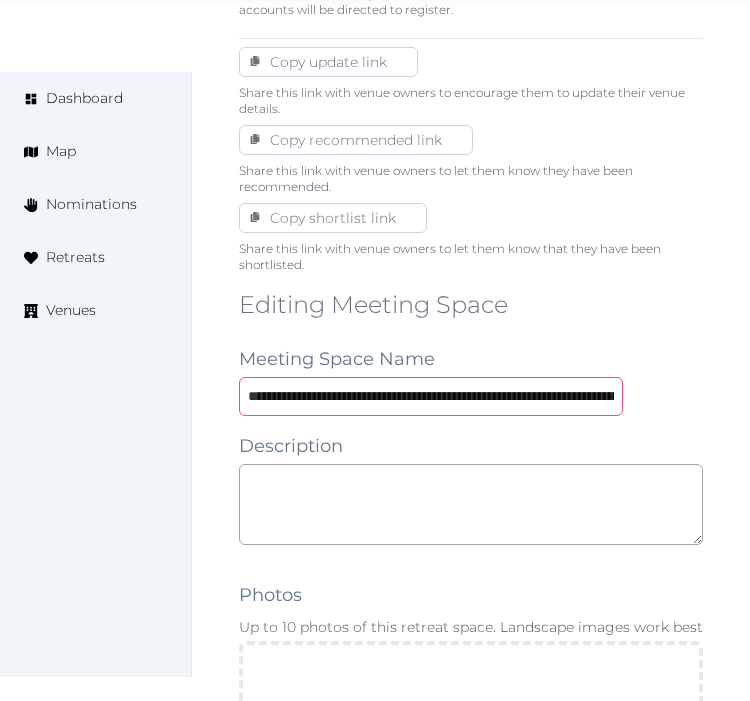 click on "**********" at bounding box center [431, 396] 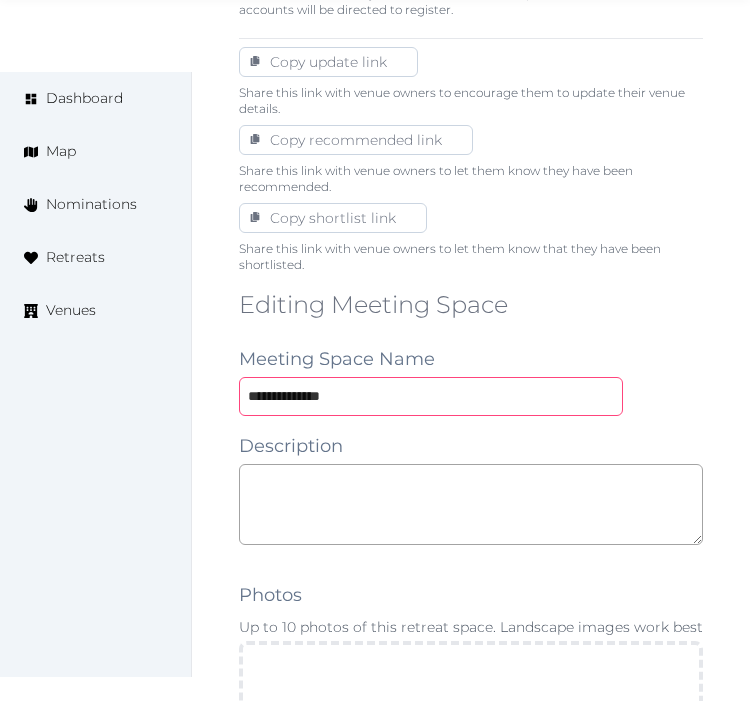 type on "**********" 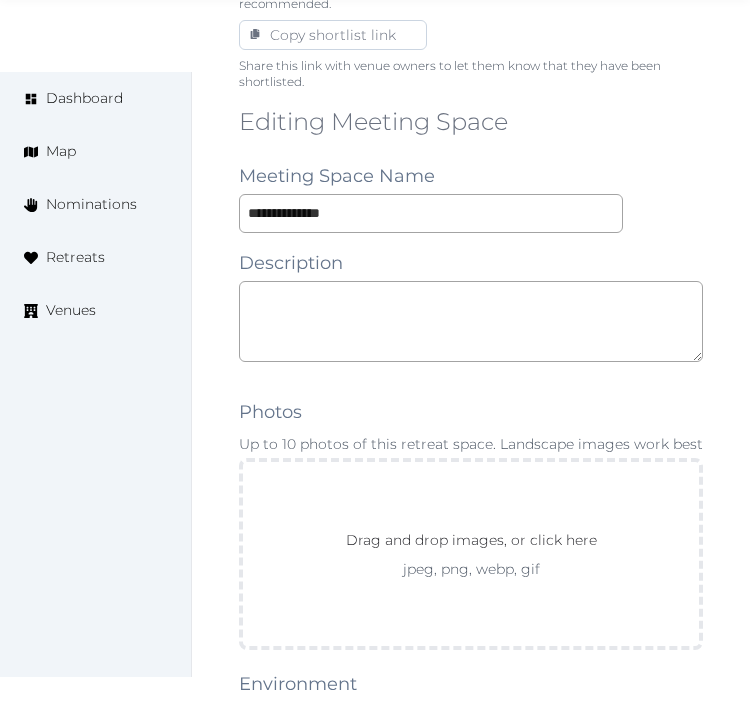 scroll, scrollTop: 1555, scrollLeft: 0, axis: vertical 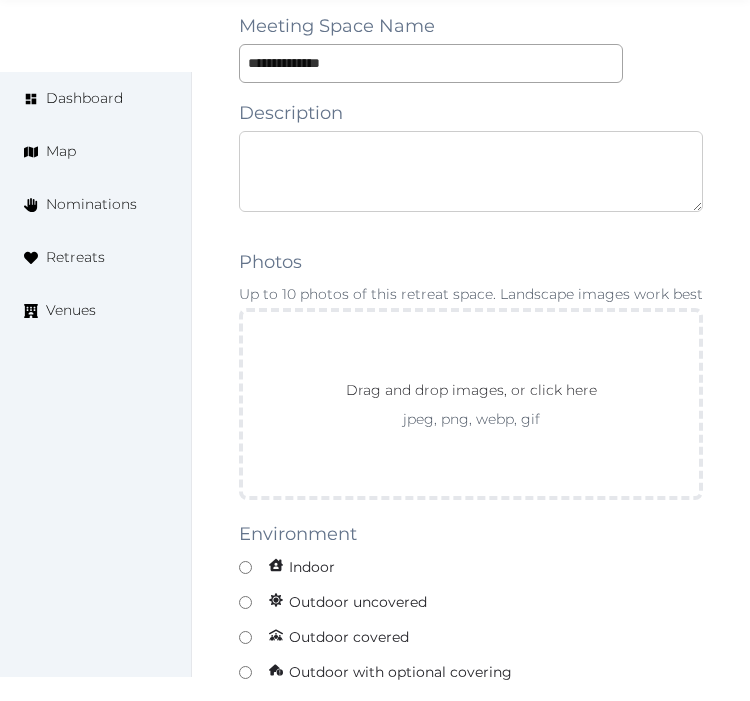 click at bounding box center (471, 171) 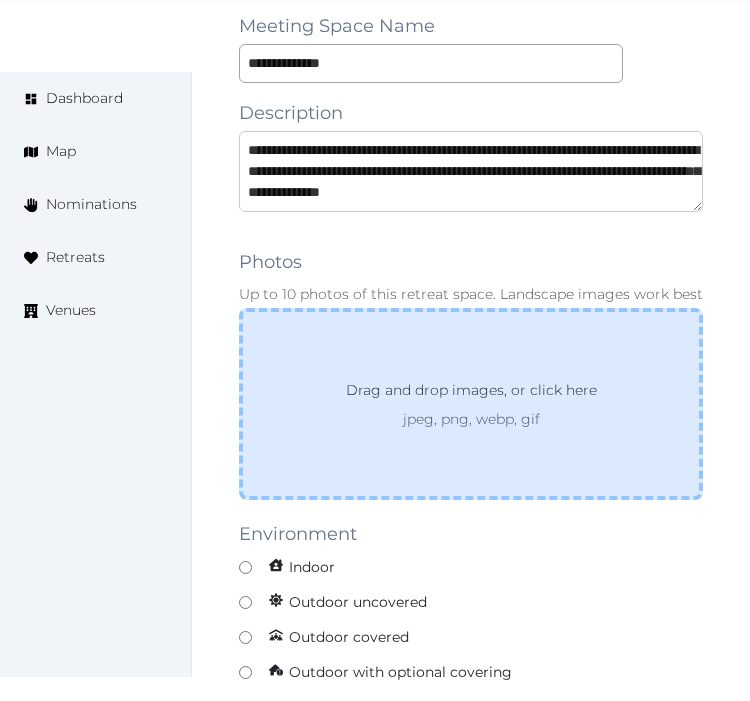 scroll, scrollTop: 52, scrollLeft: 0, axis: vertical 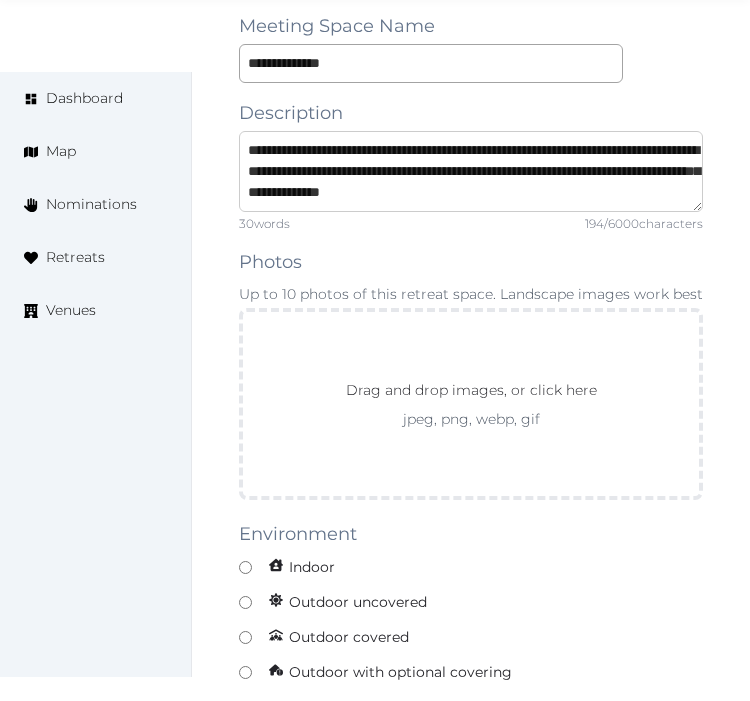 type on "**********" 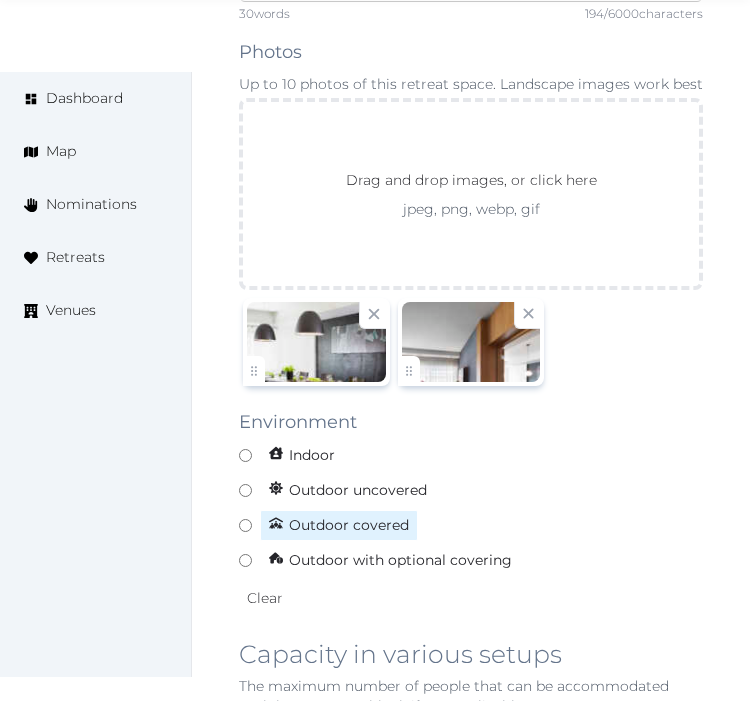 scroll, scrollTop: 1777, scrollLeft: 0, axis: vertical 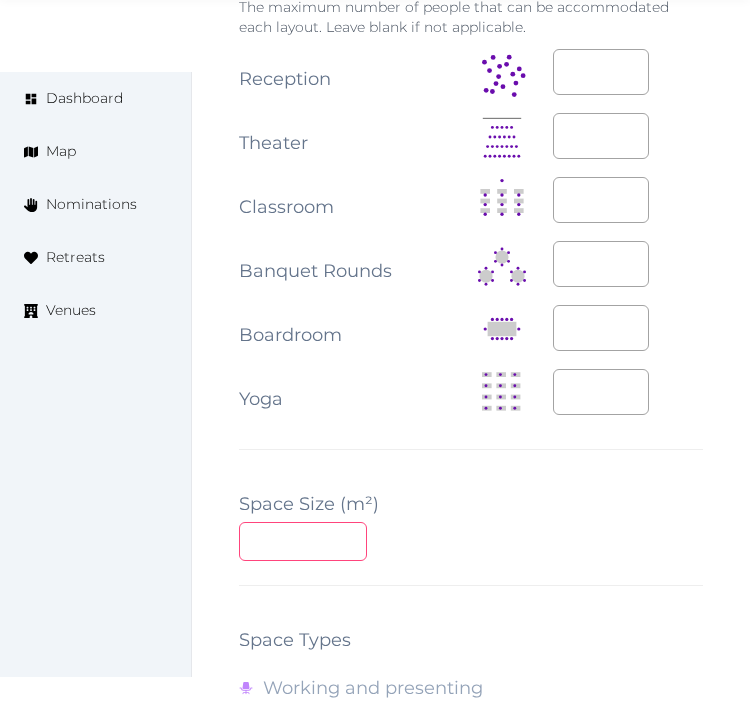 drag, startPoint x: 275, startPoint y: 550, endPoint x: 284, endPoint y: 541, distance: 12.727922 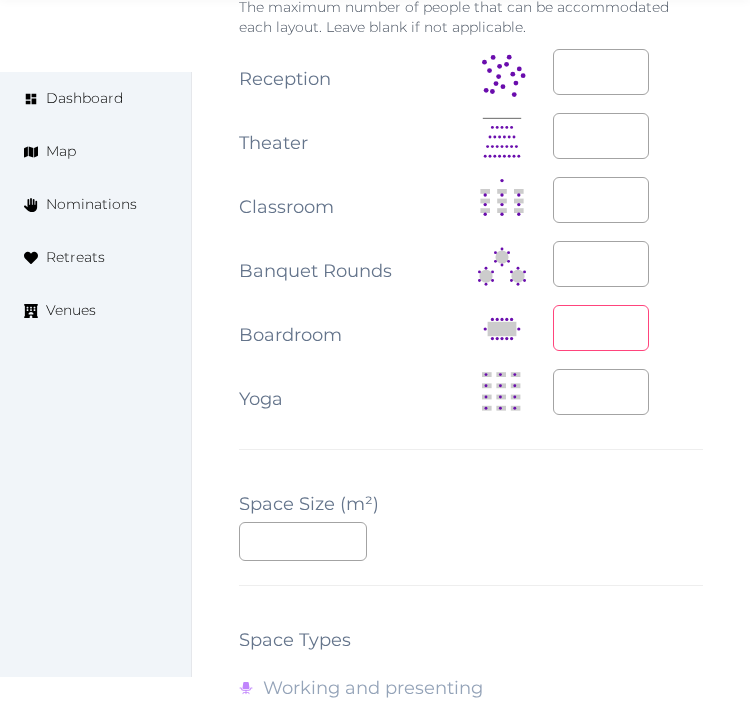 drag, startPoint x: 563, startPoint y: 325, endPoint x: 585, endPoint y: 298, distance: 34.828148 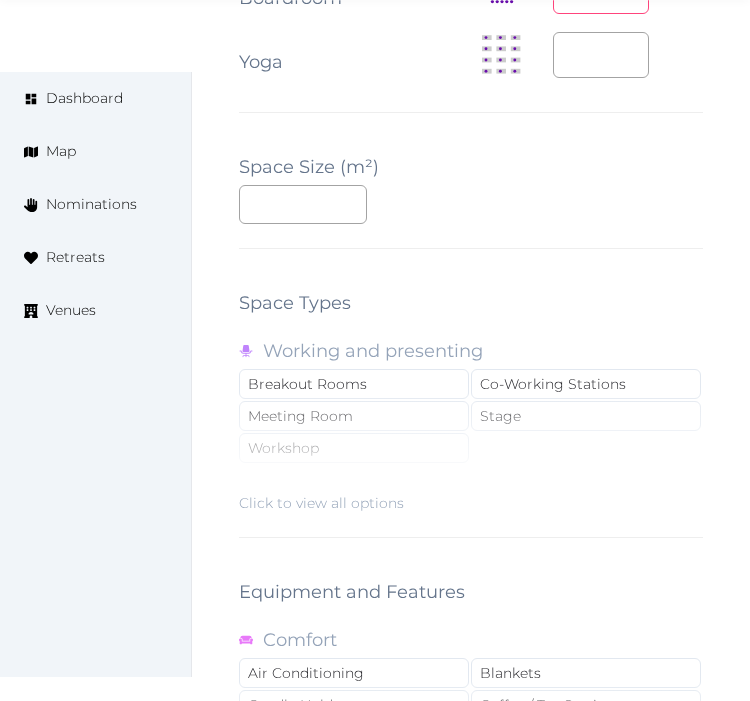 scroll, scrollTop: 2888, scrollLeft: 0, axis: vertical 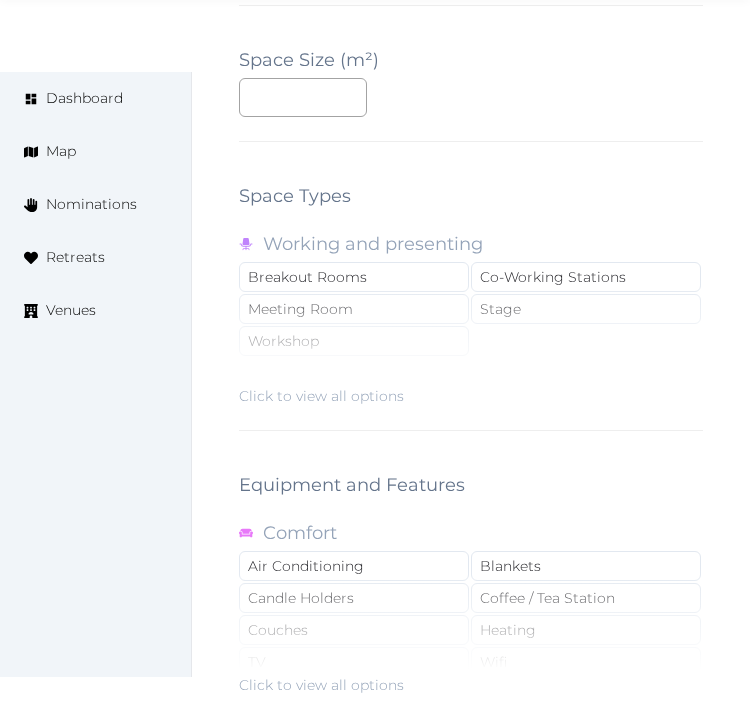 type on "**" 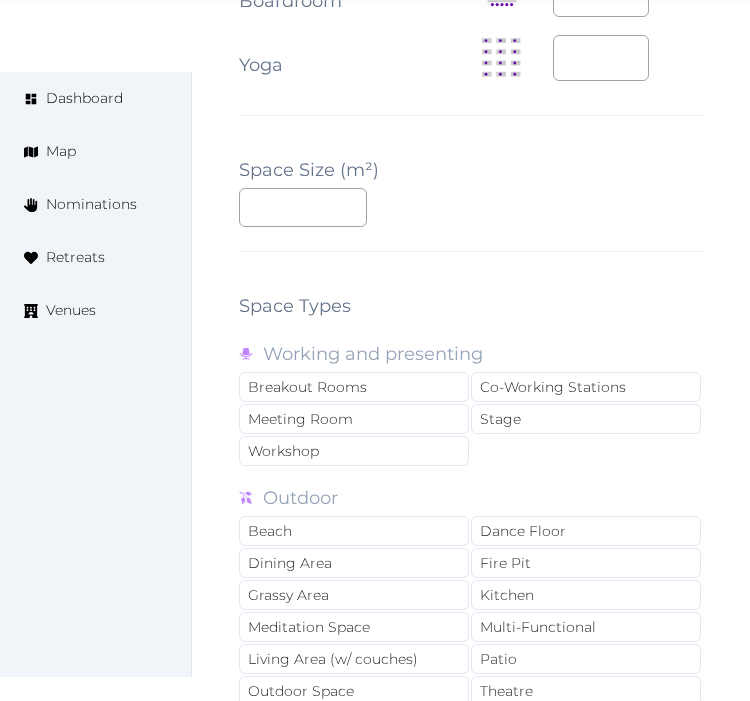 scroll, scrollTop: 2777, scrollLeft: 0, axis: vertical 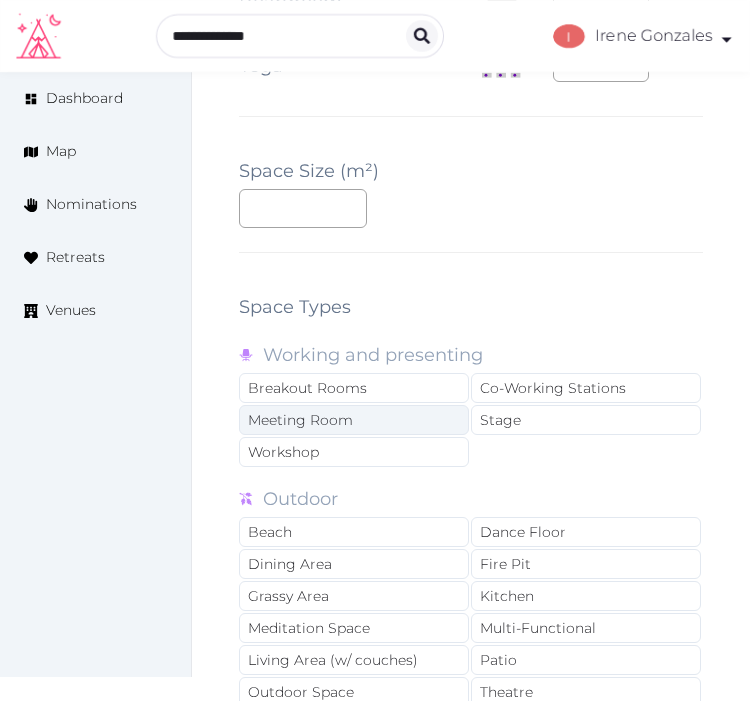 click on "Meeting Room" at bounding box center (354, 420) 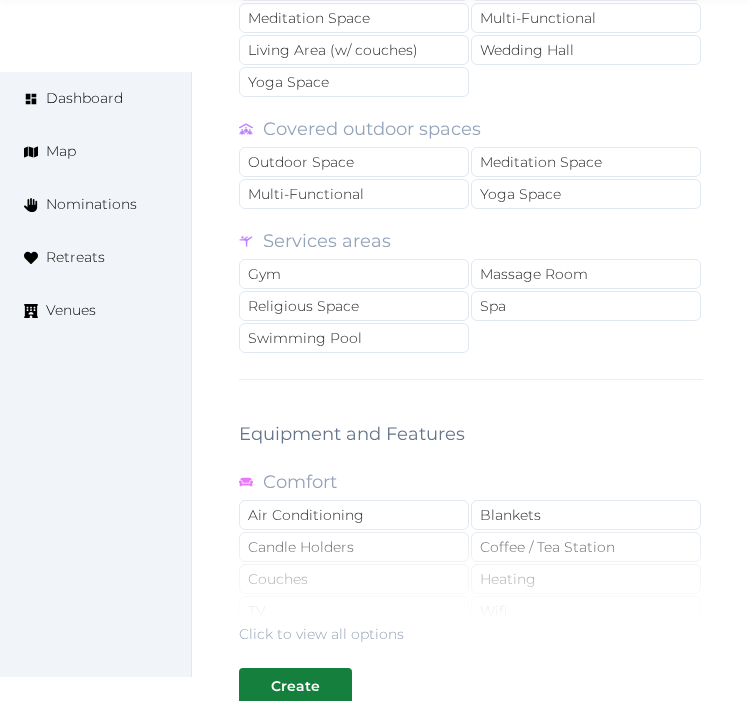 scroll, scrollTop: 3666, scrollLeft: 0, axis: vertical 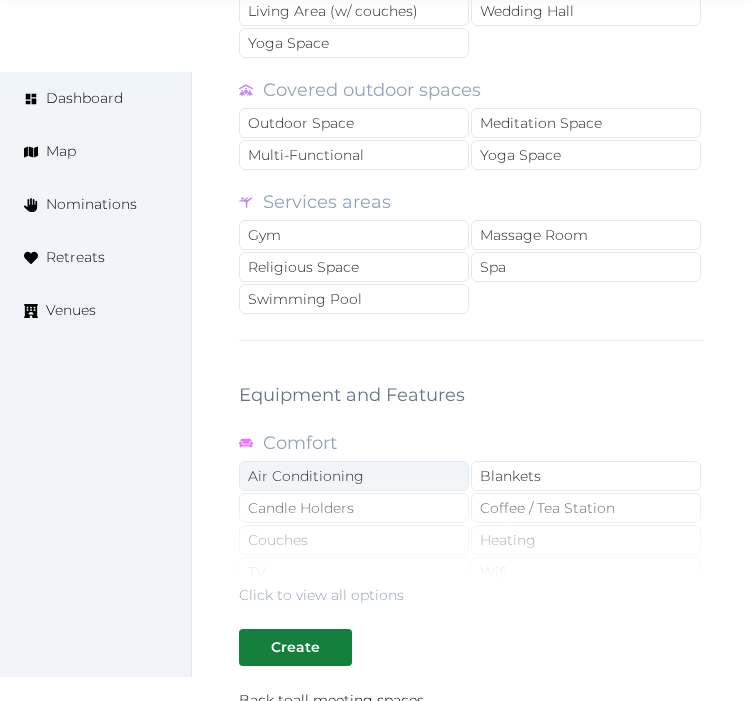 click on "Air Conditioning" at bounding box center [354, 476] 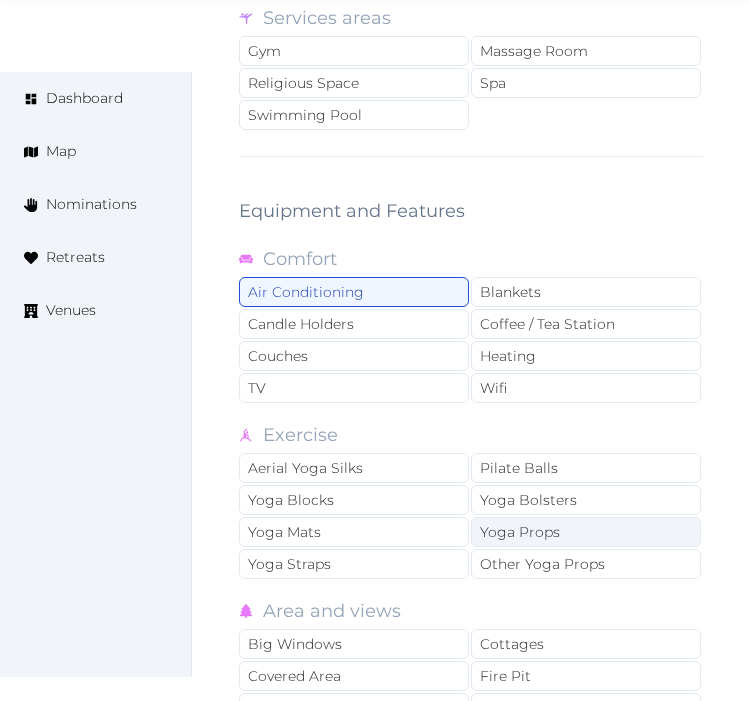 scroll, scrollTop: 3888, scrollLeft: 0, axis: vertical 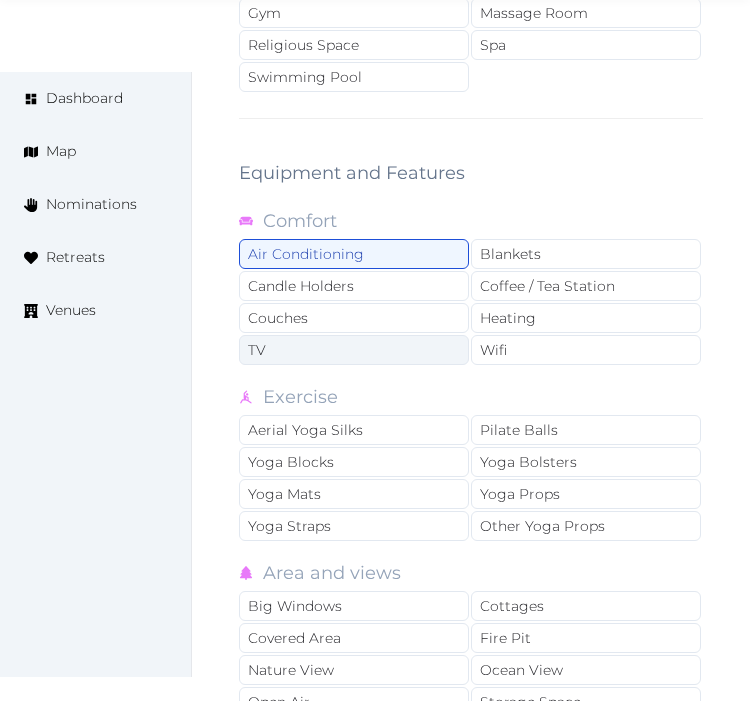 click on "TV" at bounding box center (354, 350) 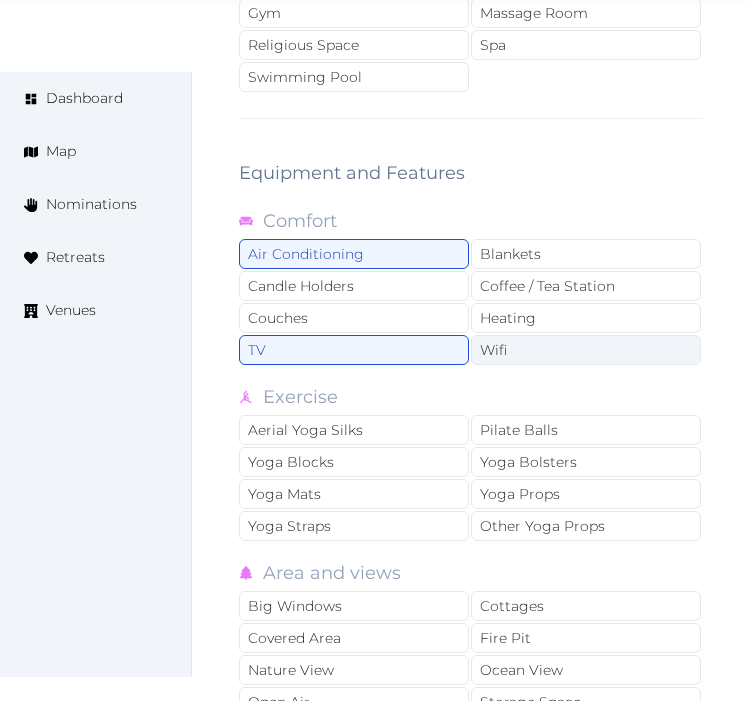 click on "Wifi" at bounding box center [586, 350] 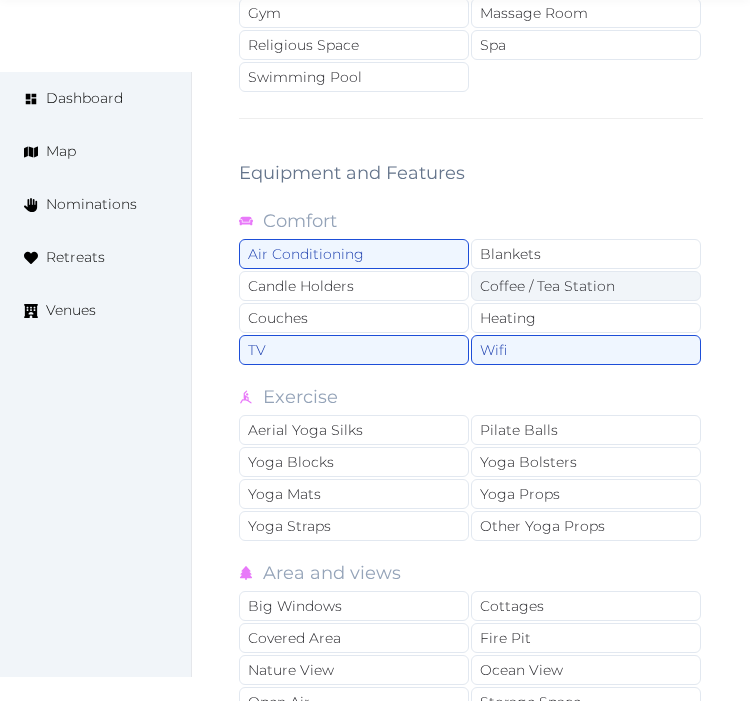 click on "Coffee / Tea Station" at bounding box center [586, 286] 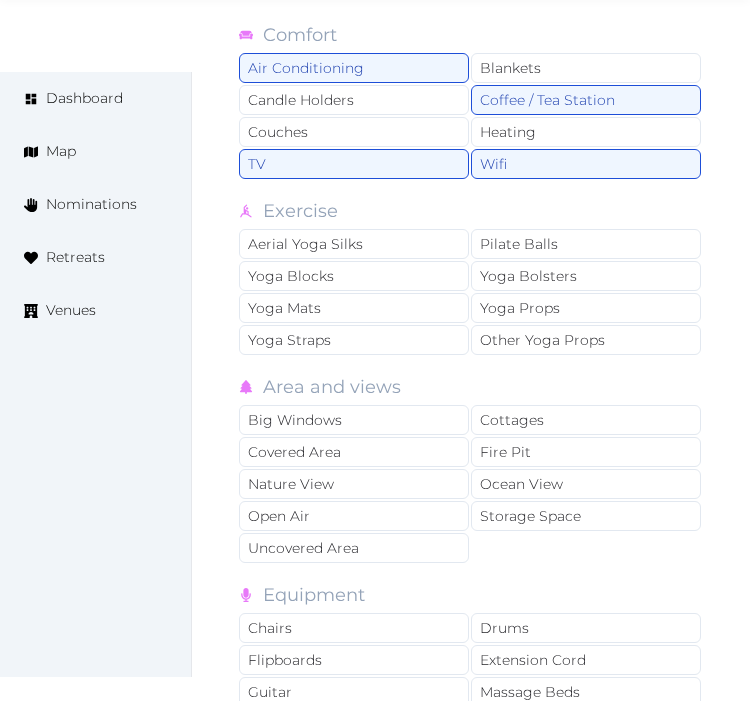 scroll, scrollTop: 4111, scrollLeft: 0, axis: vertical 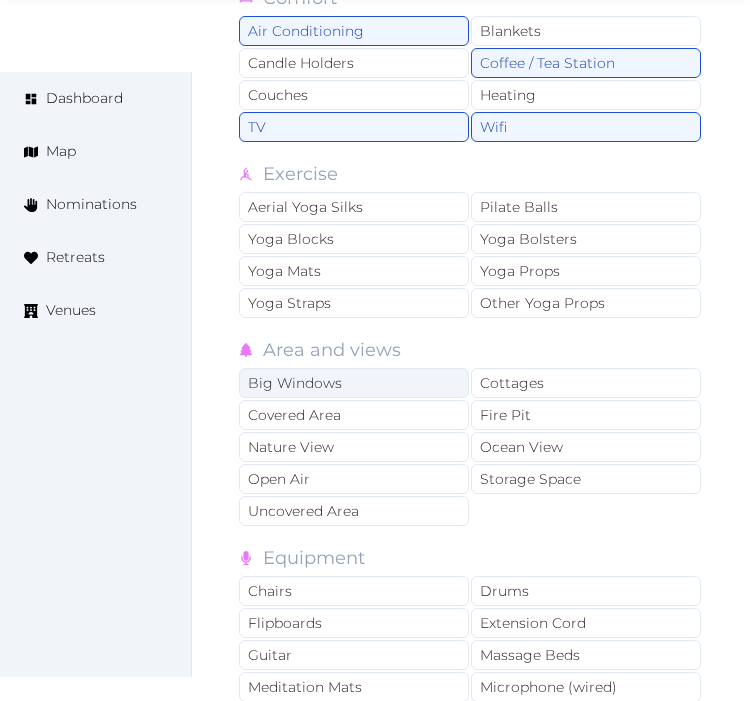 click on "Big Windows" at bounding box center [354, 383] 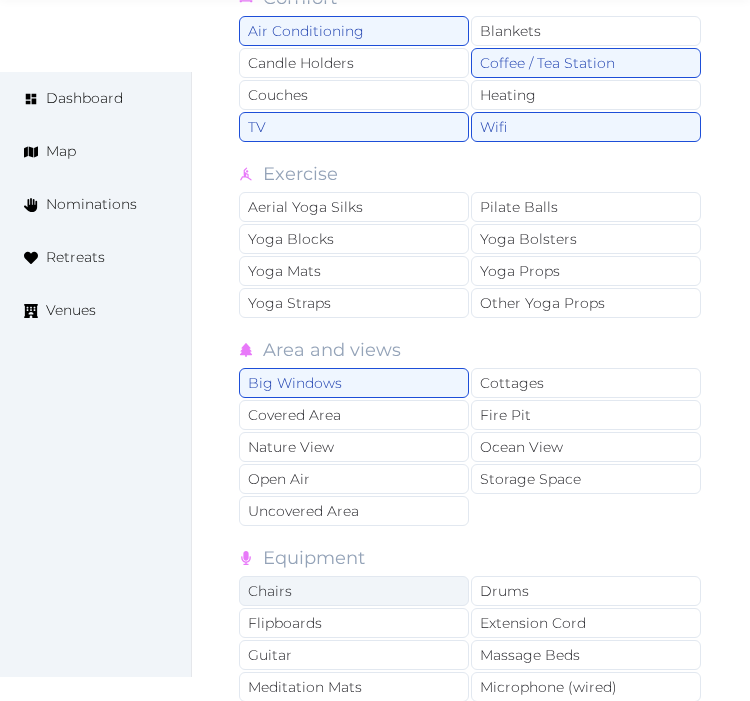 click on "Chairs" at bounding box center [354, 591] 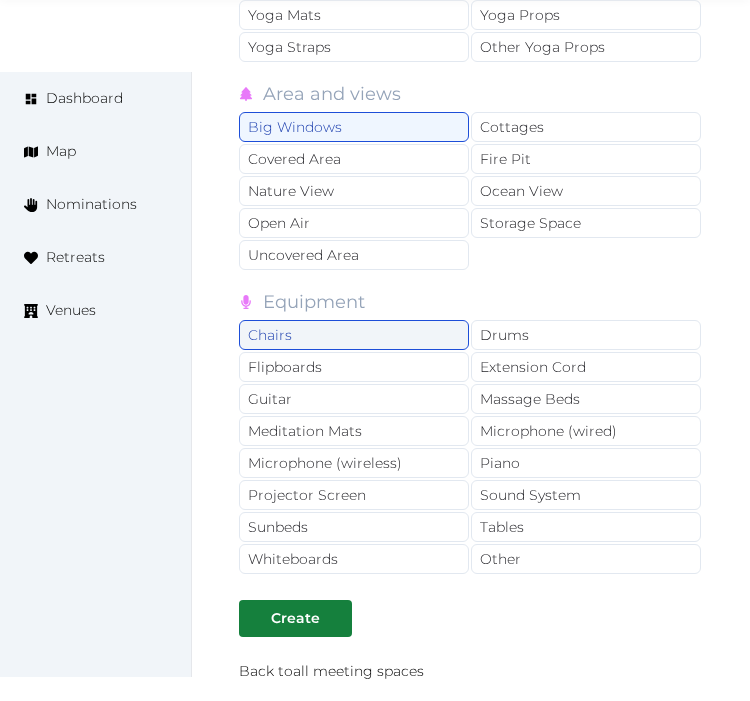 scroll, scrollTop: 4444, scrollLeft: 0, axis: vertical 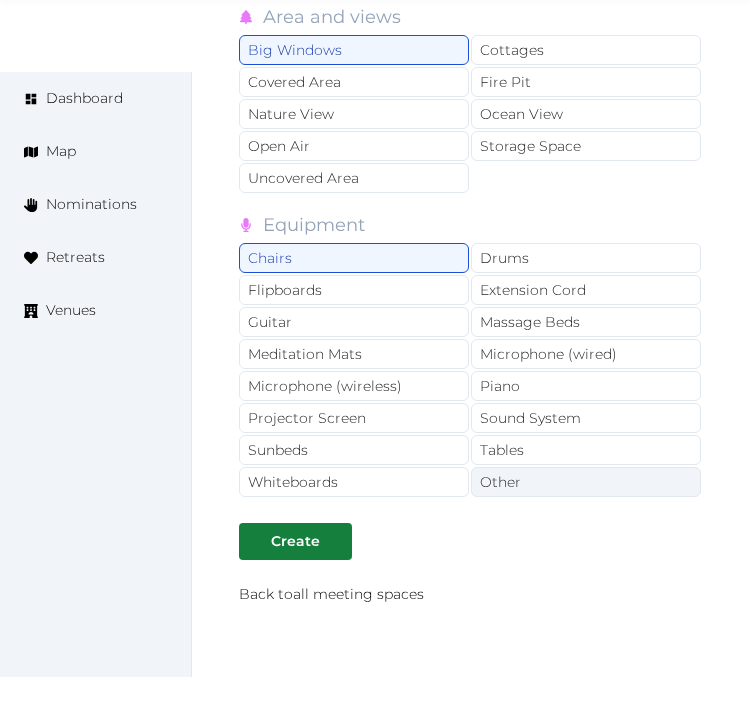 click on "Other" at bounding box center [586, 482] 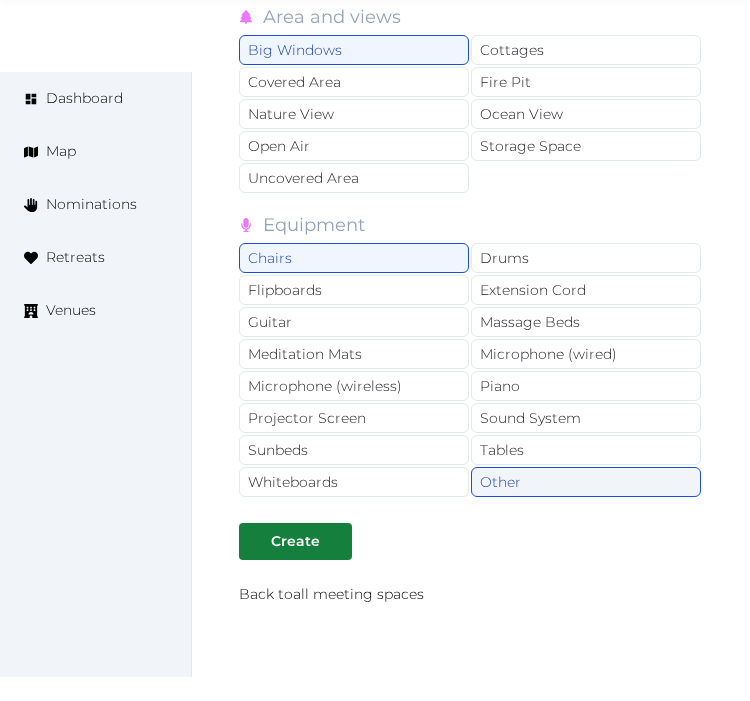 click on "Other" at bounding box center [586, 482] 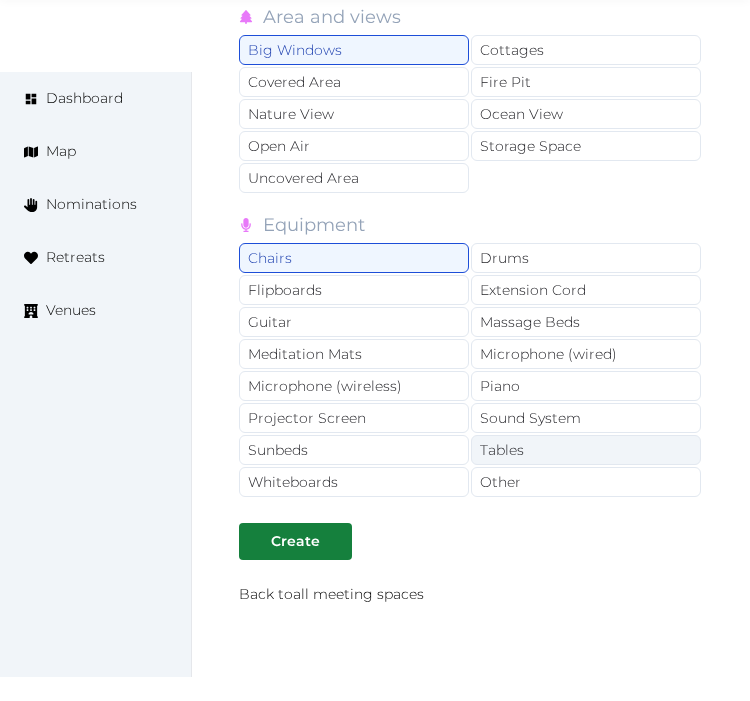 click on "Tables" at bounding box center (586, 450) 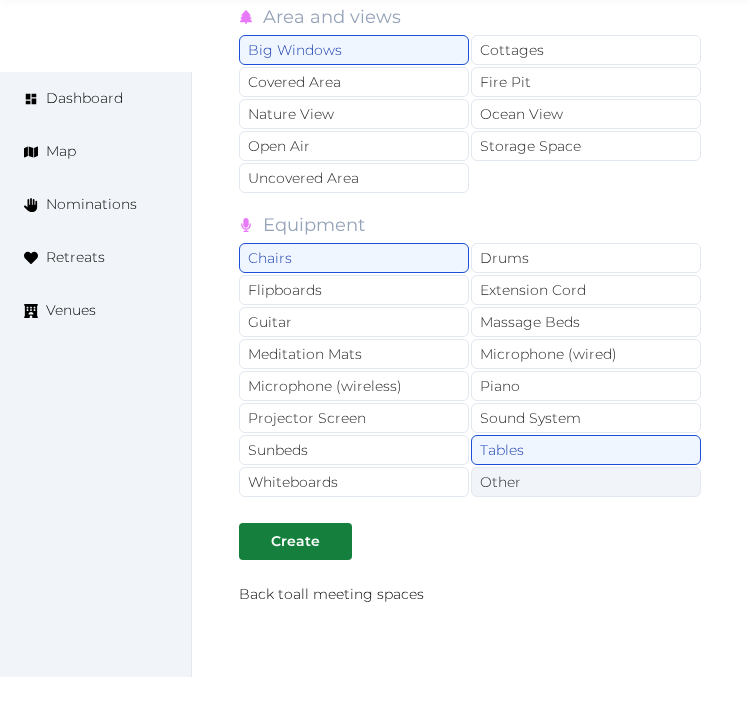 click on "Other" at bounding box center (586, 482) 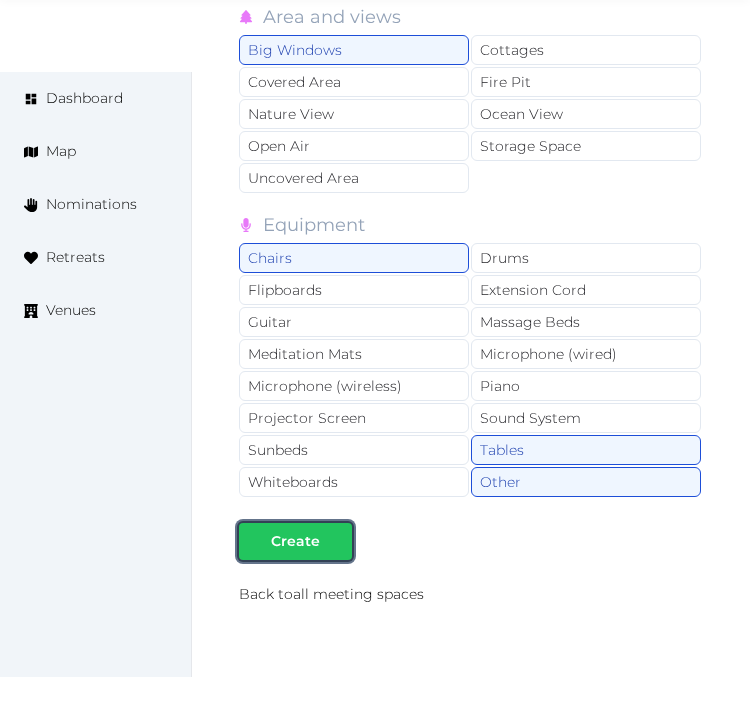 click at bounding box center [336, 541] 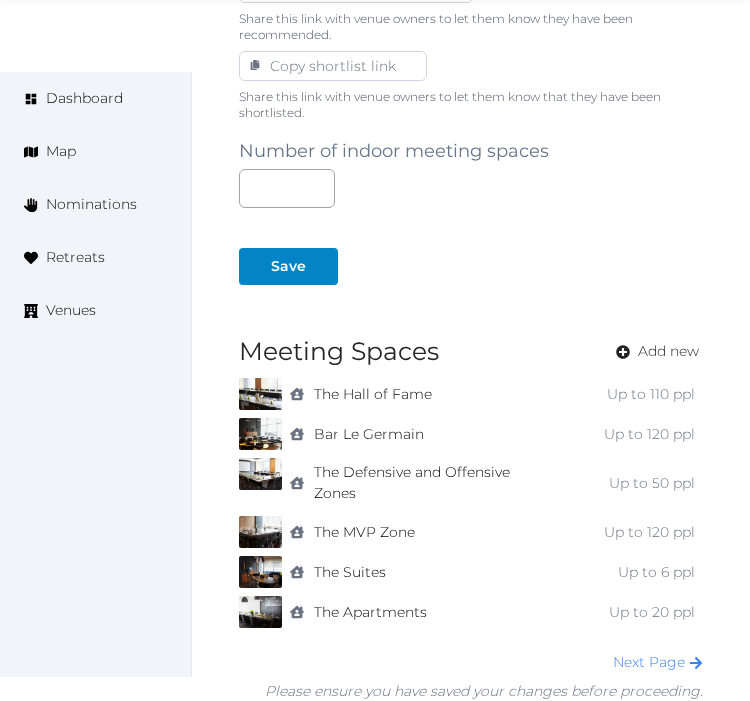 scroll, scrollTop: 1555, scrollLeft: 0, axis: vertical 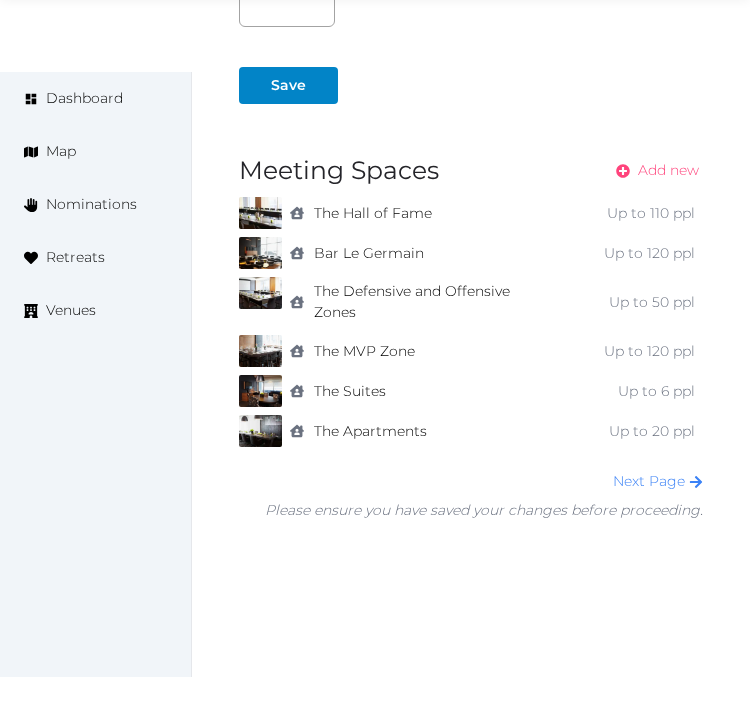 click on "Add new" at bounding box center [651, 170] 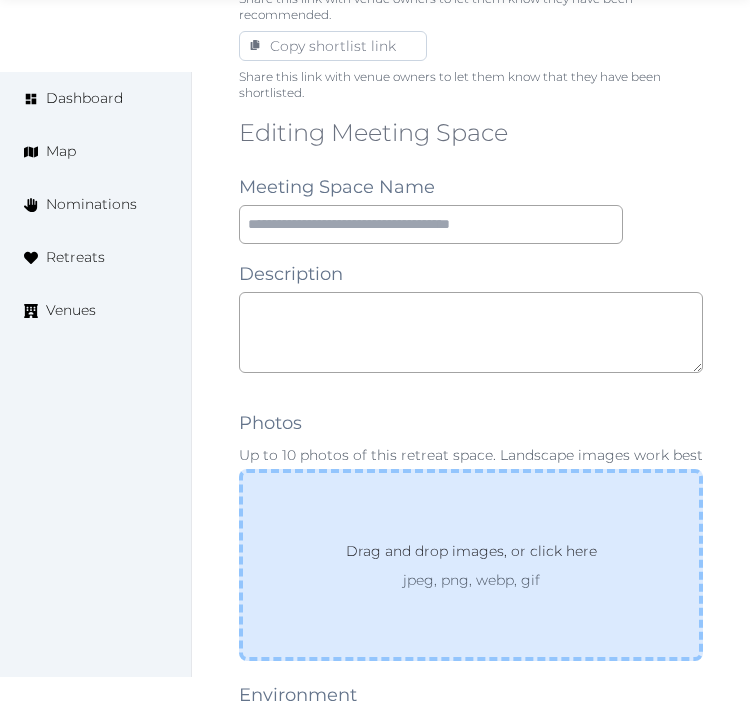 scroll, scrollTop: 1555, scrollLeft: 0, axis: vertical 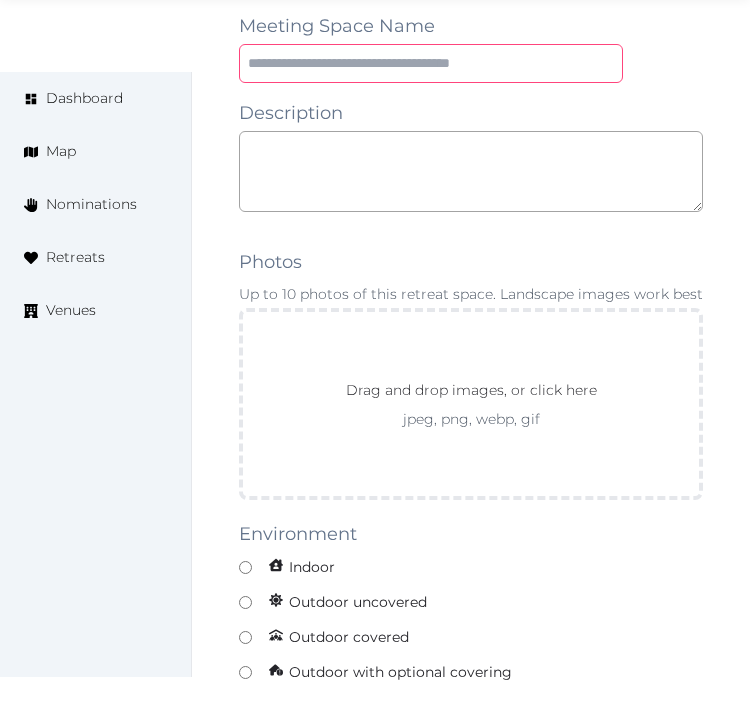 click at bounding box center (431, 63) 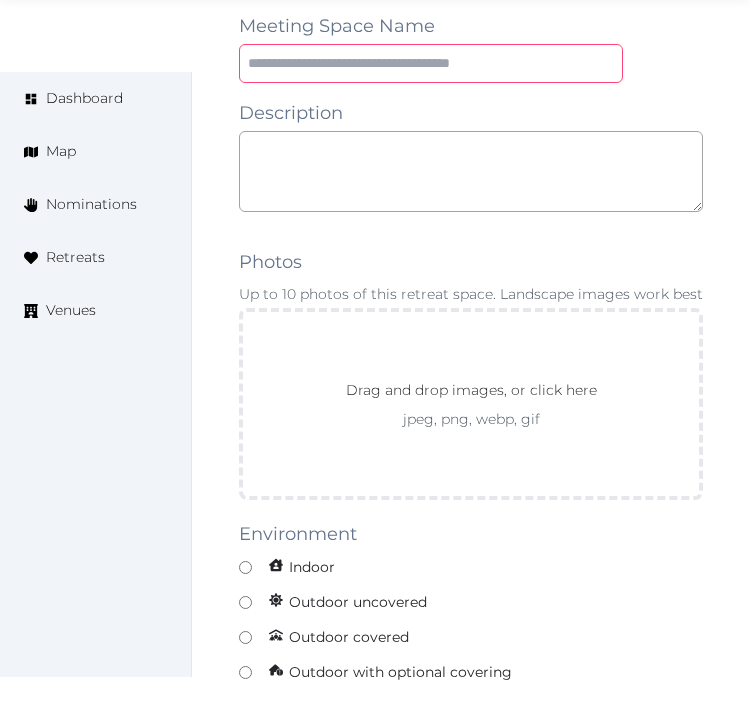 paste on "**********" 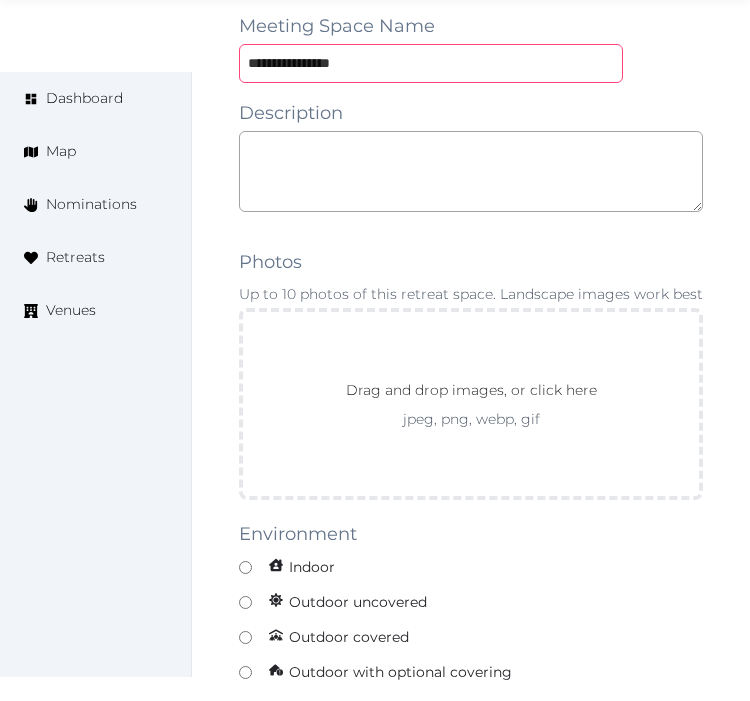 type on "**********" 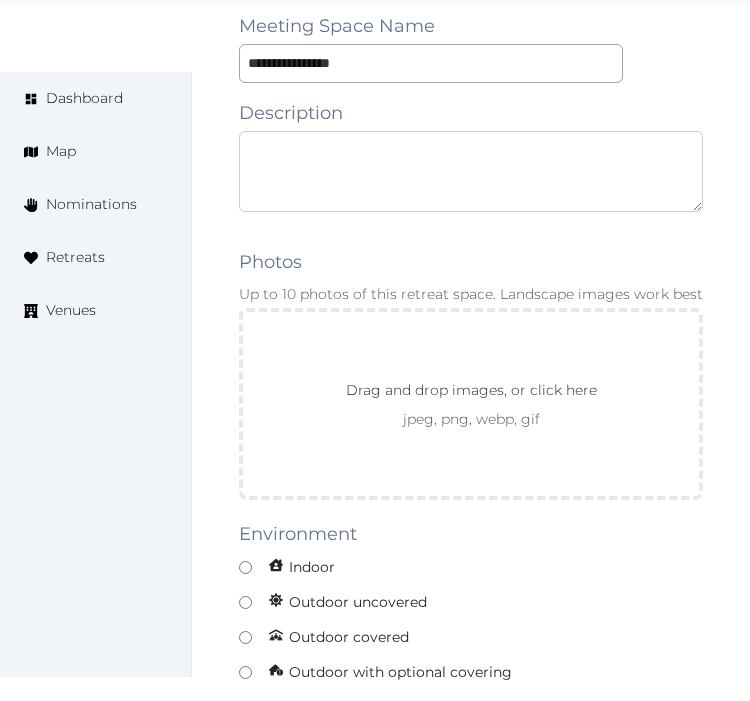 click at bounding box center (471, 171) 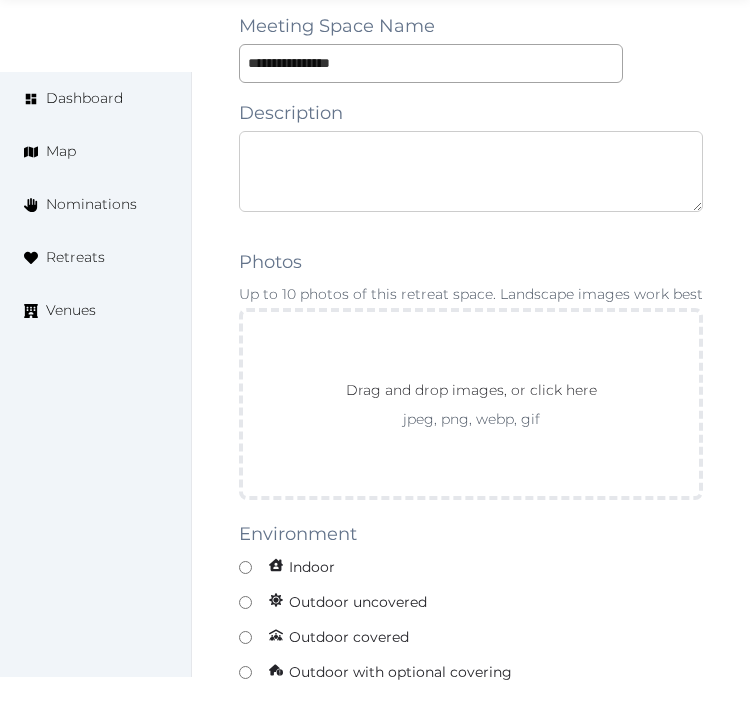 paste on "**********" 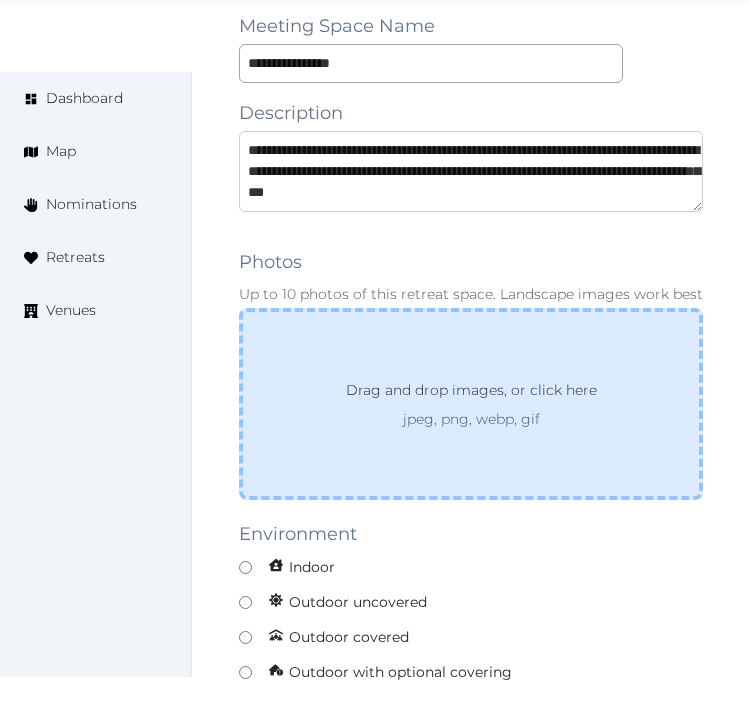 scroll, scrollTop: 52, scrollLeft: 0, axis: vertical 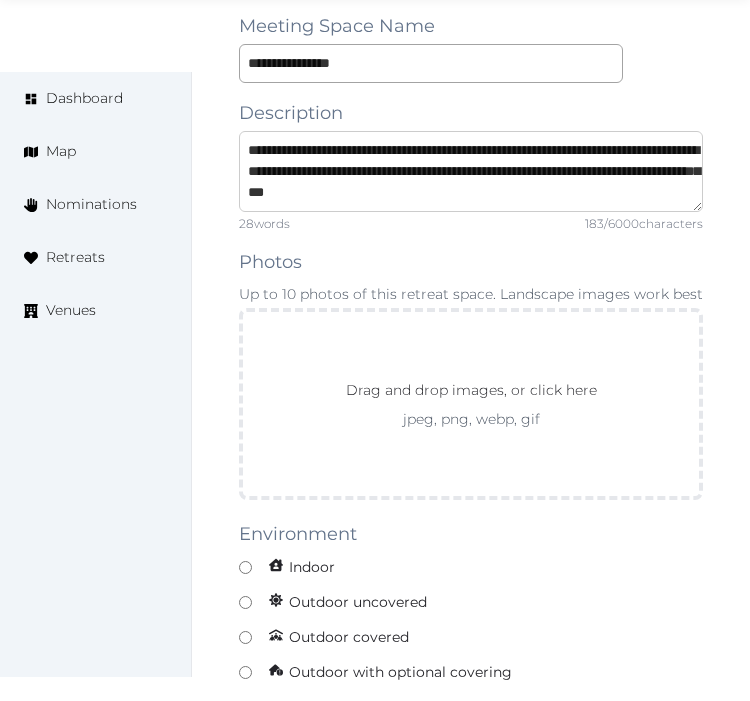 type on "**********" 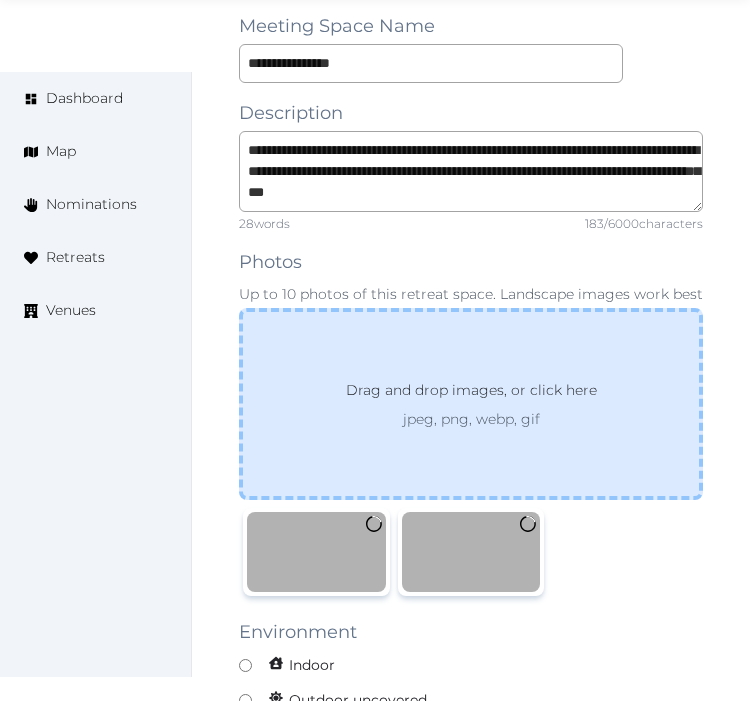 click on "Drag and drop images, or click here jpeg, png, webp, gif" at bounding box center [471, 404] 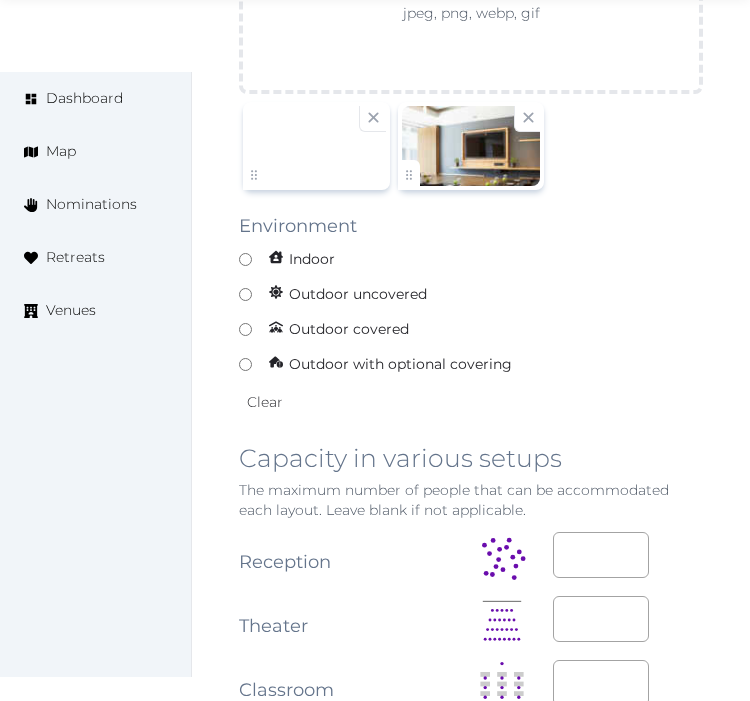scroll, scrollTop: 2000, scrollLeft: 0, axis: vertical 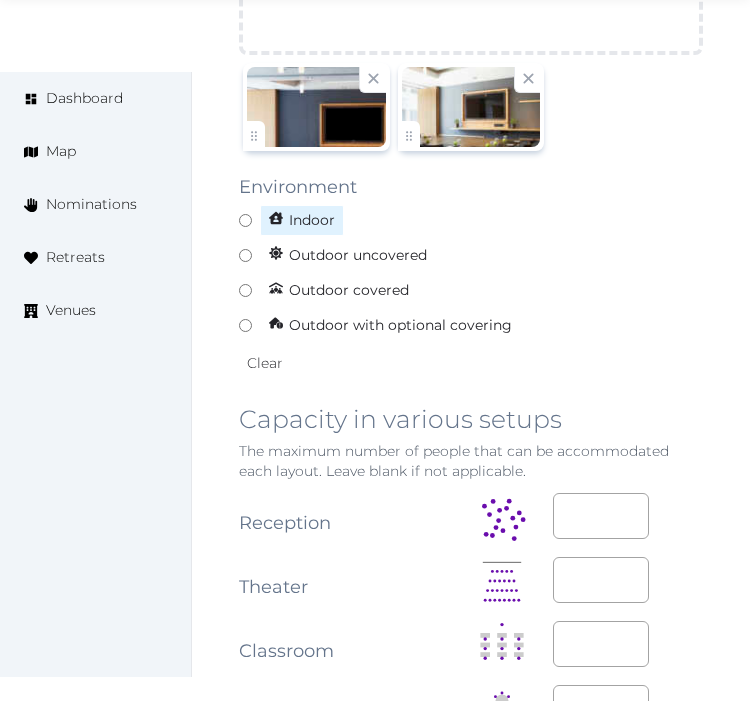 click on "Indoor" at bounding box center [471, 220] 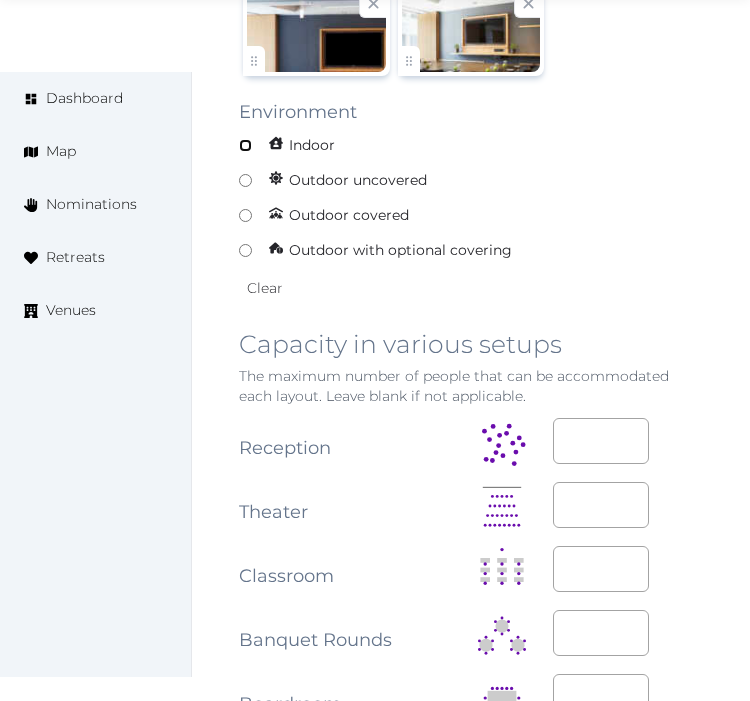 scroll, scrollTop: 2222, scrollLeft: 0, axis: vertical 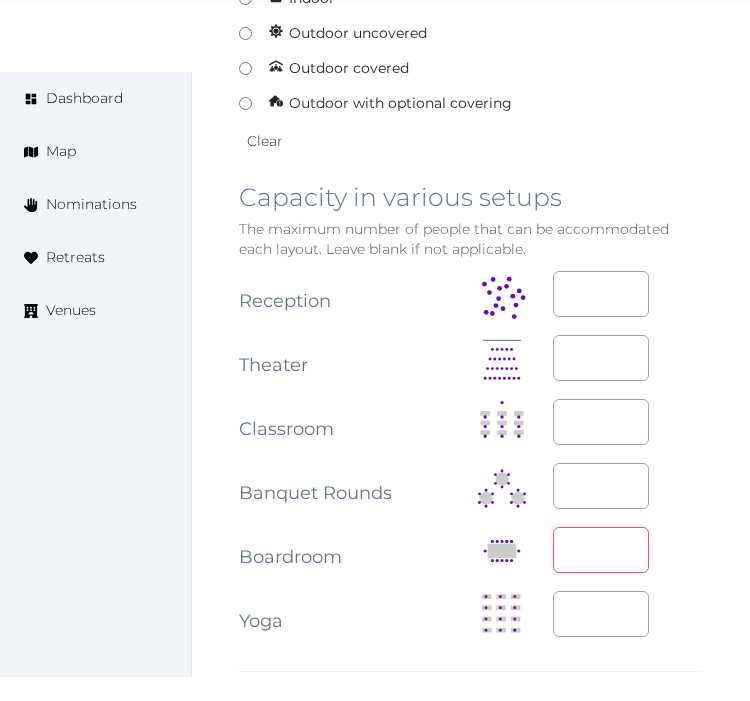 click on "*" at bounding box center (601, 550) 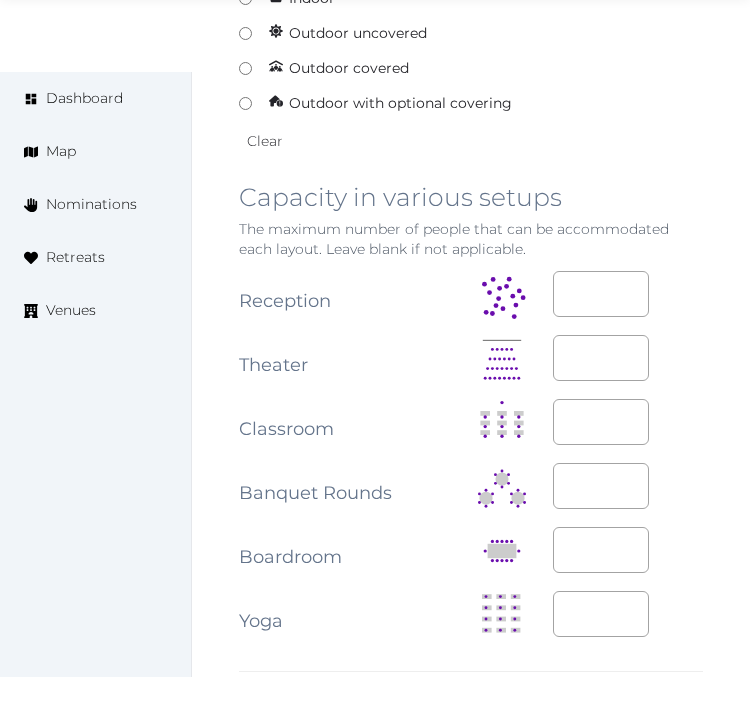 drag, startPoint x: 393, startPoint y: 662, endPoint x: 307, endPoint y: 567, distance: 128.14445 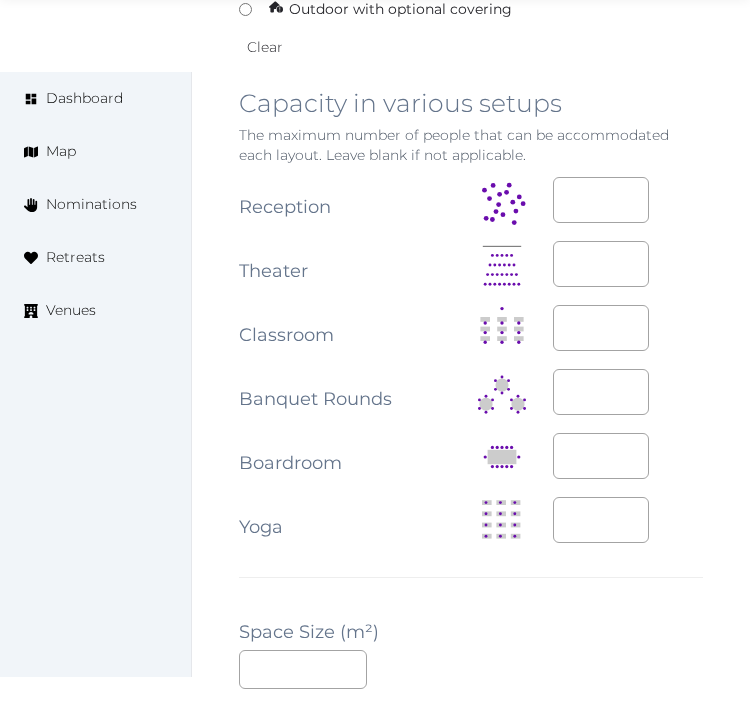 scroll, scrollTop: 2444, scrollLeft: 0, axis: vertical 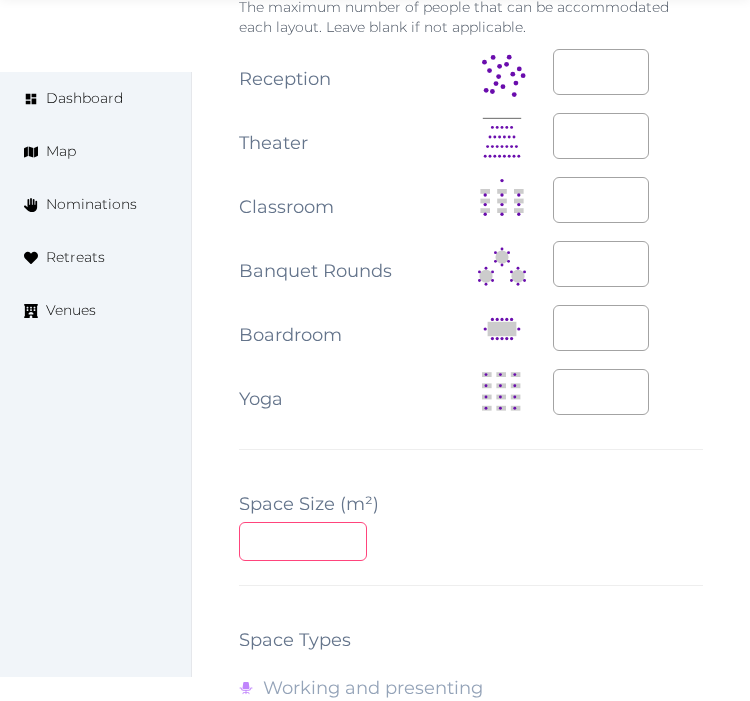 click at bounding box center [303, 541] 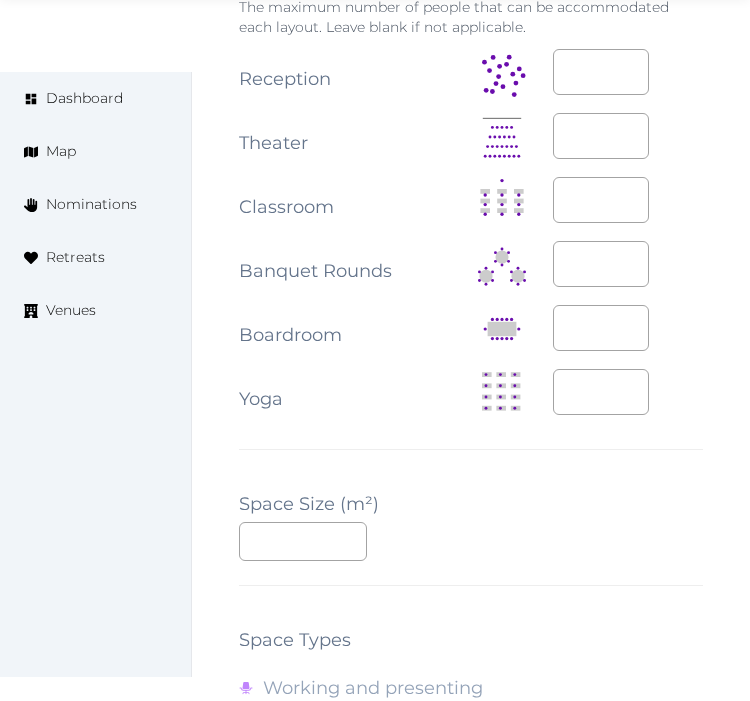 click on "**" at bounding box center [471, 541] 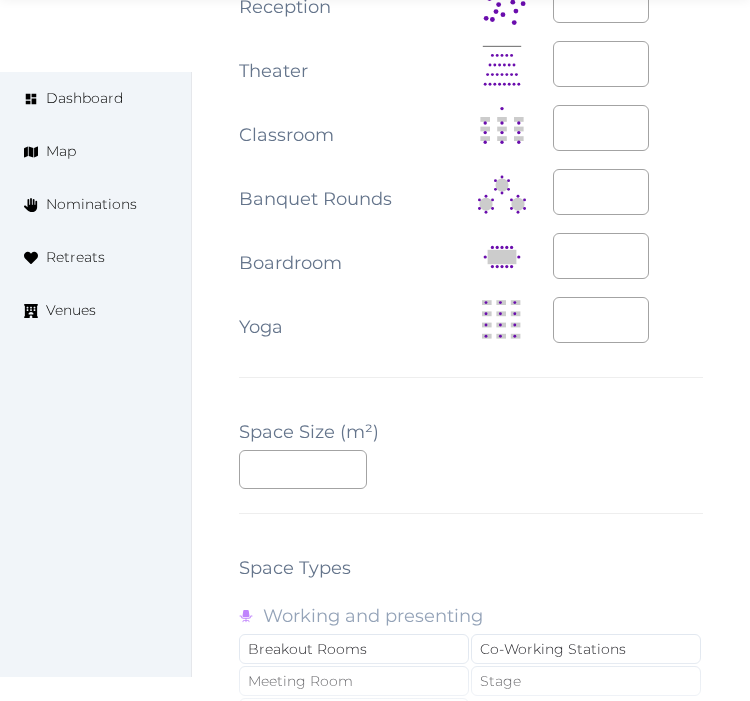 scroll, scrollTop: 2555, scrollLeft: 0, axis: vertical 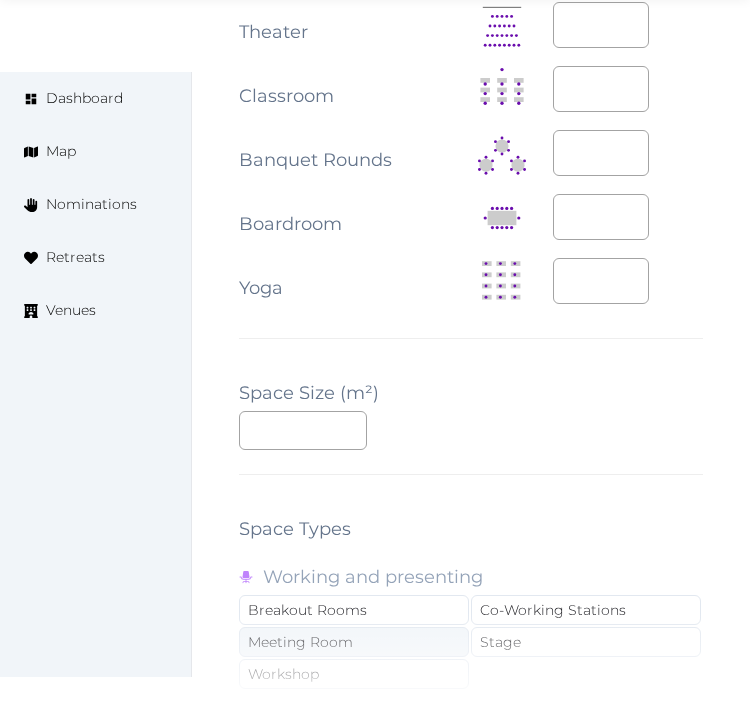 click on "Click to view all options" at bounding box center [471, 675] 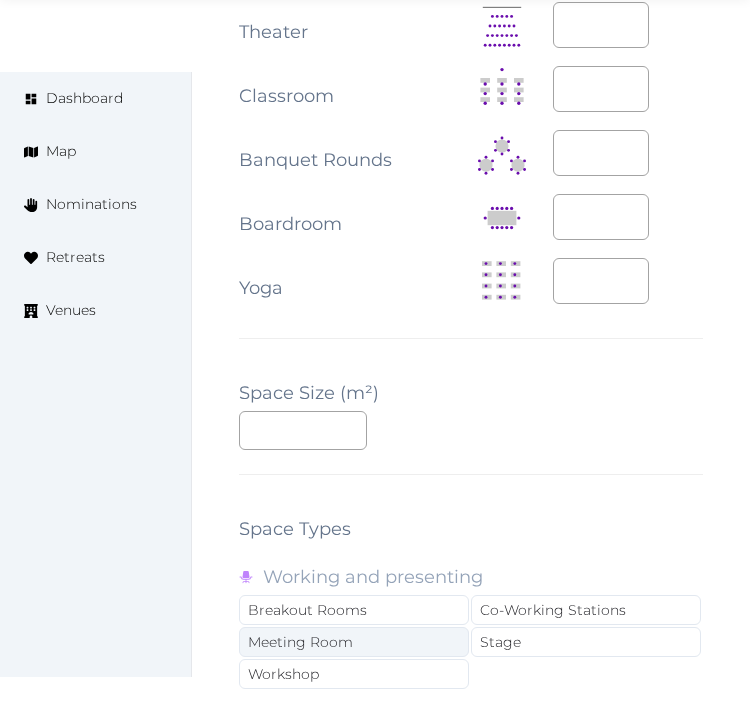 scroll, scrollTop: 2666, scrollLeft: 0, axis: vertical 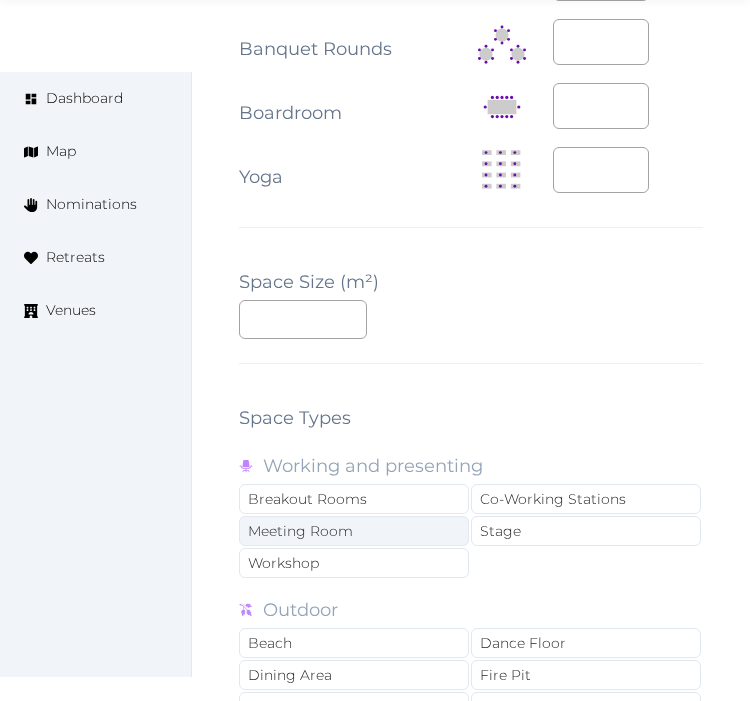 click on "Meeting Room" at bounding box center (354, 531) 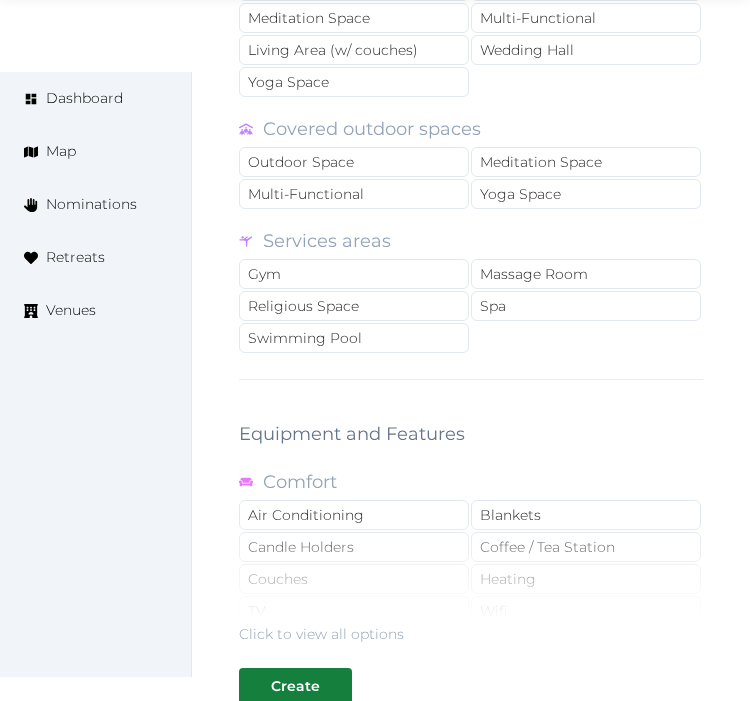 scroll, scrollTop: 3666, scrollLeft: 0, axis: vertical 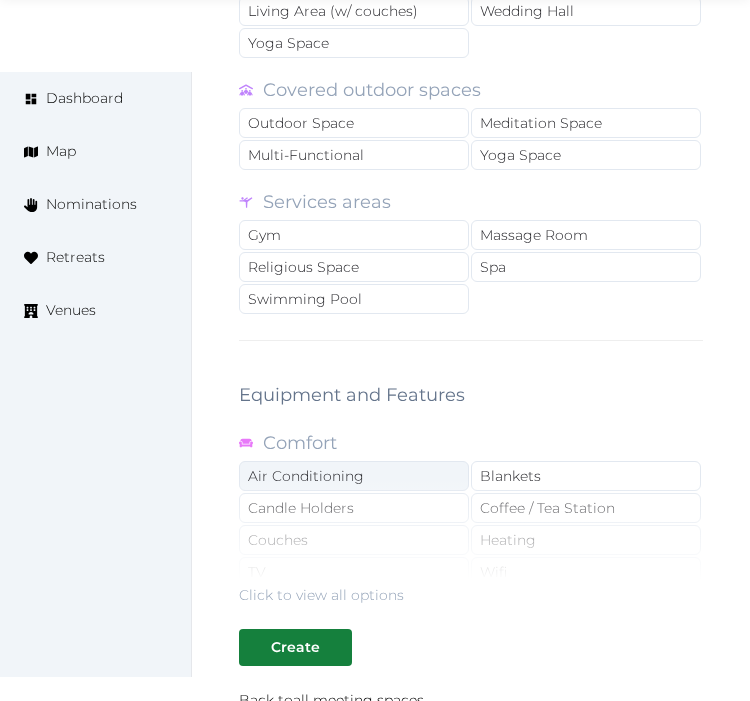 click on "Air Conditioning" at bounding box center (354, 476) 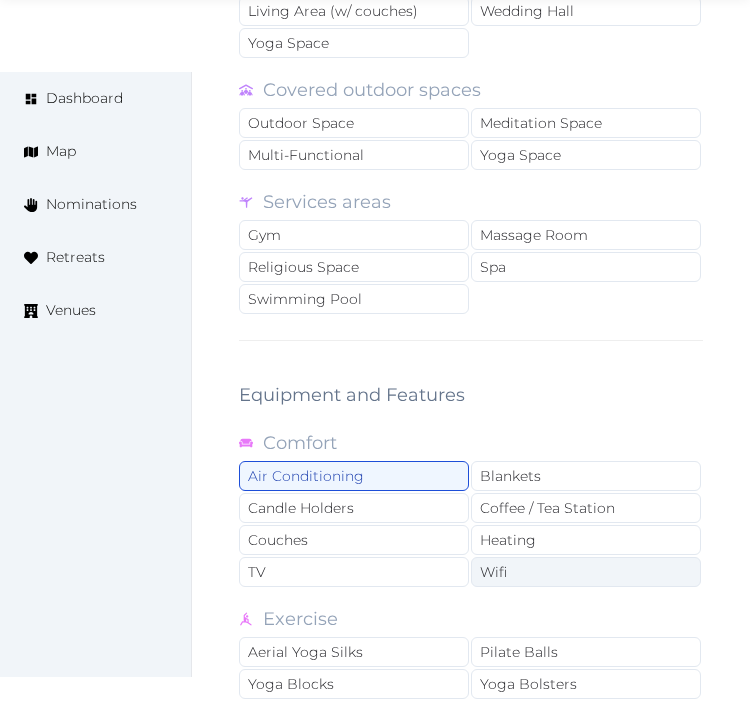 click on "Wifi" at bounding box center (586, 572) 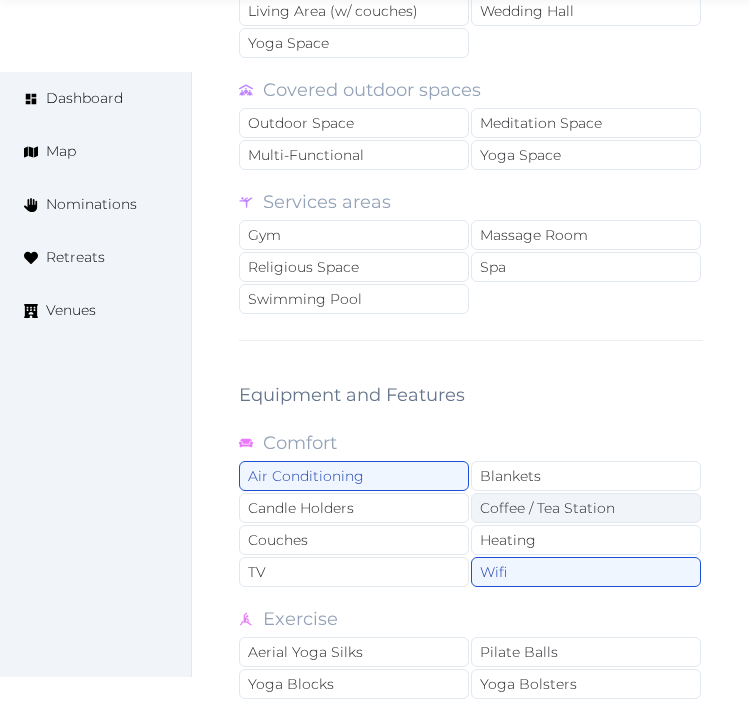 click on "Coffee / Tea Station" at bounding box center (586, 508) 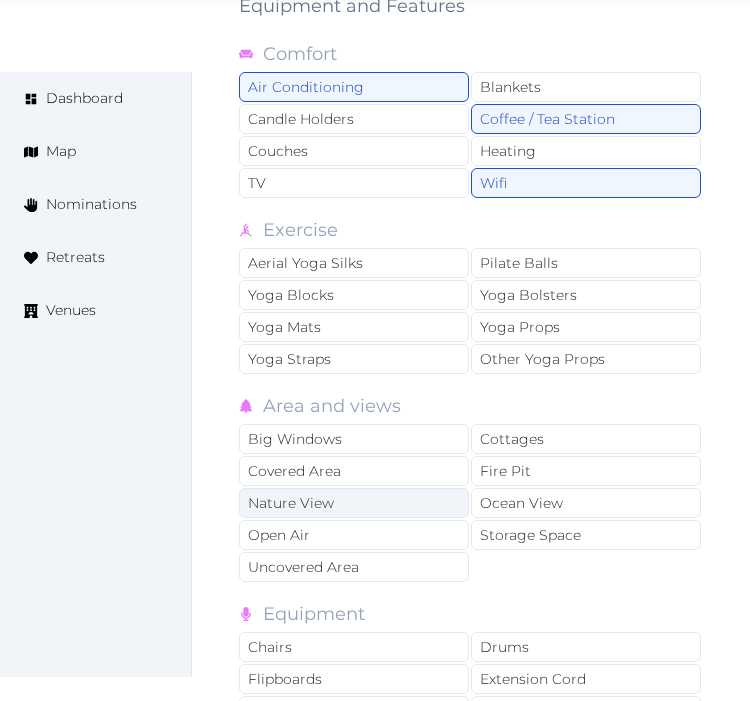 scroll, scrollTop: 4111, scrollLeft: 0, axis: vertical 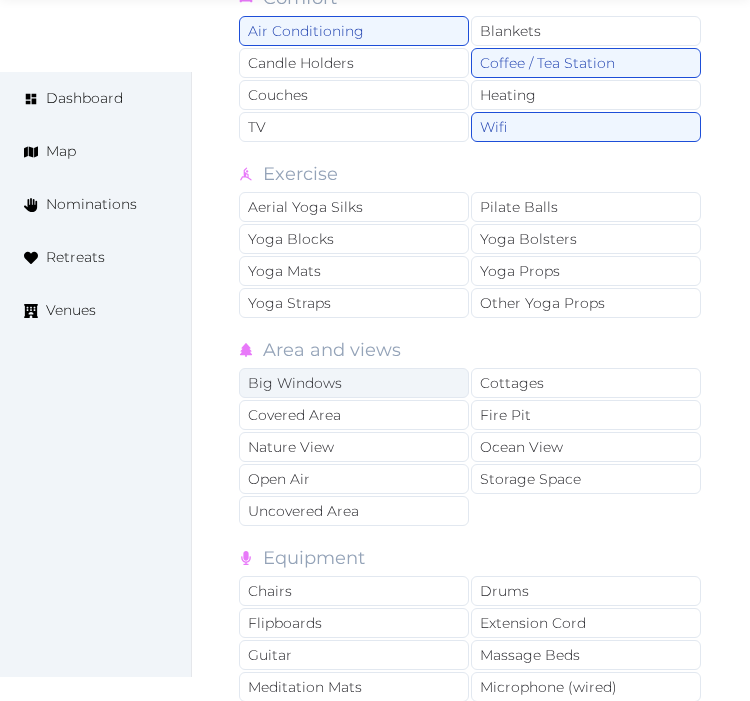 click on "Big Windows" at bounding box center (354, 383) 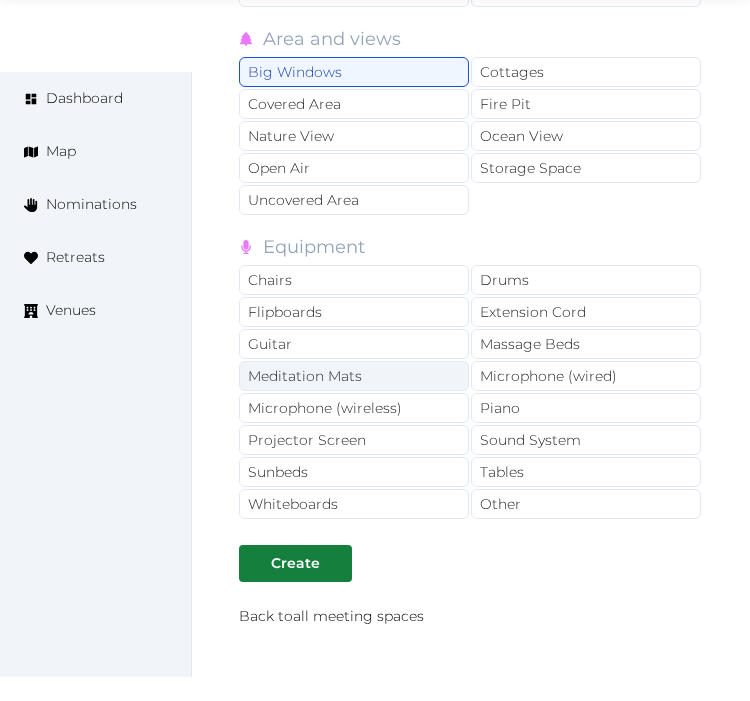 scroll, scrollTop: 4444, scrollLeft: 0, axis: vertical 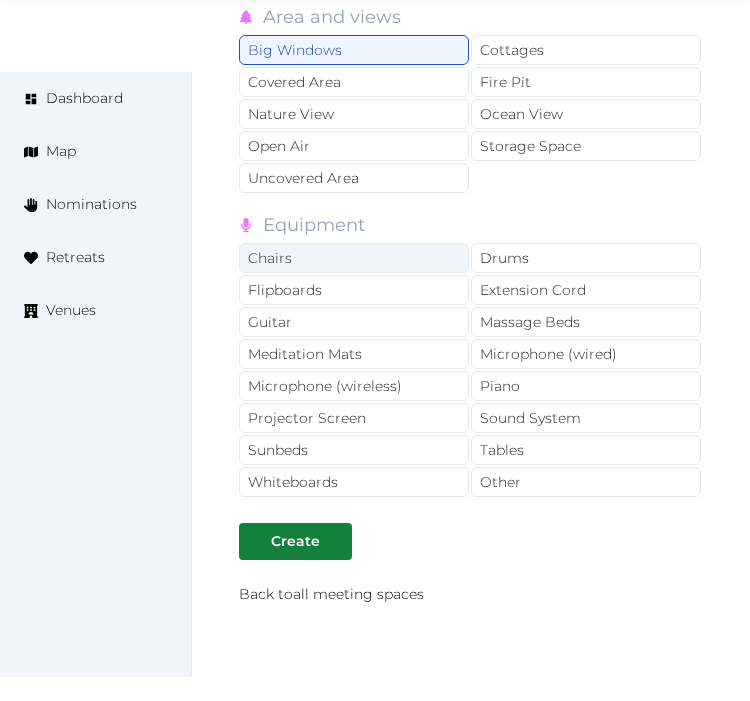 click on "Chairs" at bounding box center [354, 258] 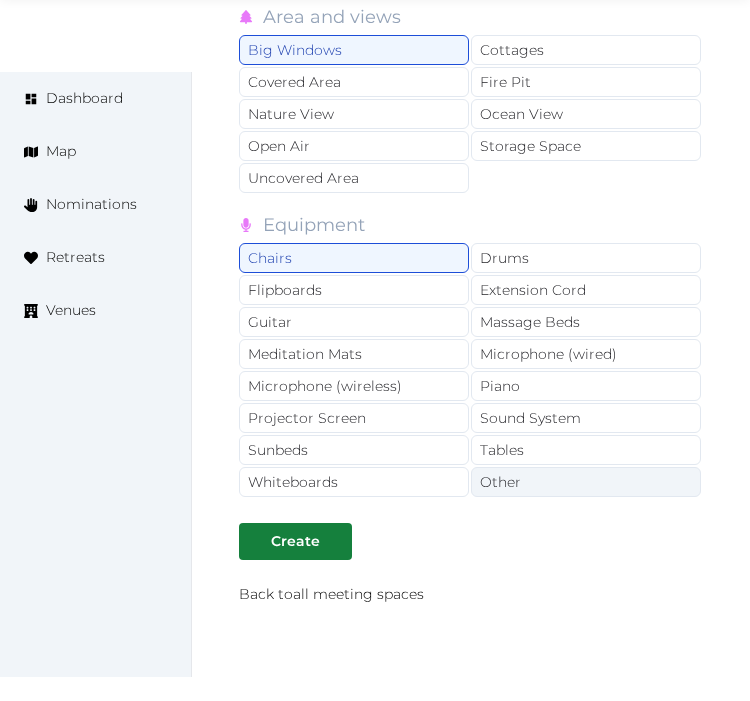 click on "Other" at bounding box center [586, 482] 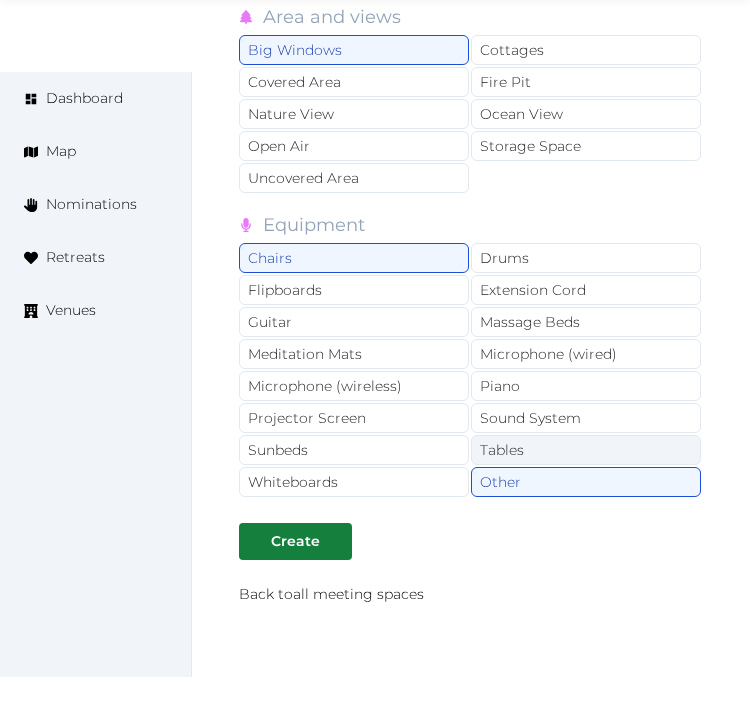 click on "Tables" at bounding box center [586, 450] 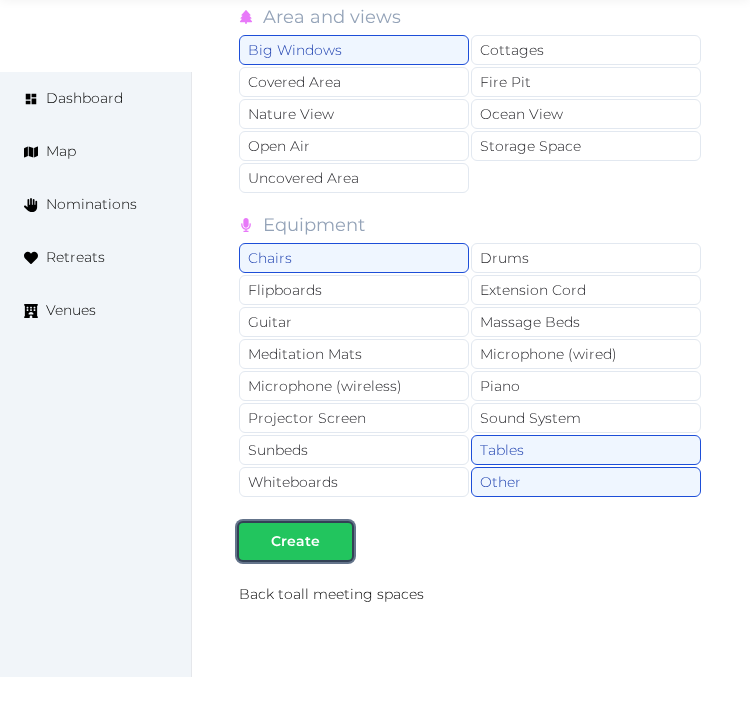 click at bounding box center (336, 541) 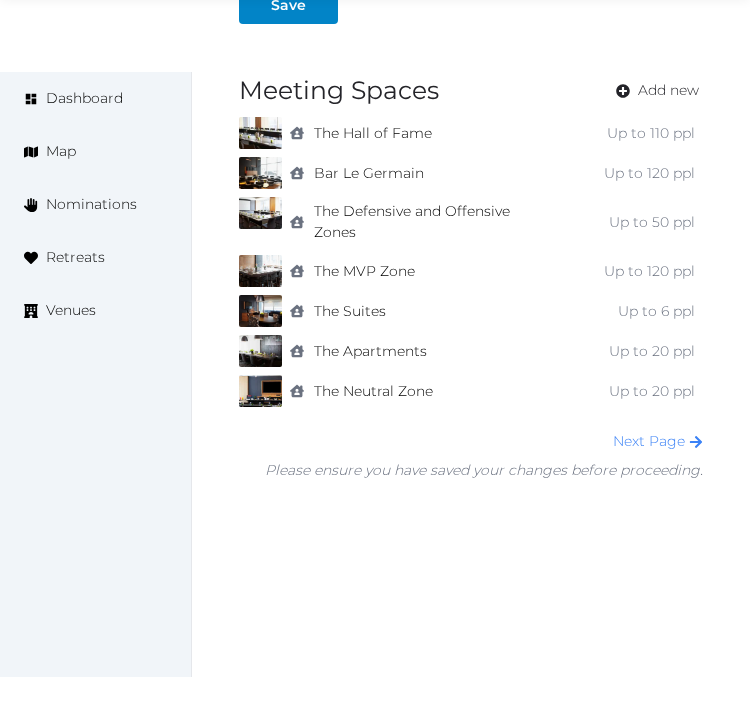 scroll, scrollTop: 1638, scrollLeft: 0, axis: vertical 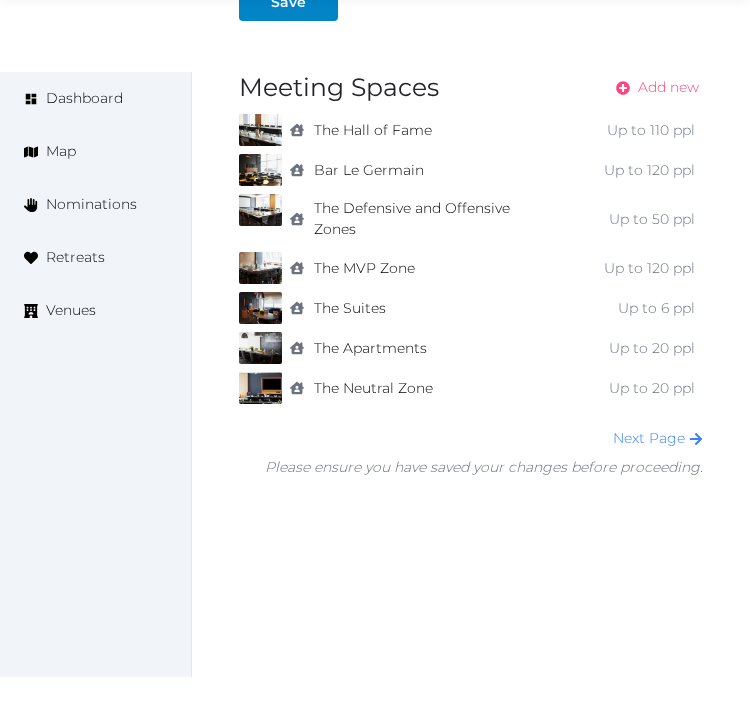 click on "Add new" at bounding box center (668, 87) 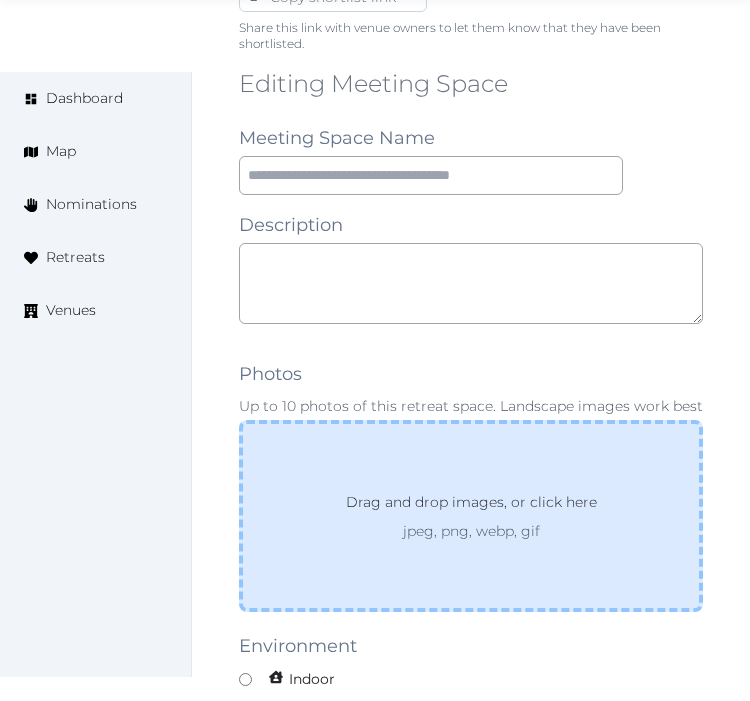 scroll, scrollTop: 1444, scrollLeft: 0, axis: vertical 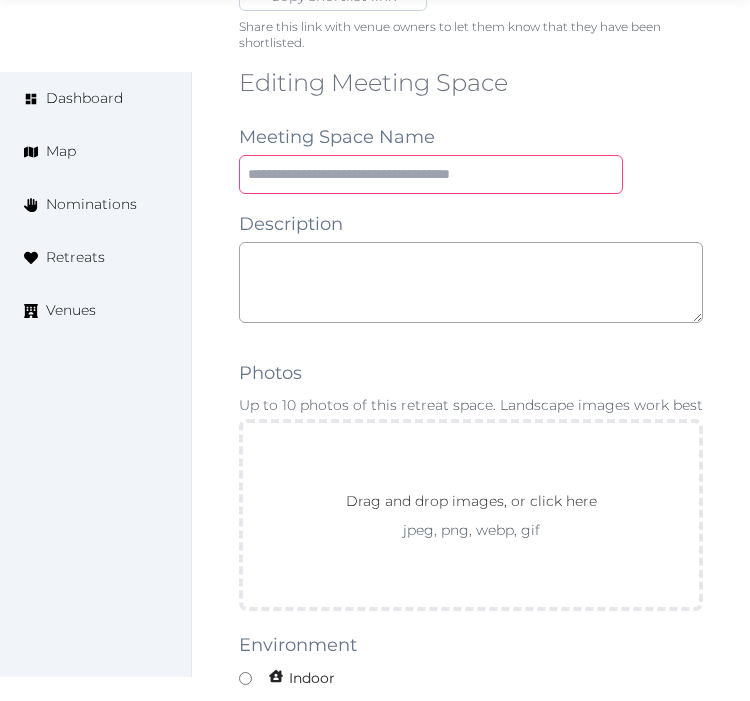 click at bounding box center [431, 174] 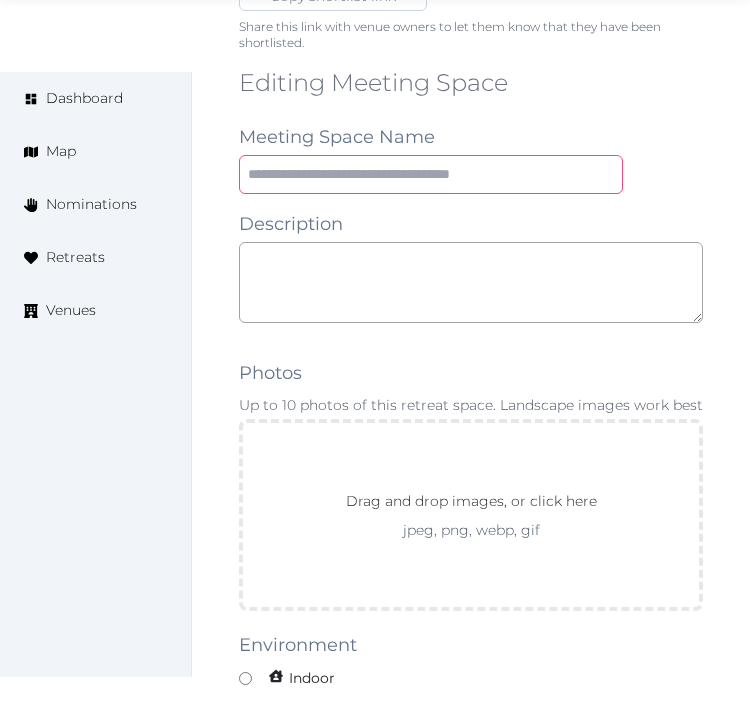 paste on "**********" 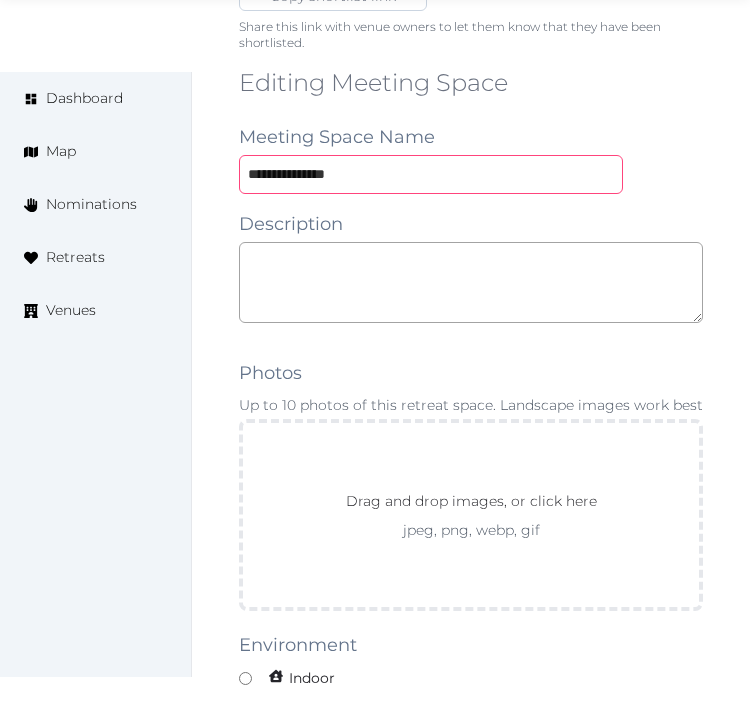 type on "**********" 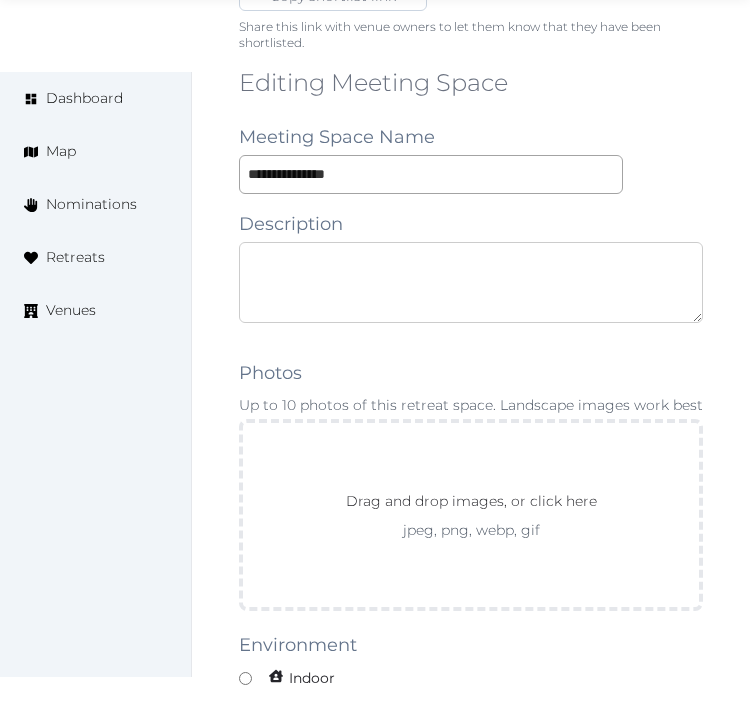 click at bounding box center [471, 282] 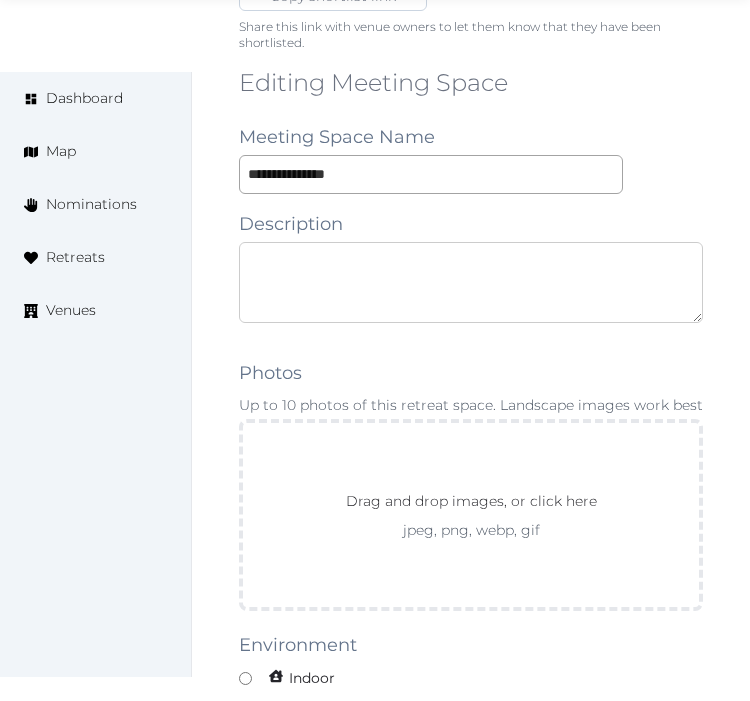 paste on "**********" 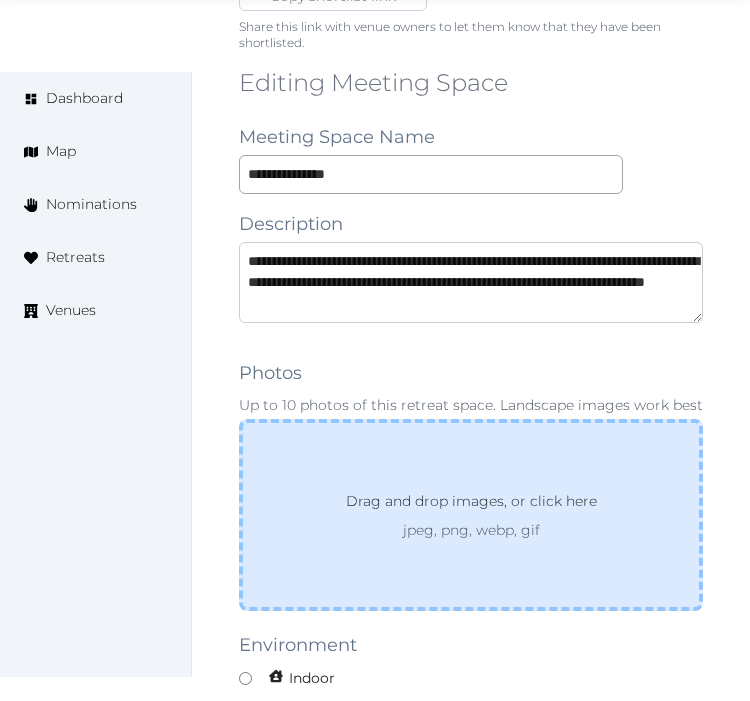 scroll, scrollTop: 31, scrollLeft: 0, axis: vertical 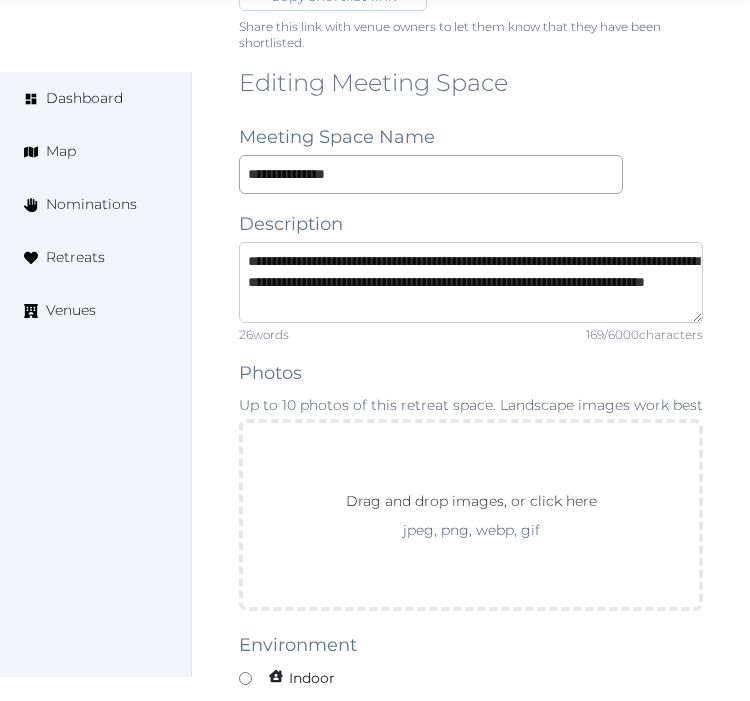 type on "**********" 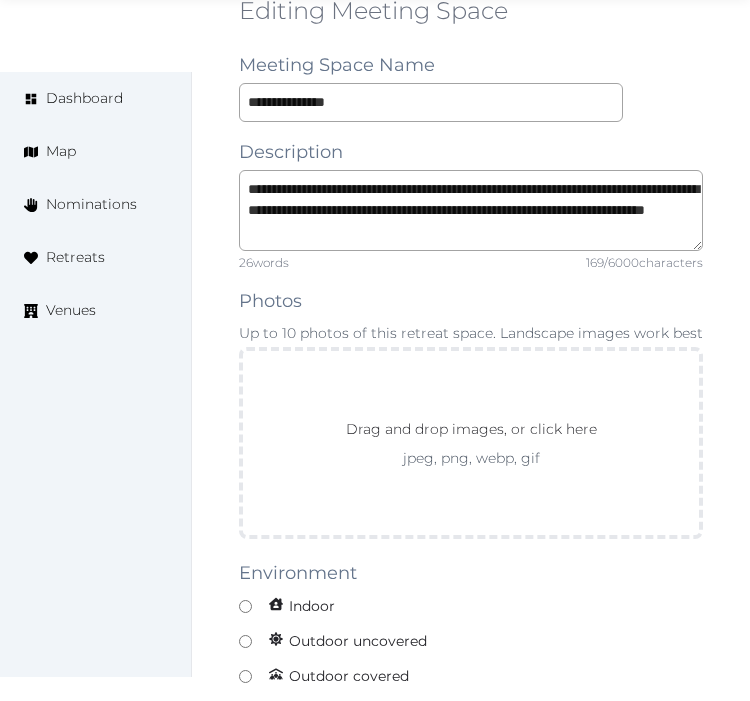 scroll, scrollTop: 1555, scrollLeft: 0, axis: vertical 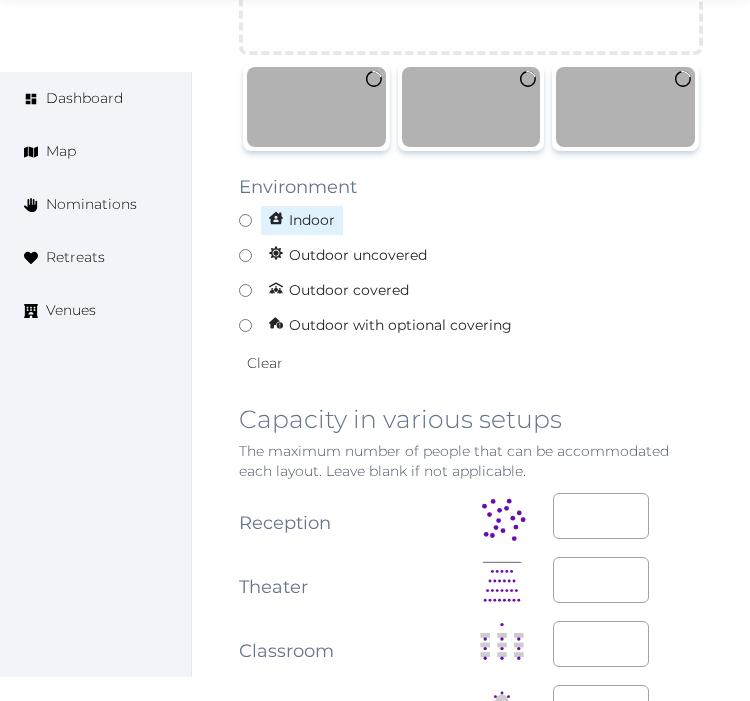 click on "Indoor" at bounding box center (471, 220) 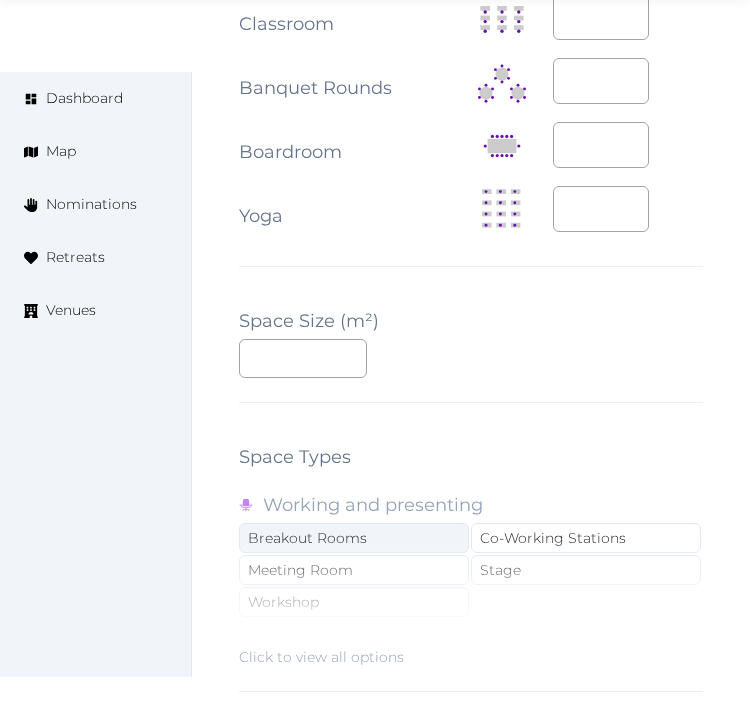 scroll, scrollTop: 2666, scrollLeft: 0, axis: vertical 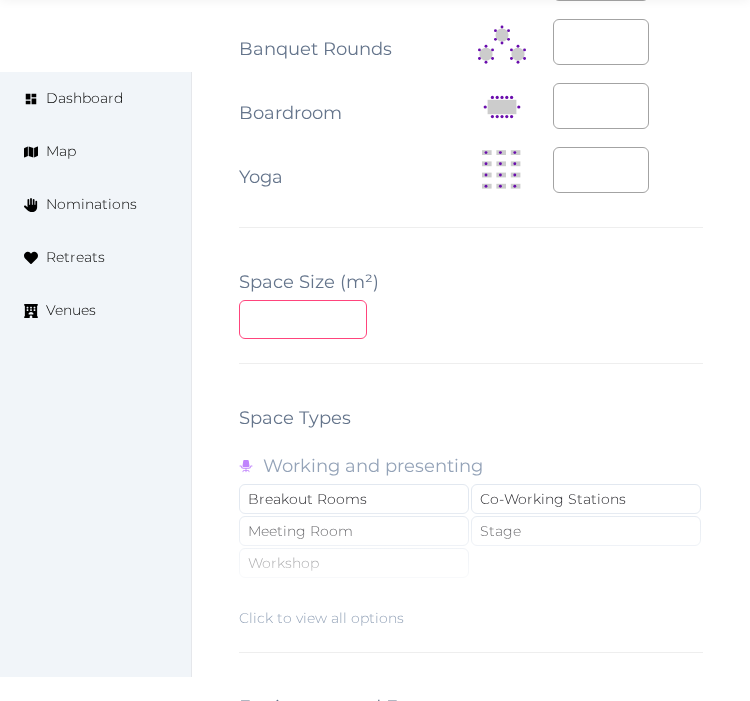 click at bounding box center (303, 319) 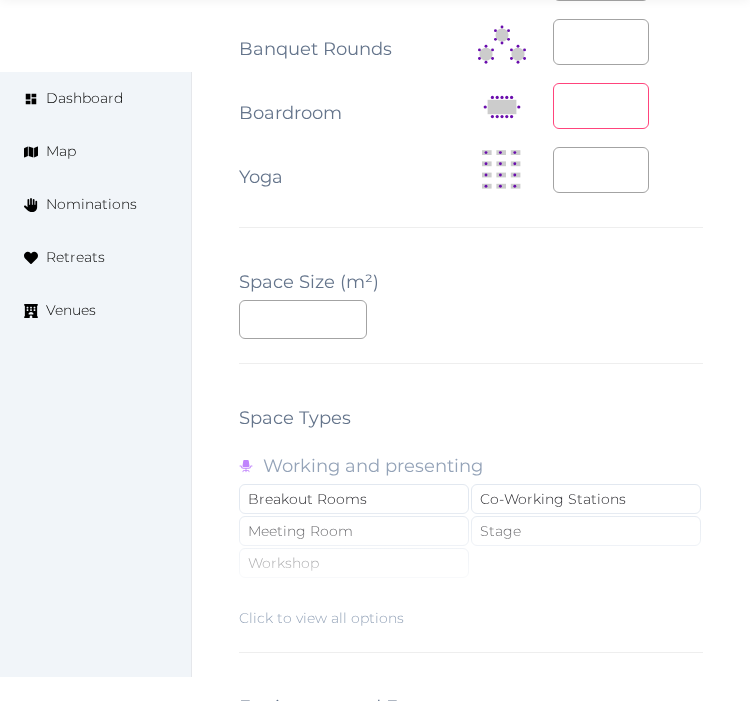 click at bounding box center [601, 106] 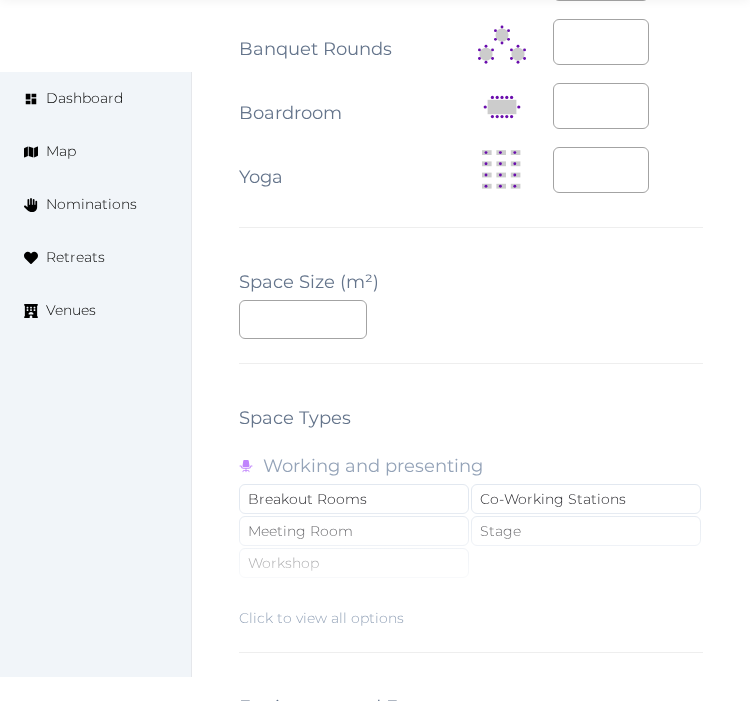 click at bounding box center (628, 171) 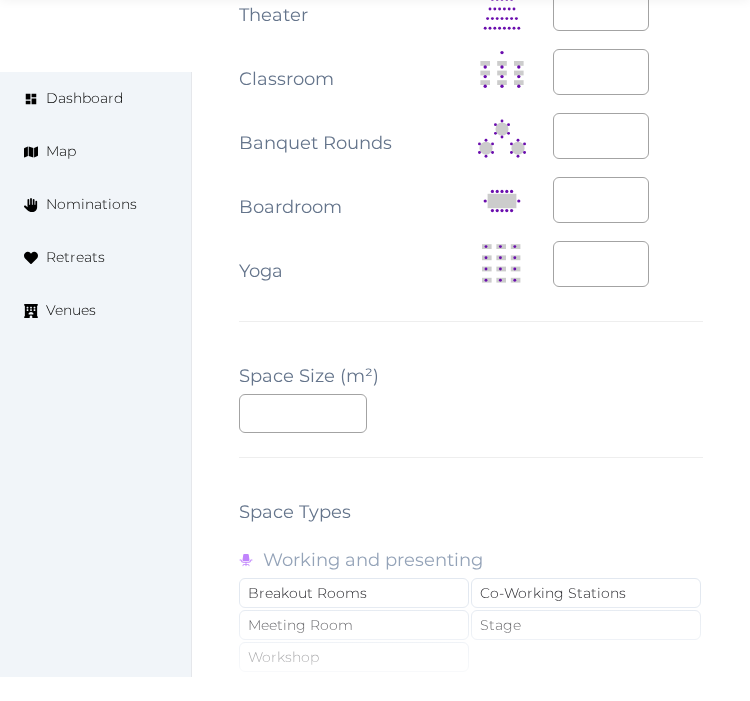 scroll, scrollTop: 2444, scrollLeft: 0, axis: vertical 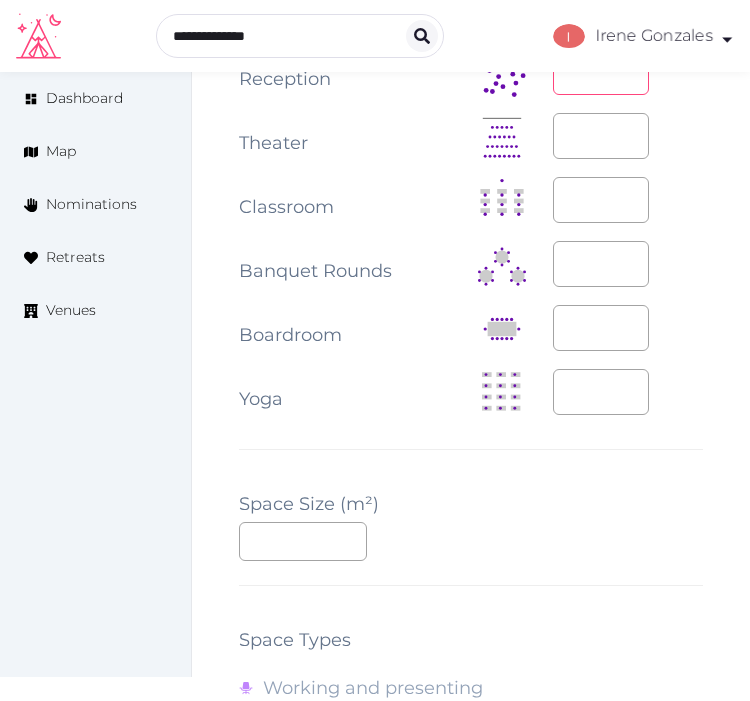 click at bounding box center [601, 72] 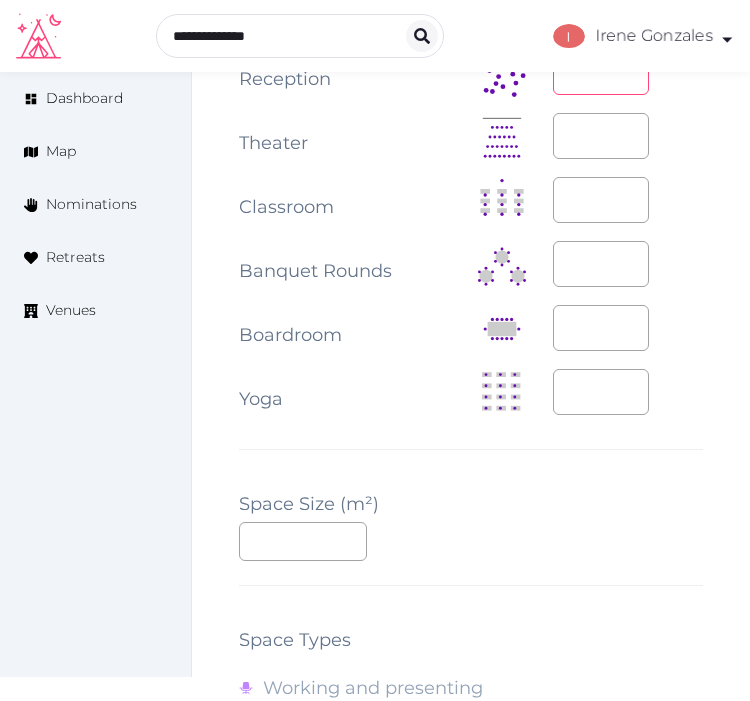 type on "**" 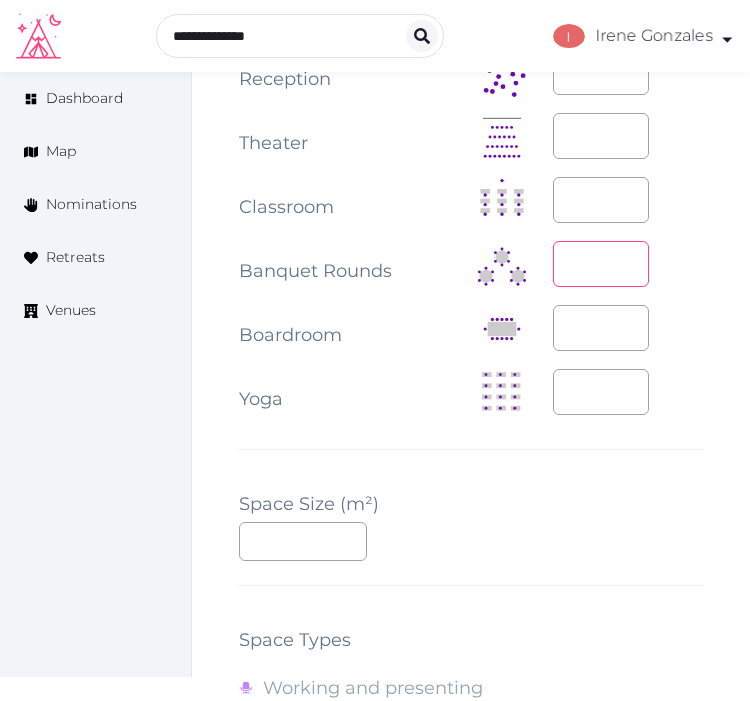 click at bounding box center [601, 264] 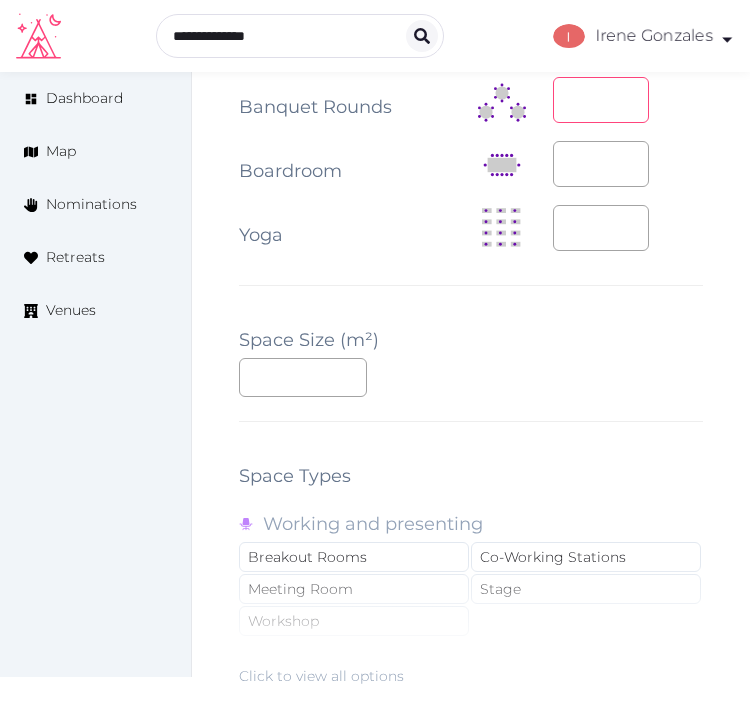 scroll, scrollTop: 2777, scrollLeft: 0, axis: vertical 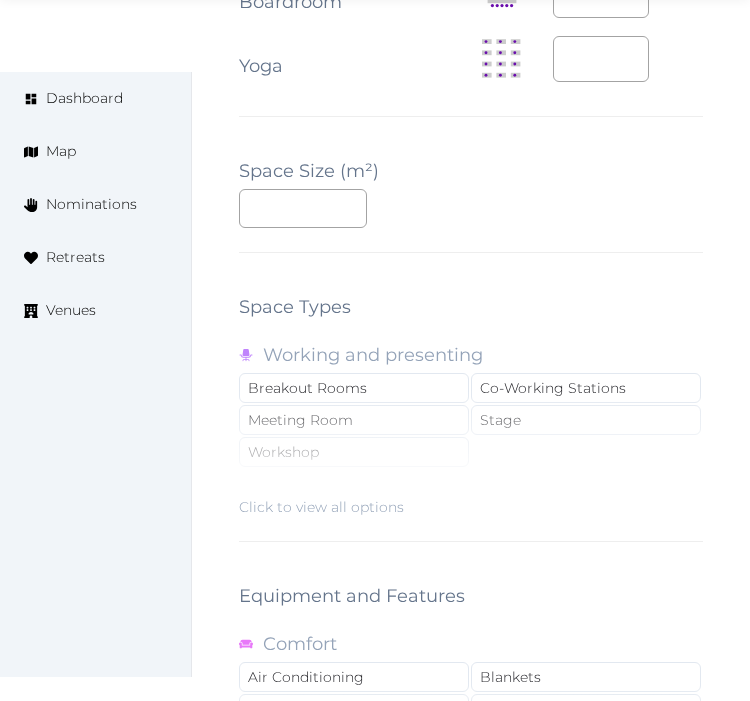 type on "*" 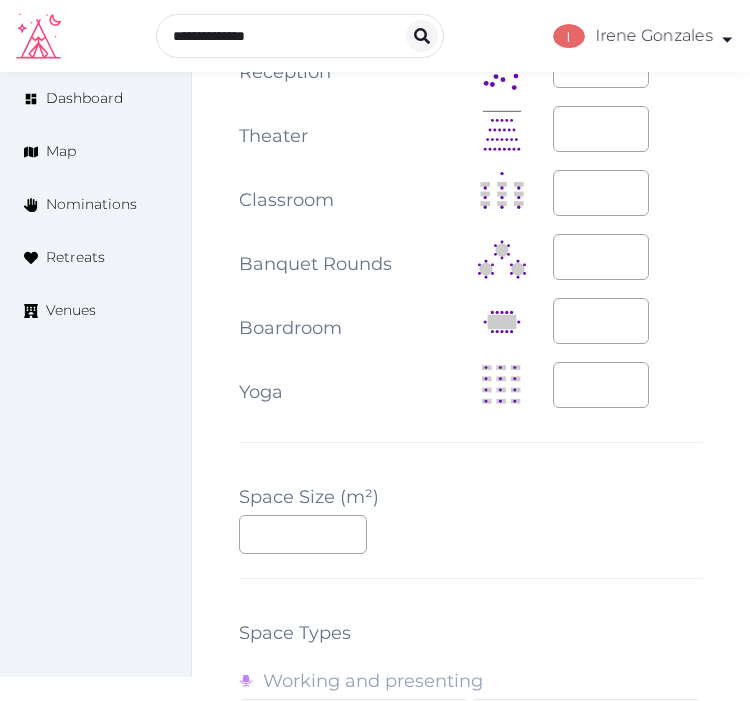 scroll, scrollTop: 2444, scrollLeft: 0, axis: vertical 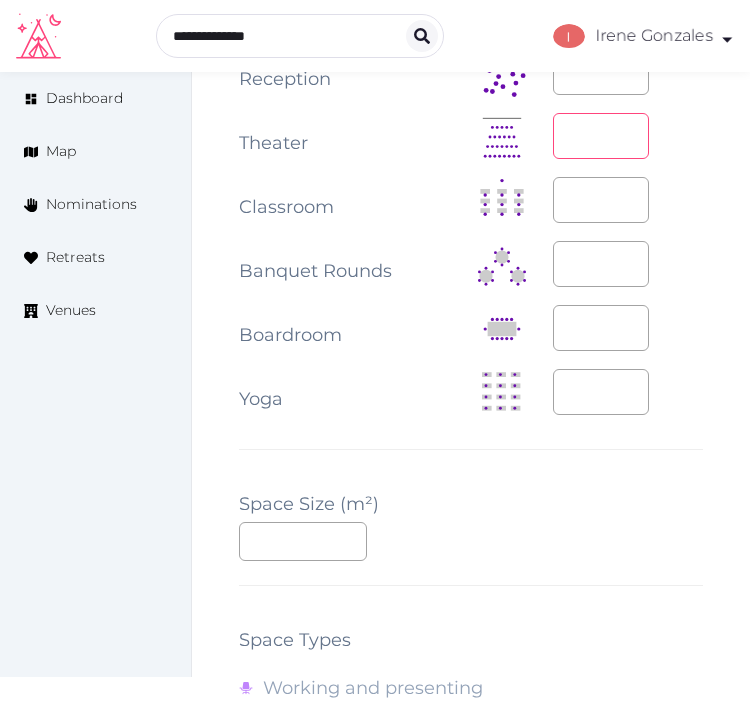 click at bounding box center (601, 136) 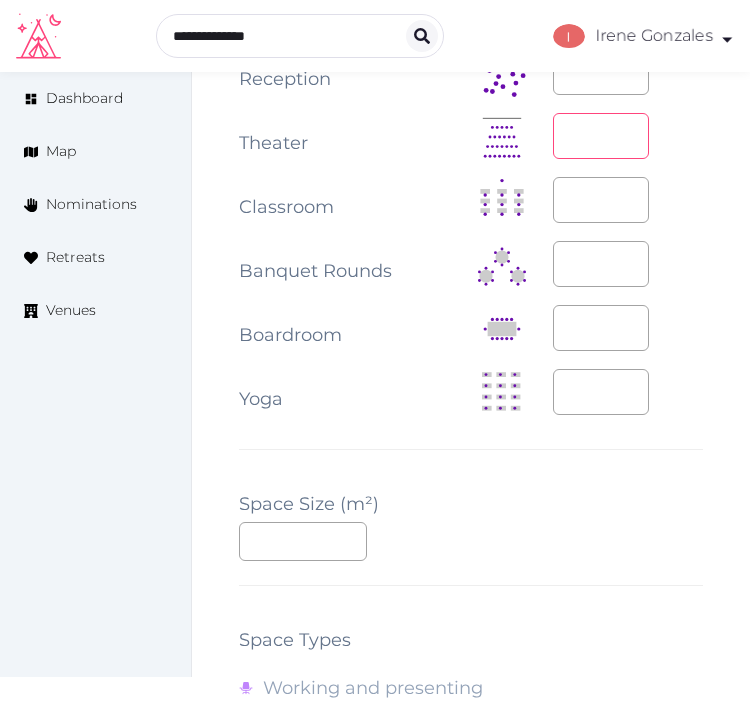 type on "**" 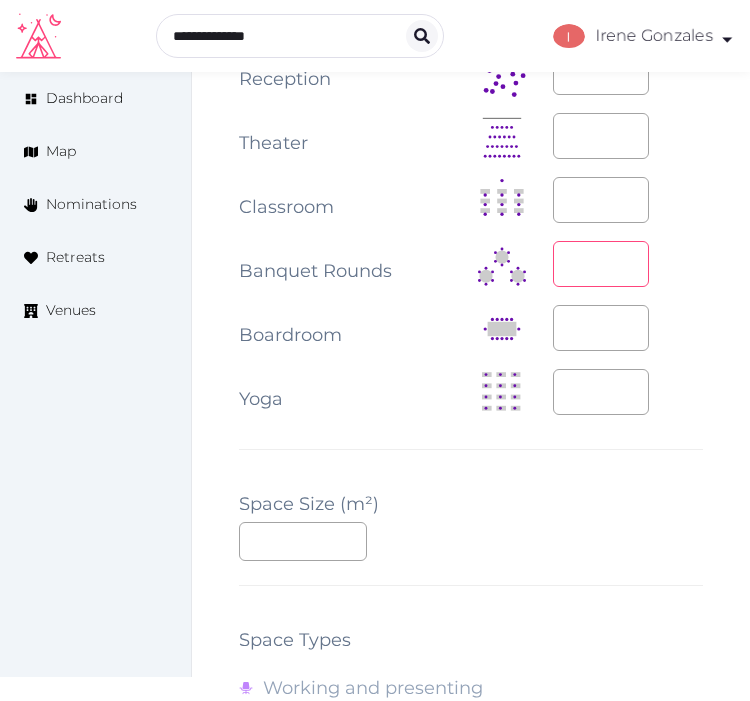 drag, startPoint x: 590, startPoint y: 282, endPoint x: 536, endPoint y: 255, distance: 60.373837 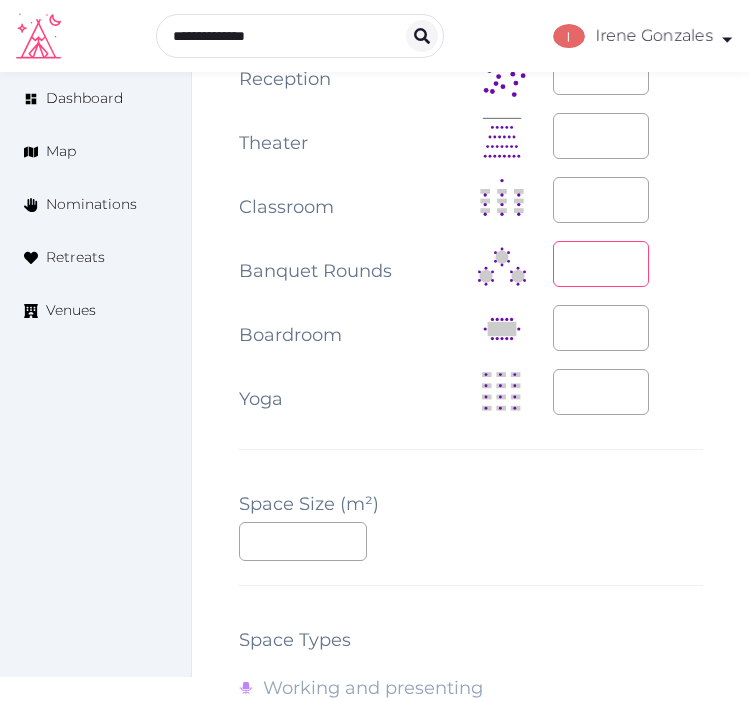 type on "**" 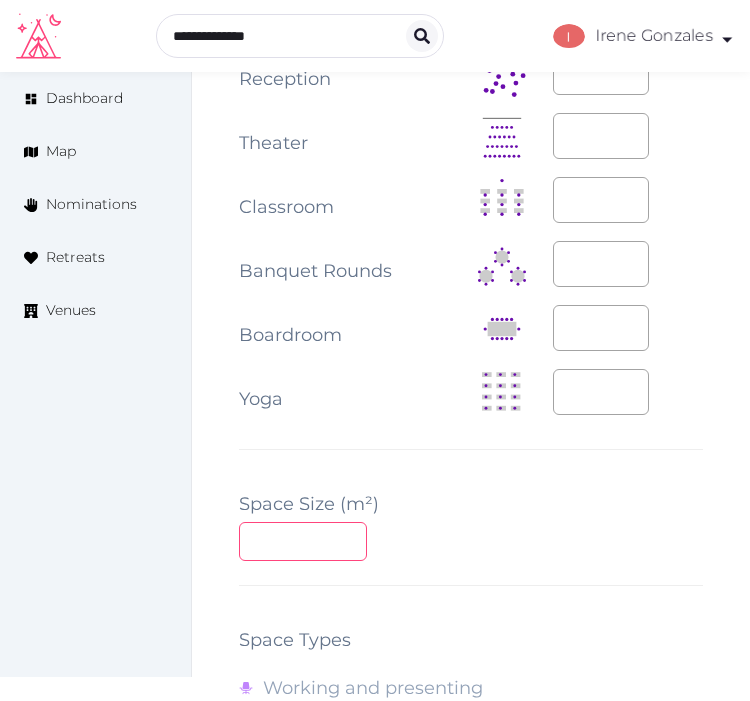 drag, startPoint x: 522, startPoint y: 556, endPoint x: 508, endPoint y: 552, distance: 14.56022 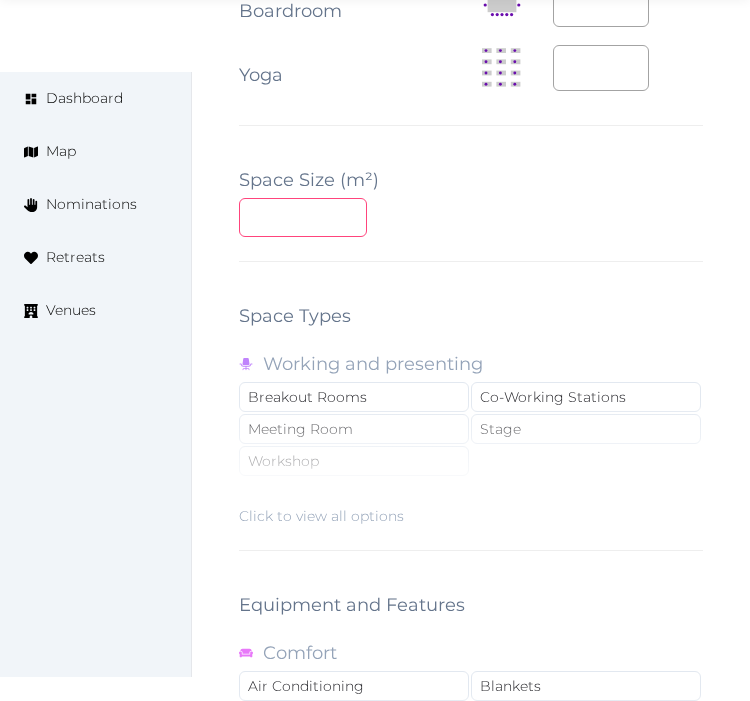 scroll, scrollTop: 2777, scrollLeft: 0, axis: vertical 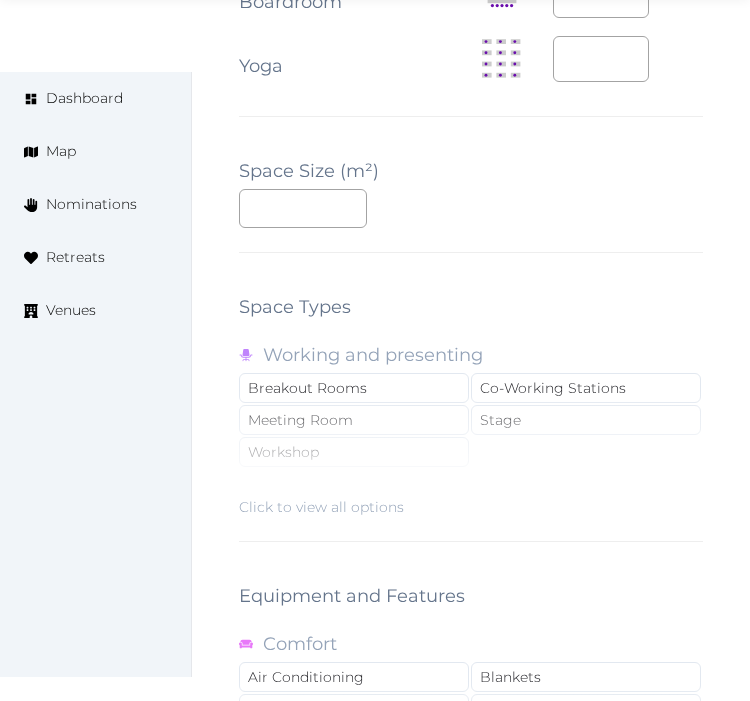 click on "Click to view all options" at bounding box center [471, 453] 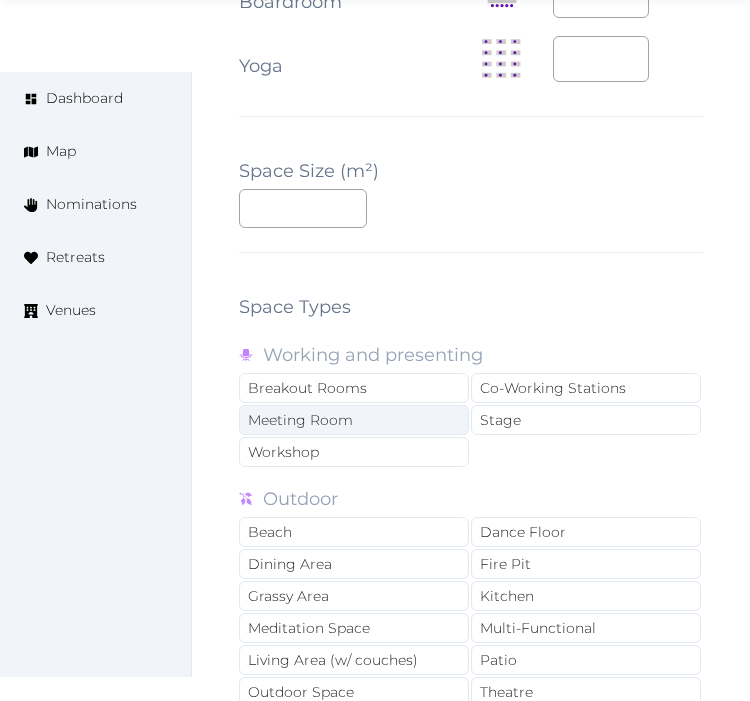 click on "Meeting Room" at bounding box center (354, 420) 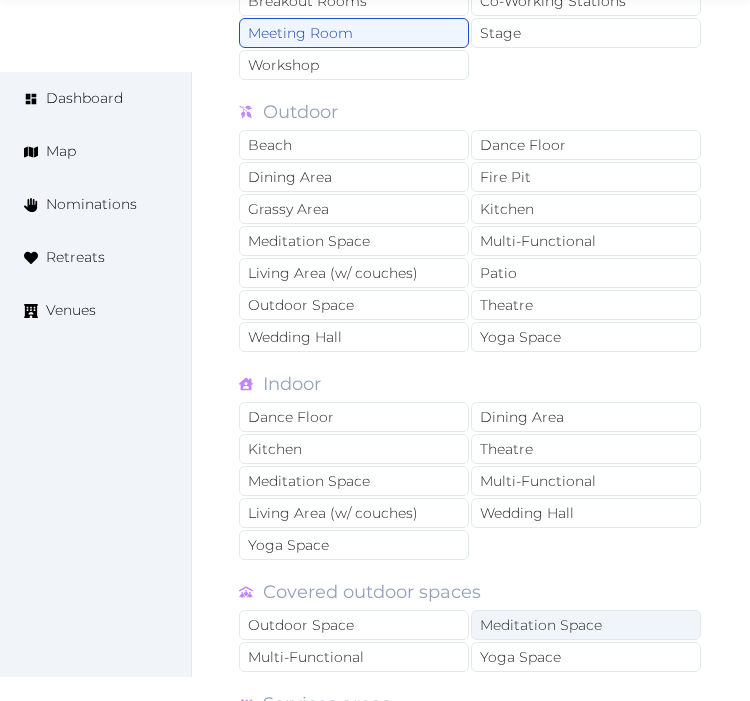 scroll, scrollTop: 3333, scrollLeft: 0, axis: vertical 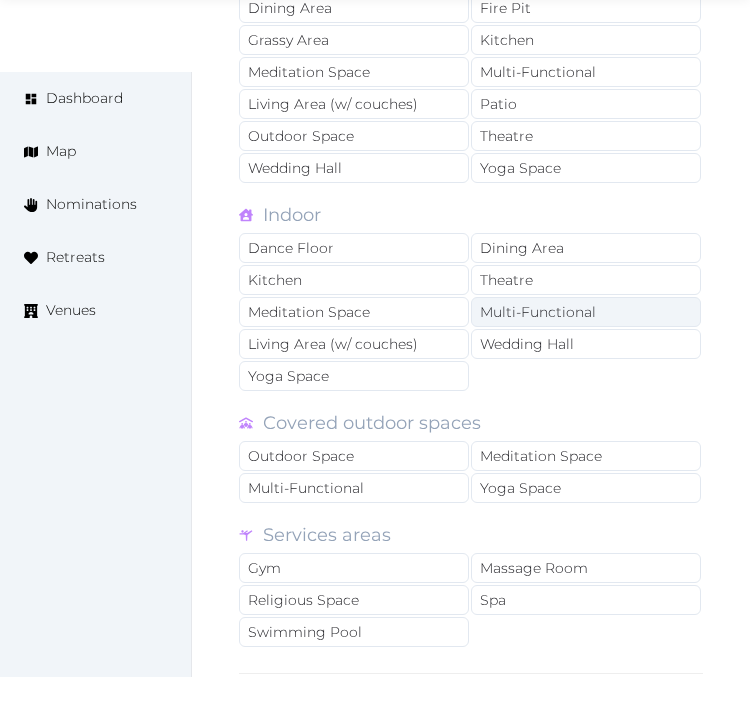 drag, startPoint x: 534, startPoint y: 251, endPoint x: 571, endPoint y: 311, distance: 70.491135 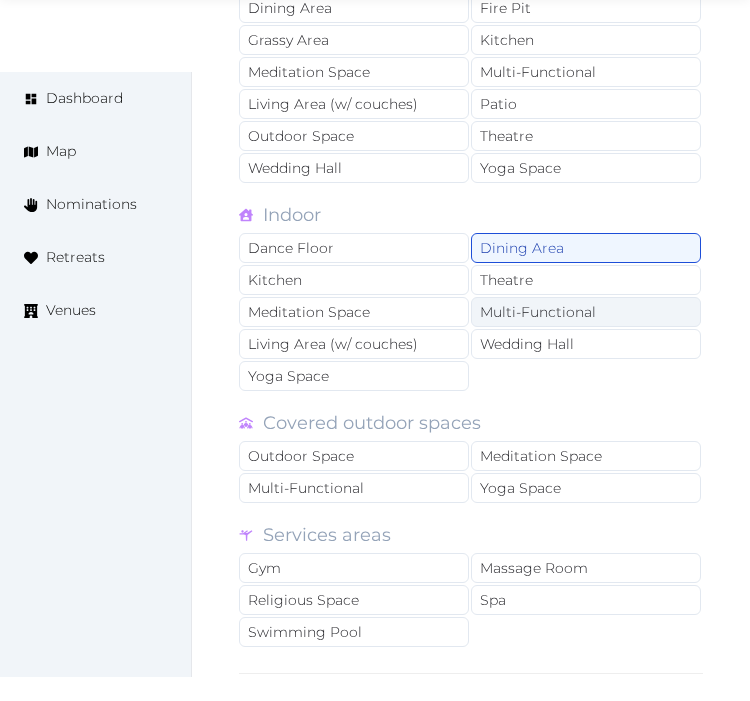 click on "Multi-Functional" at bounding box center [586, 312] 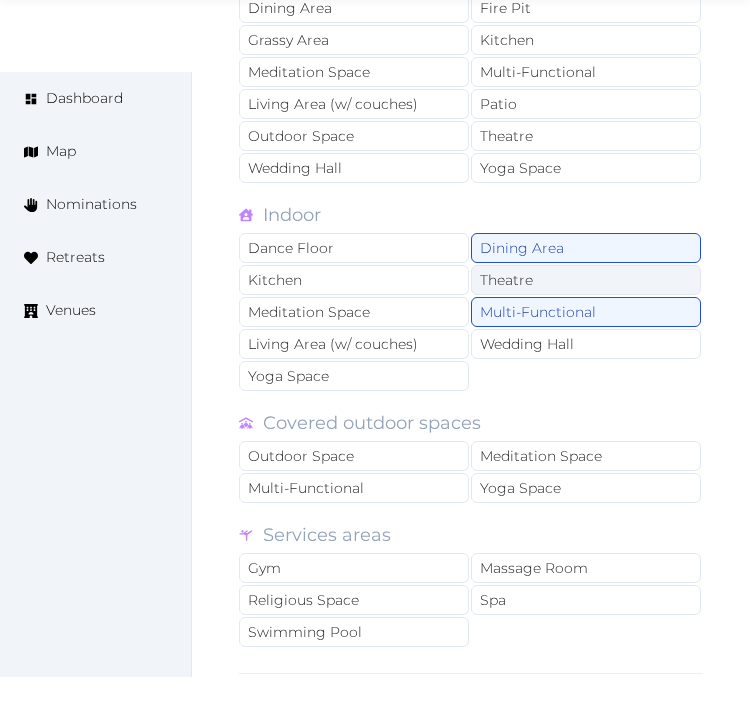 click on "Theatre" at bounding box center [586, 280] 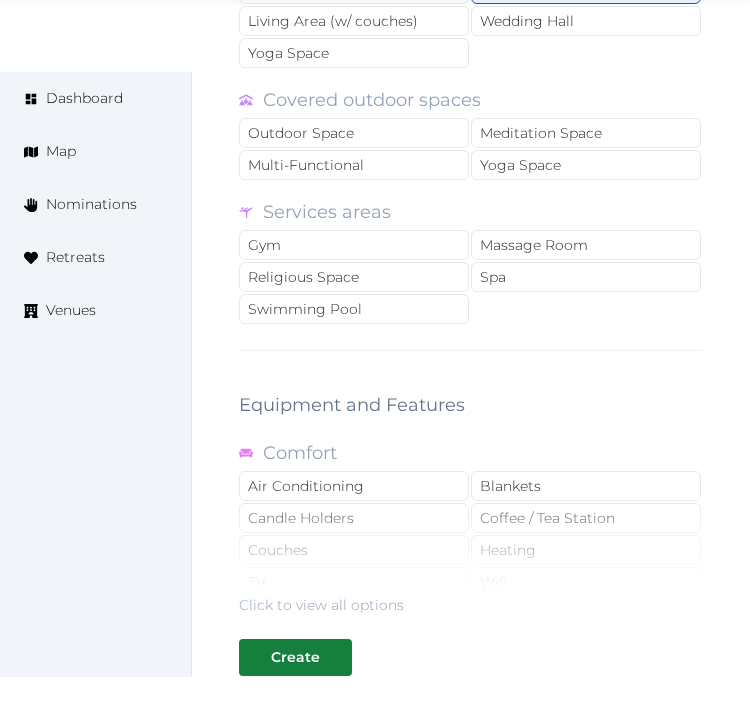 scroll, scrollTop: 3777, scrollLeft: 0, axis: vertical 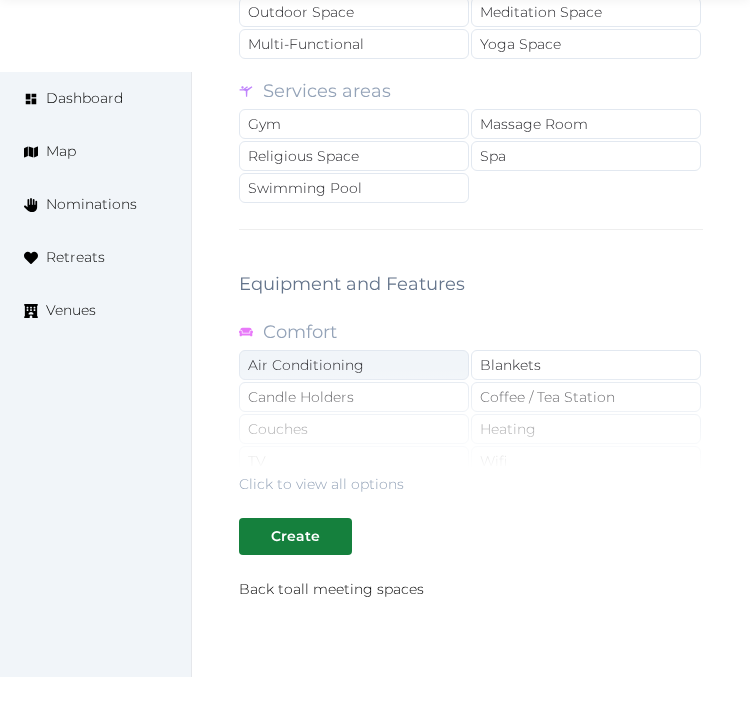 click on "Air Conditioning" at bounding box center (354, 365) 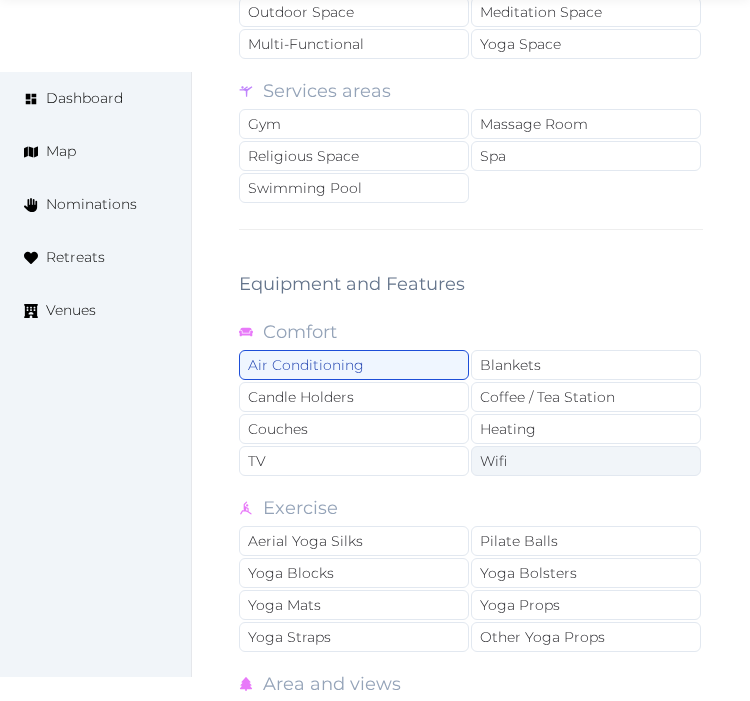 drag, startPoint x: 517, startPoint y: 468, endPoint x: 534, endPoint y: 383, distance: 86.683334 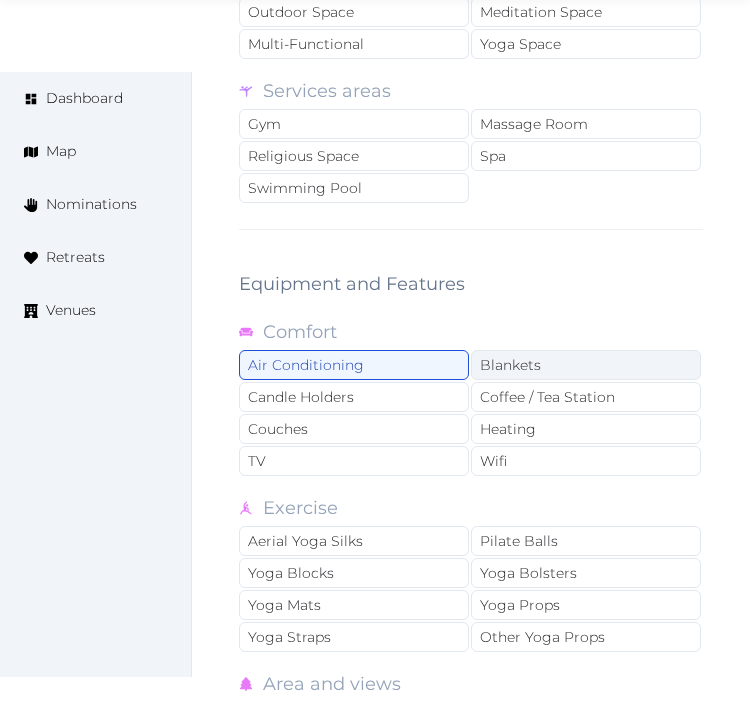 click on "Wifi" at bounding box center (586, 461) 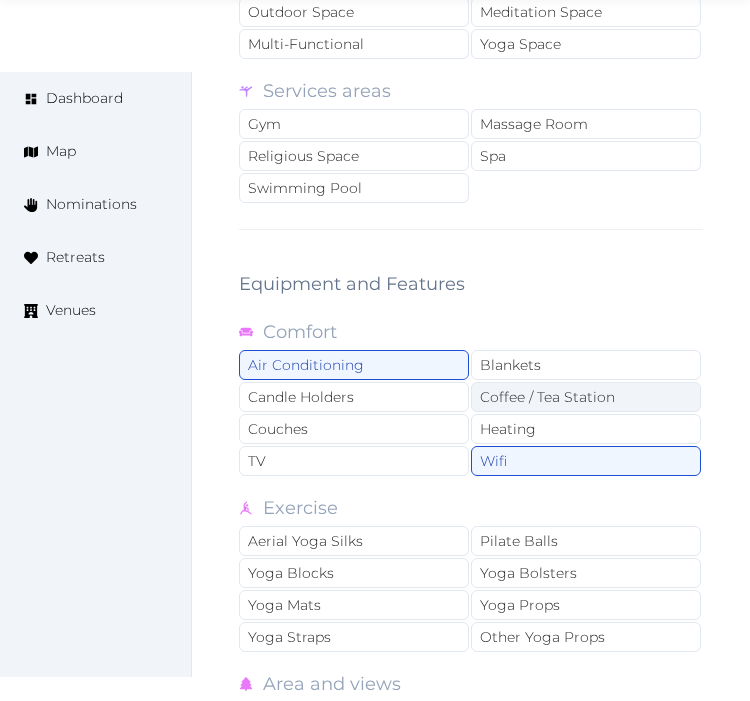 click on "Coffee / Tea Station" at bounding box center [586, 397] 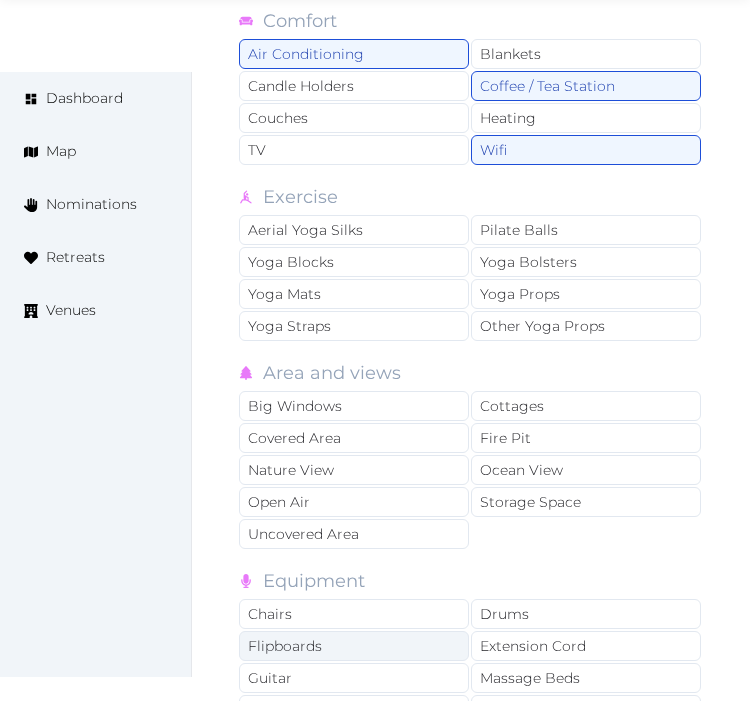 scroll, scrollTop: 4333, scrollLeft: 0, axis: vertical 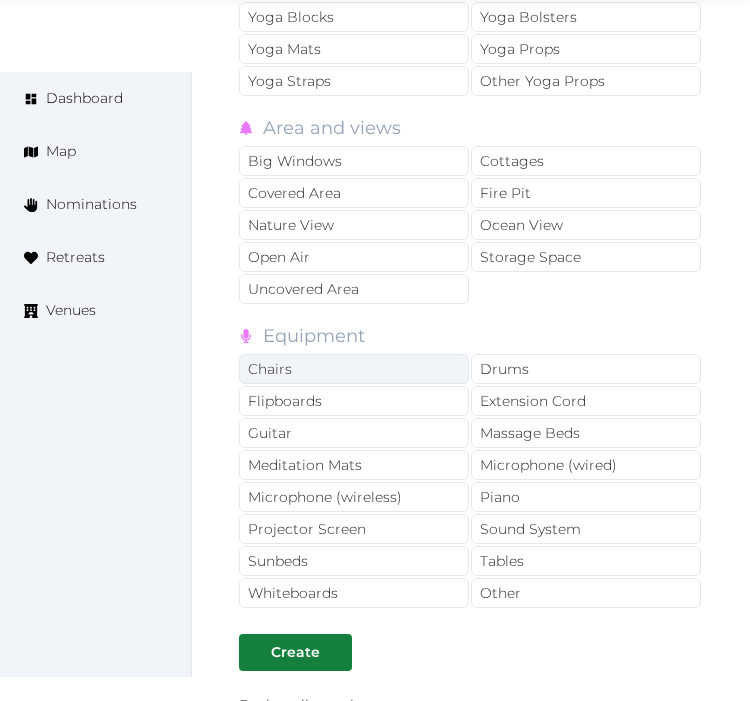 click on "Chairs" at bounding box center [354, 369] 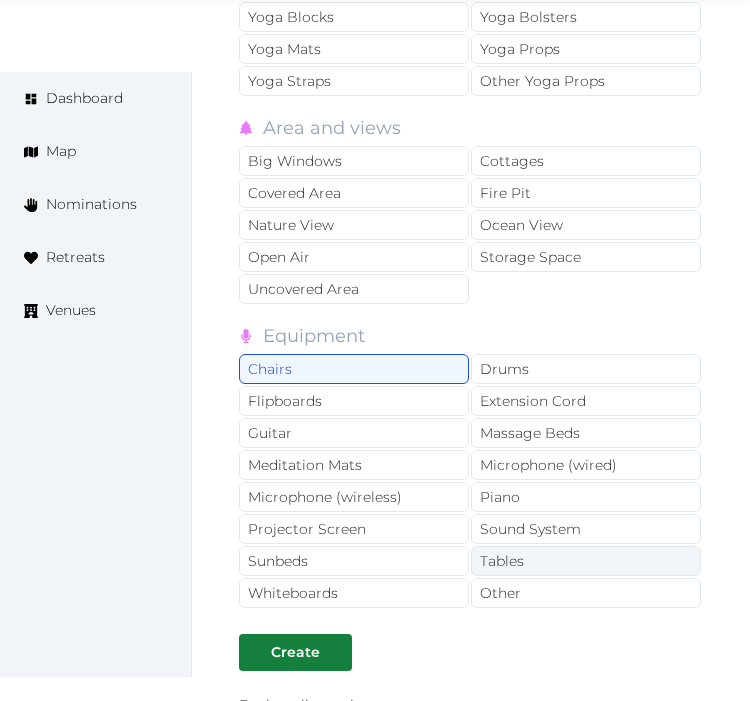 click on "Tables" at bounding box center [586, 561] 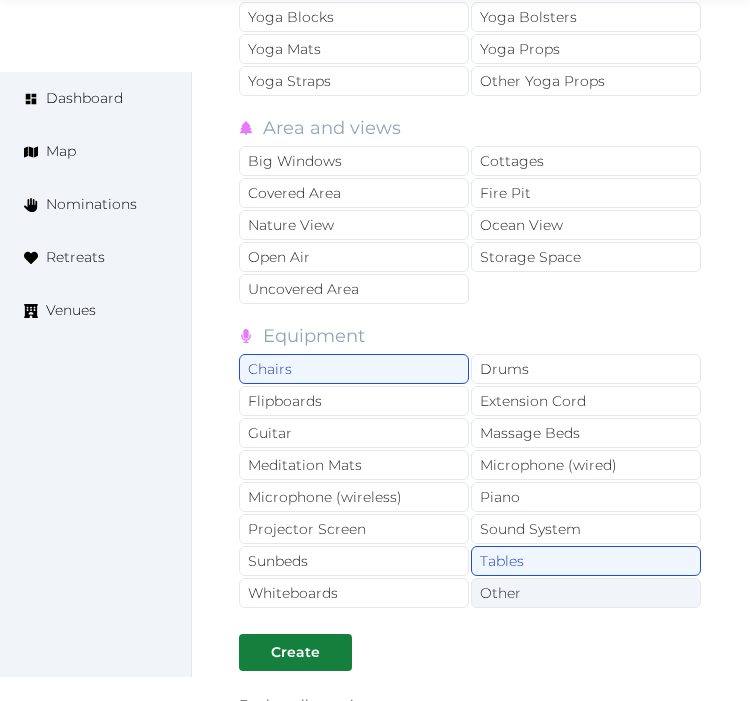 drag, startPoint x: 555, startPoint y: 595, endPoint x: 537, endPoint y: 575, distance: 26.907248 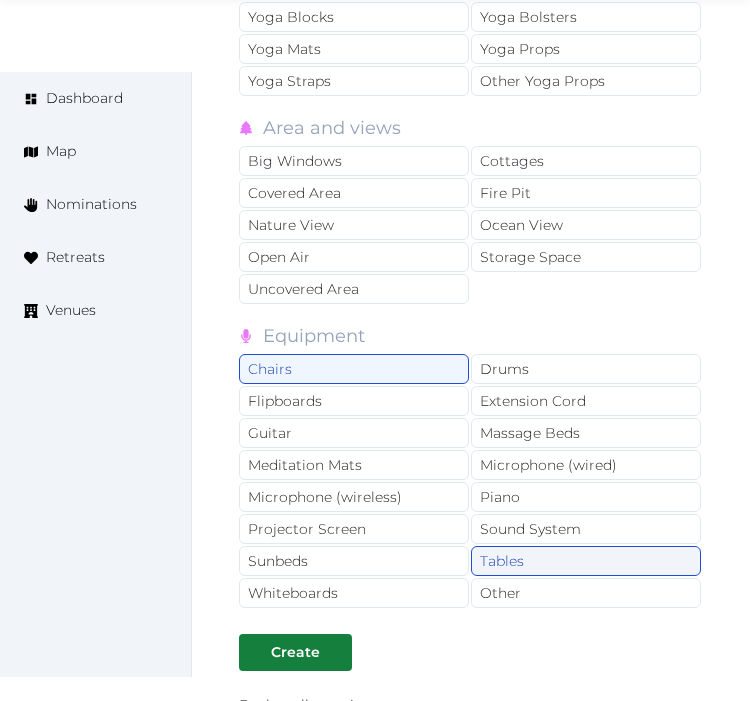 click on "Other" at bounding box center (586, 593) 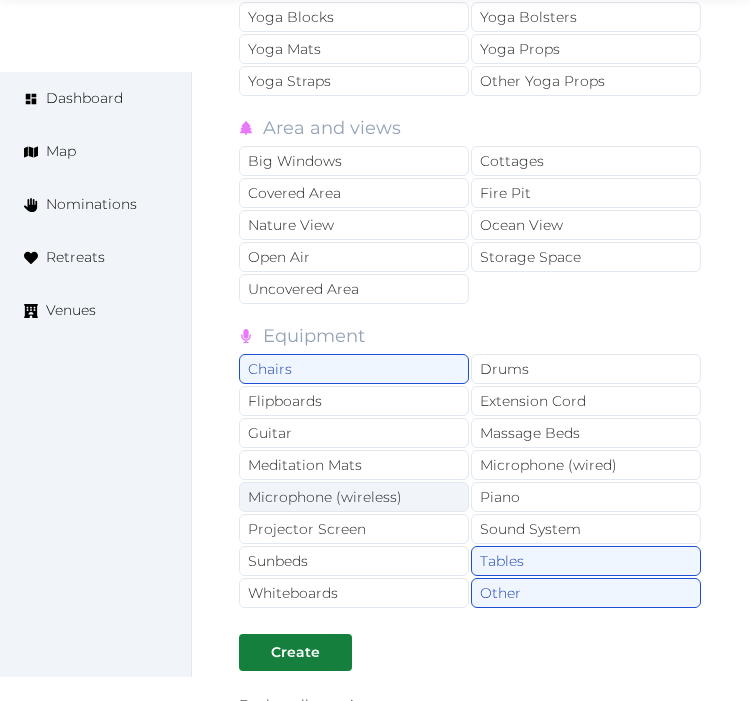 drag, startPoint x: 528, startPoint y: 543, endPoint x: 396, endPoint y: 512, distance: 135.5913 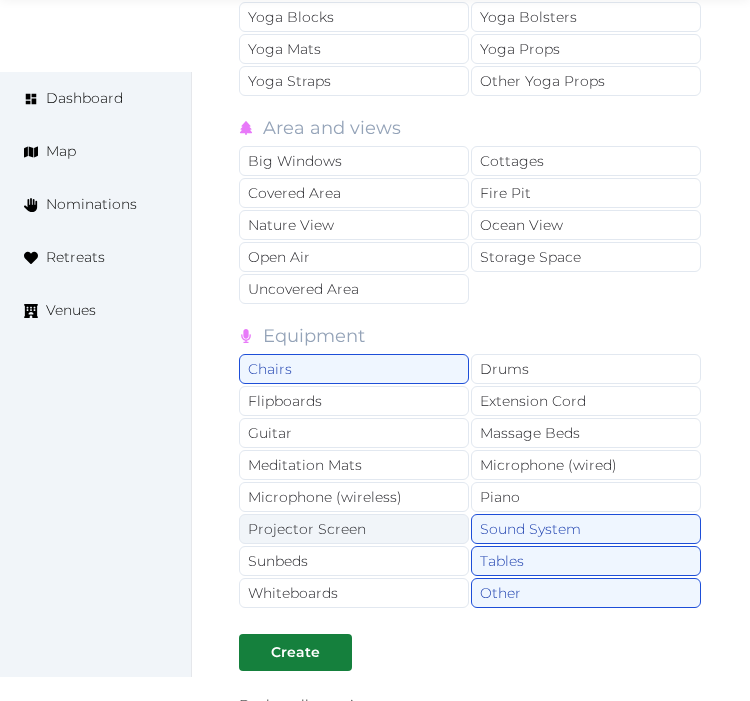 click on "Projector Screen" at bounding box center (354, 529) 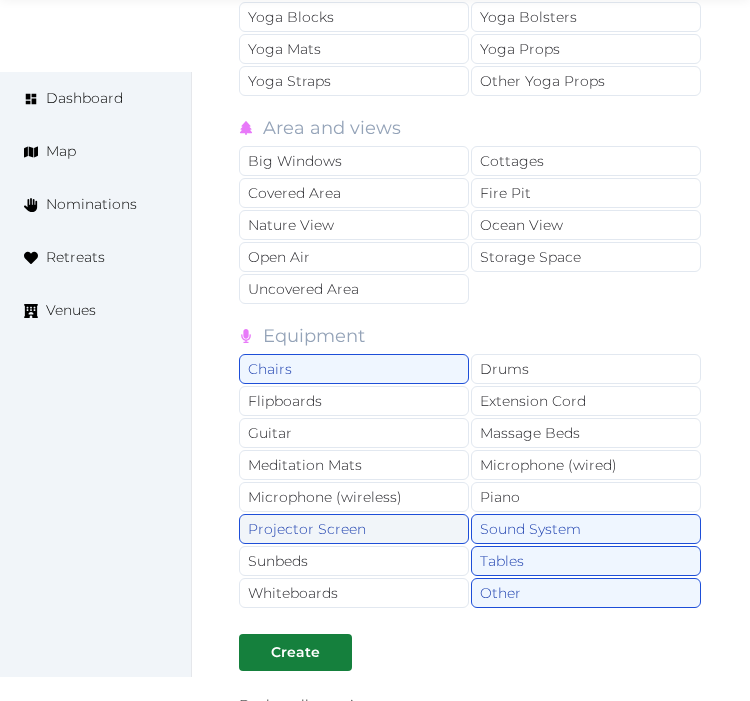 click on "Projector Screen" at bounding box center (354, 529) 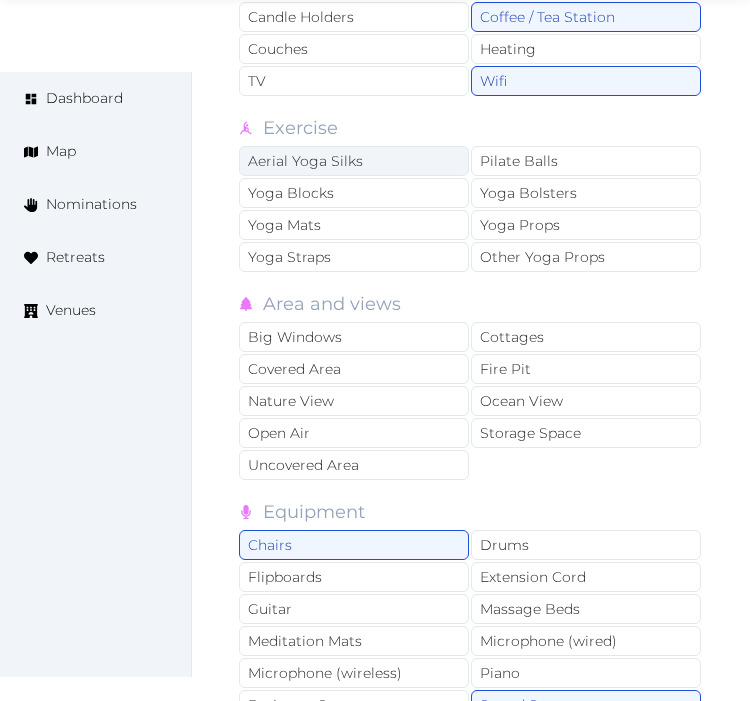 scroll, scrollTop: 4000, scrollLeft: 0, axis: vertical 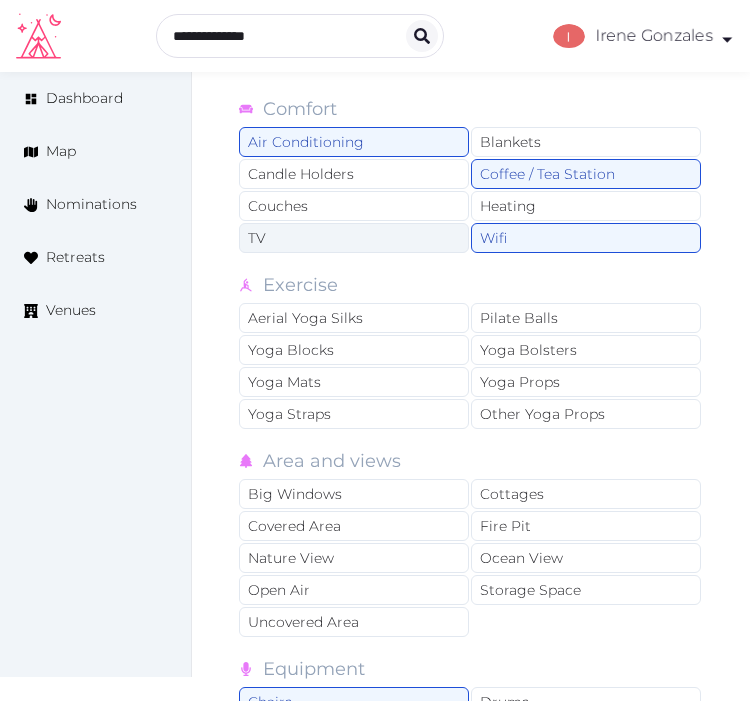 click on "TV" at bounding box center [354, 238] 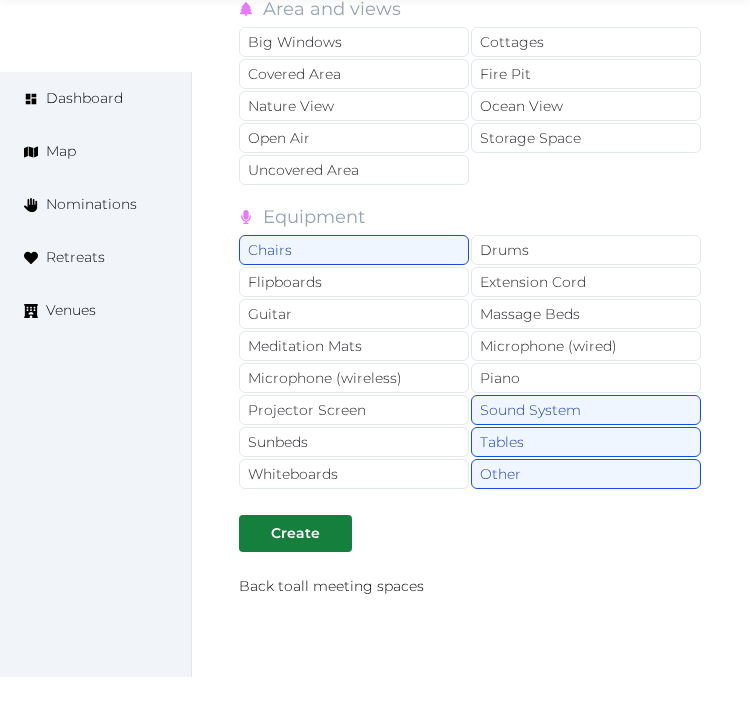 scroll, scrollTop: 4582, scrollLeft: 0, axis: vertical 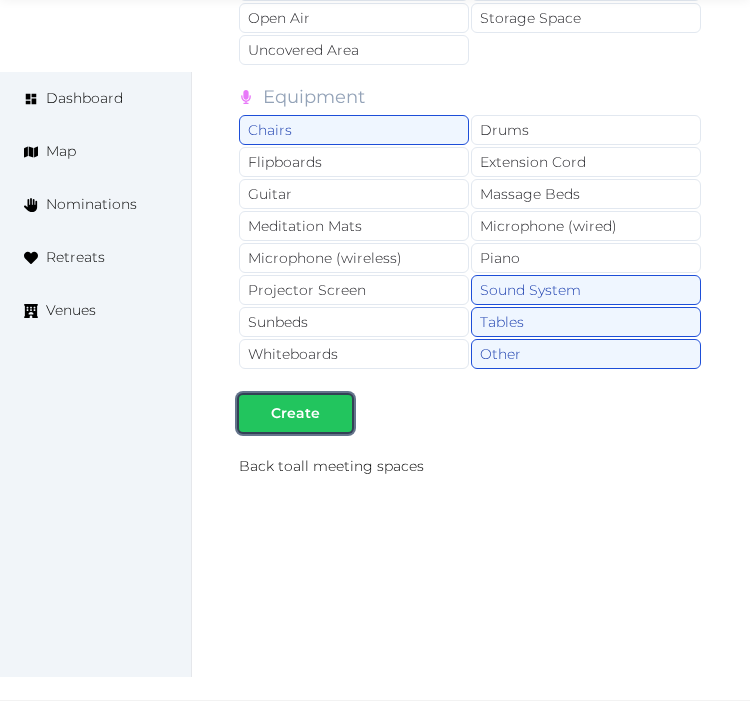 click on "Create" at bounding box center (295, 413) 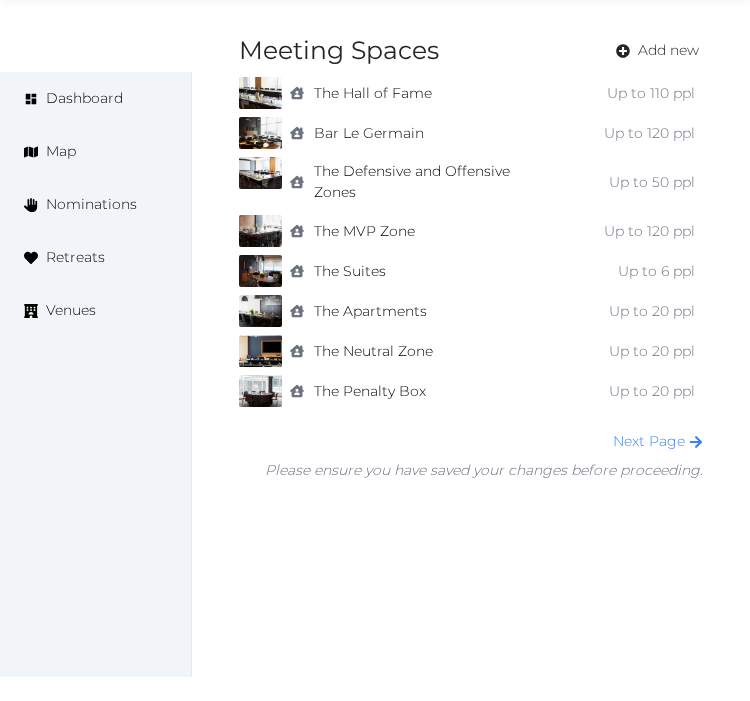scroll, scrollTop: 1678, scrollLeft: 0, axis: vertical 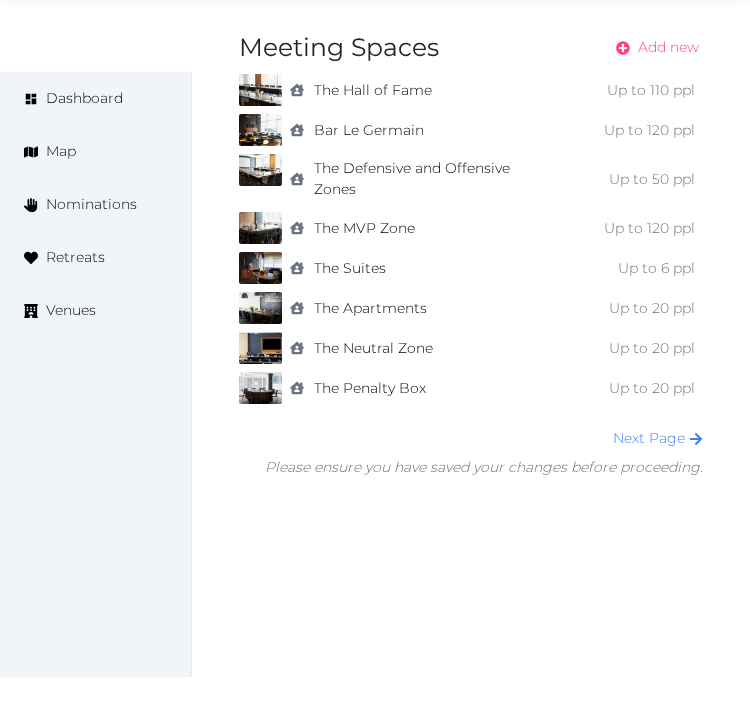 click on "Add new" at bounding box center (668, 47) 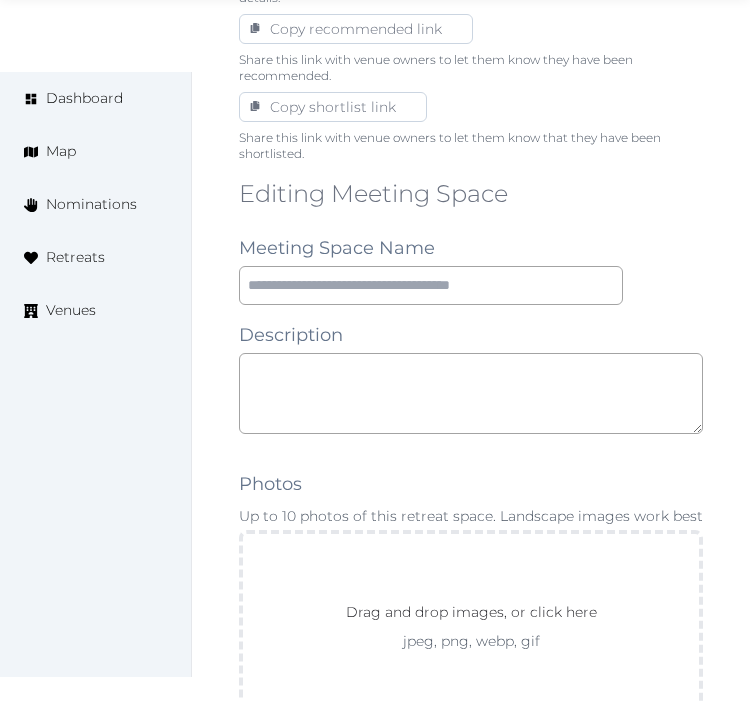 scroll, scrollTop: 1444, scrollLeft: 0, axis: vertical 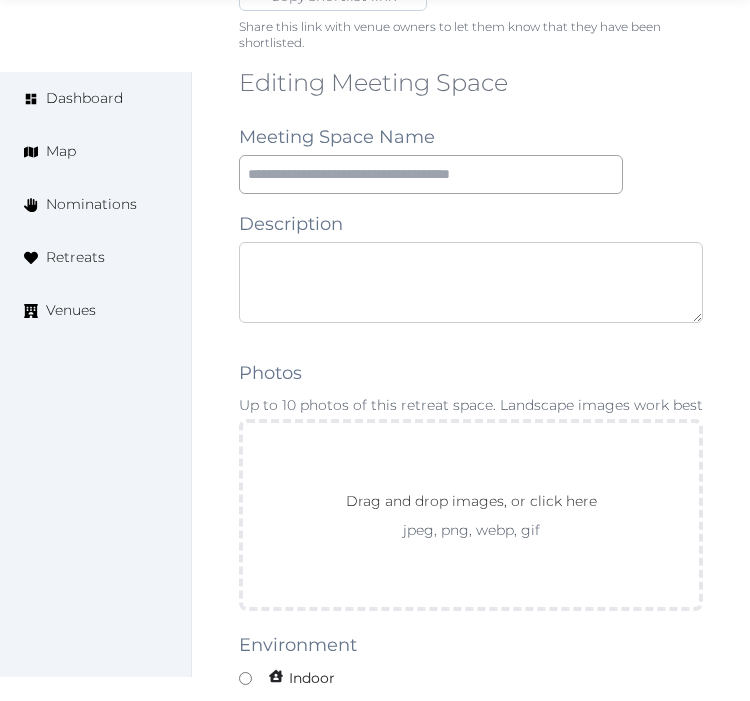 click at bounding box center (471, 282) 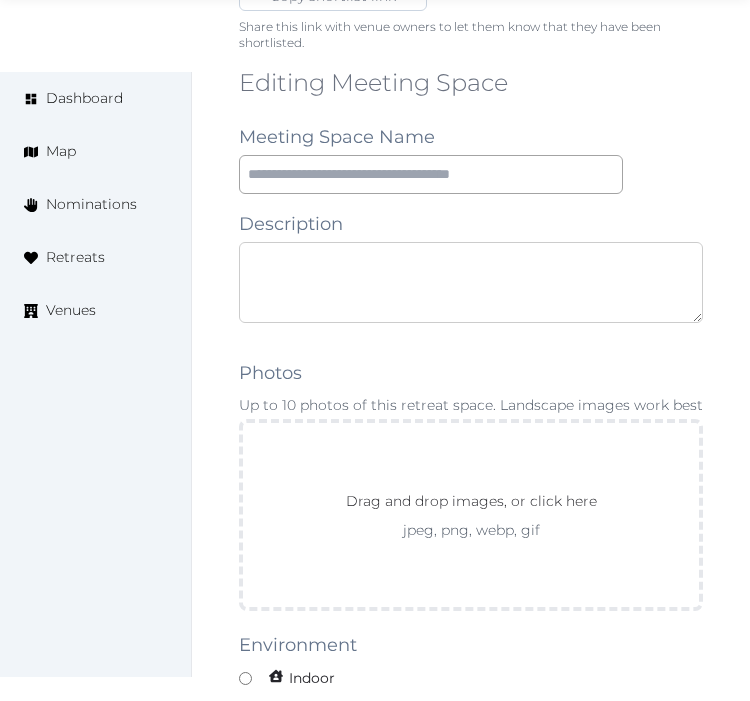 paste on "**********" 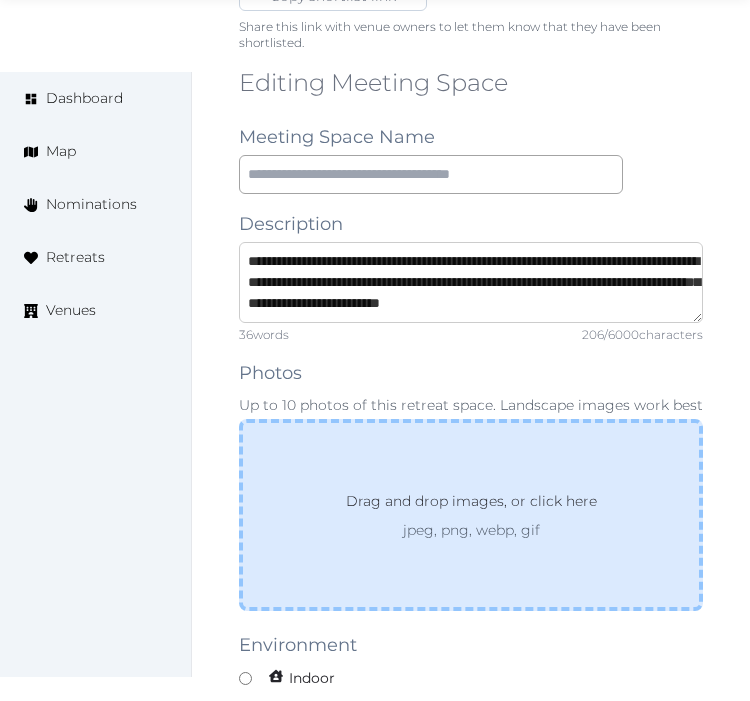 scroll, scrollTop: 52, scrollLeft: 0, axis: vertical 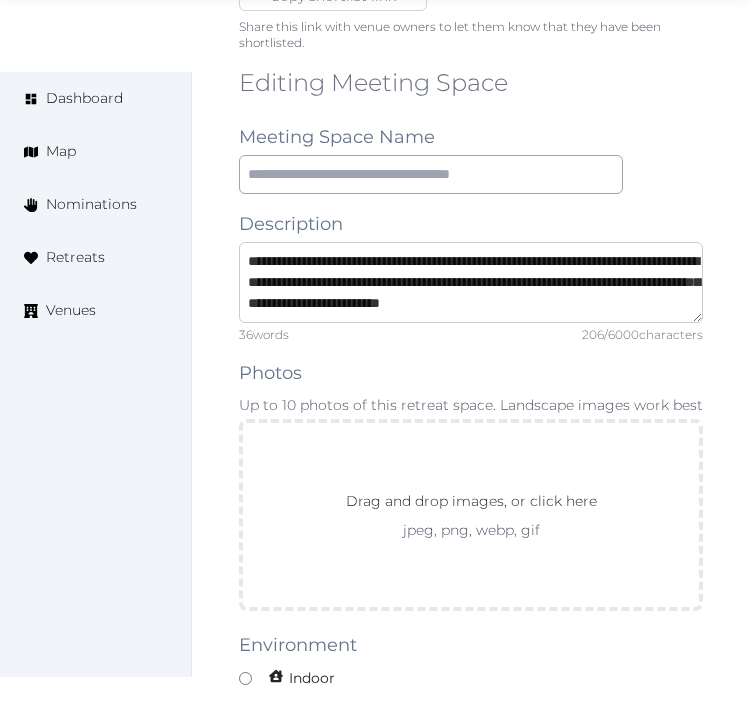 type on "**********" 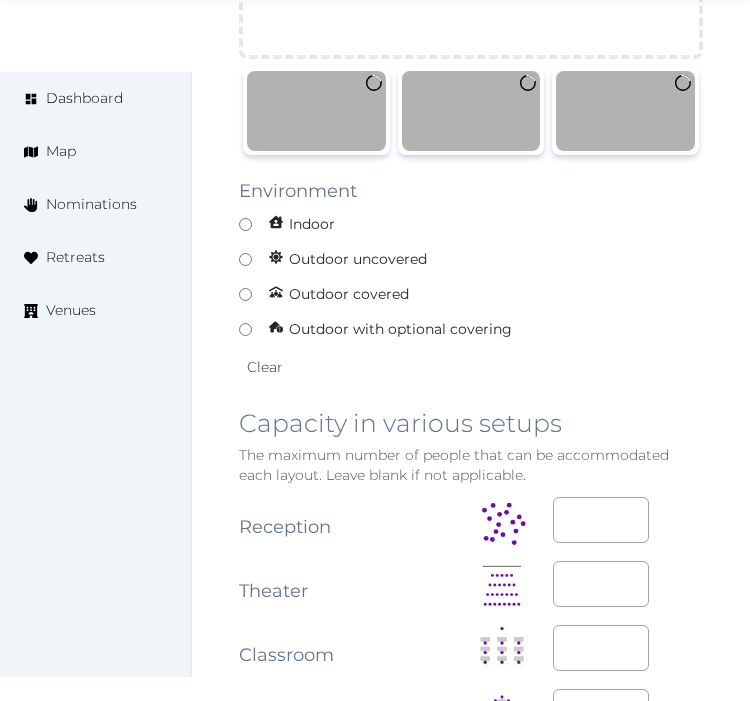 scroll, scrollTop: 2000, scrollLeft: 0, axis: vertical 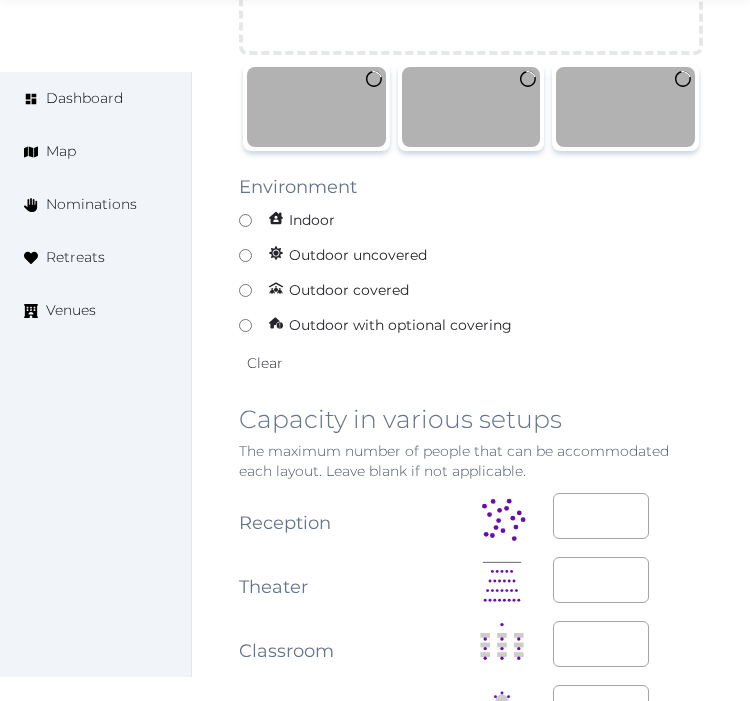 click on "Edit venue 74 %  complete Fill out all the fields in your listing to increase its completion percentage.   A higher completion percentage will make your listing more attractive and result in better matches. Le Germain Hotel Toronto Maple Leaf Square   View  listing   Open    Close CRM Lead Basic details Pricing and policies Retreat spaces Meeting spaces Accommodations Amenities Food and dining Activities and experiences Location Environment Types of retreats Brochures Notes Ownership Administration Activity This venue is live and visible to the public Mark draft Archive Venue owned by RetreatsAndVenues Manager c.o.r.e.y.sanford@retreatsandvenues.com Copy ownership transfer link Share this link with any user to transfer ownership of this venue. Users without accounts will be directed to register. Copy update link Share this link with venue owners to encourage them to update their venue details. Copy recommended link Share this link with venue owners to let them know they have been recommended. Description 36" at bounding box center (471, -4) 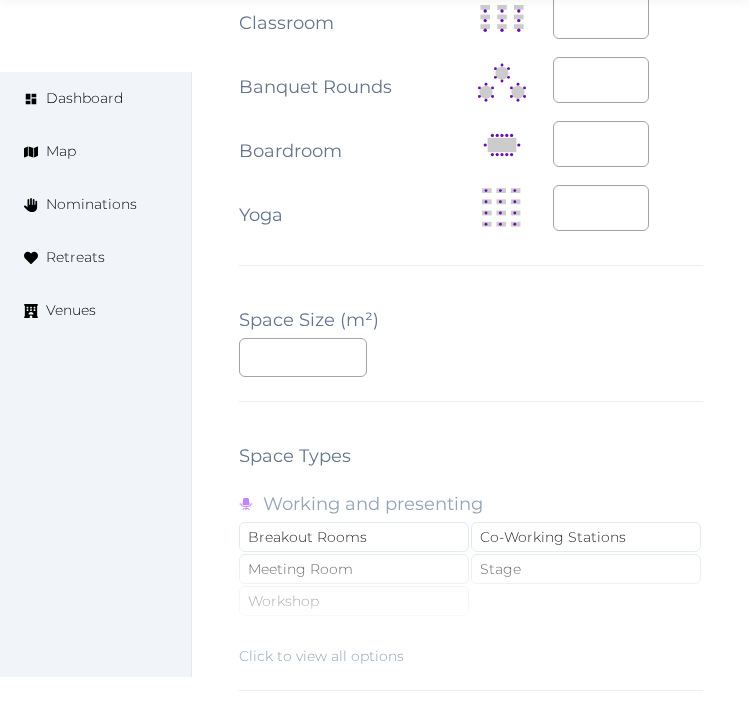 scroll, scrollTop: 2777, scrollLeft: 0, axis: vertical 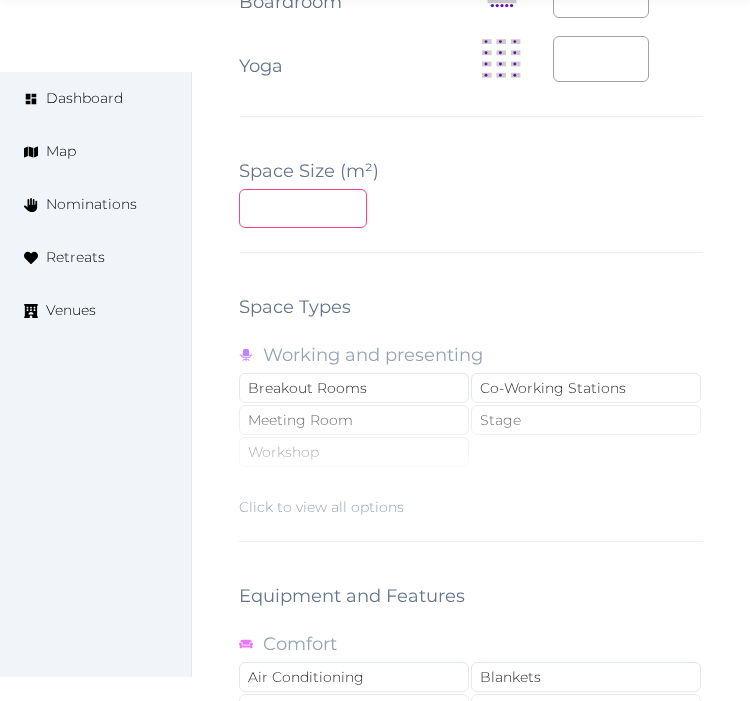 click at bounding box center [303, 208] 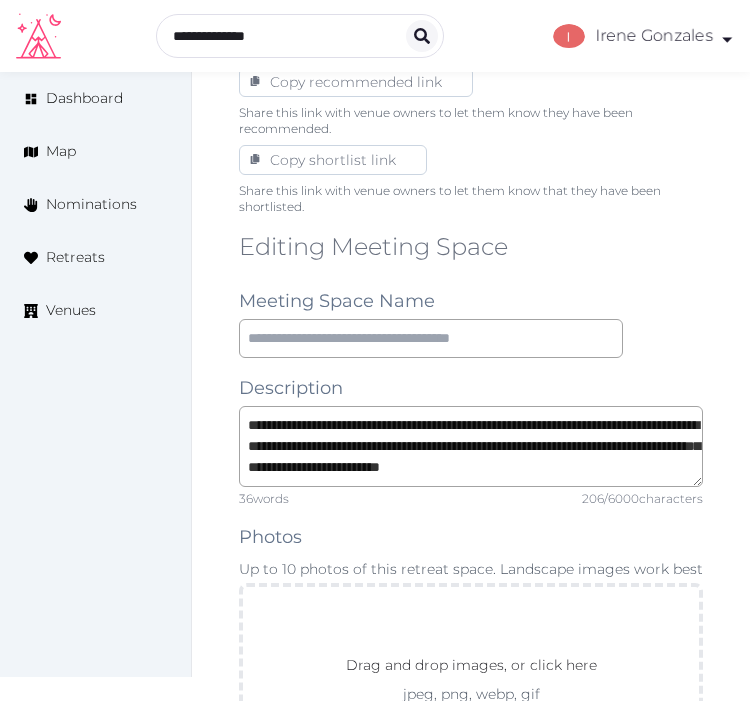 scroll, scrollTop: 1111, scrollLeft: 0, axis: vertical 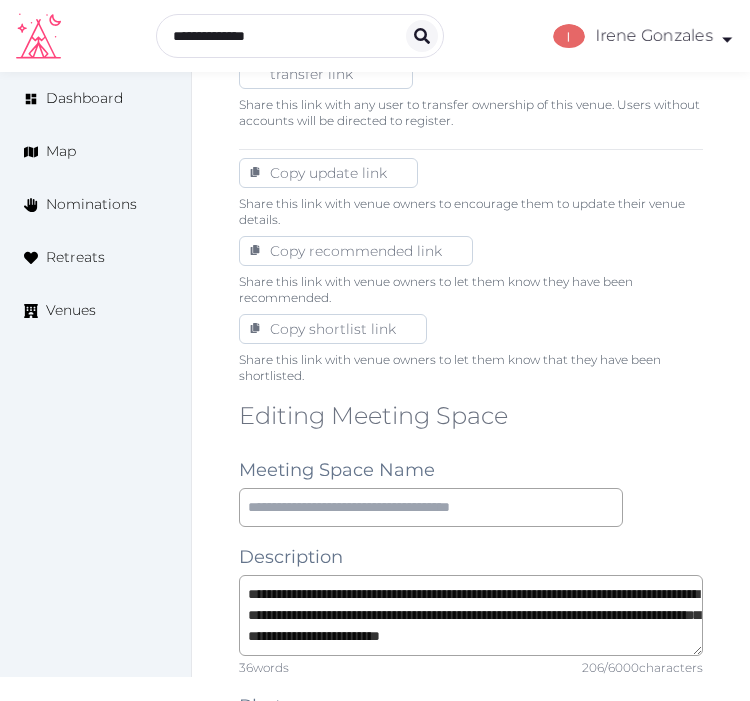 type on "***" 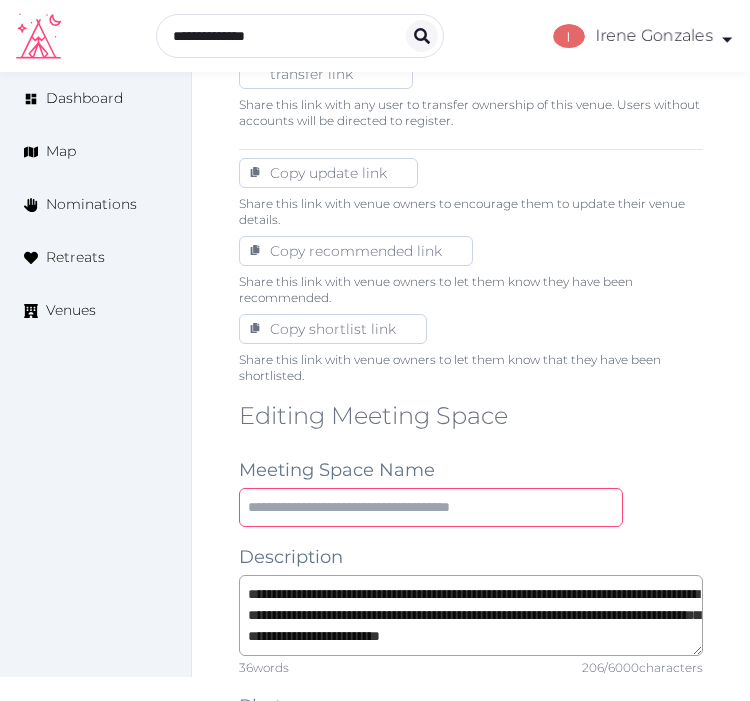 click at bounding box center [431, 507] 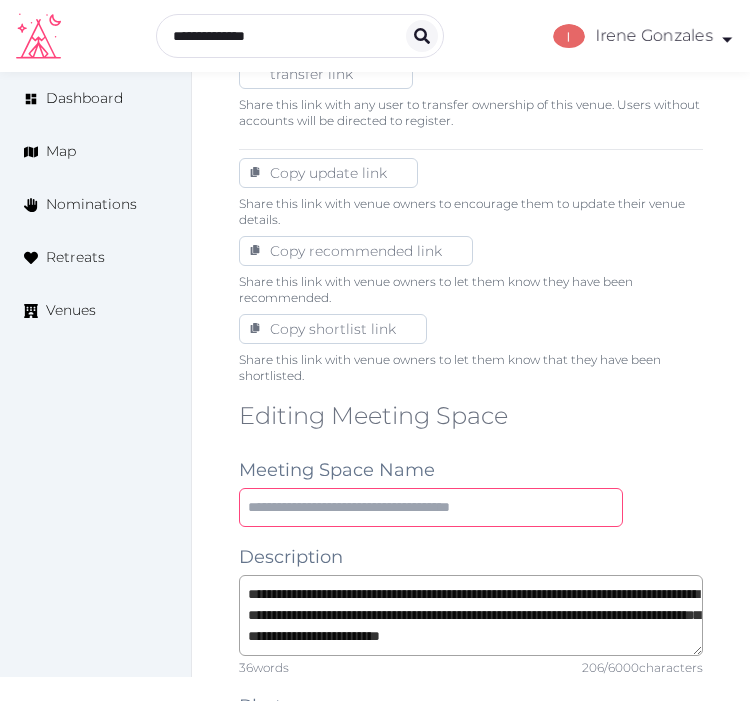 paste on "**********" 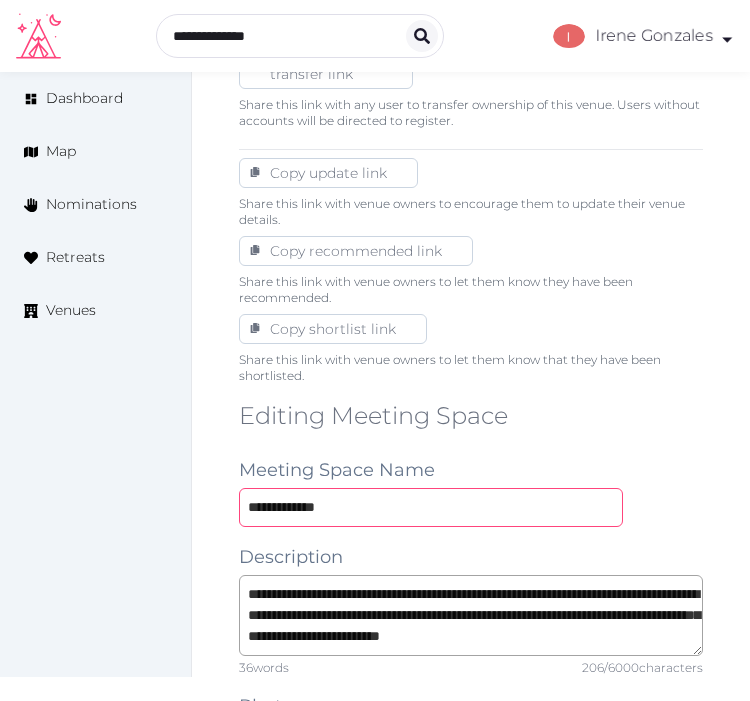 type on "**********" 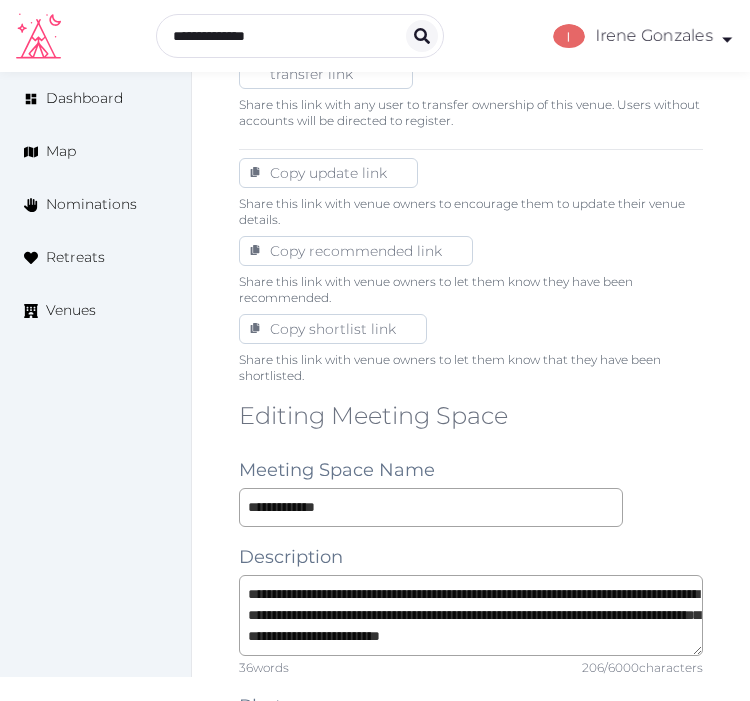 scroll, scrollTop: 63, scrollLeft: 0, axis: vertical 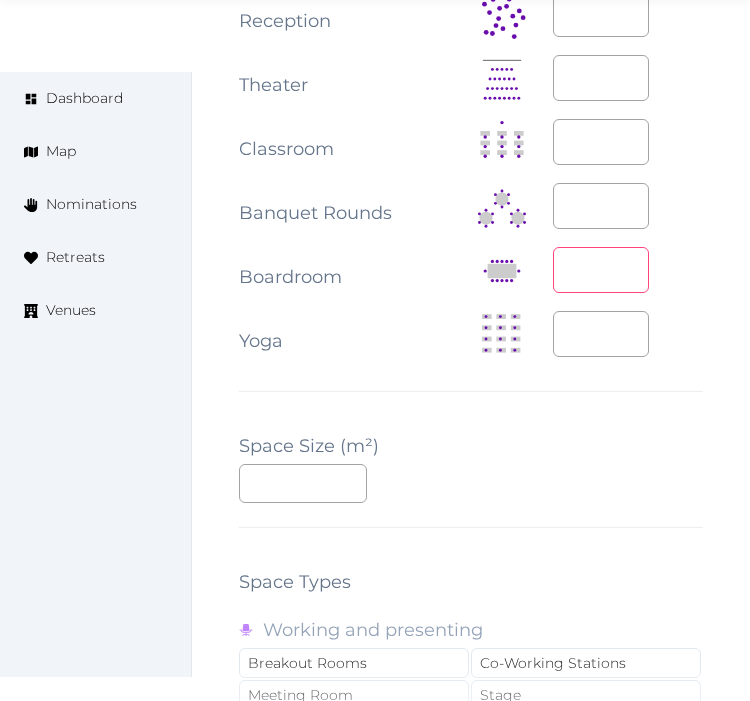 click at bounding box center (601, 270) 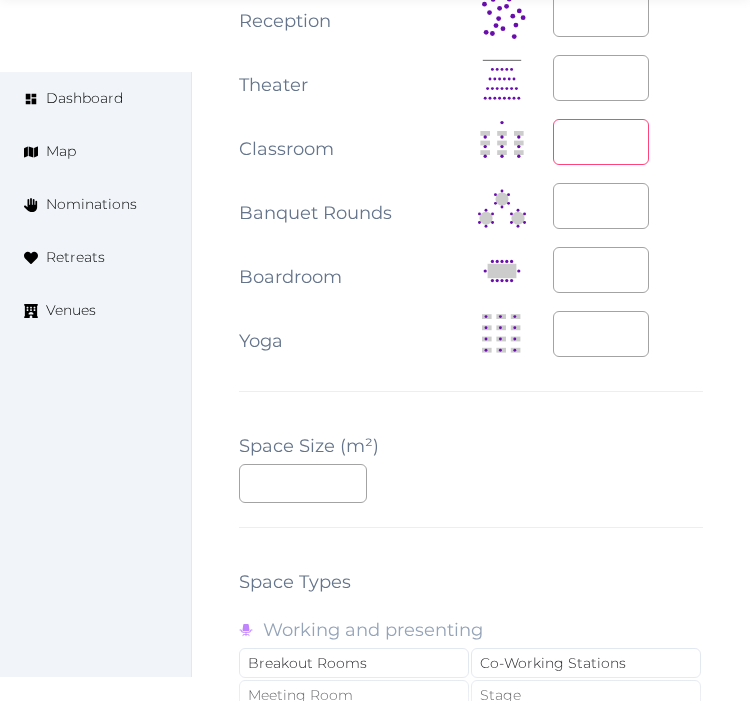click at bounding box center (601, 142) 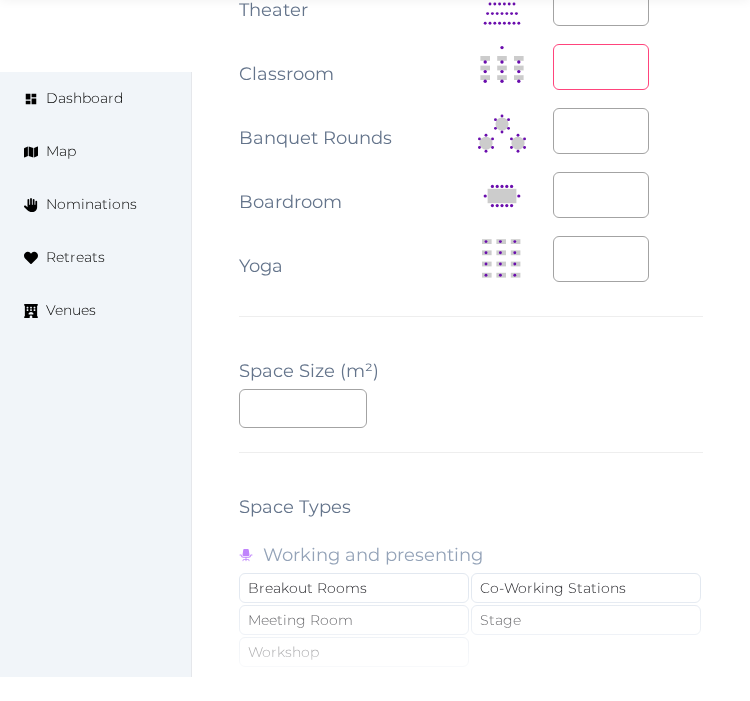 scroll, scrollTop: 2613, scrollLeft: 0, axis: vertical 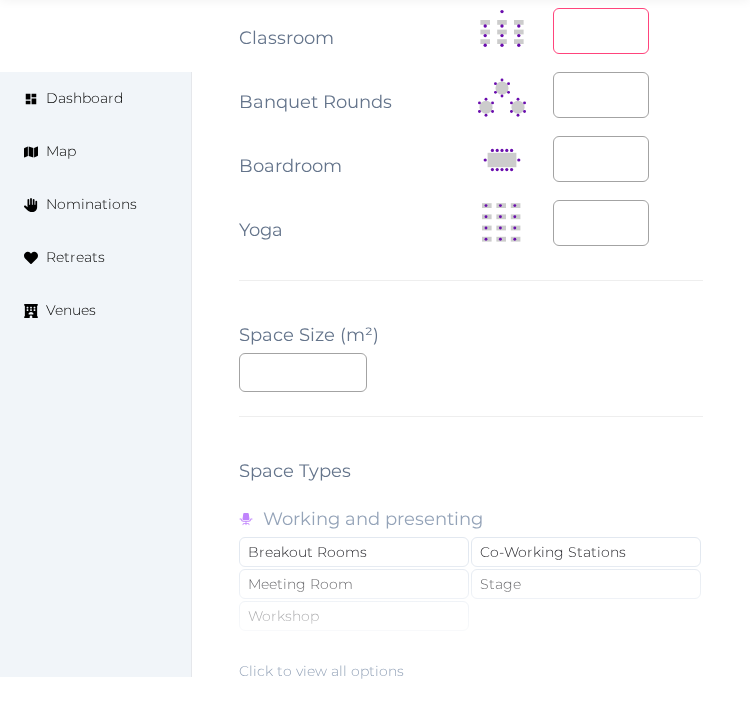 type on "**" 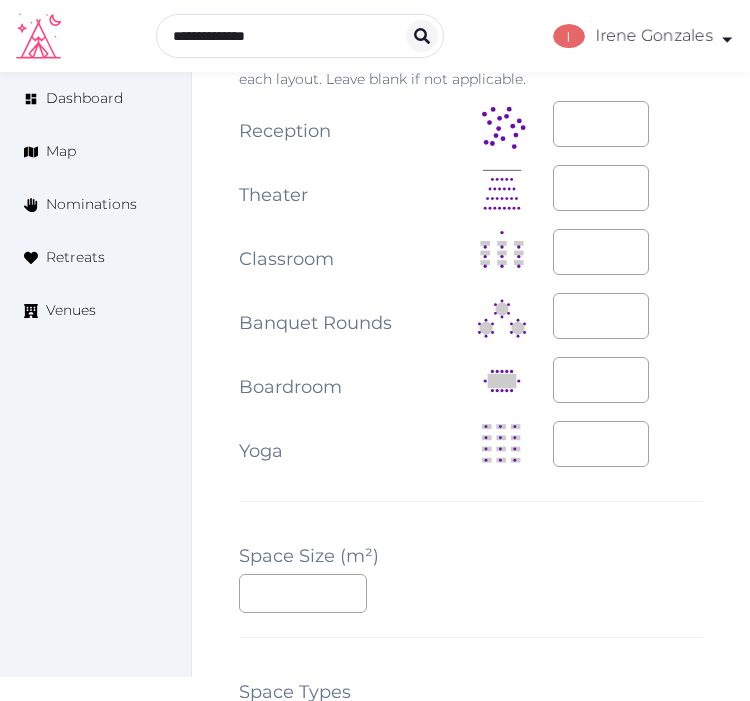 scroll, scrollTop: 2391, scrollLeft: 0, axis: vertical 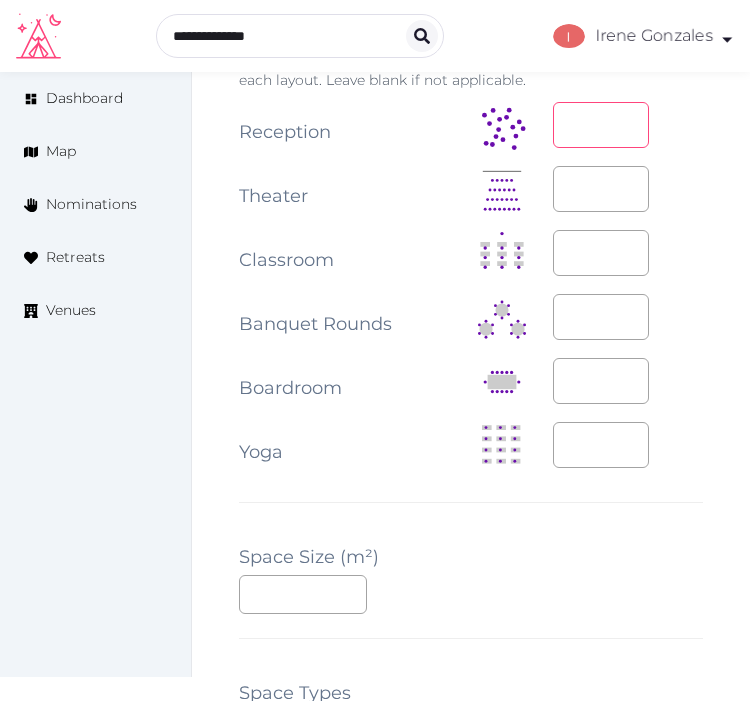 click at bounding box center (601, 125) 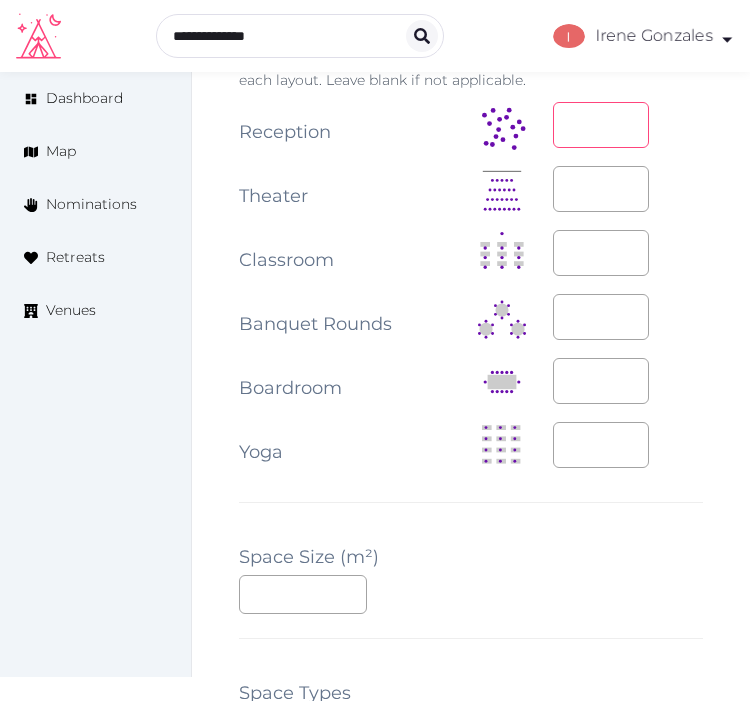 type on "***" 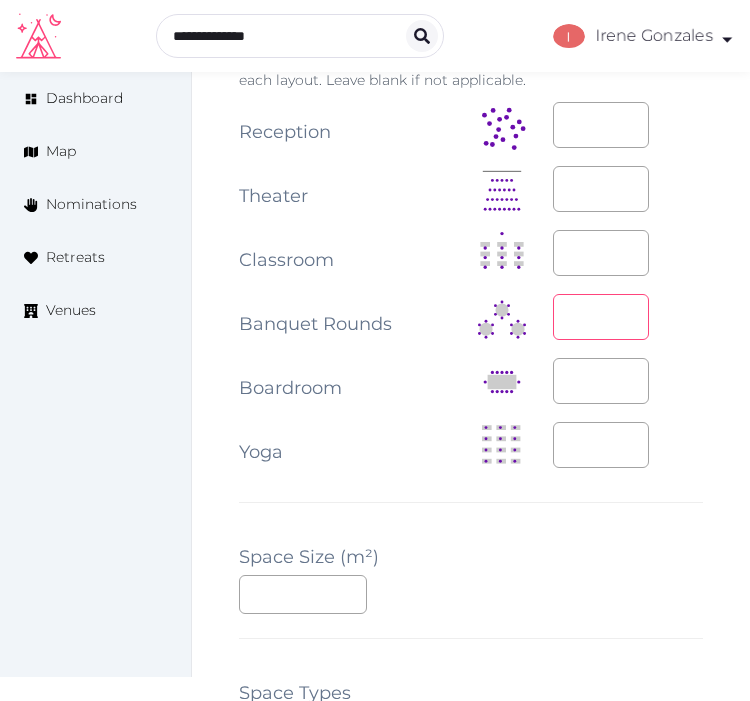 click at bounding box center [601, 317] 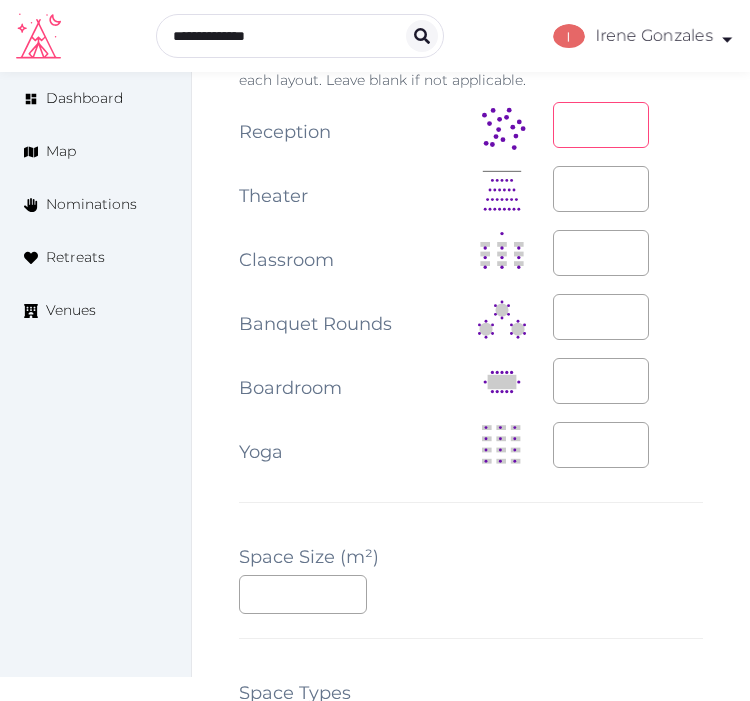 drag, startPoint x: 588, startPoint y: 143, endPoint x: 531, endPoint y: 148, distance: 57.21888 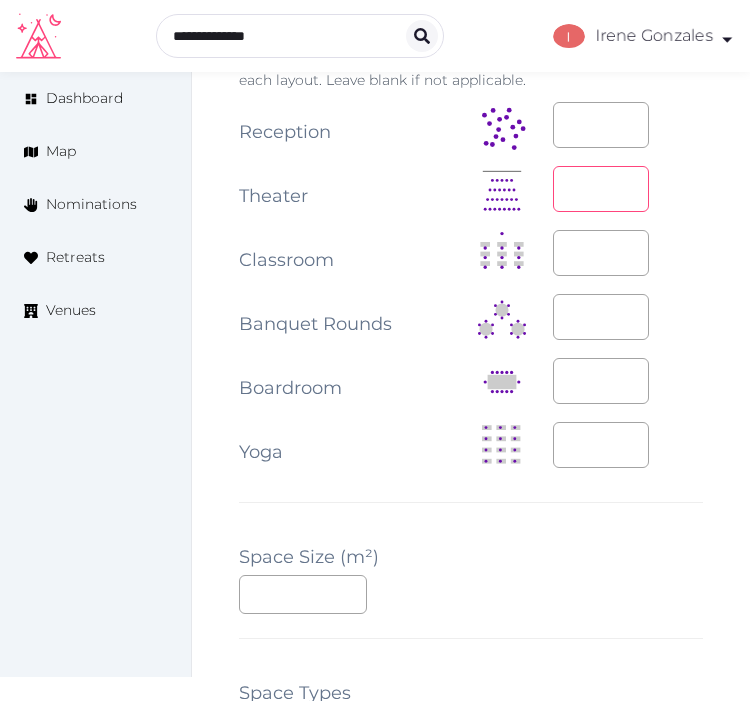 click at bounding box center [601, 189] 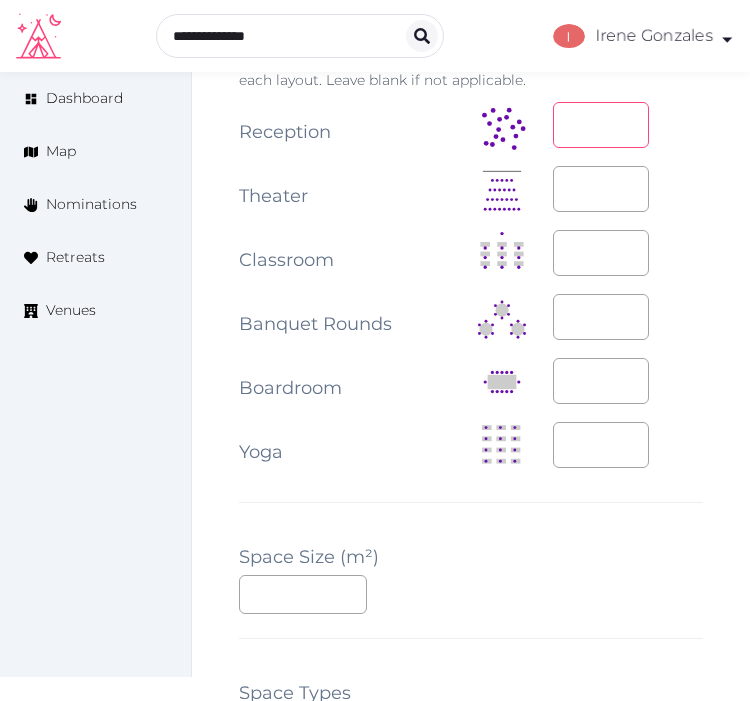 click at bounding box center [601, 125] 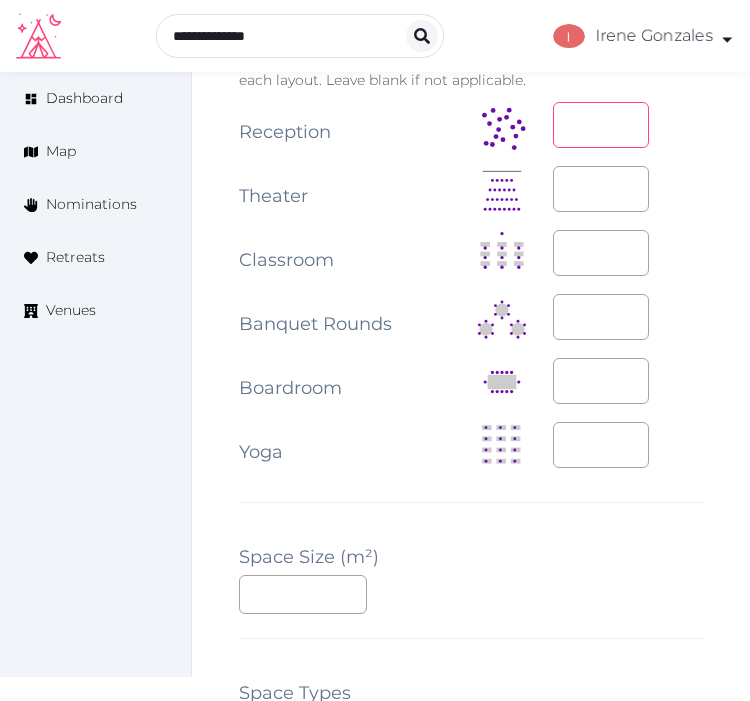type on "***" 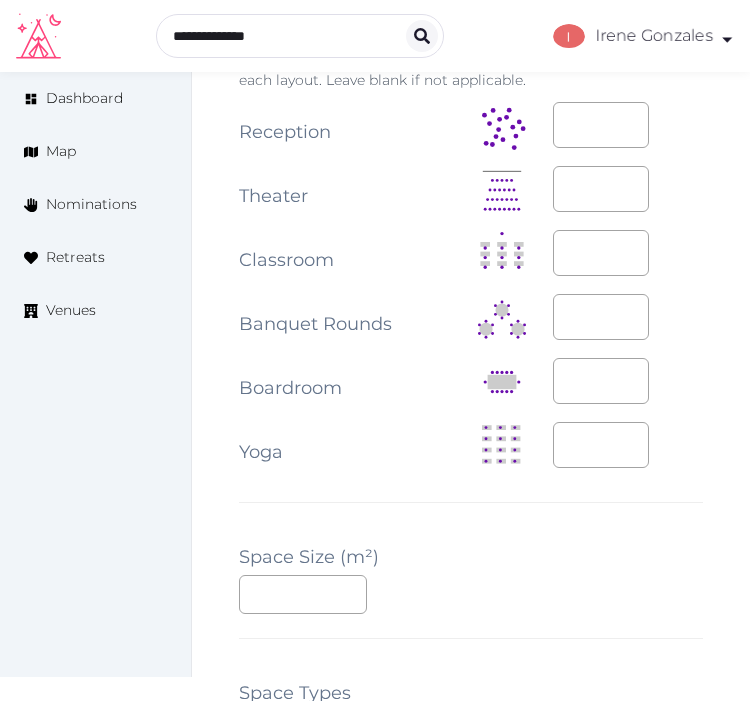 click on "**********" at bounding box center [471, 297] 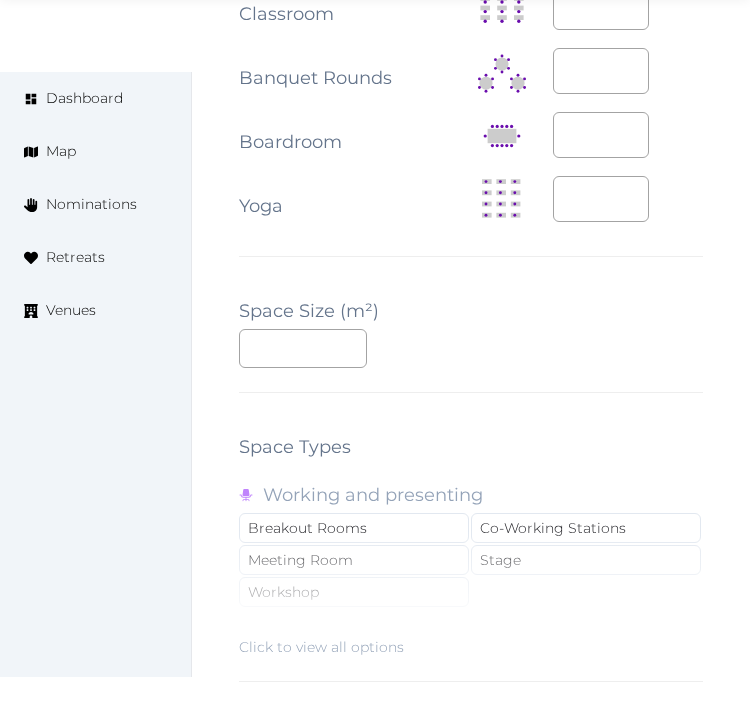 scroll, scrollTop: 2835, scrollLeft: 0, axis: vertical 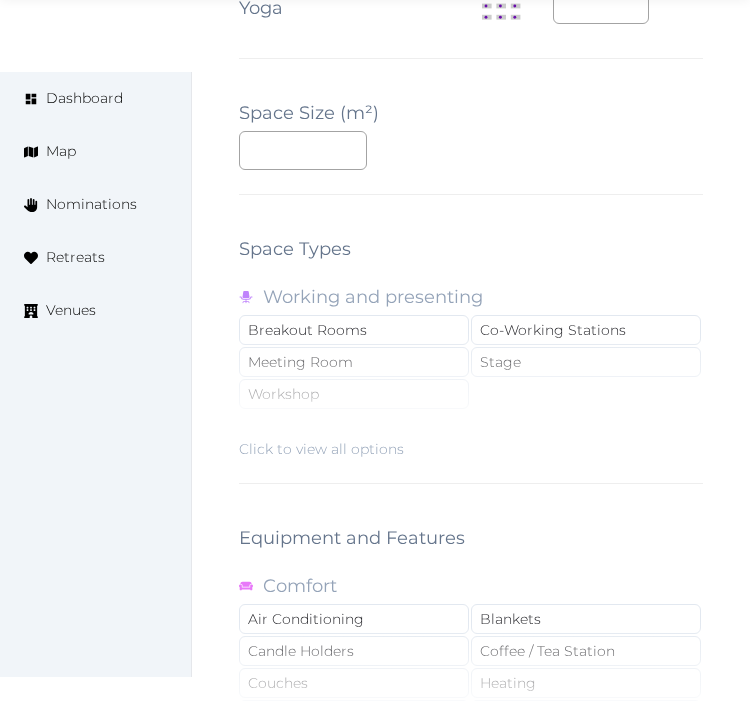 click on "Click to view all options" at bounding box center [471, 395] 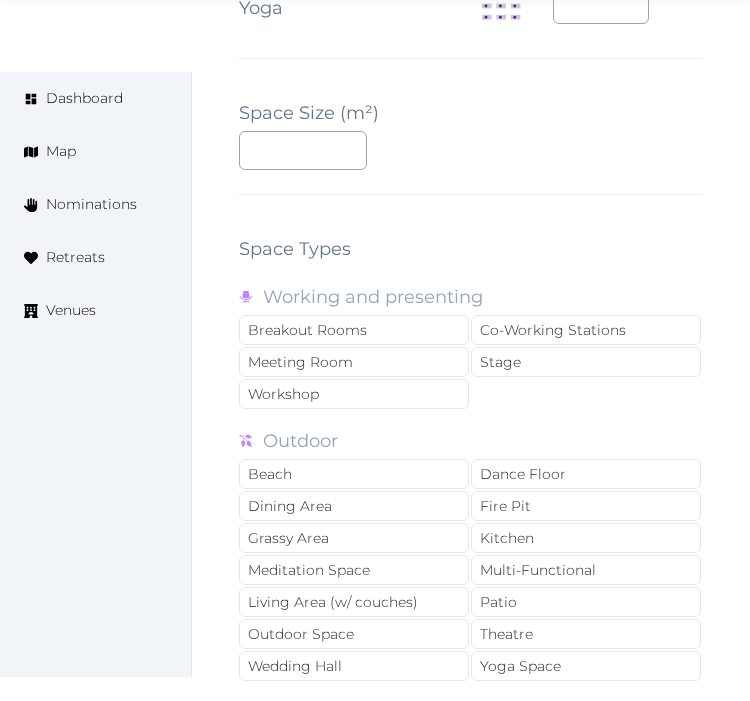 click on "Meeting Room" at bounding box center [354, 362] 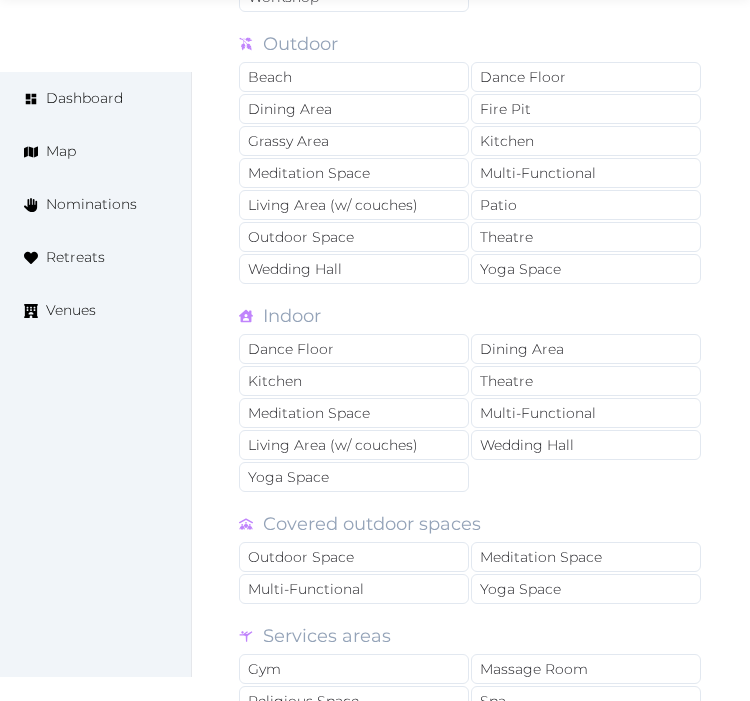 scroll, scrollTop: 3280, scrollLeft: 0, axis: vertical 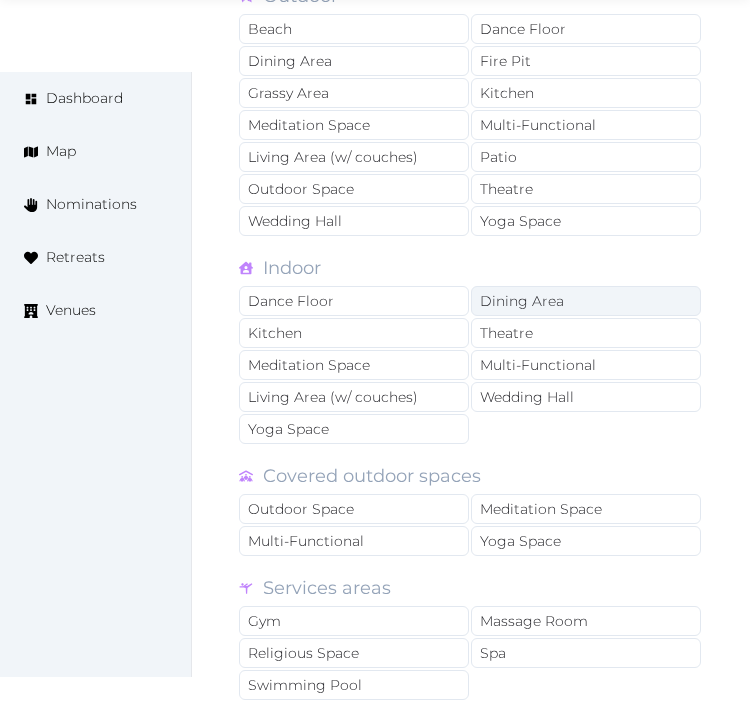 click on "Dining Area" at bounding box center [586, 301] 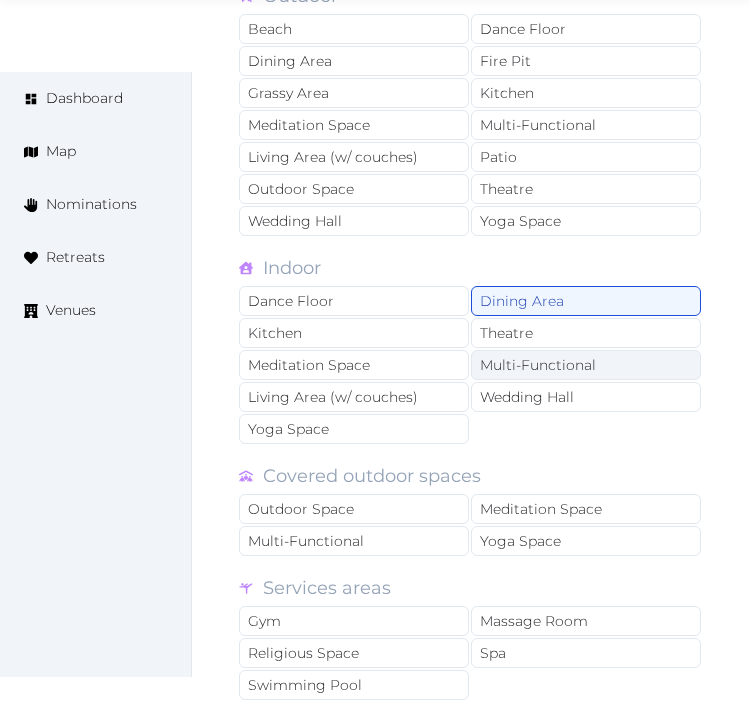 click on "Multi-Functional" at bounding box center (586, 365) 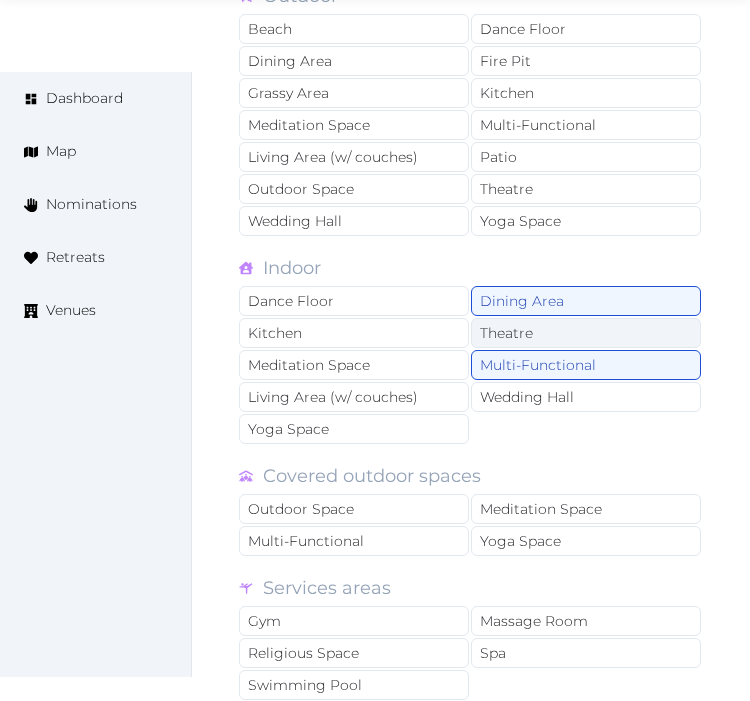 click on "Theatre" at bounding box center (586, 333) 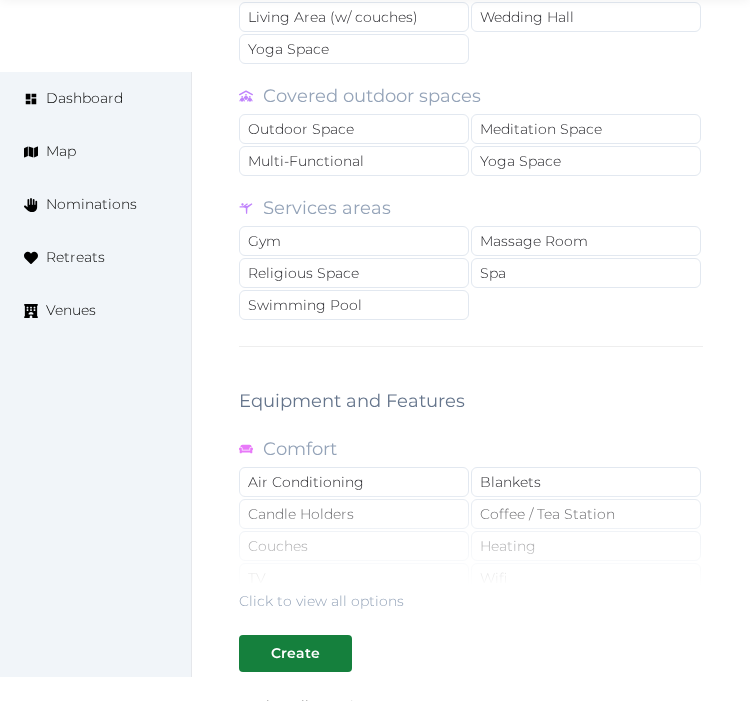 scroll, scrollTop: 3724, scrollLeft: 0, axis: vertical 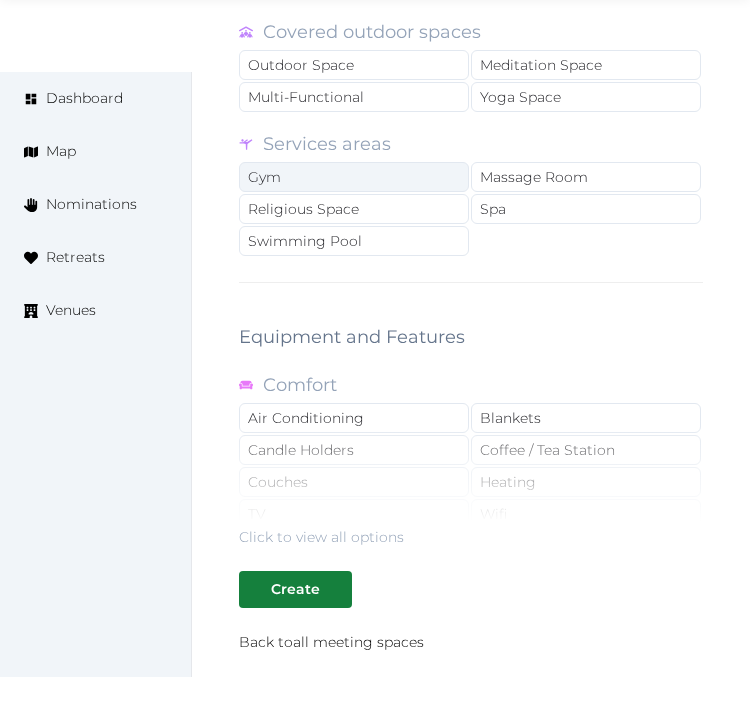 click on "Gym" at bounding box center (354, 177) 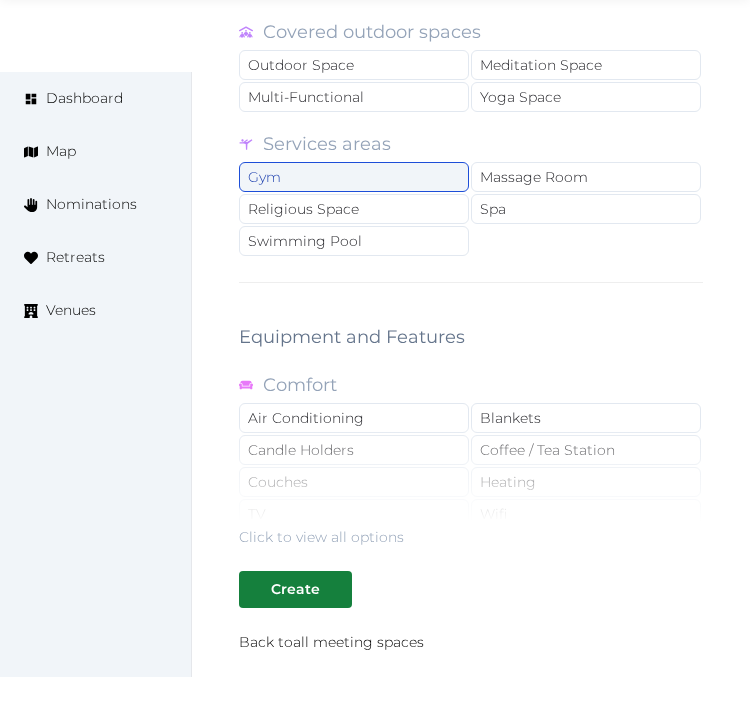 click on "Gym" at bounding box center [354, 177] 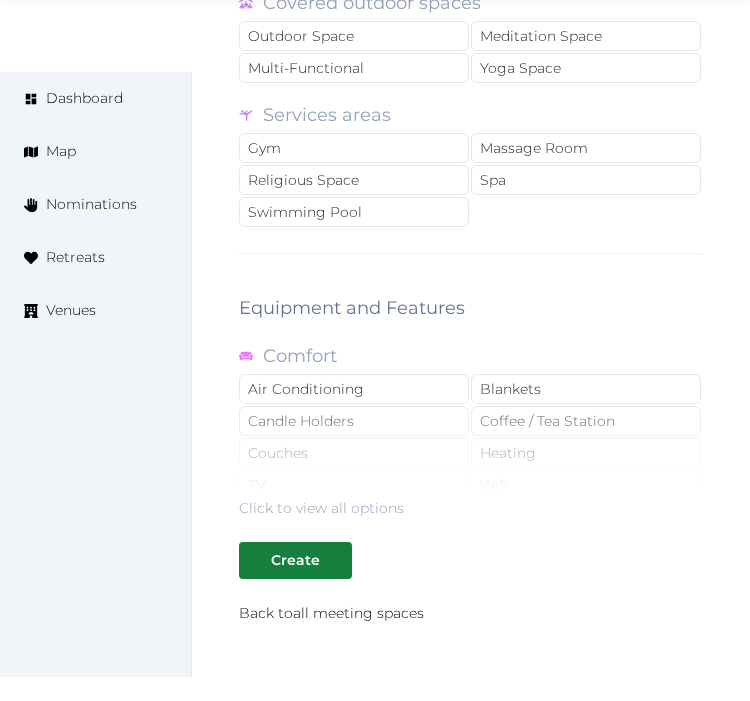 scroll, scrollTop: 3906, scrollLeft: 0, axis: vertical 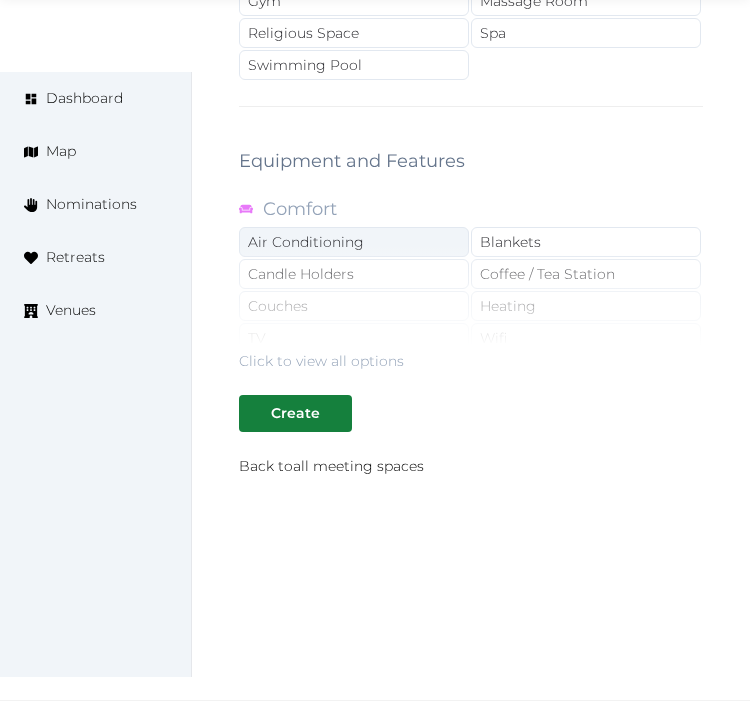 click on "Air Conditioning" at bounding box center [354, 242] 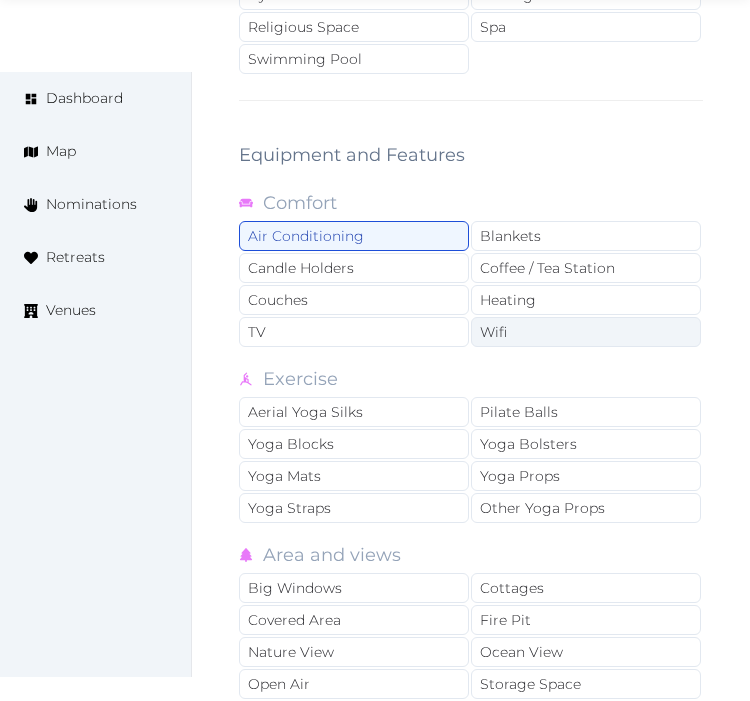click on "Wifi" at bounding box center (586, 332) 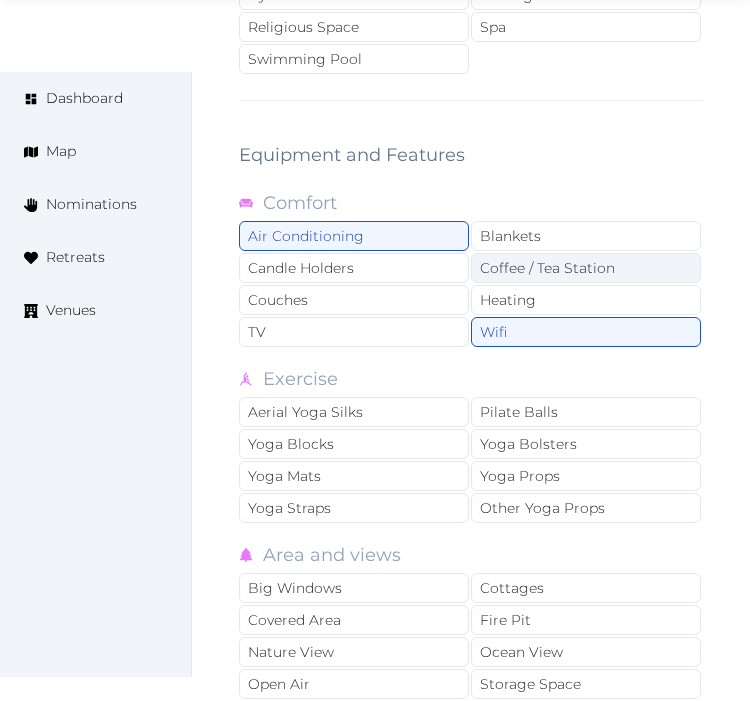 click on "Coffee / Tea Station" at bounding box center (586, 268) 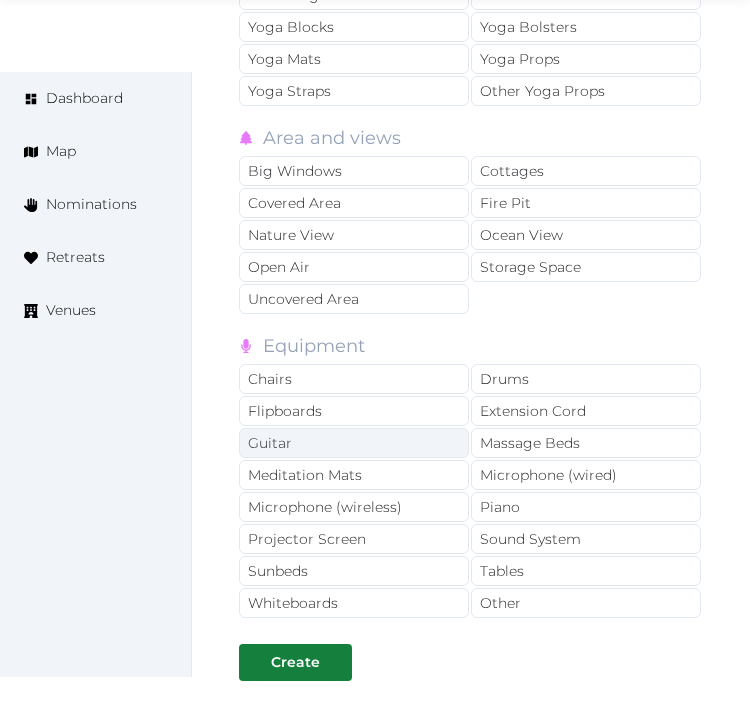 scroll, scrollTop: 4351, scrollLeft: 0, axis: vertical 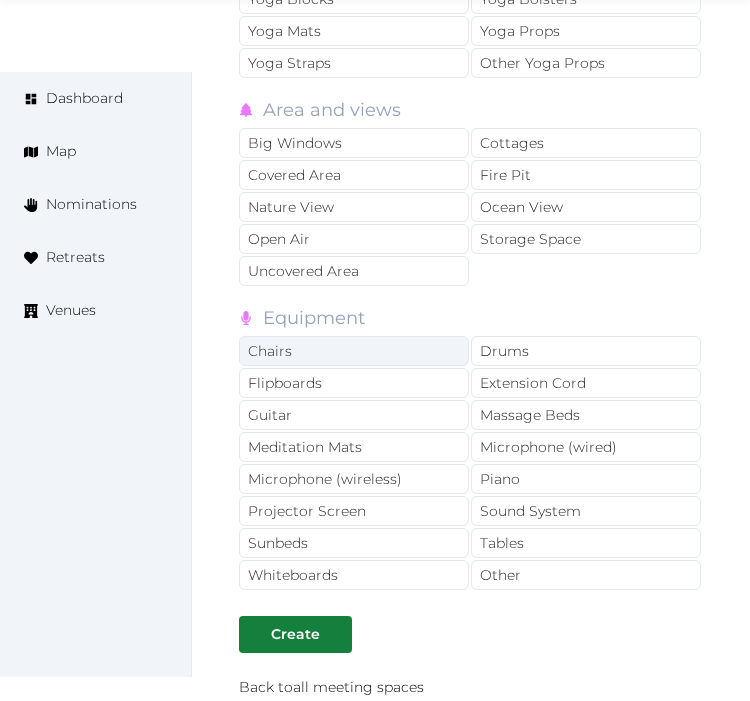 click on "Chairs" at bounding box center (354, 351) 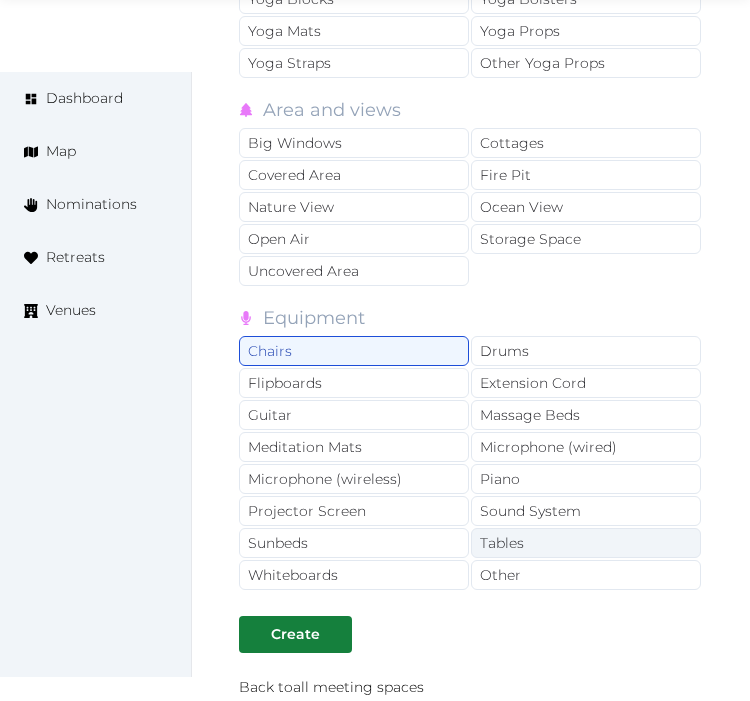 drag, startPoint x: 524, startPoint y: 585, endPoint x: 508, endPoint y: 552, distance: 36.67424 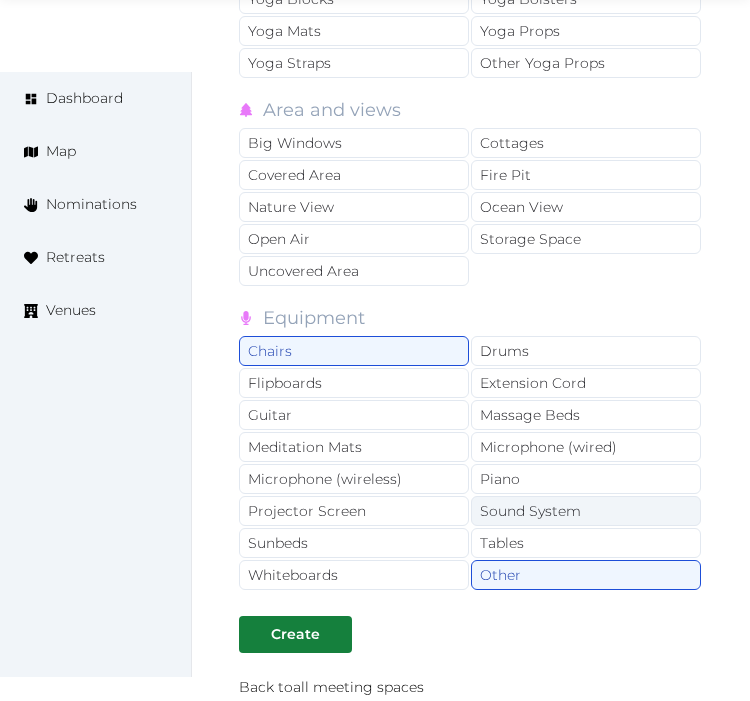 drag, startPoint x: 508, startPoint y: 550, endPoint x: 500, endPoint y: 514, distance: 36.878178 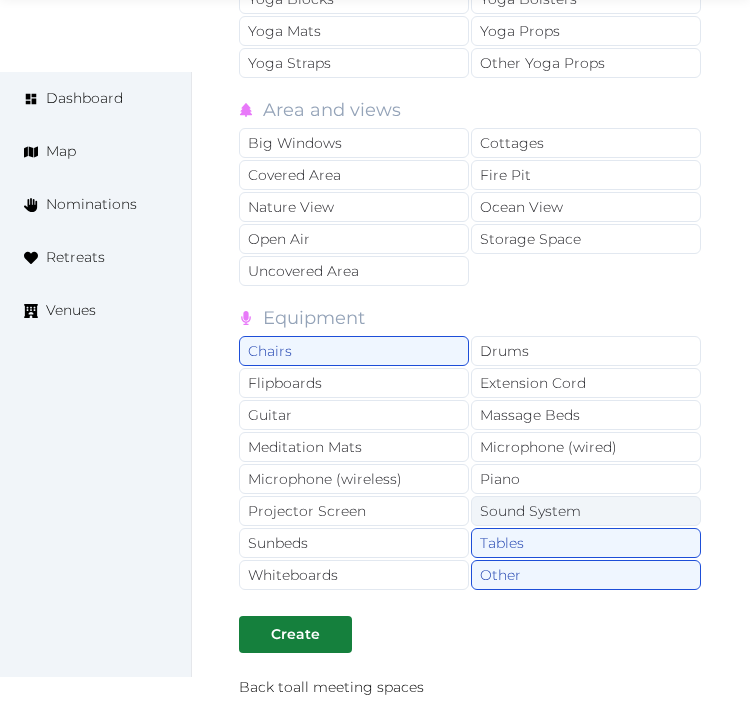 click on "Sound System" at bounding box center [586, 511] 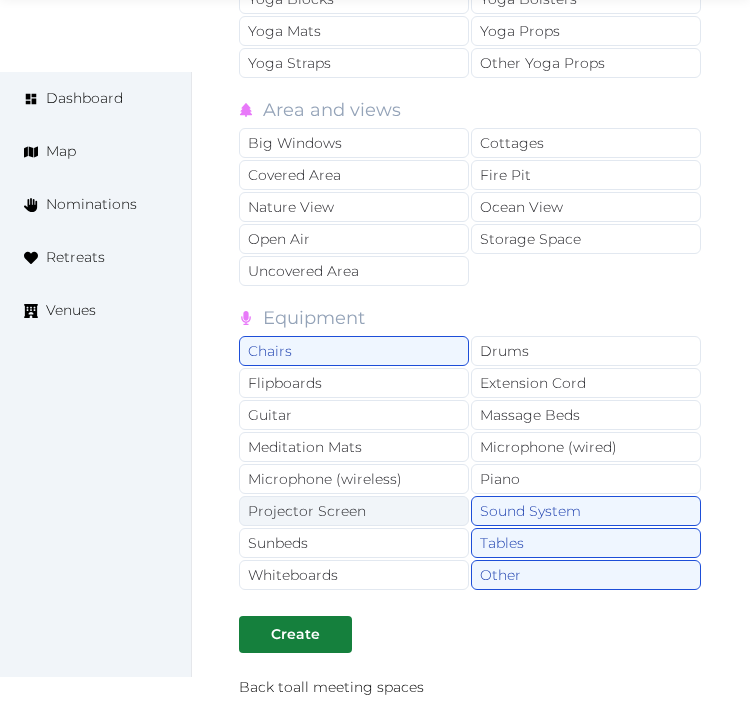 click on "Projector Screen" at bounding box center (354, 511) 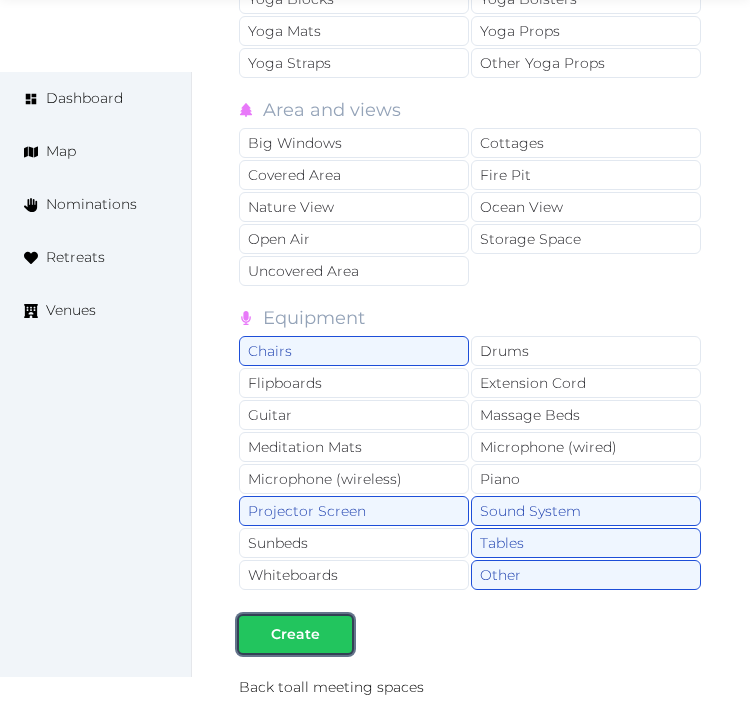 click on "Create" at bounding box center [295, 634] 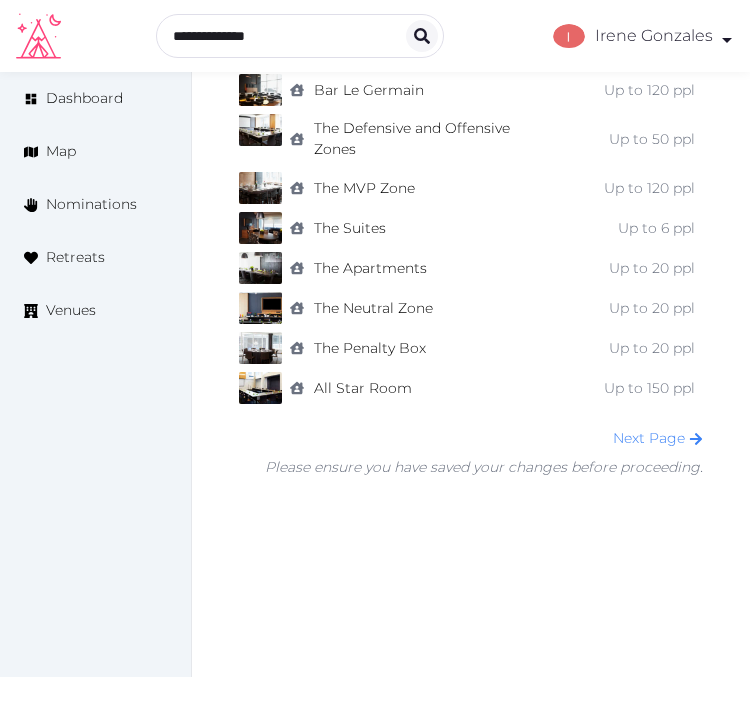scroll, scrollTop: 1496, scrollLeft: 0, axis: vertical 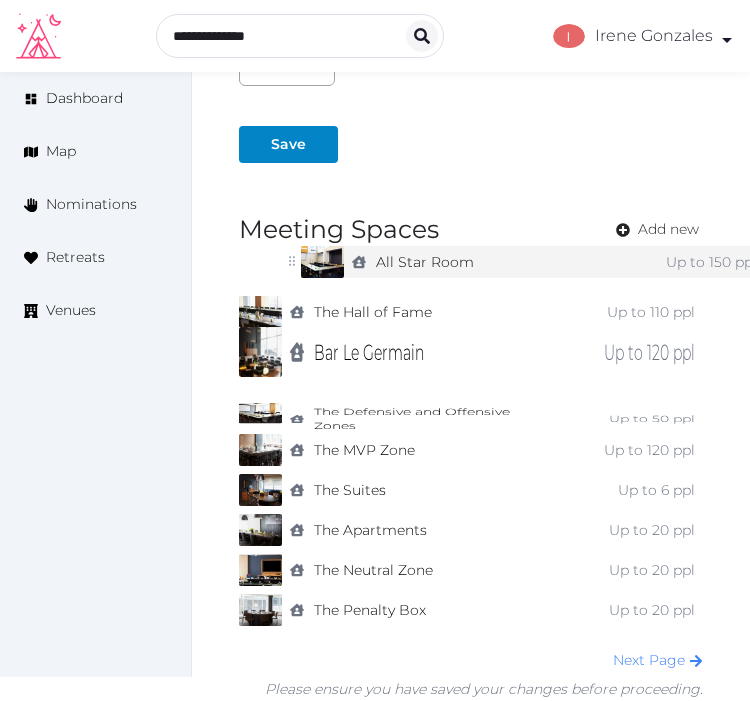 drag, startPoint x: 226, startPoint y: 607, endPoint x: 288, endPoint y: 260, distance: 352.4954 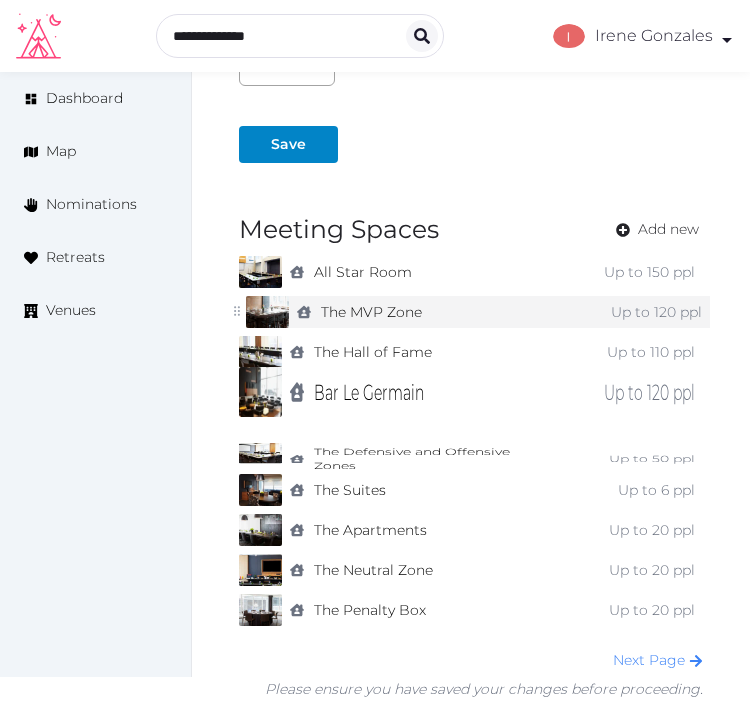 drag, startPoint x: 235, startPoint y: 446, endPoint x: 242, endPoint y: 307, distance: 139.17615 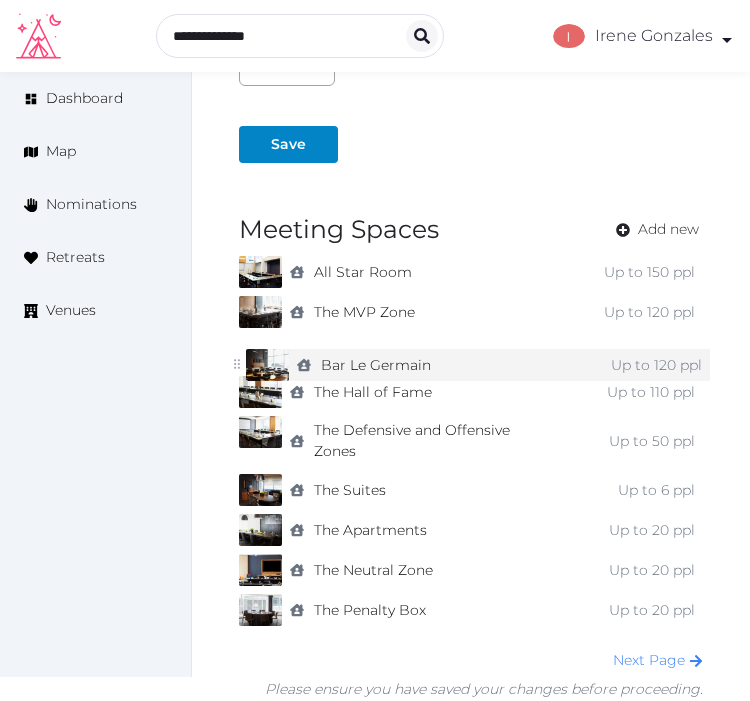 drag, startPoint x: 233, startPoint y: 395, endPoint x: 240, endPoint y: 368, distance: 27.89265 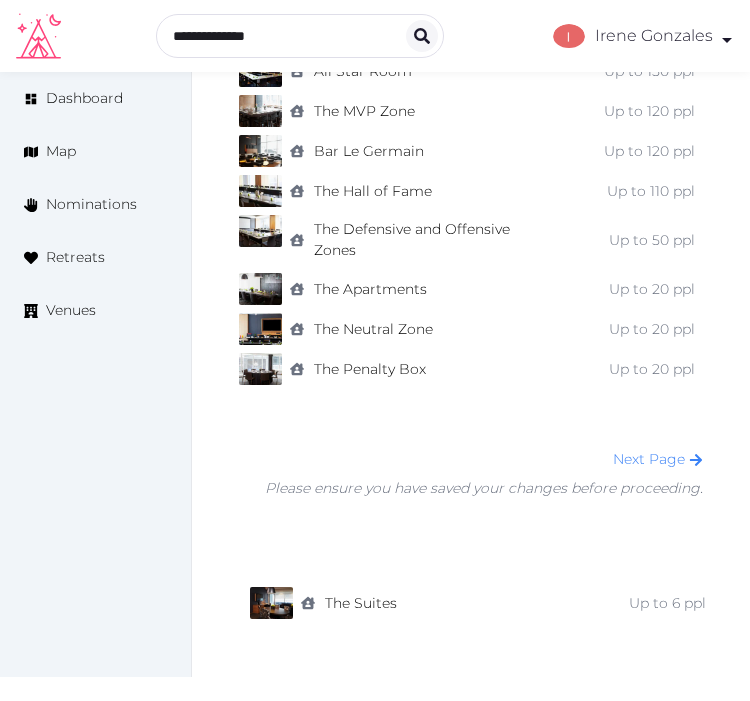 drag, startPoint x: 228, startPoint y: 486, endPoint x: 238, endPoint y: 518, distance: 33.526108 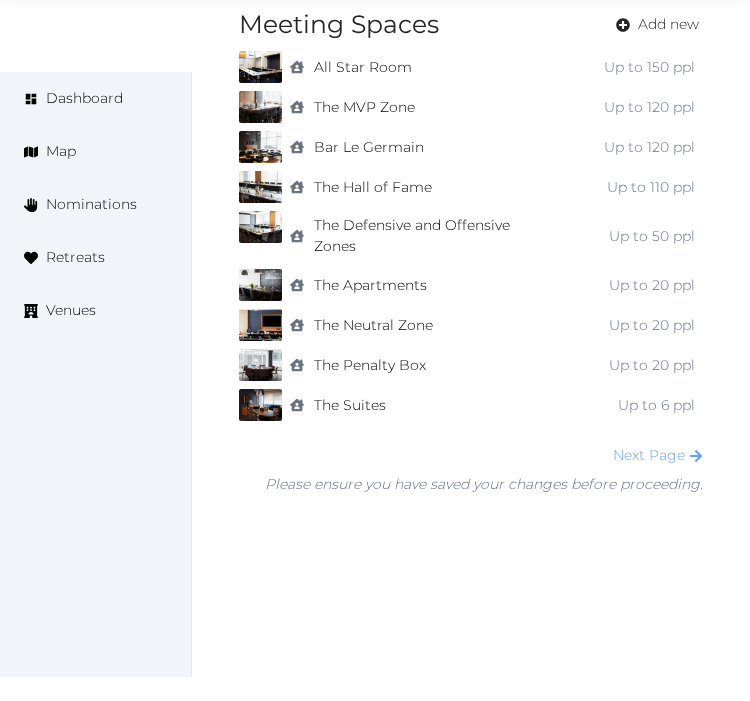 click on "Next Page" at bounding box center (658, 455) 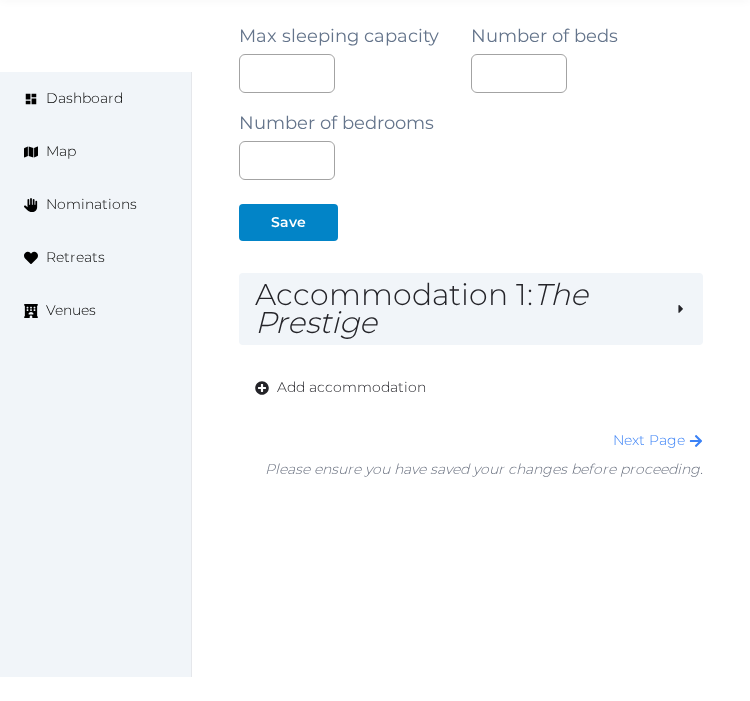 scroll, scrollTop: 1521, scrollLeft: 0, axis: vertical 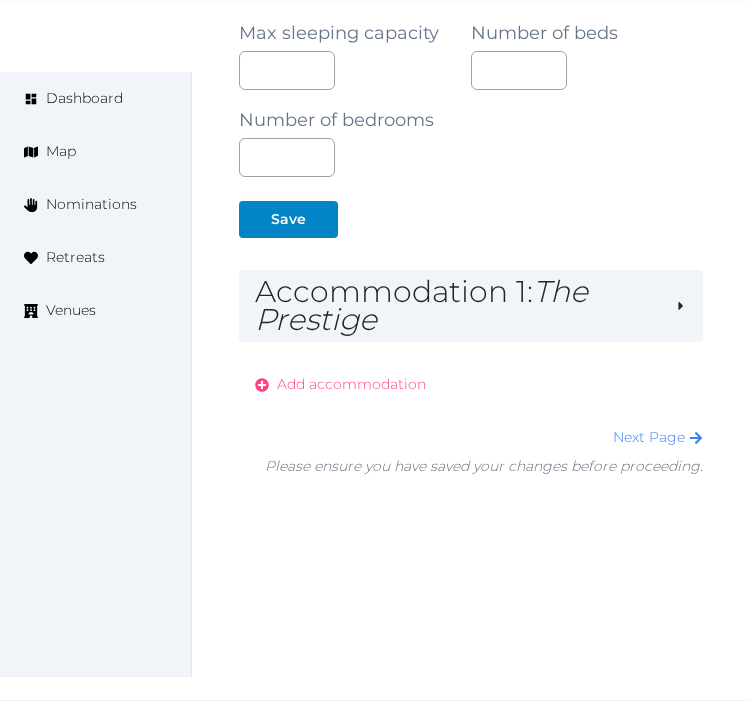 click on "Add accommodation" at bounding box center [351, 384] 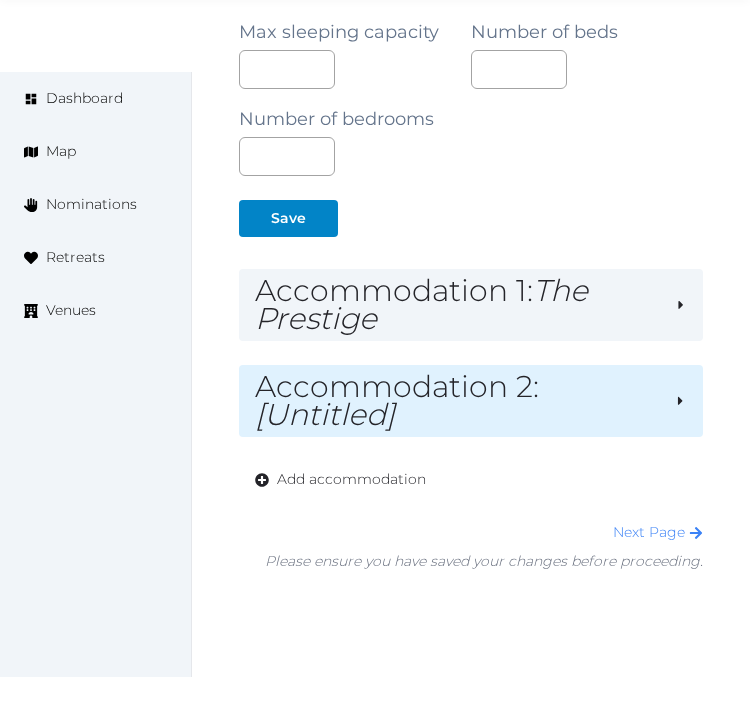 click on "Accommodation 2 :  [Untitled]" at bounding box center [456, 401] 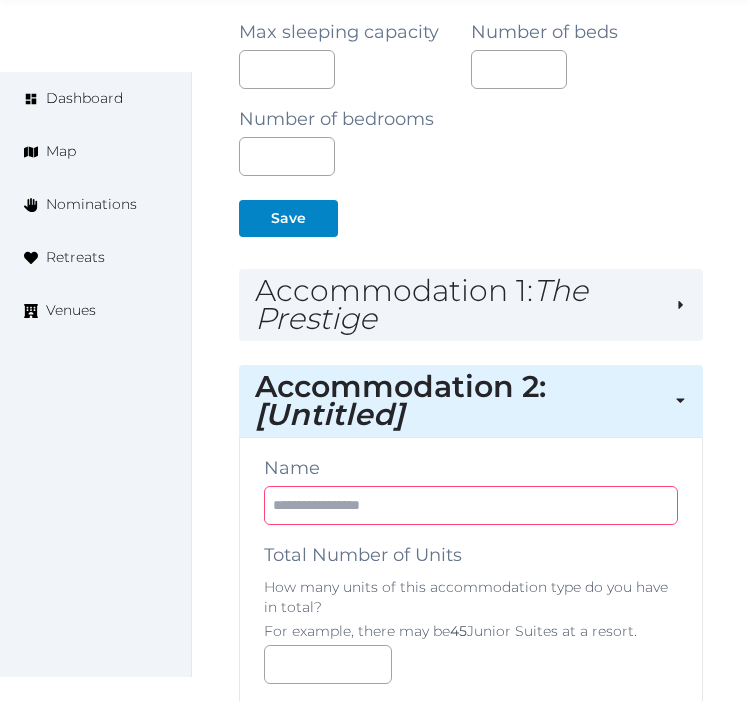 click at bounding box center (471, 505) 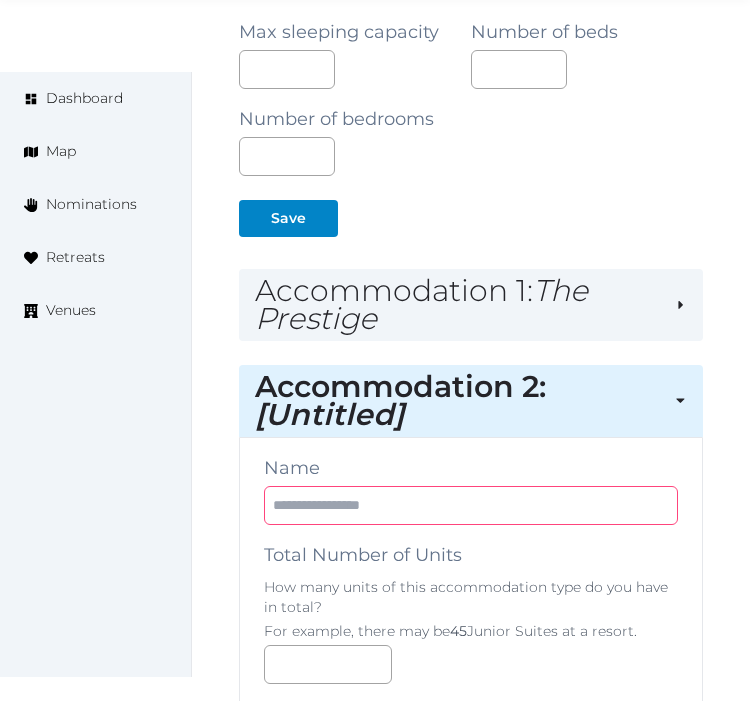 paste on "**********" 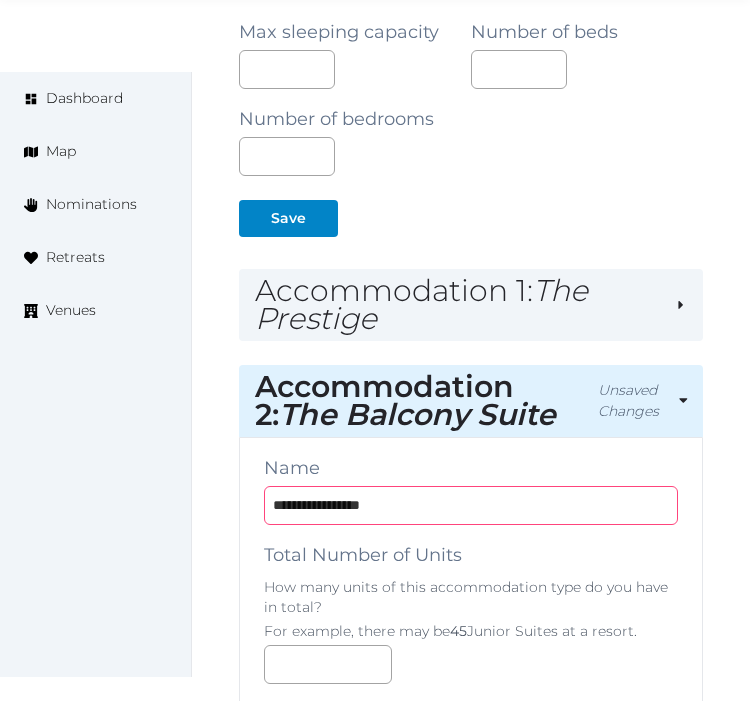 type on "**********" 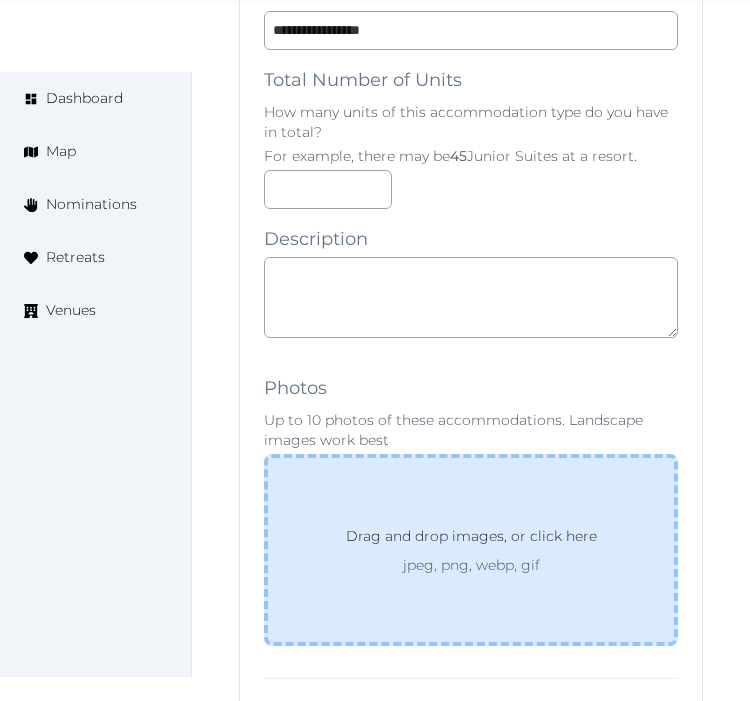 scroll, scrollTop: 2187, scrollLeft: 0, axis: vertical 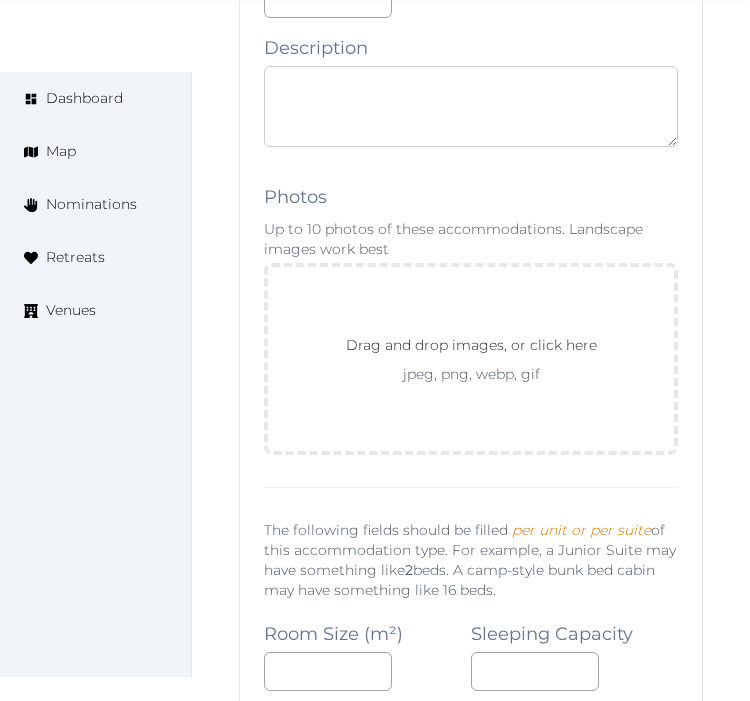 click at bounding box center (471, 106) 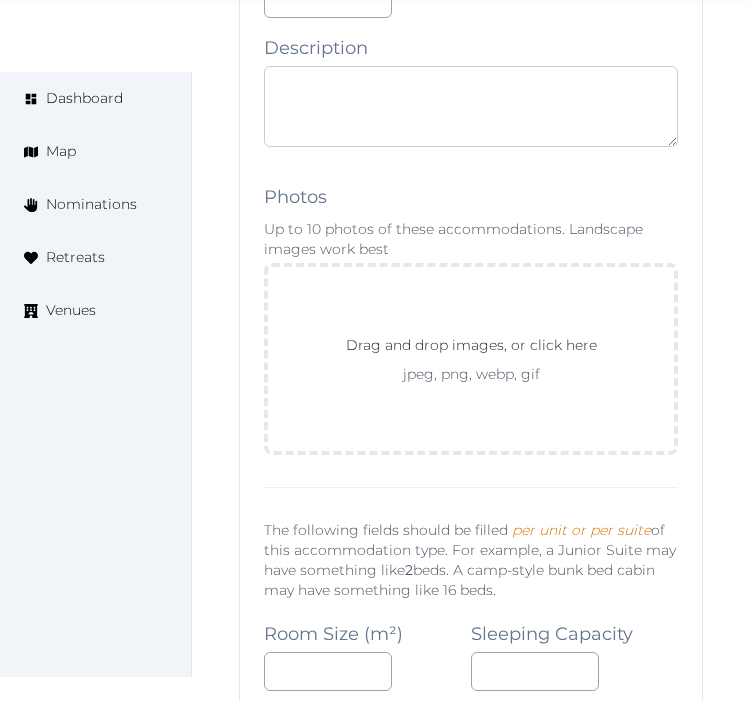 paste on "**********" 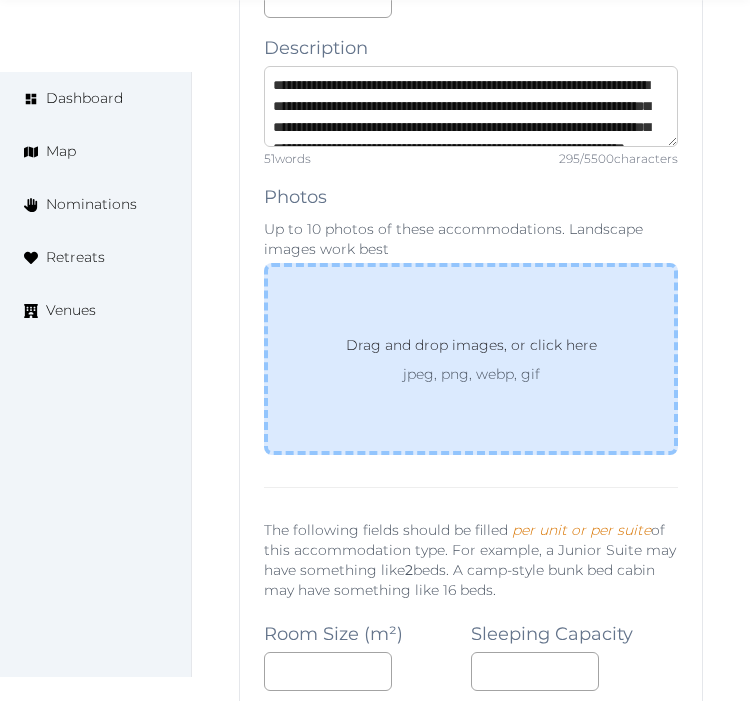 scroll, scrollTop: 94, scrollLeft: 0, axis: vertical 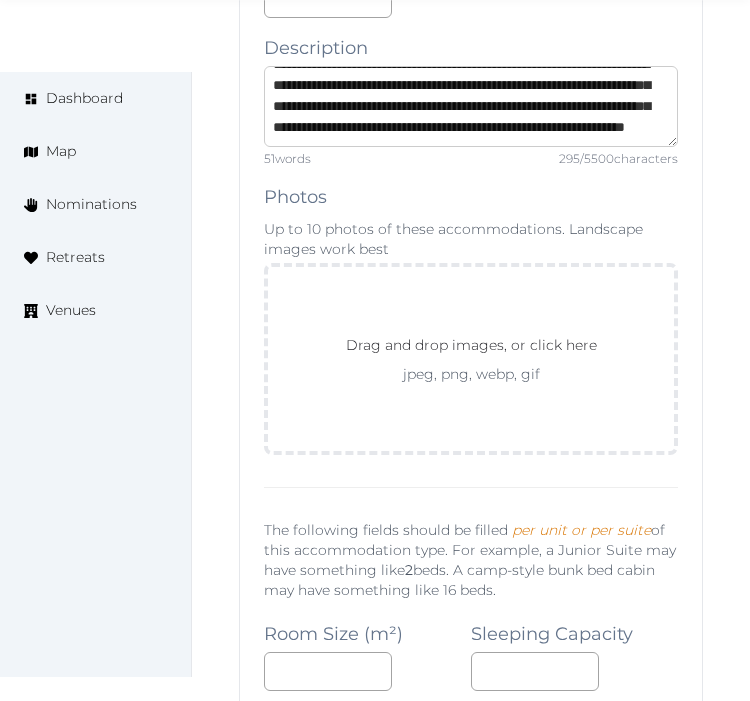 type on "**********" 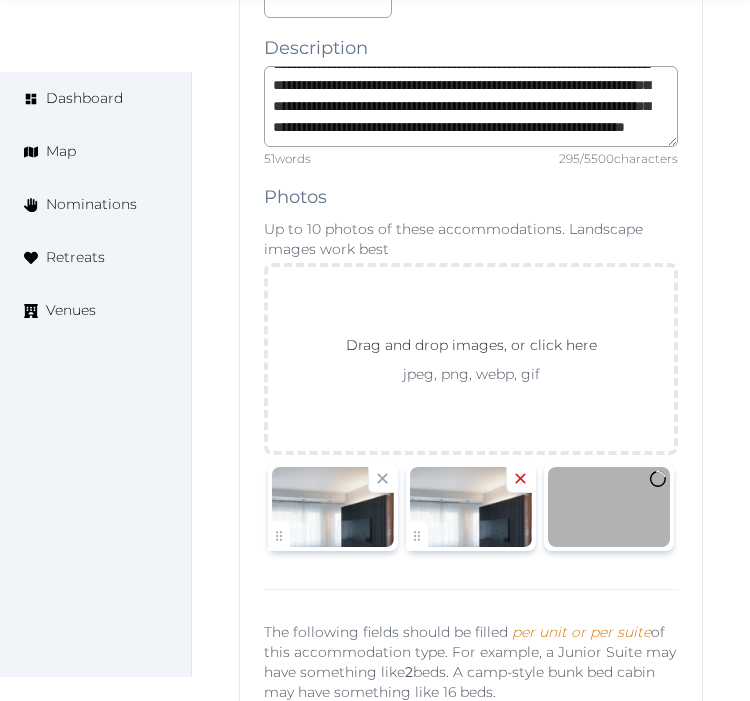 click 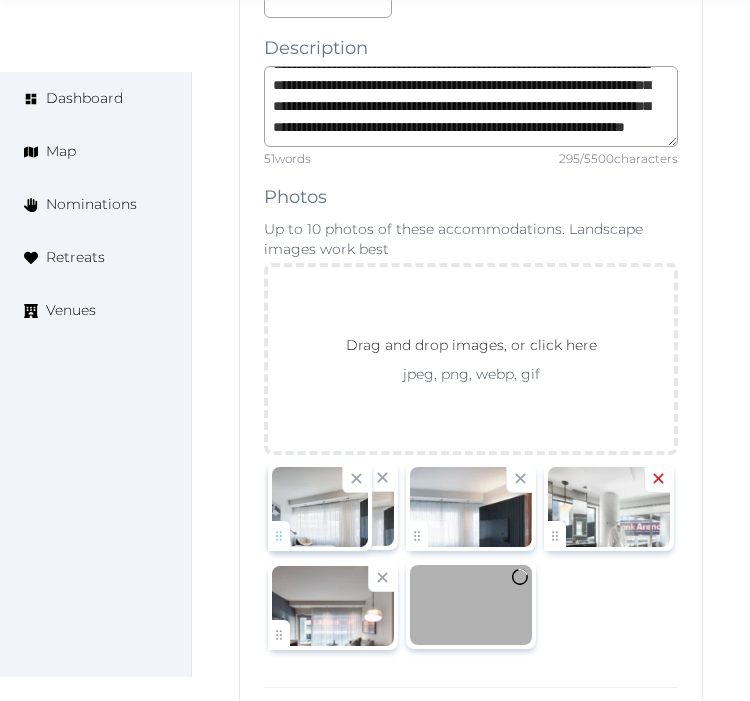drag, startPoint x: 291, startPoint y: 640, endPoint x: 308, endPoint y: 540, distance: 101.43471 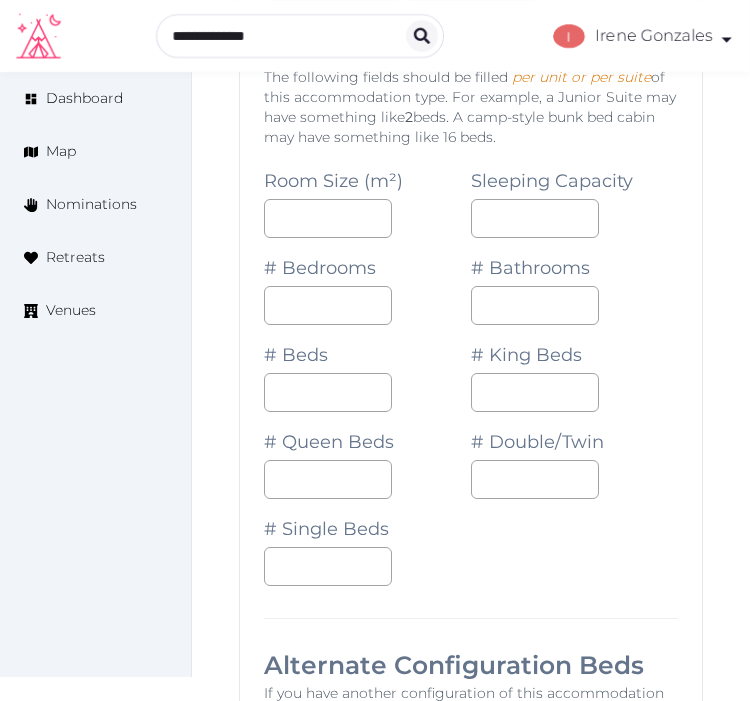 scroll, scrollTop: 2743, scrollLeft: 0, axis: vertical 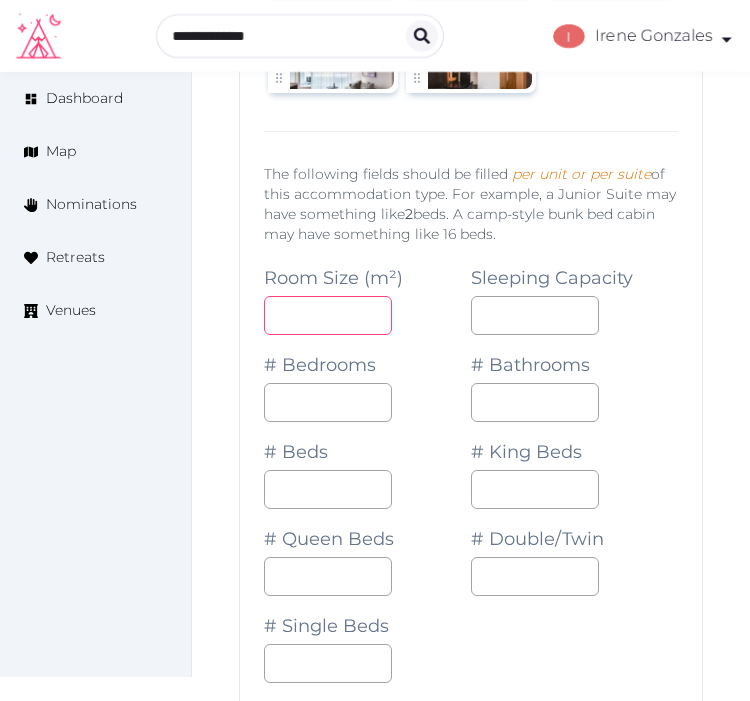 click at bounding box center [328, 315] 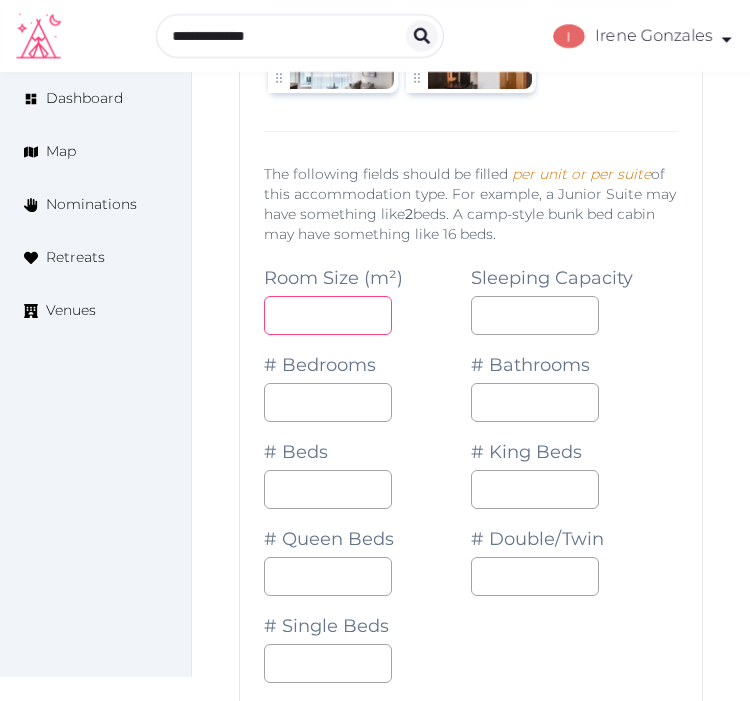 type on "**" 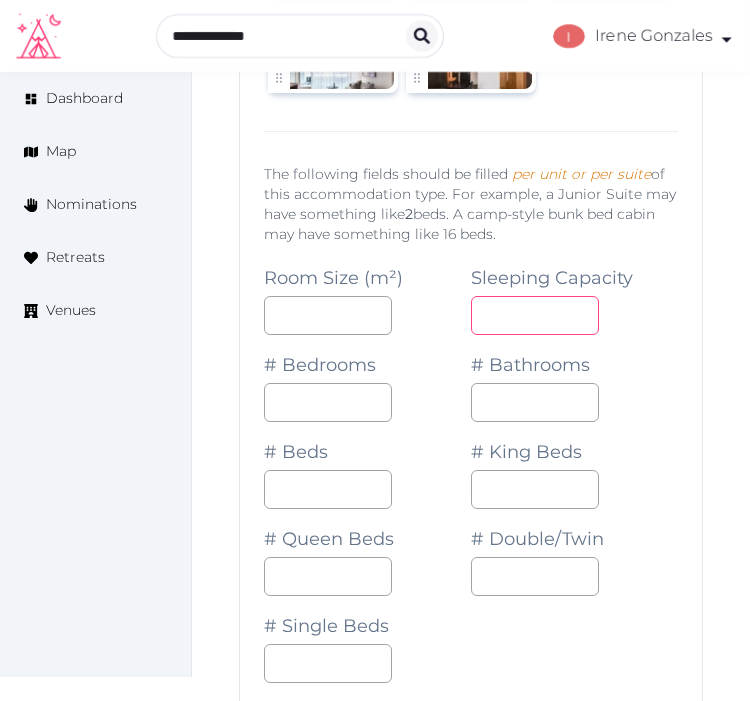 click at bounding box center (535, 315) 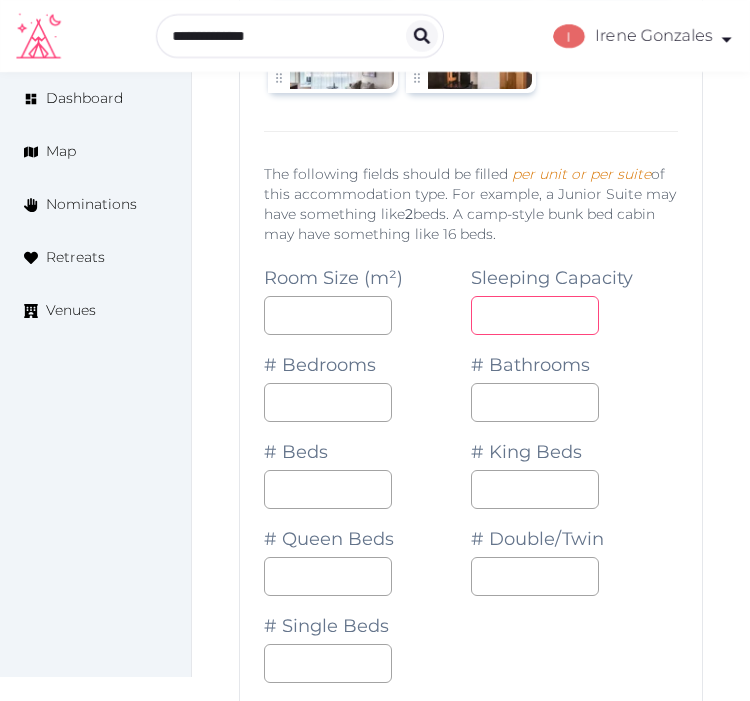 type on "*" 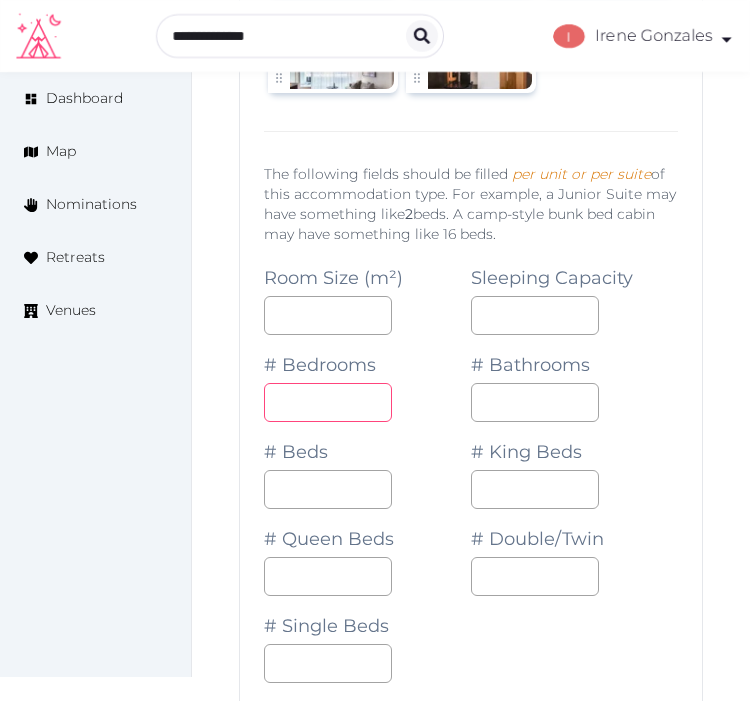 drag, startPoint x: 323, startPoint y: 393, endPoint x: 358, endPoint y: 416, distance: 41.880783 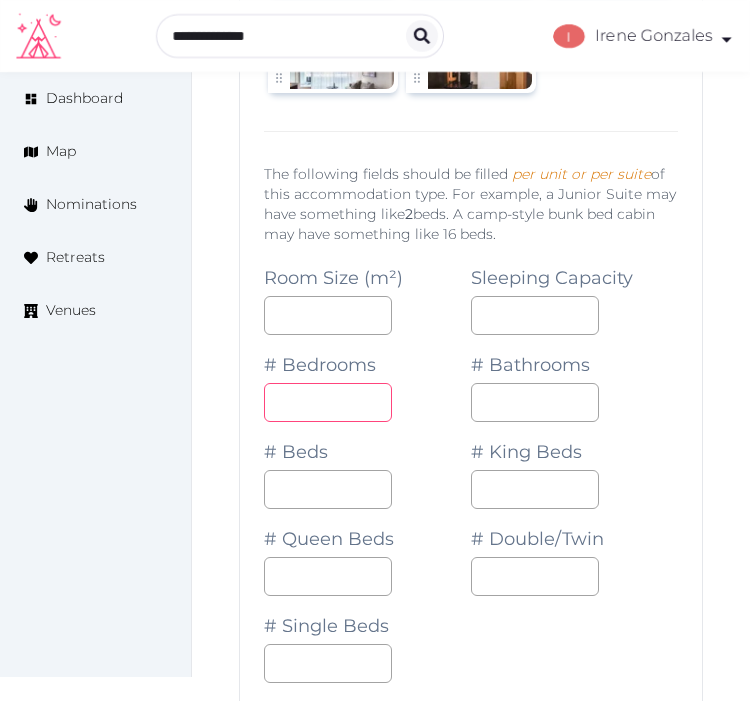 type on "*" 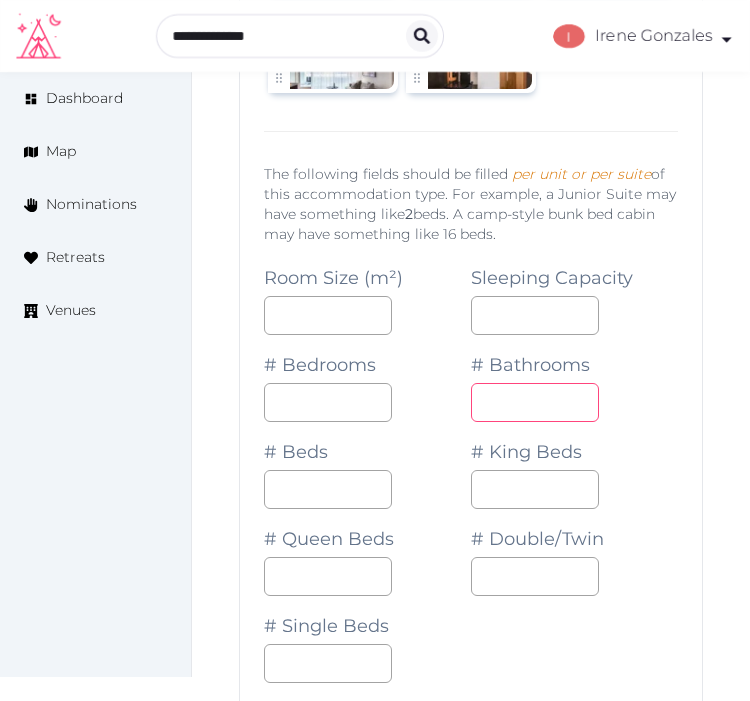 click at bounding box center [535, 402] 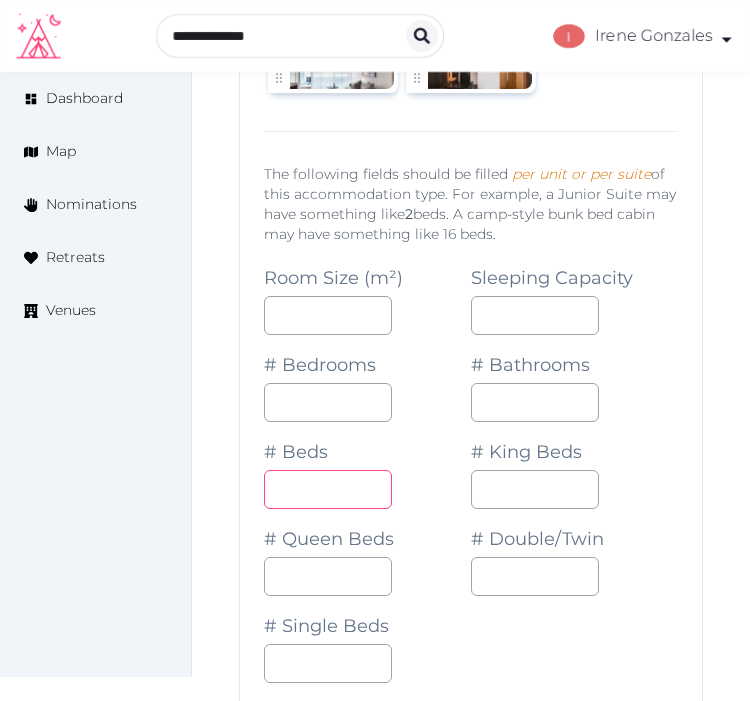 click at bounding box center [328, 489] 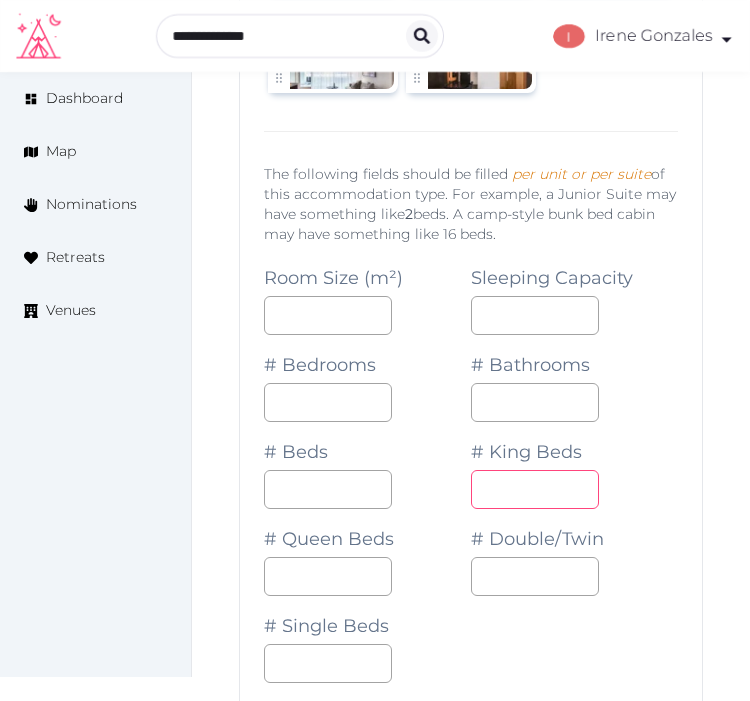 click at bounding box center (535, 489) 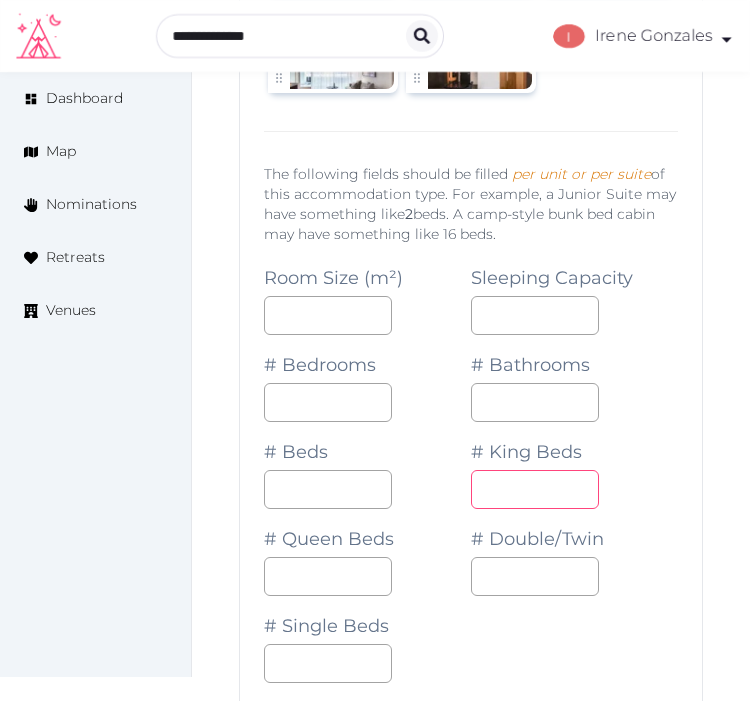 type on "*" 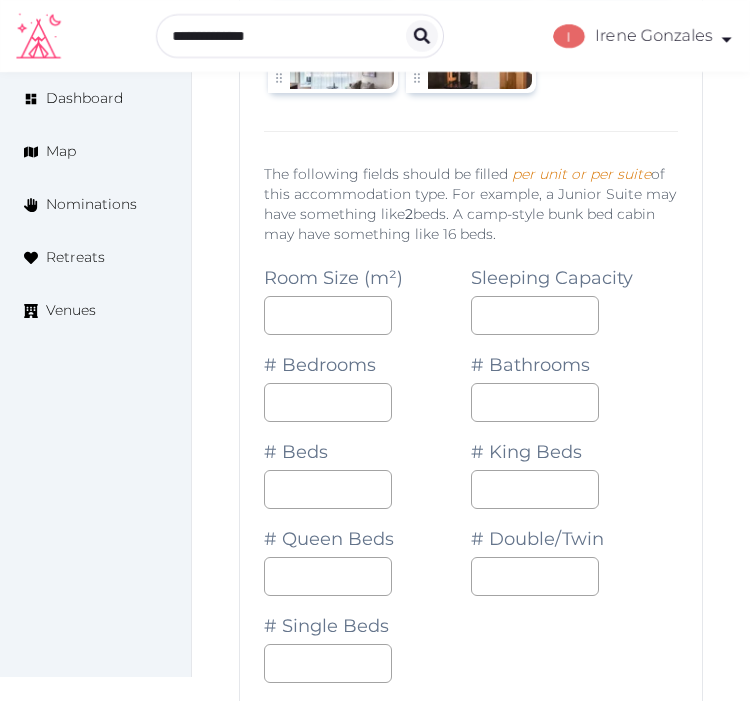 click on "*" at bounding box center [574, 489] 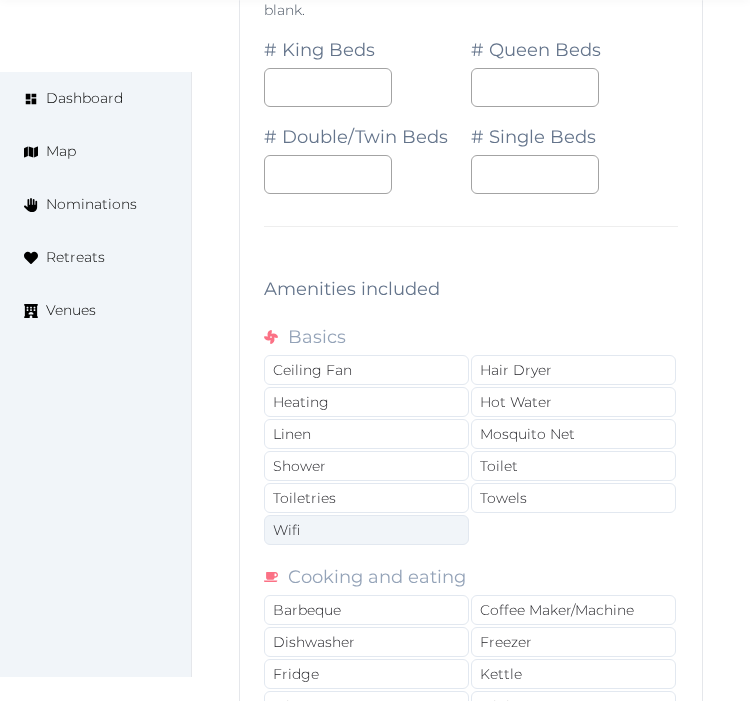 scroll, scrollTop: 3743, scrollLeft: 0, axis: vertical 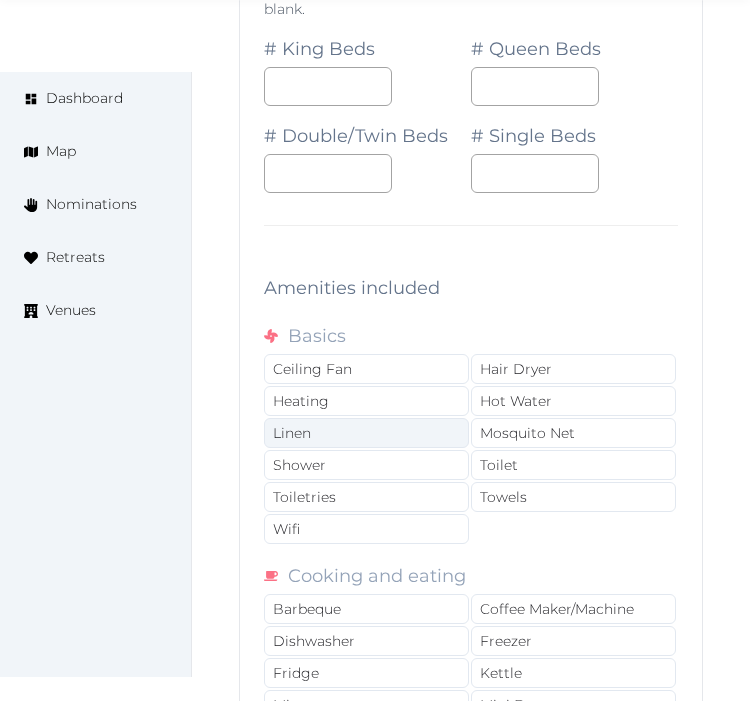 click on "Linen" at bounding box center [366, 433] 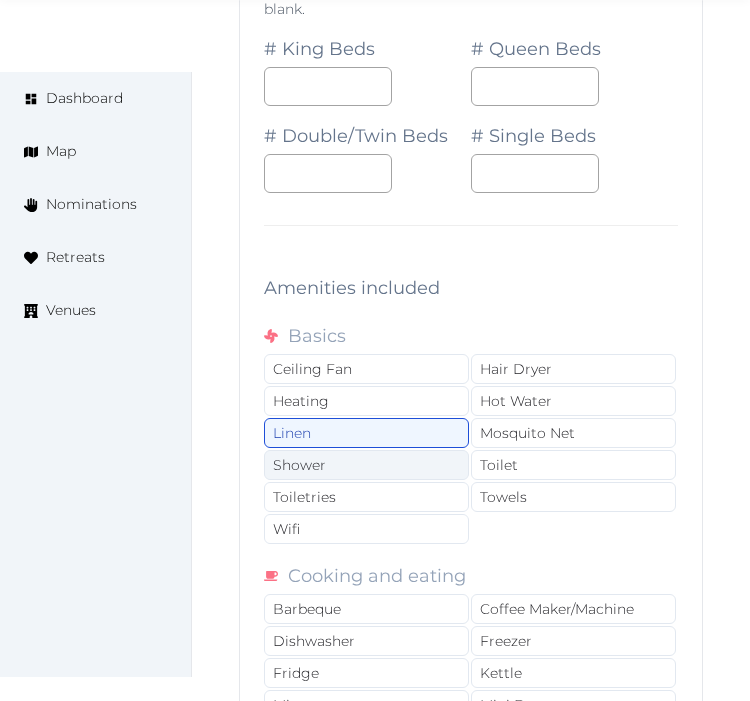 click on "Shower" at bounding box center (366, 465) 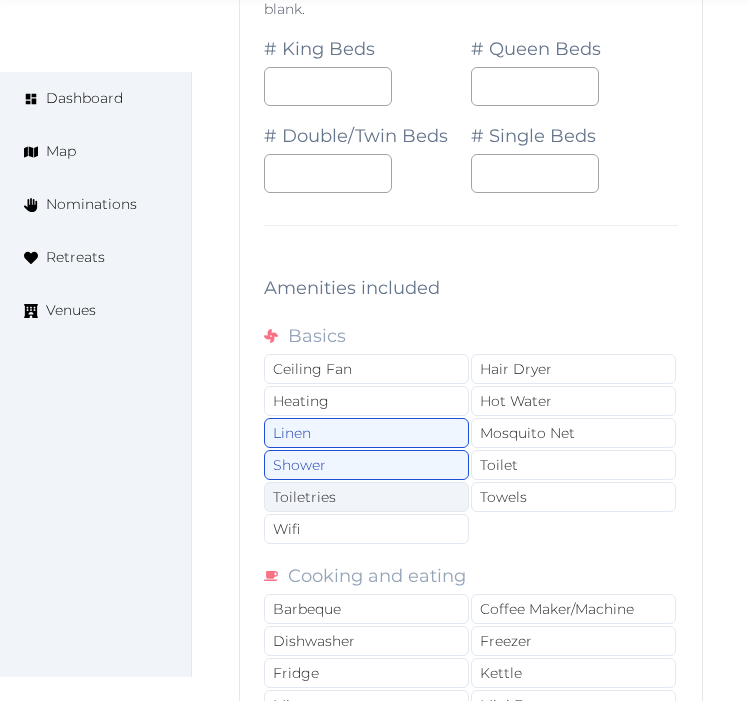 click on "Toiletries" at bounding box center (366, 497) 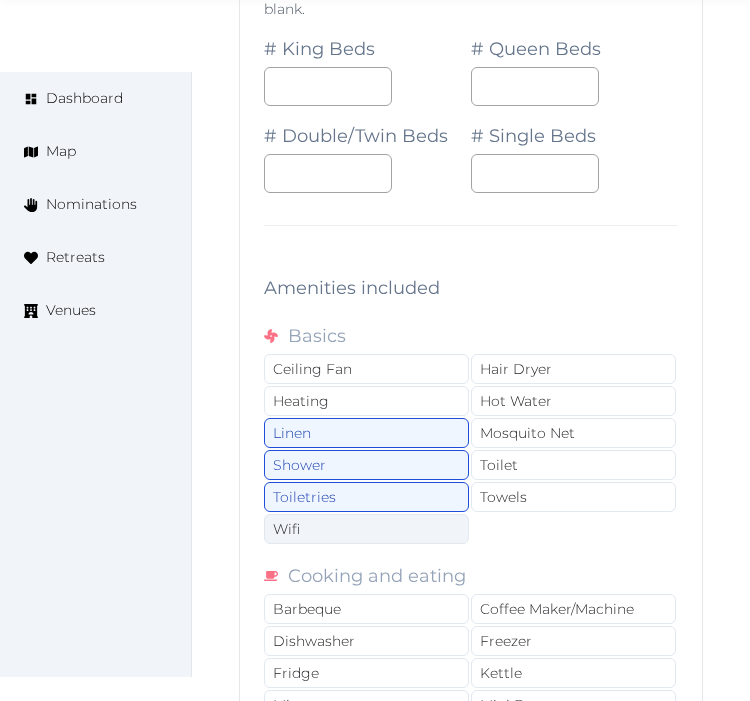 drag, startPoint x: 398, startPoint y: 542, endPoint x: 444, endPoint y: 527, distance: 48.38388 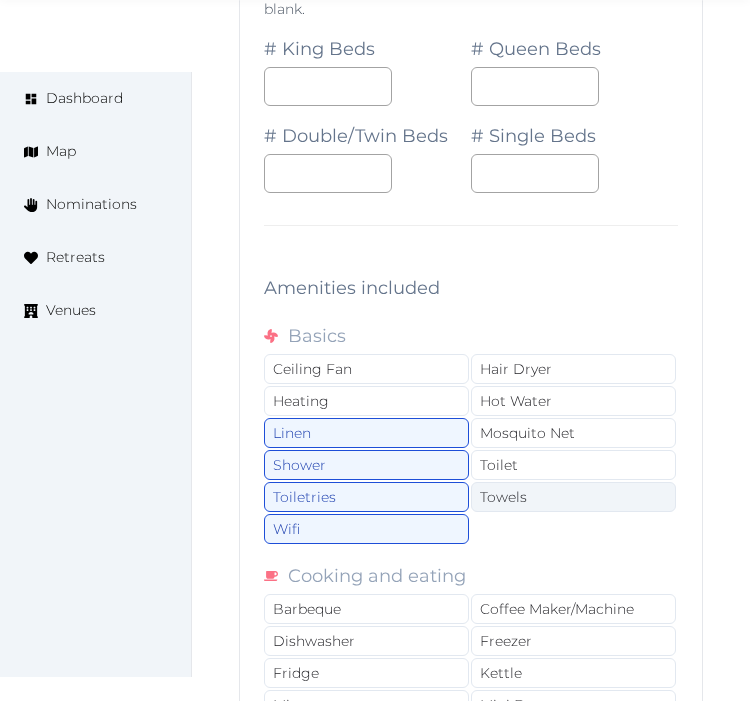 drag, startPoint x: 558, startPoint y: 493, endPoint x: 548, endPoint y: 505, distance: 15.6205 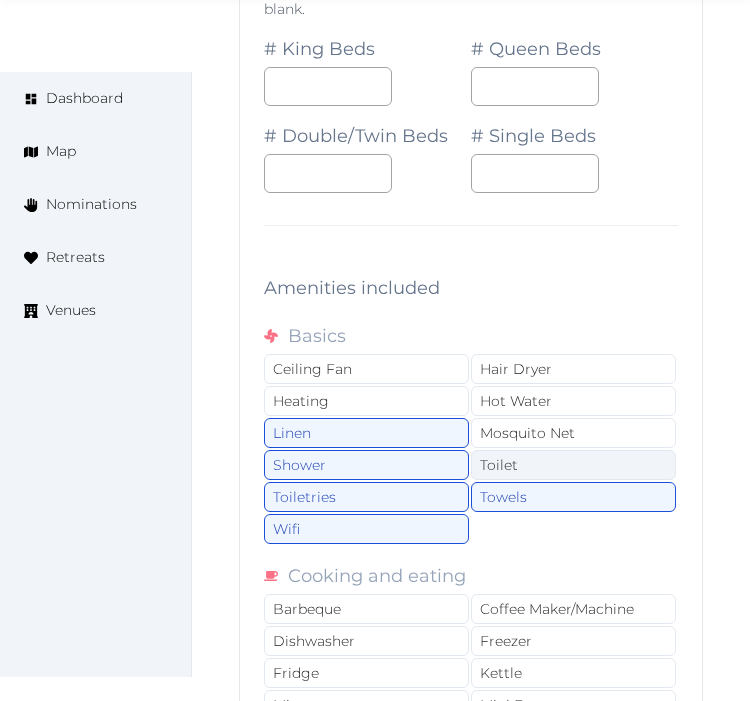 click on "Toilet" at bounding box center [573, 465] 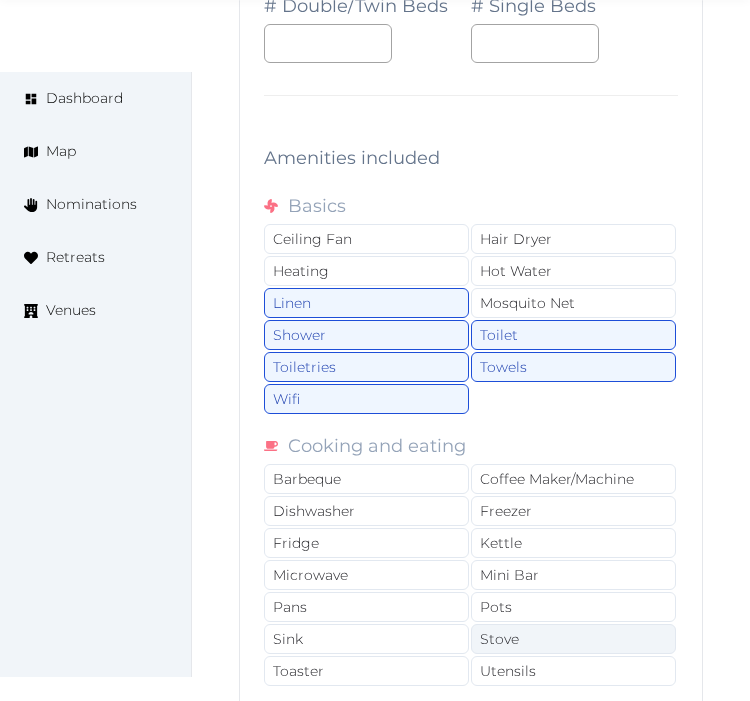 scroll, scrollTop: 4076, scrollLeft: 0, axis: vertical 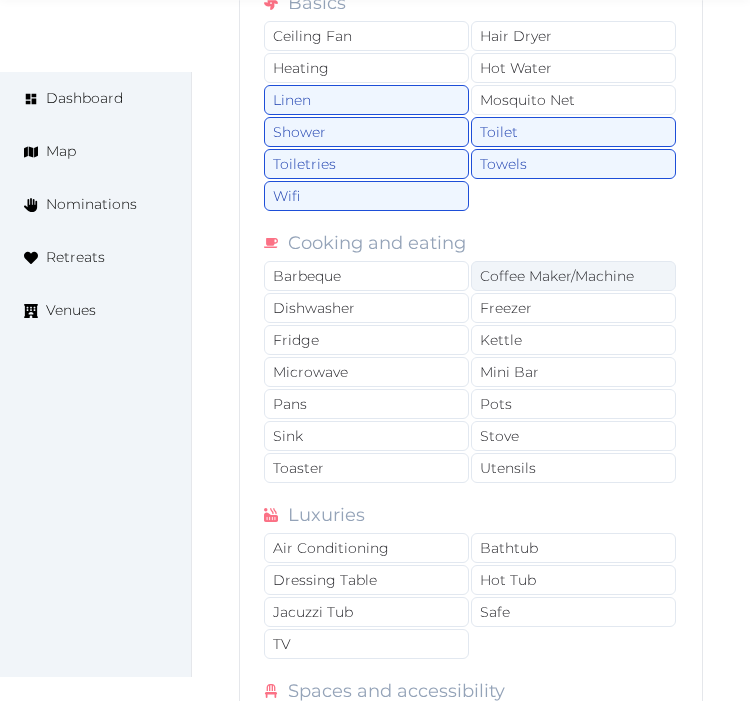 click on "Coffee Maker/Machine" at bounding box center [573, 276] 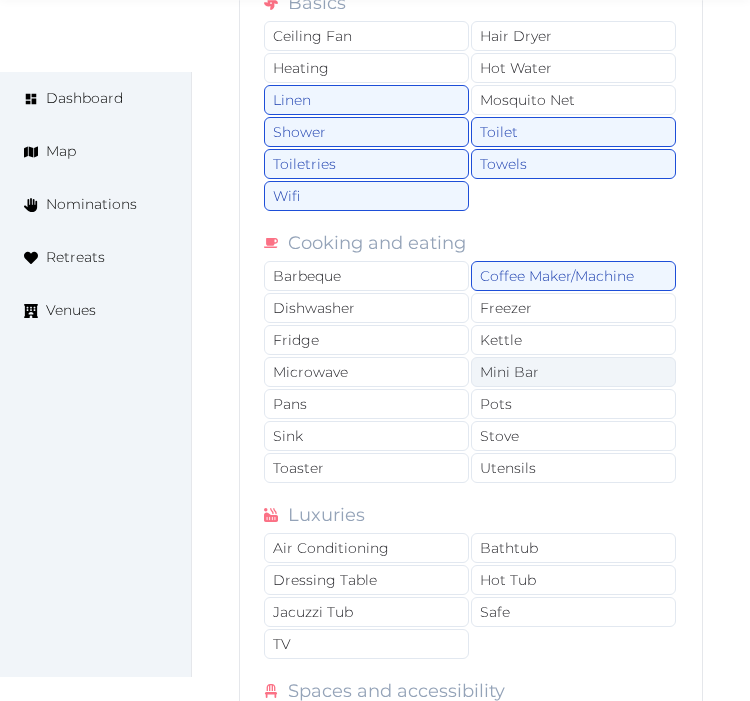 click on "Mini Bar" at bounding box center [573, 372] 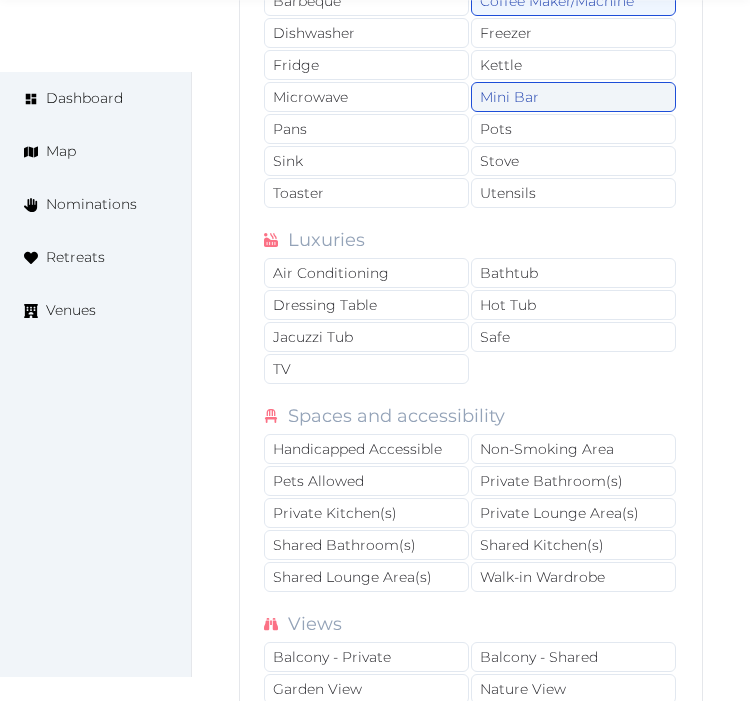 scroll, scrollTop: 4521, scrollLeft: 0, axis: vertical 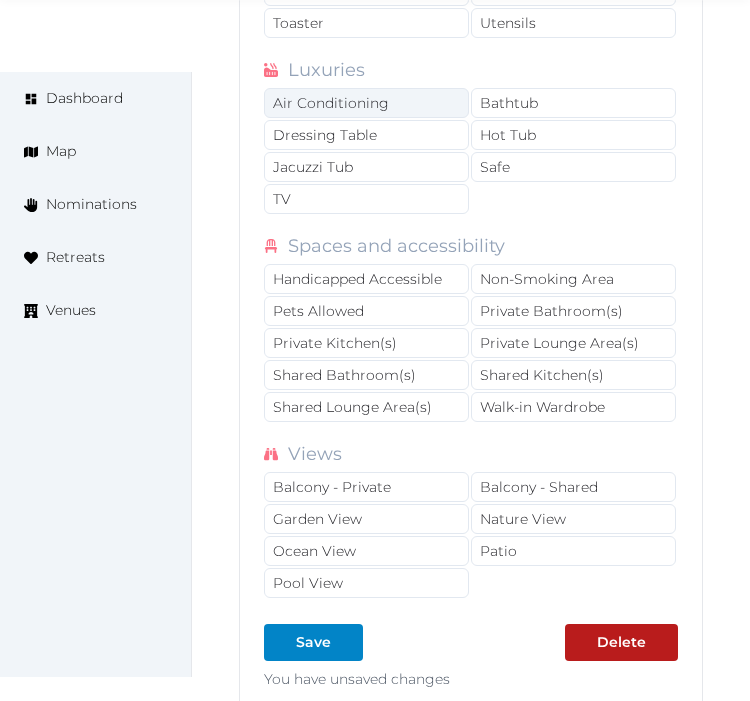 click on "Air Conditioning" at bounding box center (366, 103) 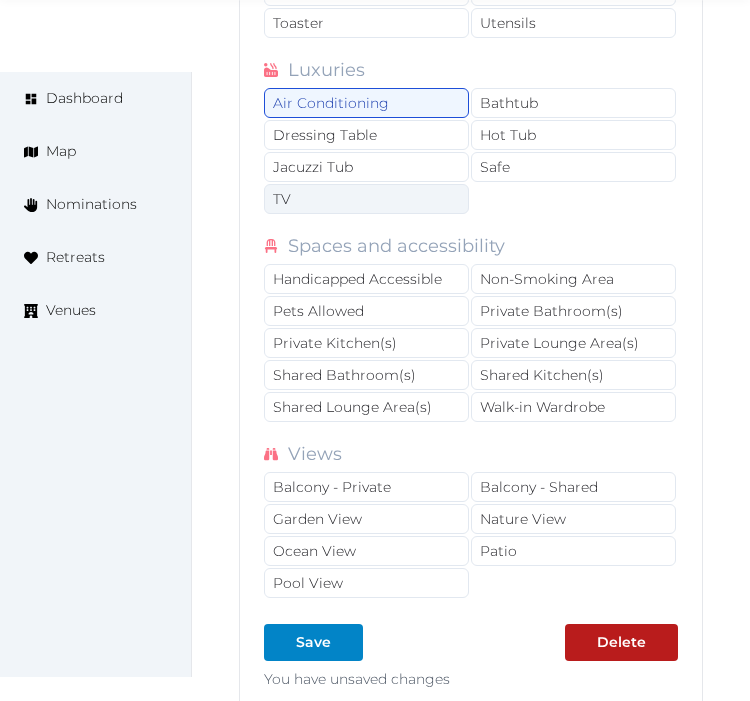 click on "TV" at bounding box center [366, 199] 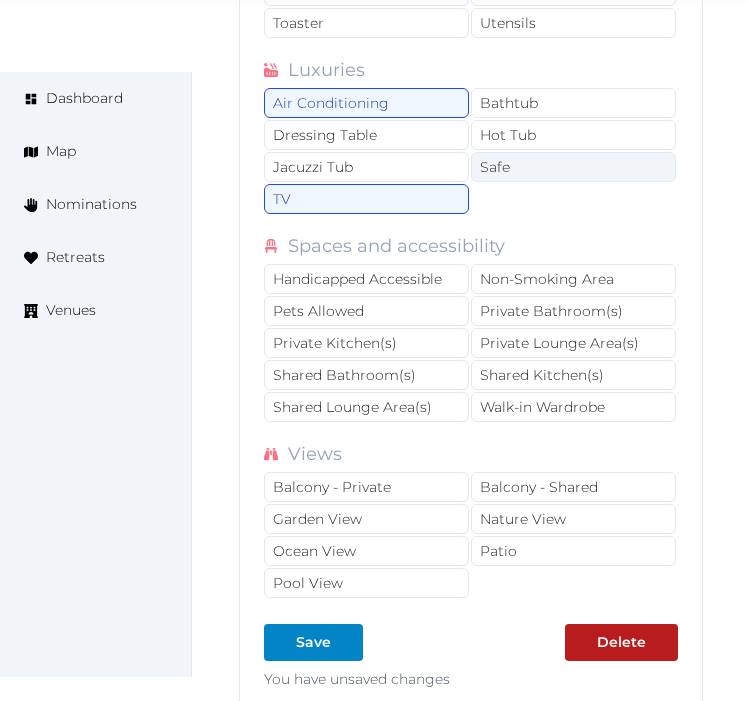 click on "Safe" at bounding box center (573, 167) 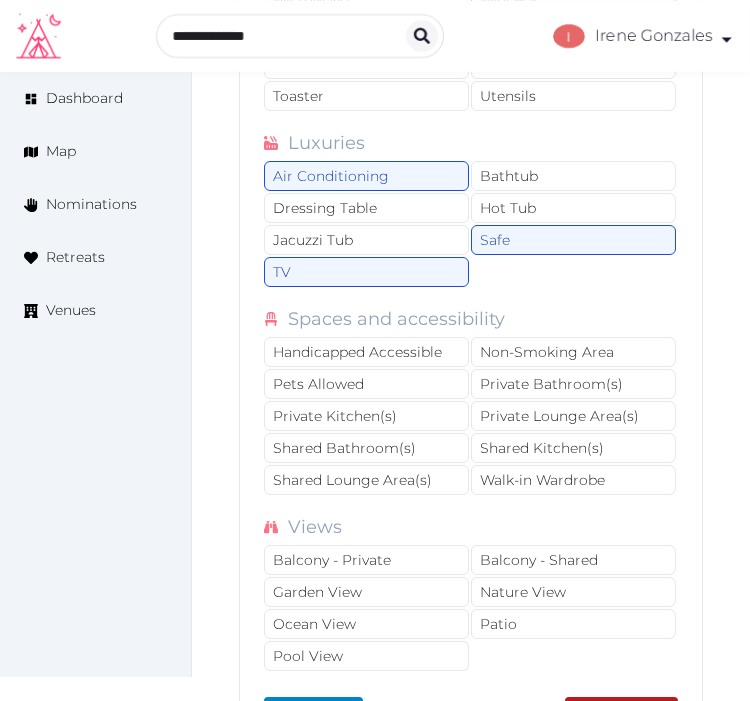 scroll, scrollTop: 4410, scrollLeft: 0, axis: vertical 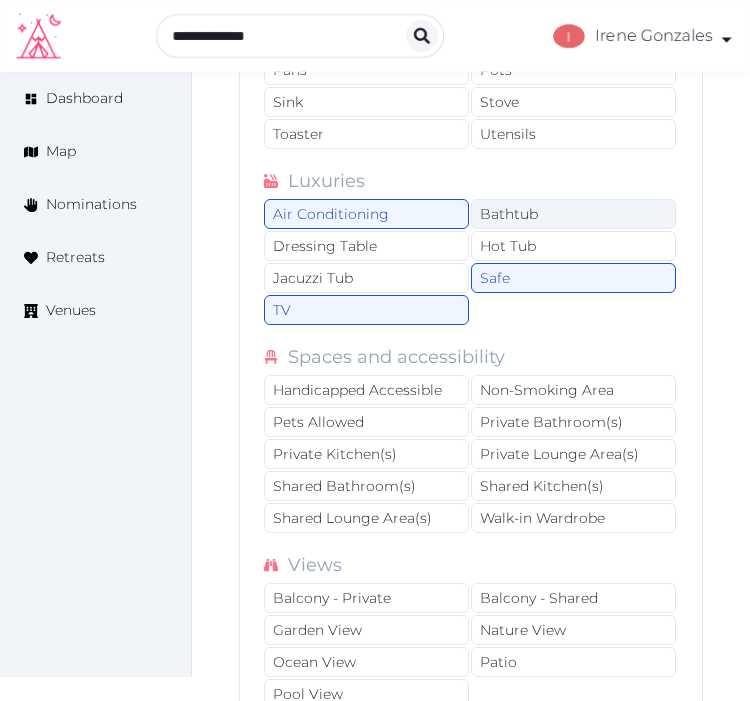 click on "Bathtub" at bounding box center [573, 214] 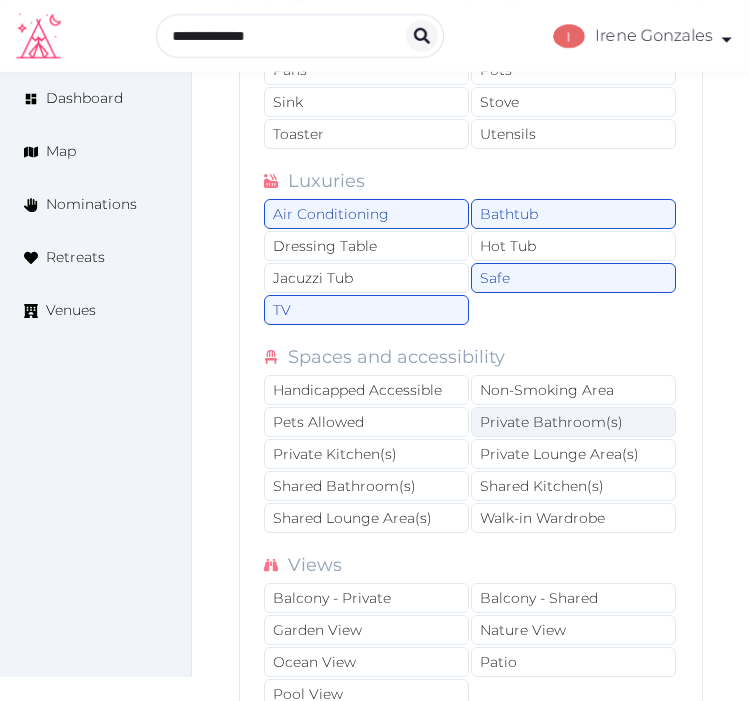 click on "Private Bathroom(s)" at bounding box center (573, 422) 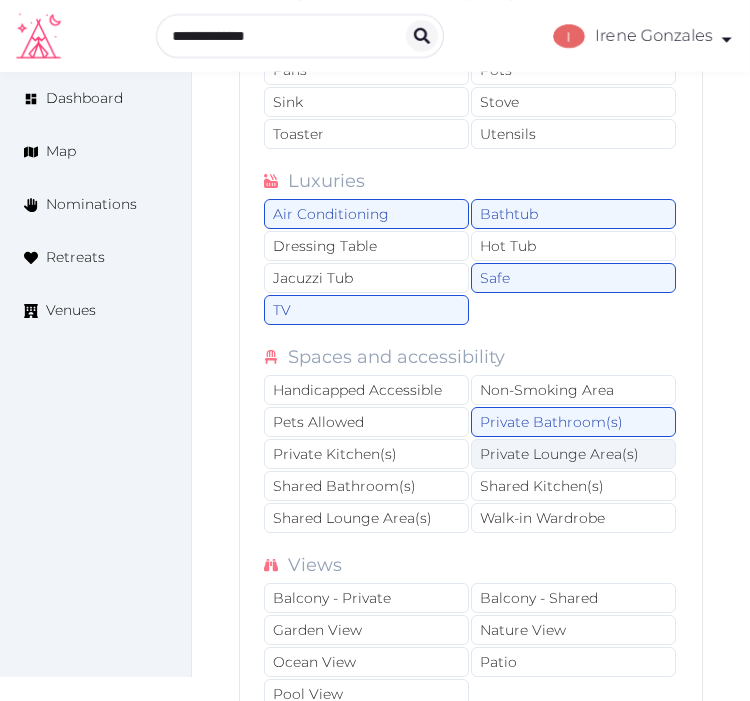 click on "Private Lounge Area(s)" at bounding box center [573, 454] 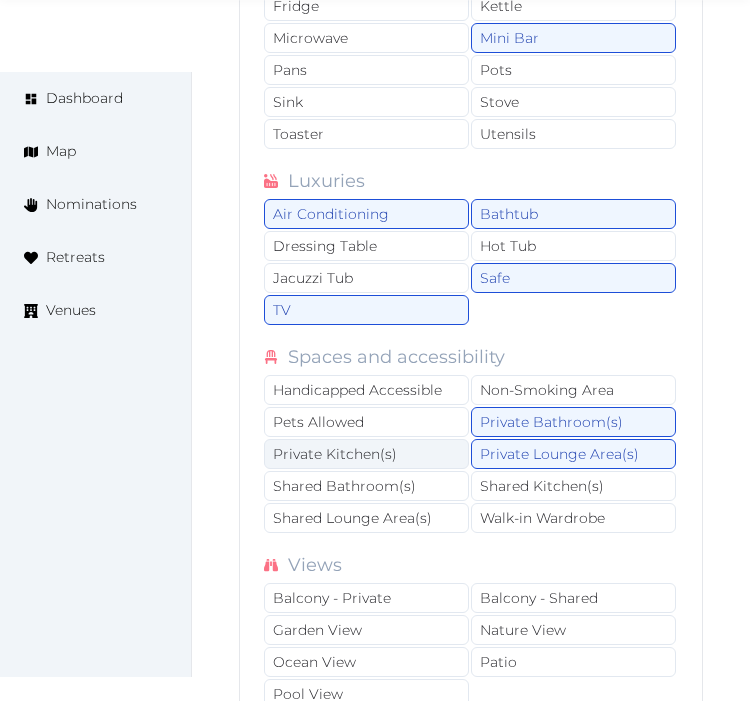 scroll, scrollTop: 4632, scrollLeft: 0, axis: vertical 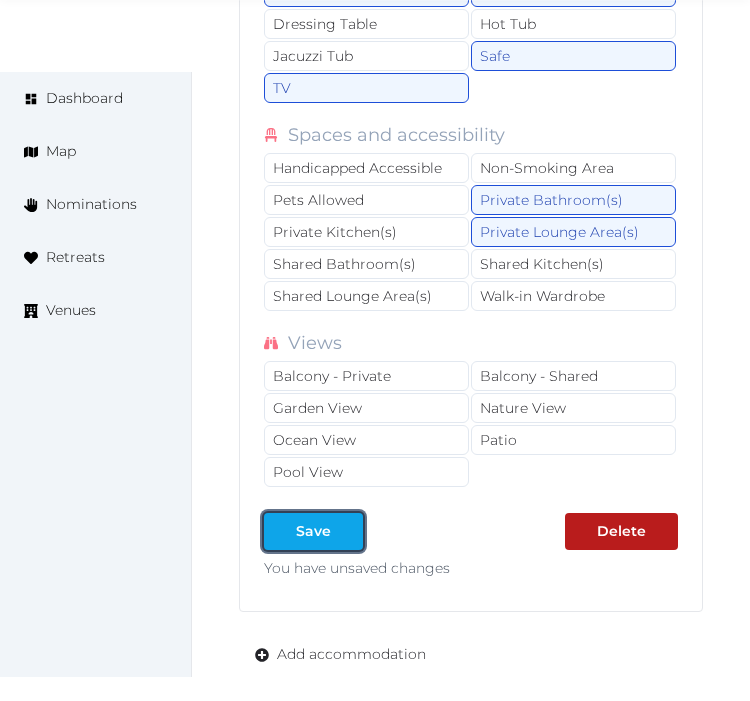 drag, startPoint x: 311, startPoint y: 528, endPoint x: 342, endPoint y: 471, distance: 64.884514 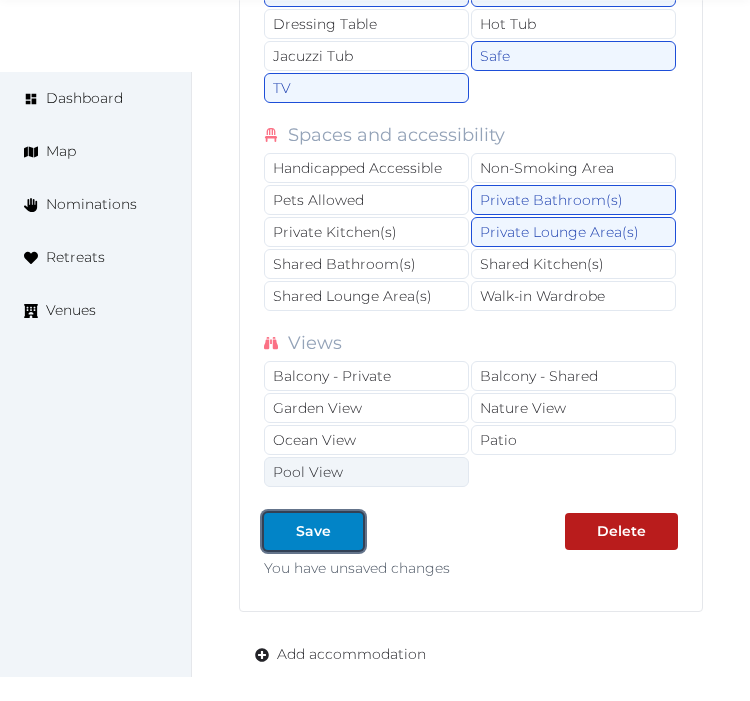 click on "Save" at bounding box center [313, 531] 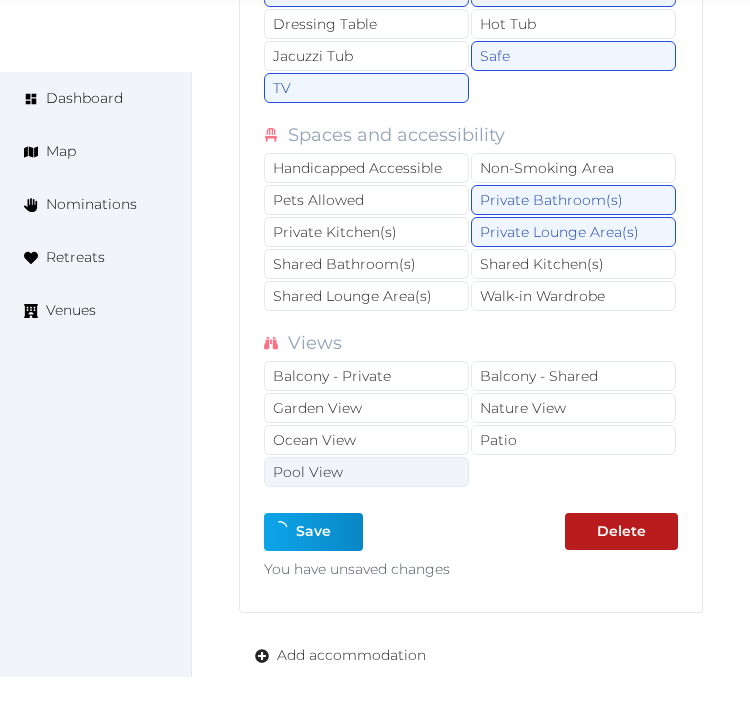 type on "*" 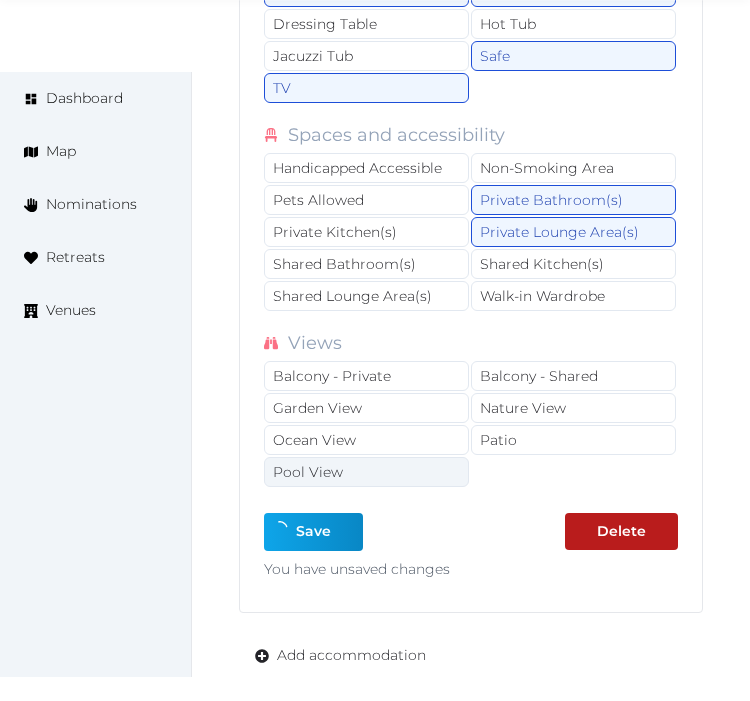 type on "*" 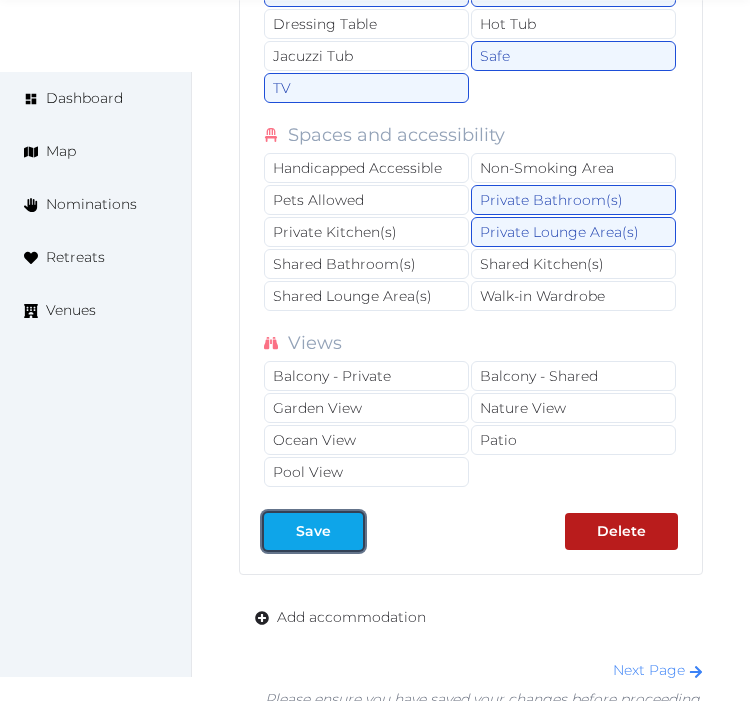 click on "Save" at bounding box center [313, 531] 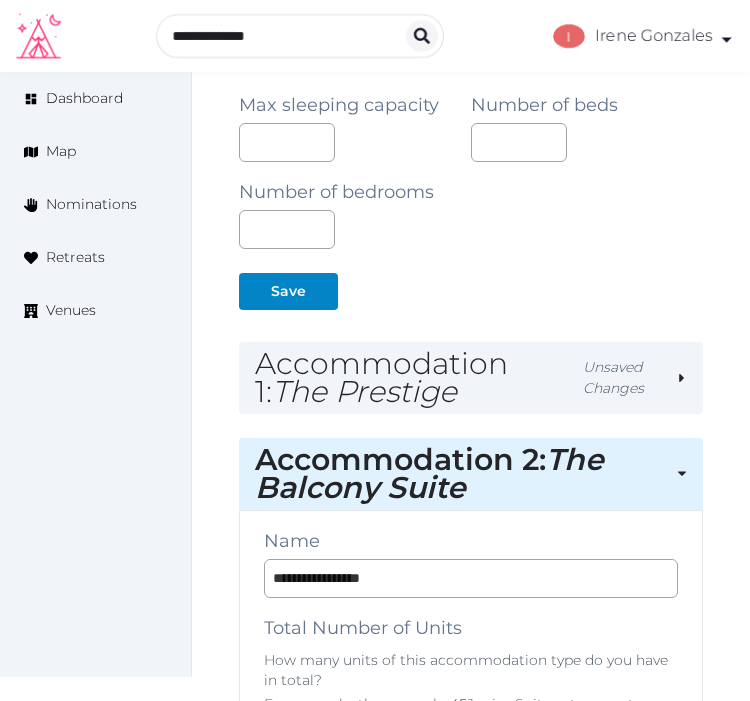 scroll, scrollTop: 1410, scrollLeft: 0, axis: vertical 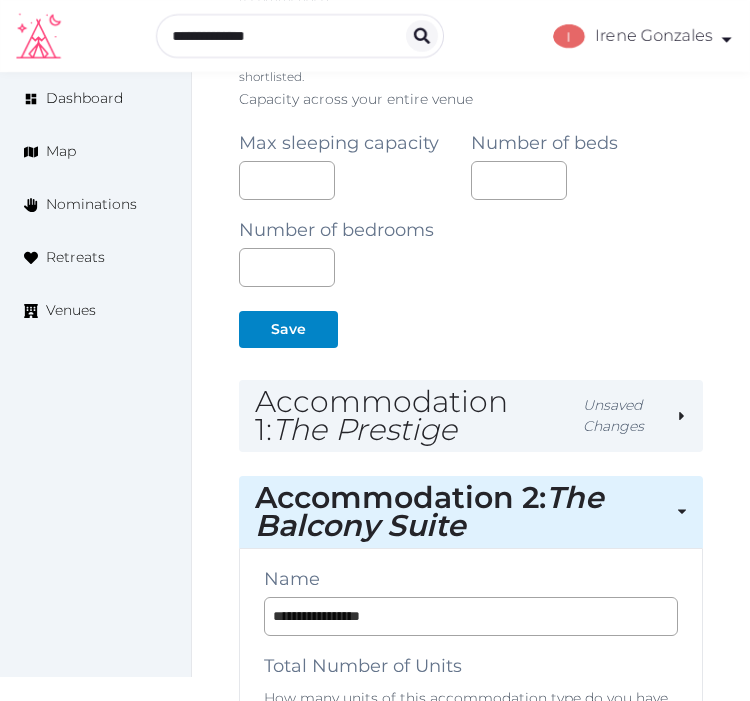 click on "Accommodation 2 :  The Balcony Suite" at bounding box center [471, 512] 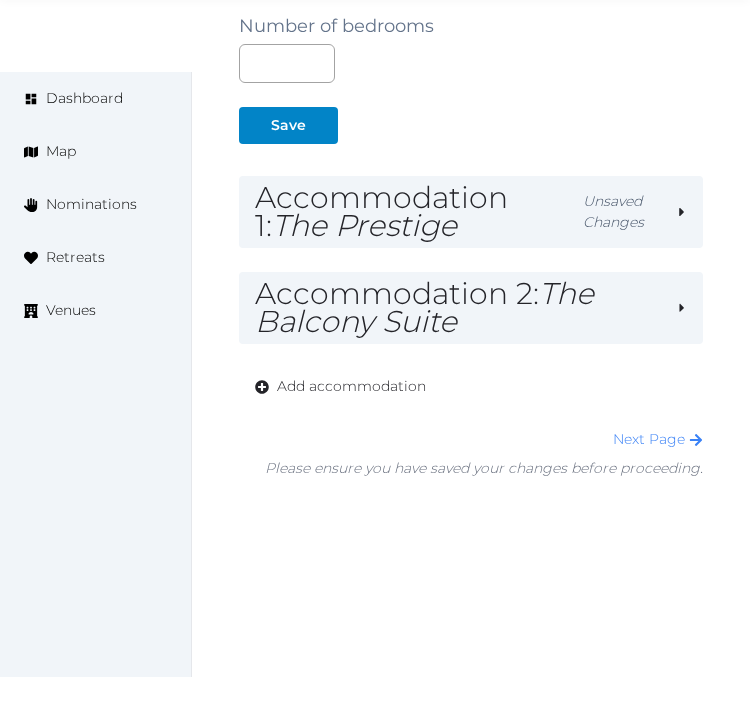 scroll, scrollTop: 1616, scrollLeft: 0, axis: vertical 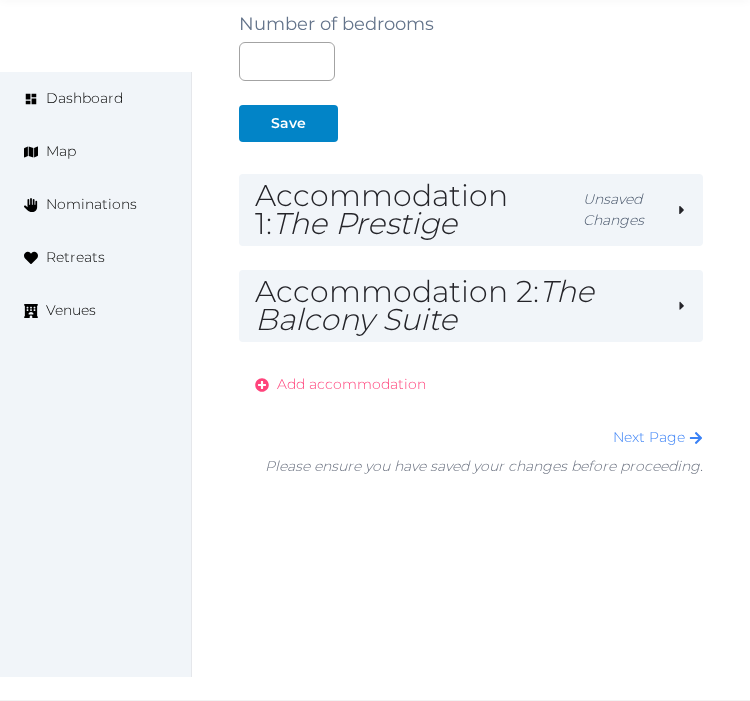 click on "Add accommodation" at bounding box center [351, 384] 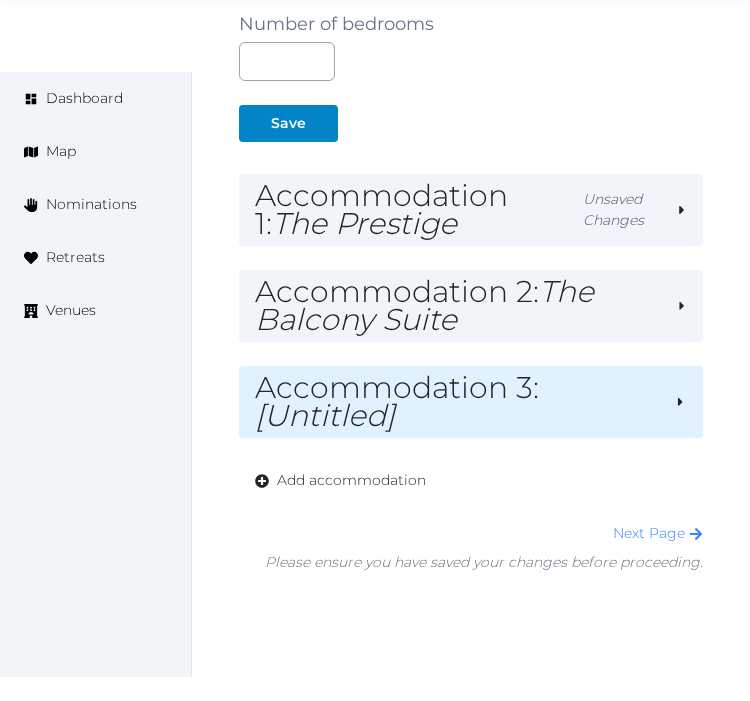 click on "[Untitled]" at bounding box center (325, 415) 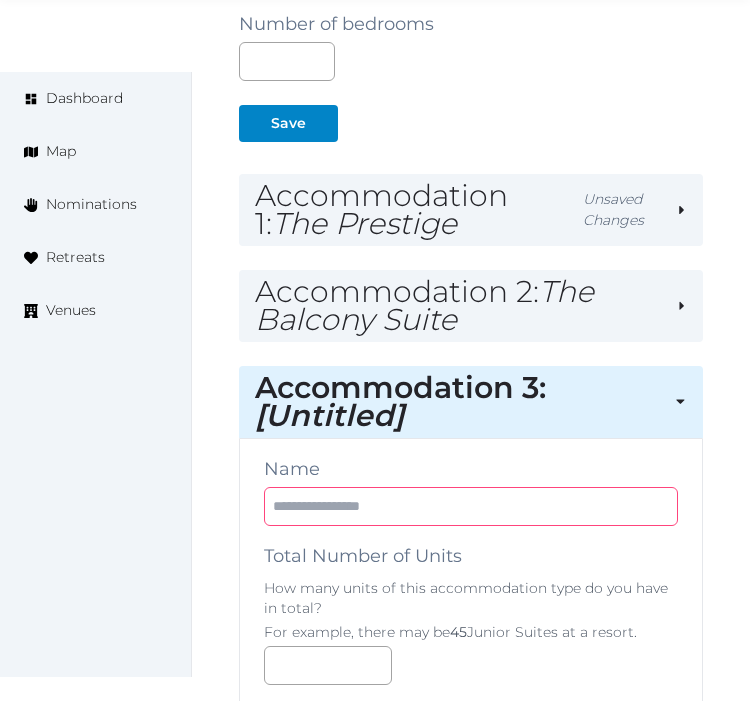 click at bounding box center [471, 506] 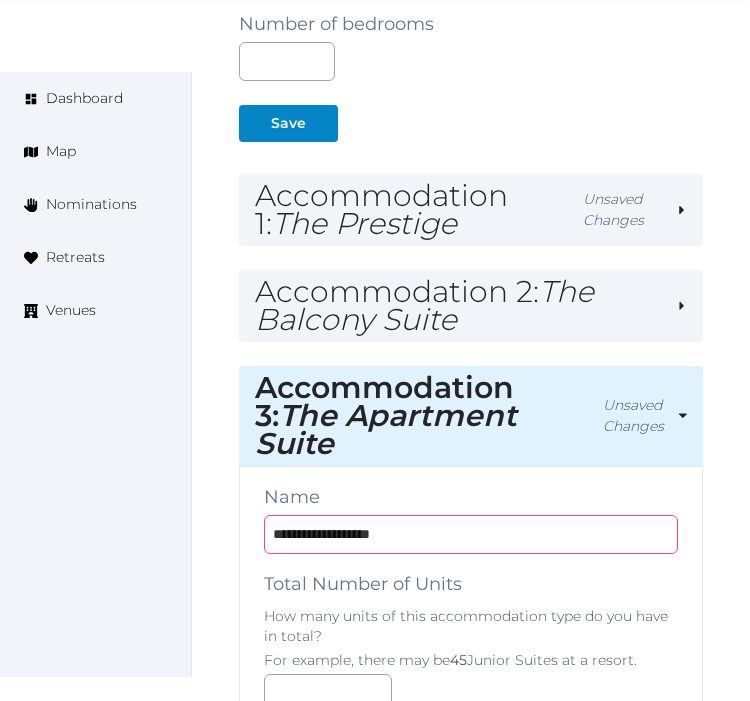 type on "**********" 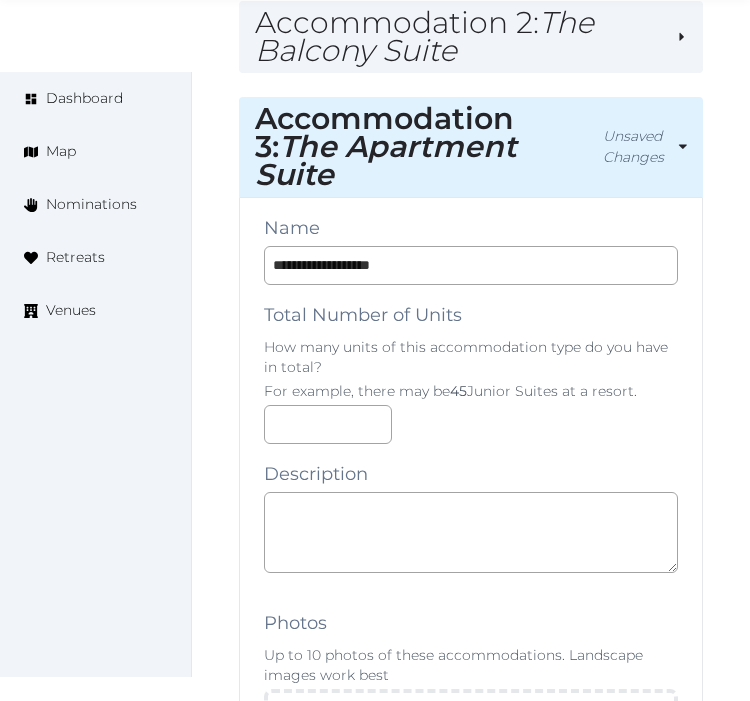 scroll, scrollTop: 1950, scrollLeft: 0, axis: vertical 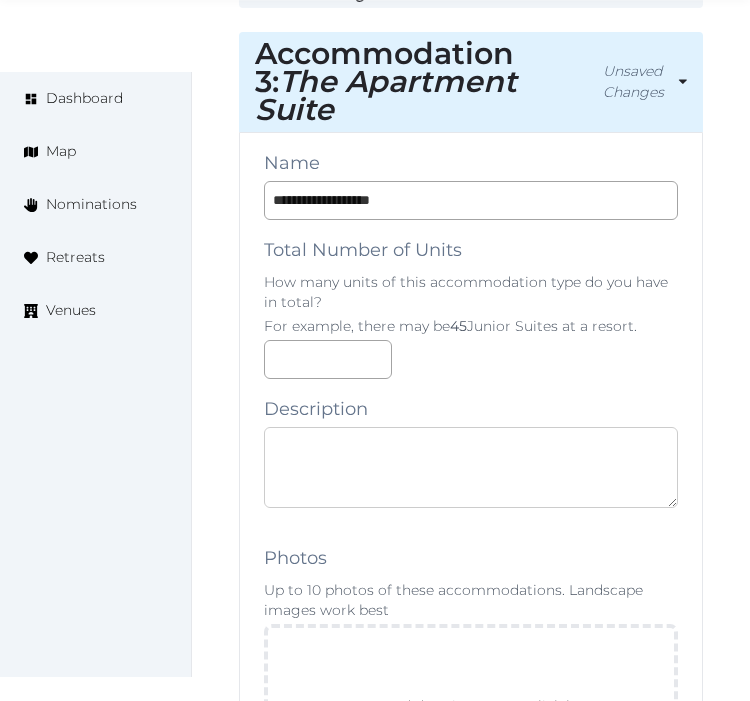 click at bounding box center [471, 467] 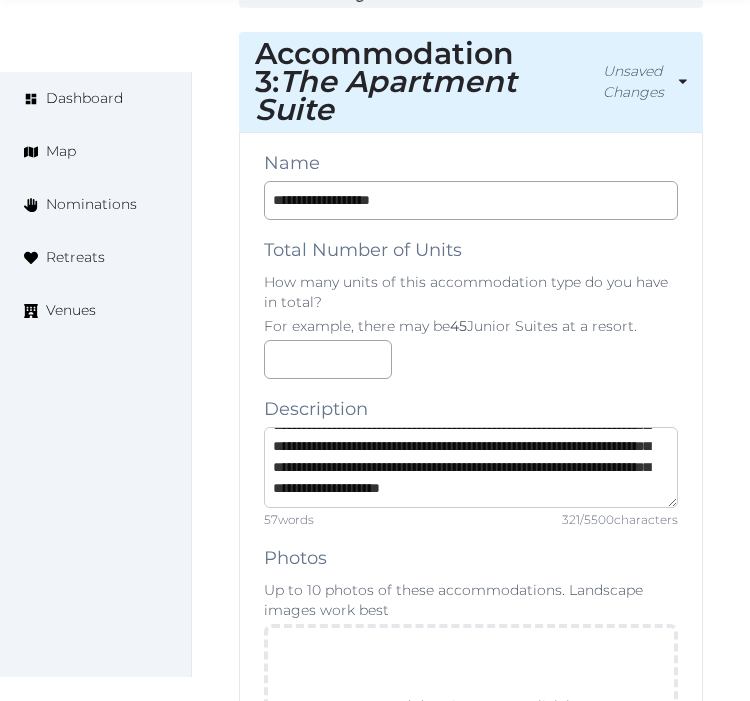 scroll, scrollTop: 125, scrollLeft: 0, axis: vertical 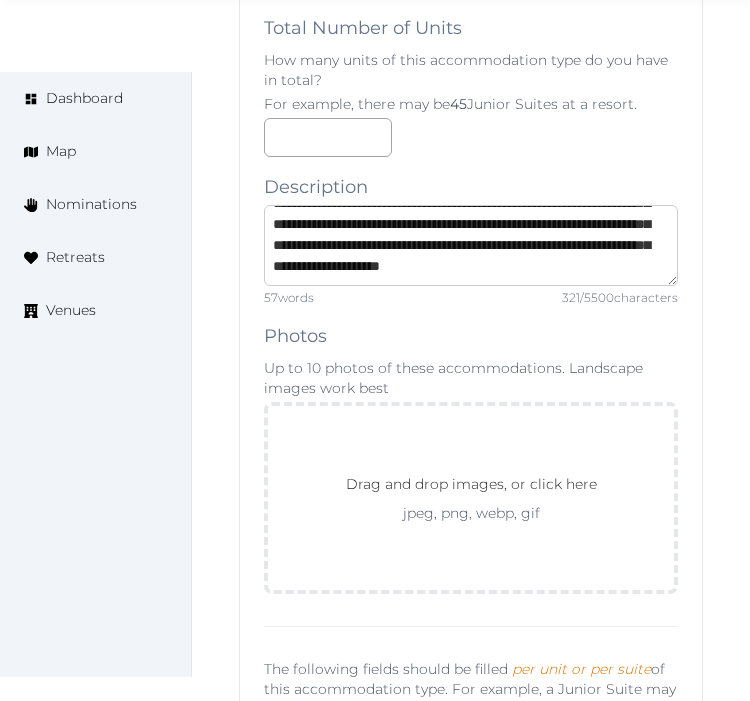 type on "**********" 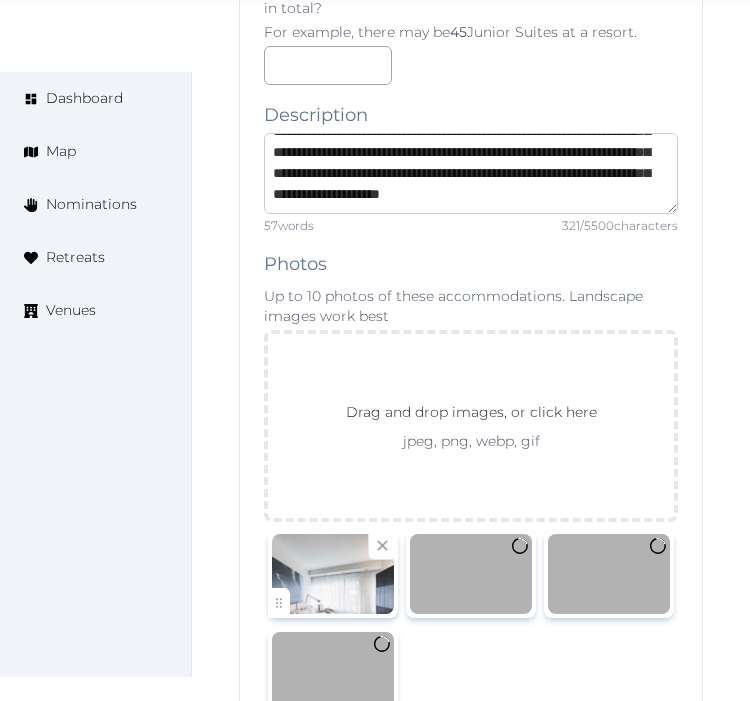 scroll, scrollTop: 2283, scrollLeft: 0, axis: vertical 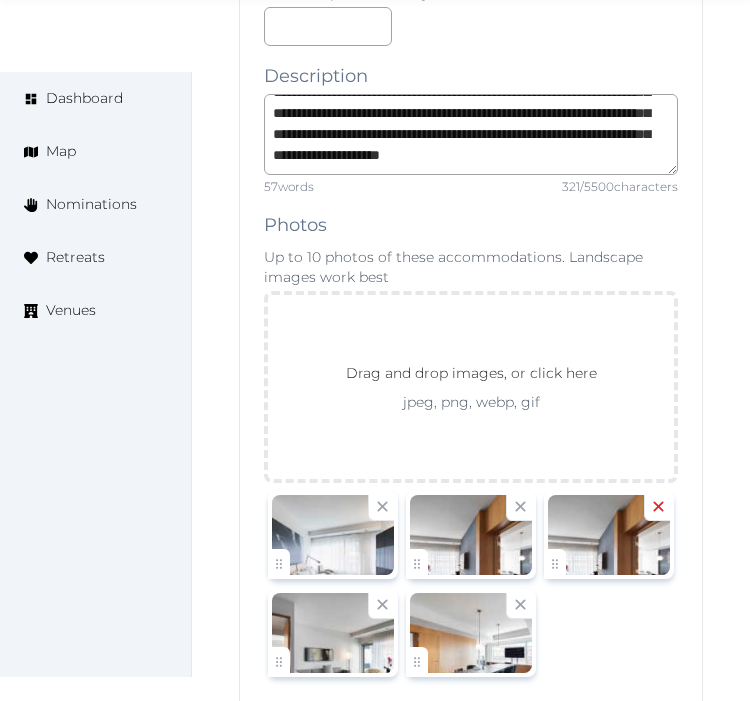 click 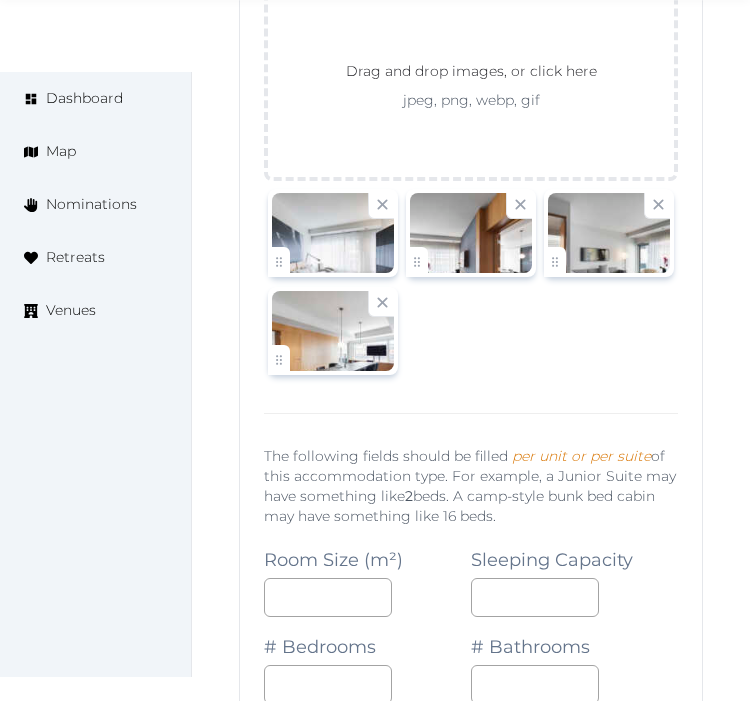 scroll, scrollTop: 2616, scrollLeft: 0, axis: vertical 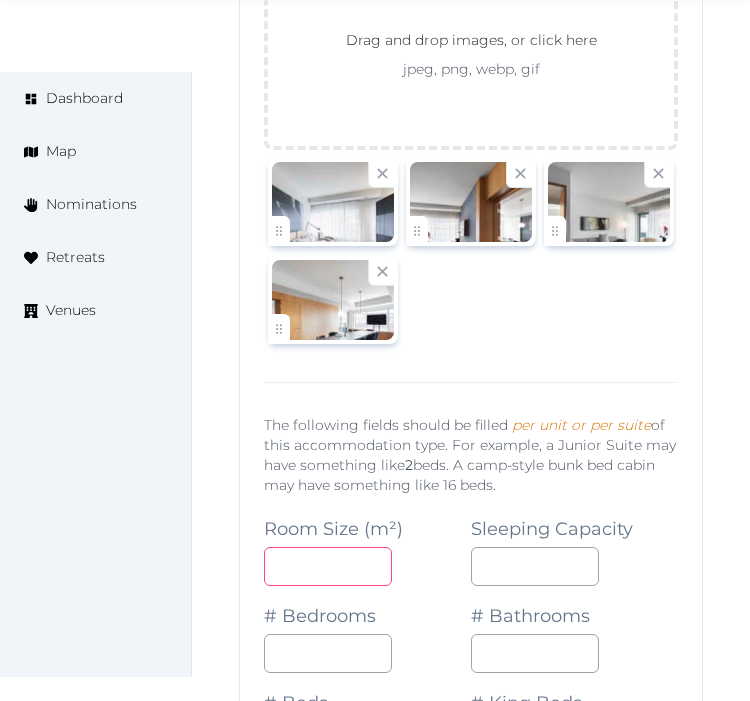 drag, startPoint x: 274, startPoint y: 540, endPoint x: 317, endPoint y: 498, distance: 60.108234 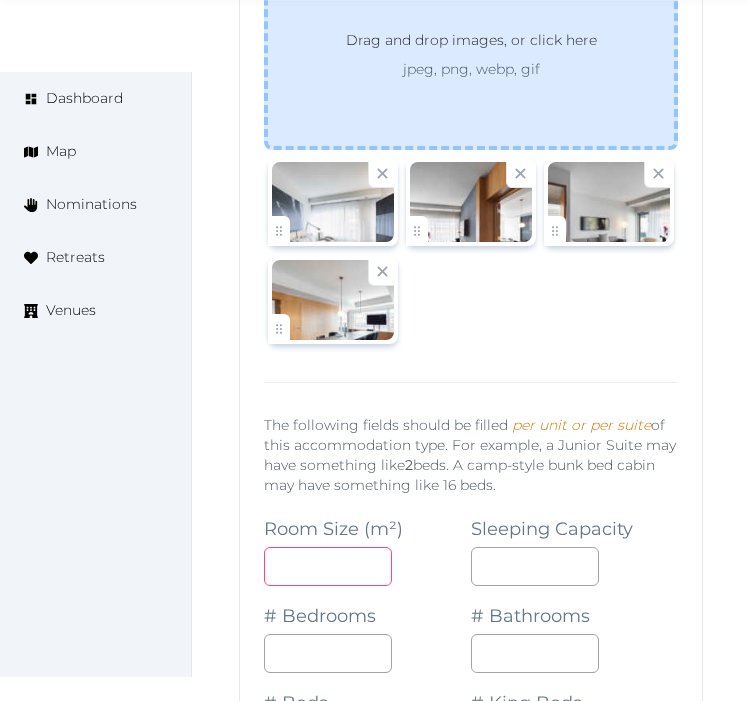 type on "***" 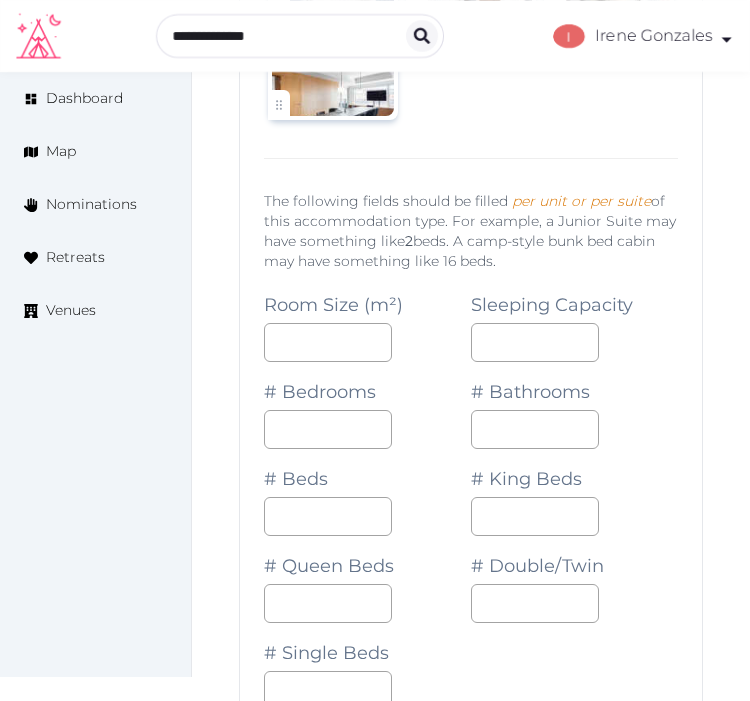 scroll, scrollTop: 2838, scrollLeft: 0, axis: vertical 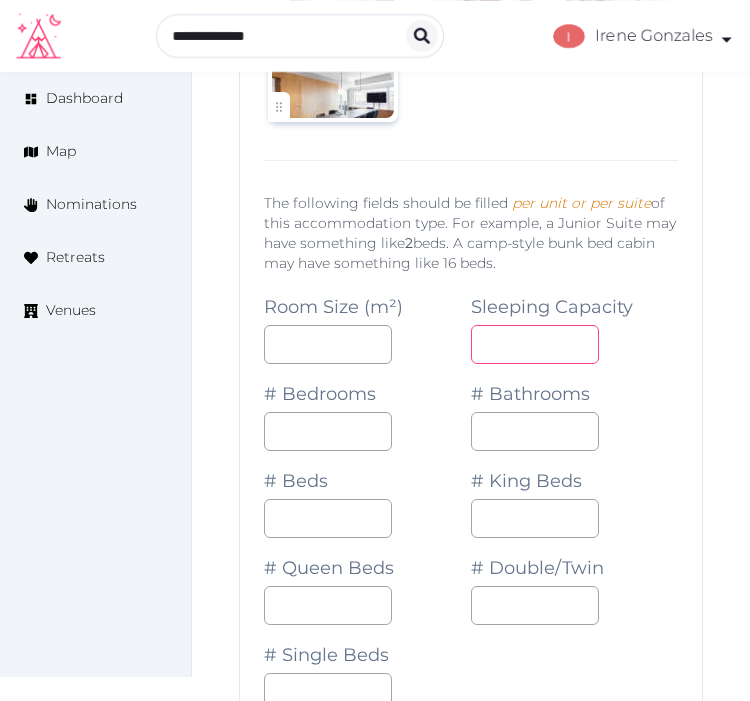click at bounding box center (535, 344) 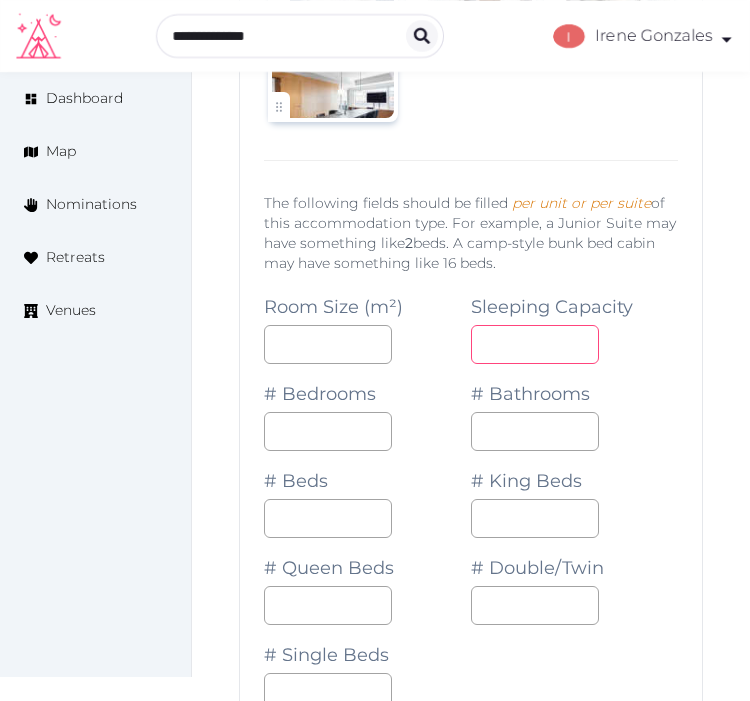 type on "*" 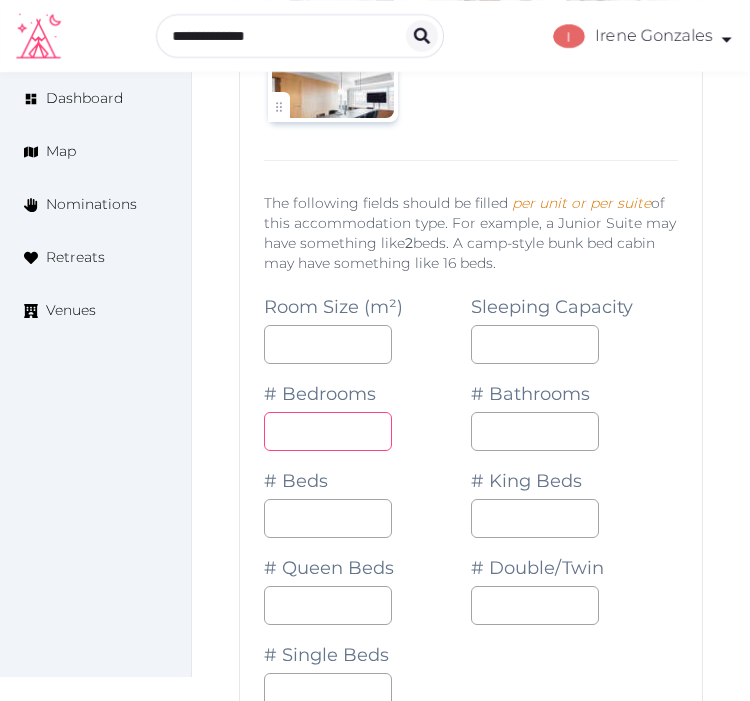 click on "*" at bounding box center (328, 431) 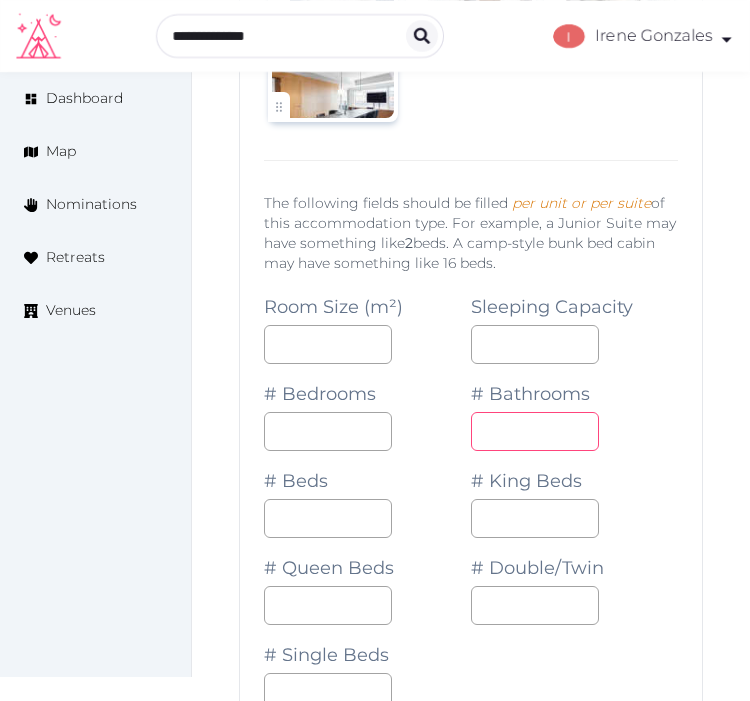 click on "*" at bounding box center (535, 431) 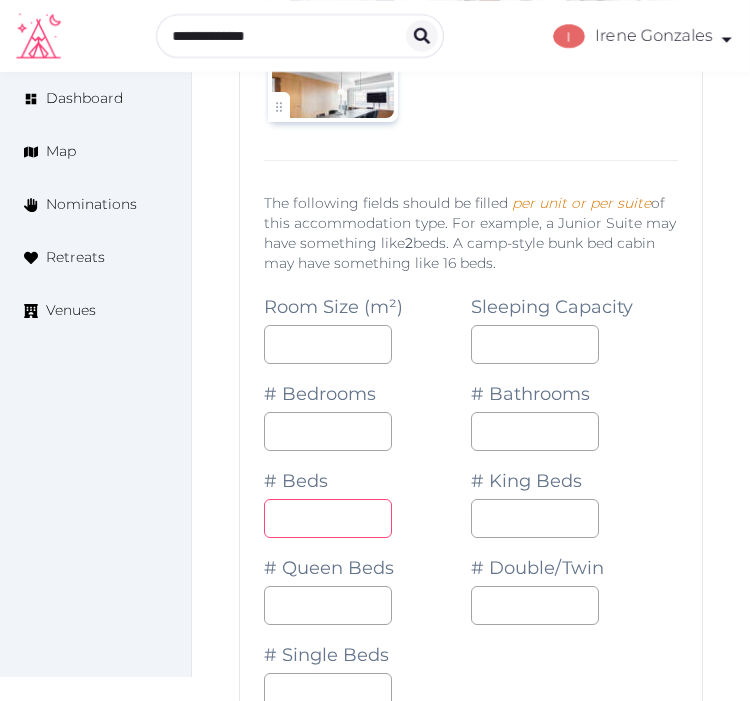 click at bounding box center [328, 518] 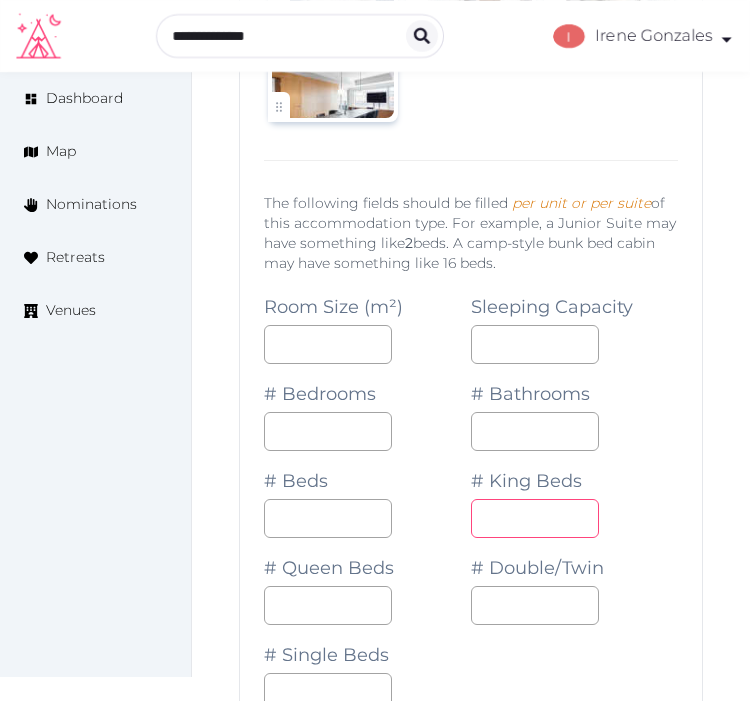 click on "*" at bounding box center [535, 518] 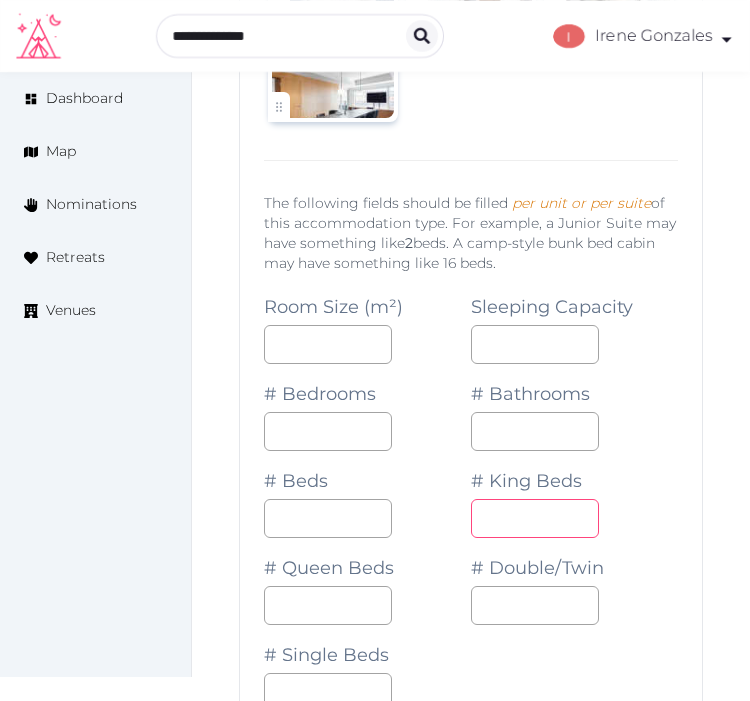 type on "*" 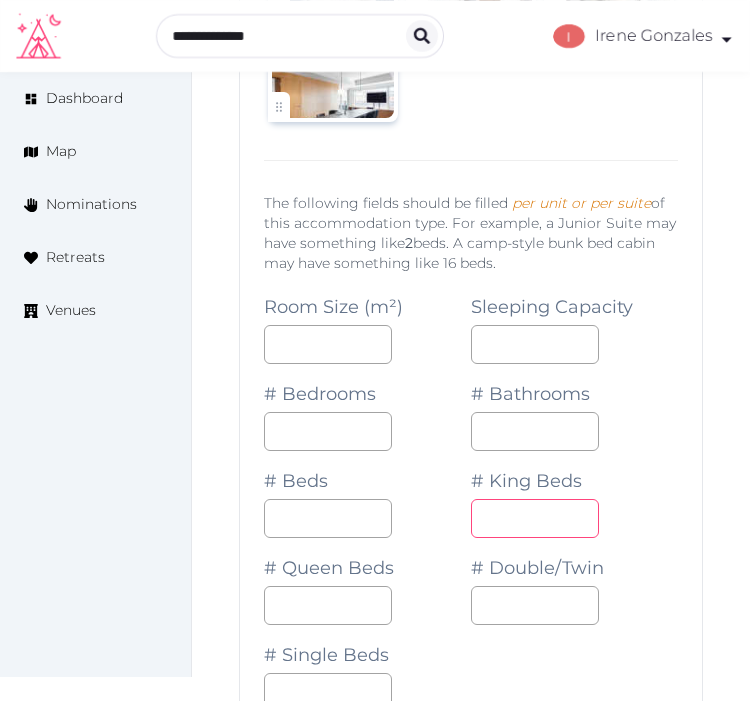 drag, startPoint x: 661, startPoint y: 488, endPoint x: 677, endPoint y: 480, distance: 17.888544 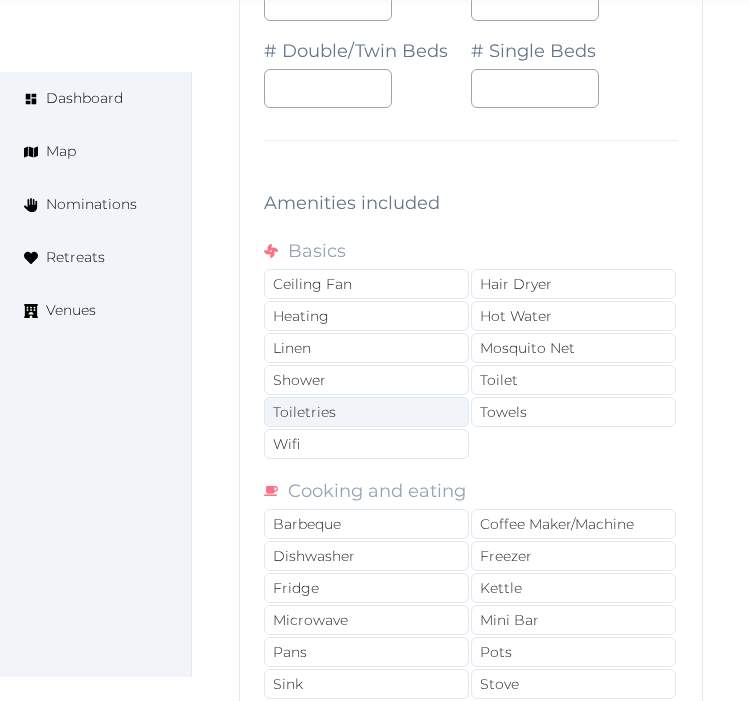 scroll, scrollTop: 3950, scrollLeft: 0, axis: vertical 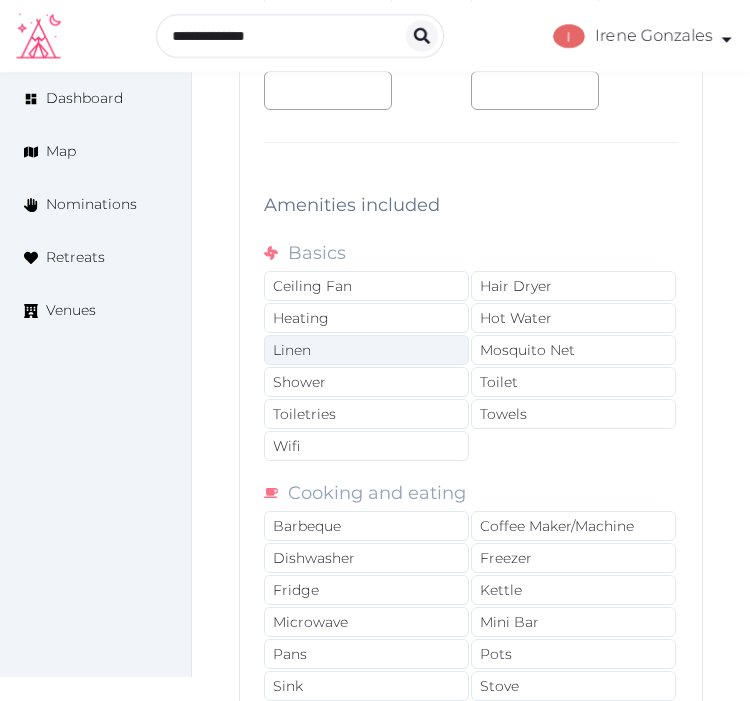 click on "Linen" at bounding box center (366, 350) 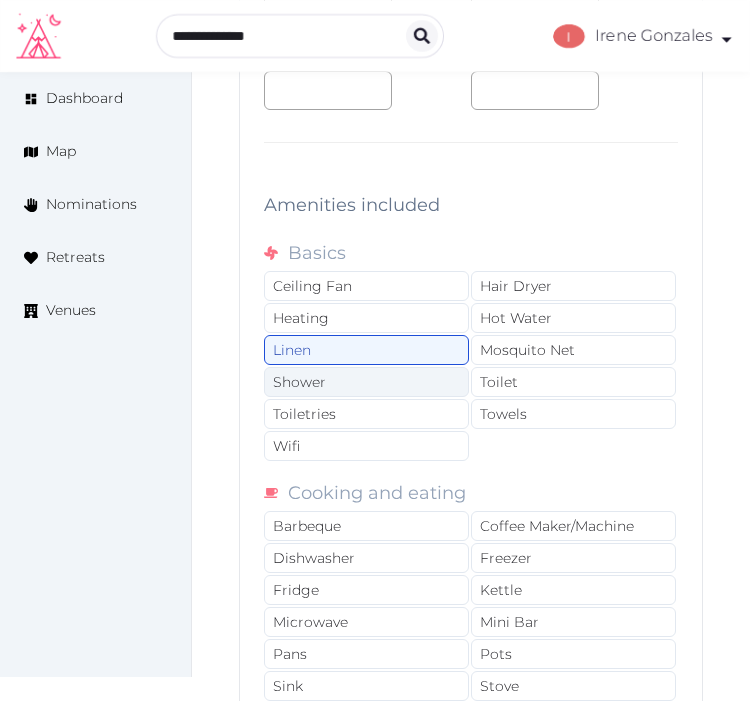 click on "Shower" at bounding box center (366, 382) 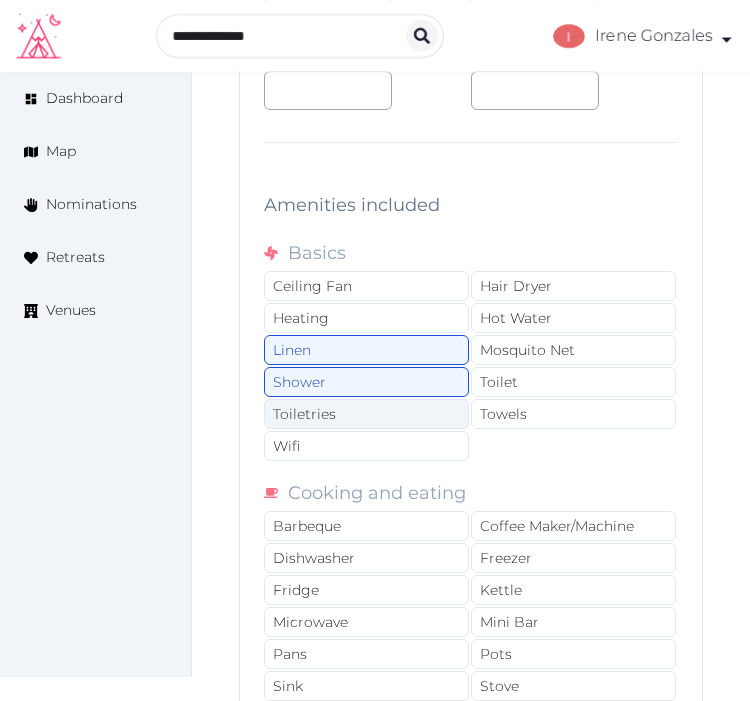 click on "Toiletries" at bounding box center (366, 414) 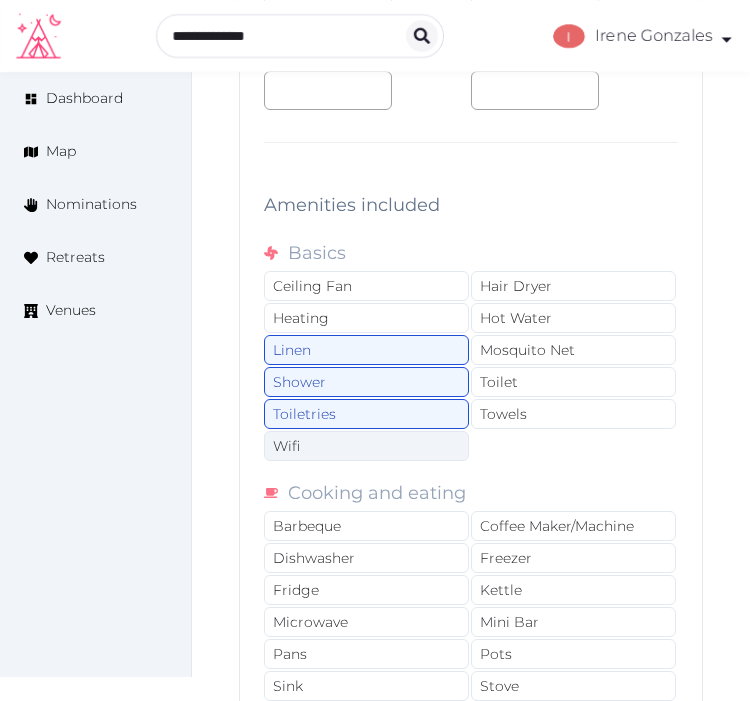 click on "Wifi" at bounding box center [366, 446] 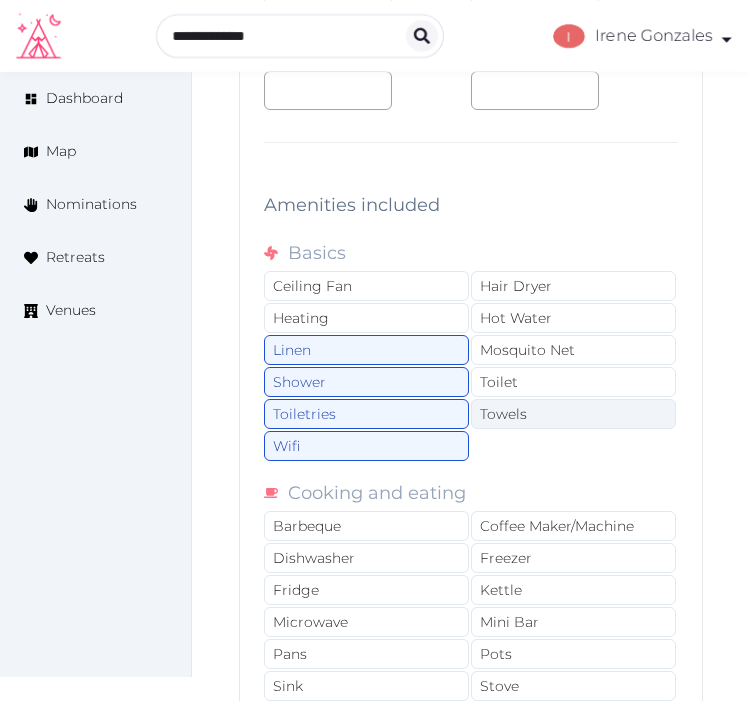 click on "Towels" at bounding box center [573, 414] 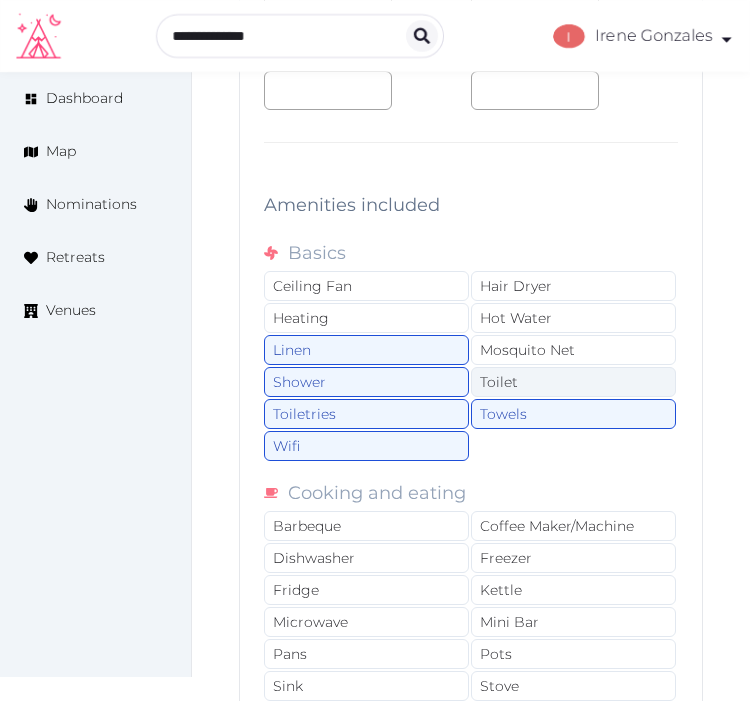 click on "Toilet" at bounding box center [573, 382] 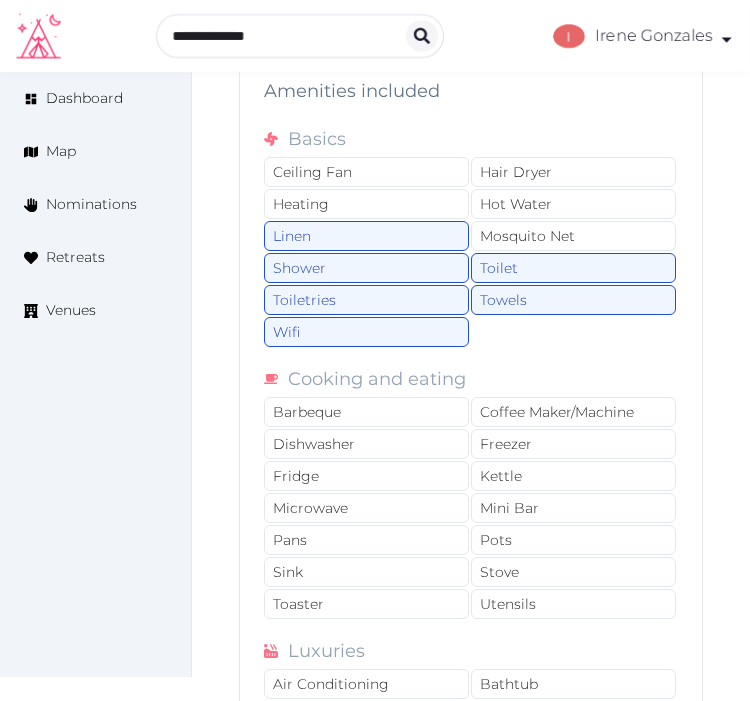 scroll, scrollTop: 4172, scrollLeft: 0, axis: vertical 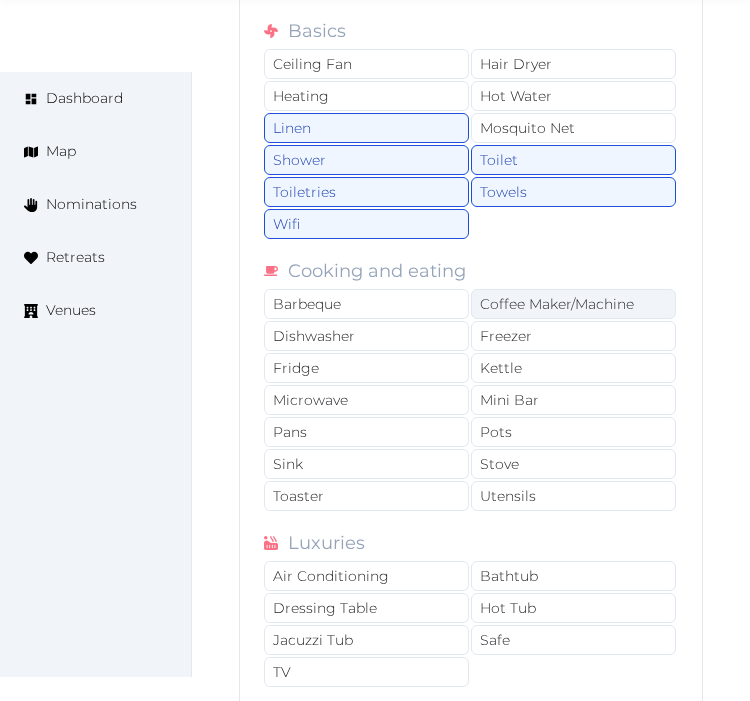 click on "Coffee Maker/Machine" at bounding box center (573, 304) 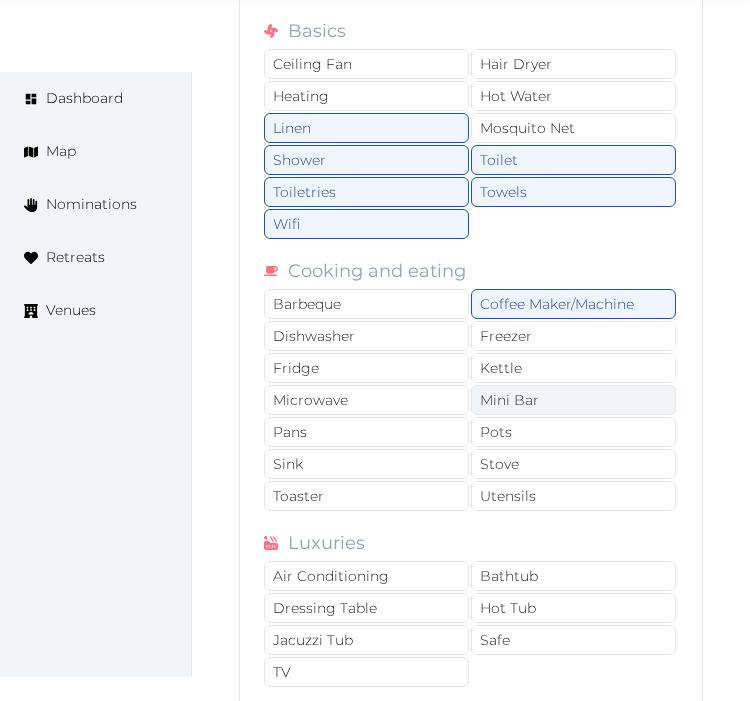 click on "Mini Bar" at bounding box center (573, 400) 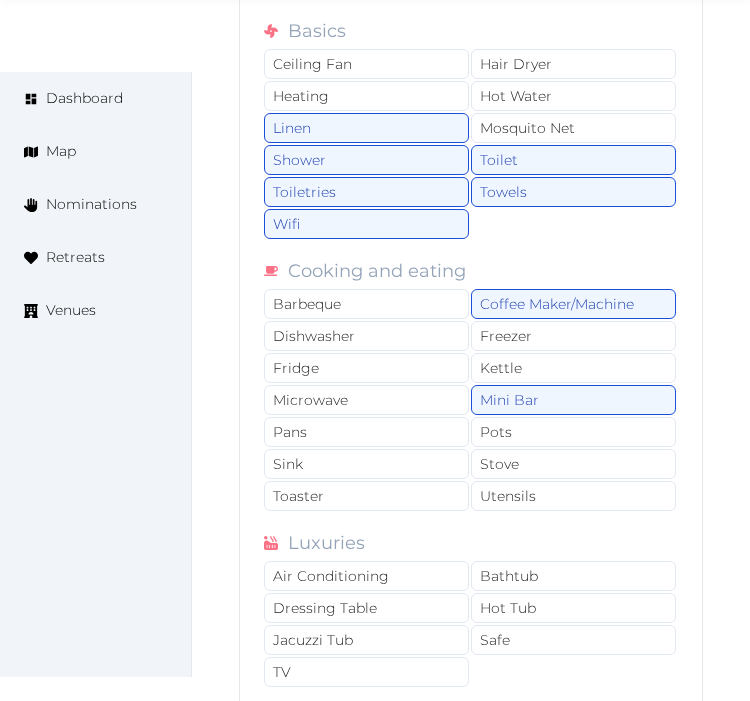 scroll, scrollTop: 4394, scrollLeft: 0, axis: vertical 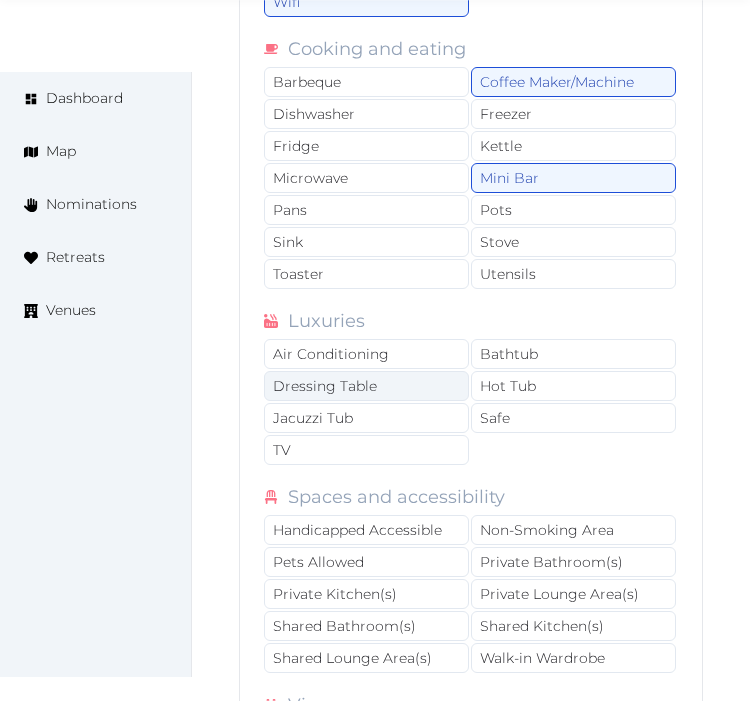 drag, startPoint x: 368, startPoint y: 334, endPoint x: 378, endPoint y: 378, distance: 45.122055 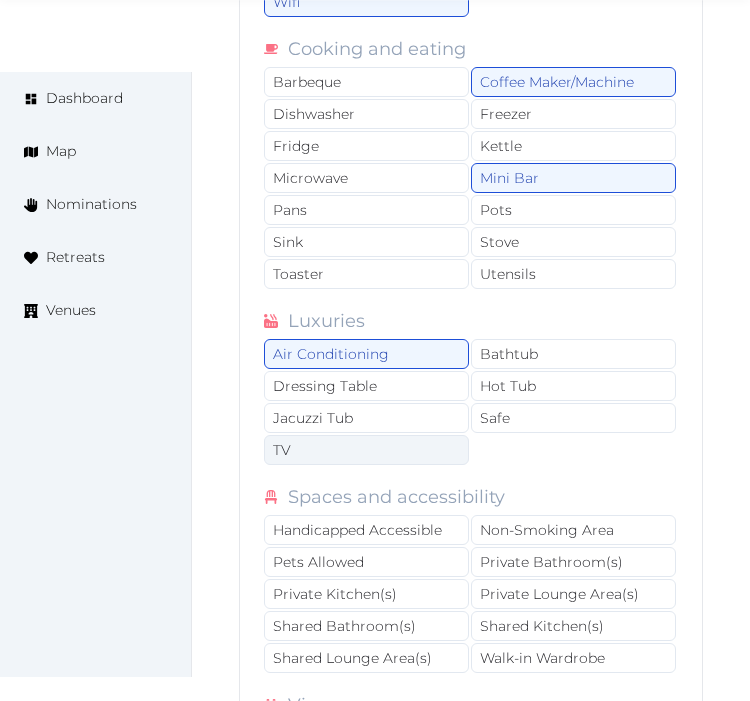 click on "TV" at bounding box center [366, 450] 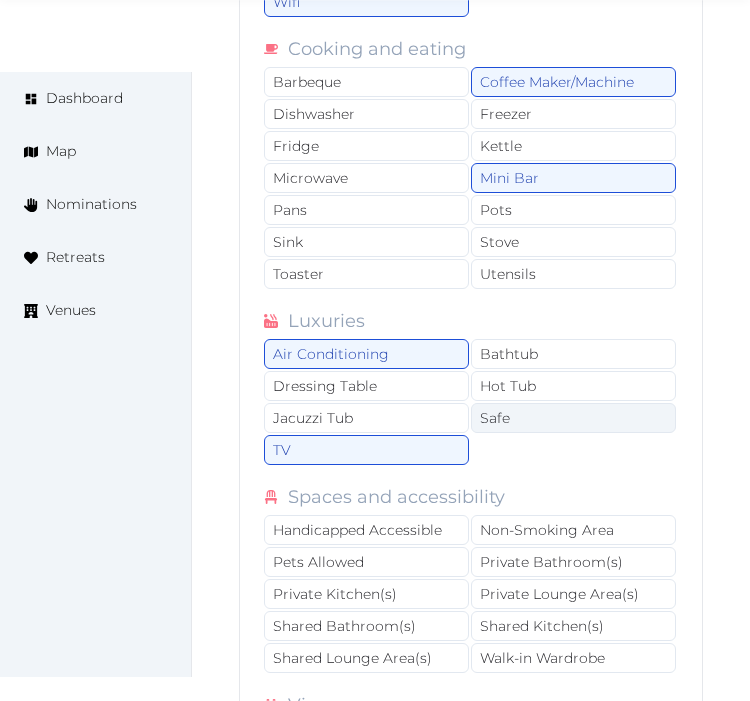 drag, startPoint x: 544, startPoint y: 404, endPoint x: 540, endPoint y: 384, distance: 20.396078 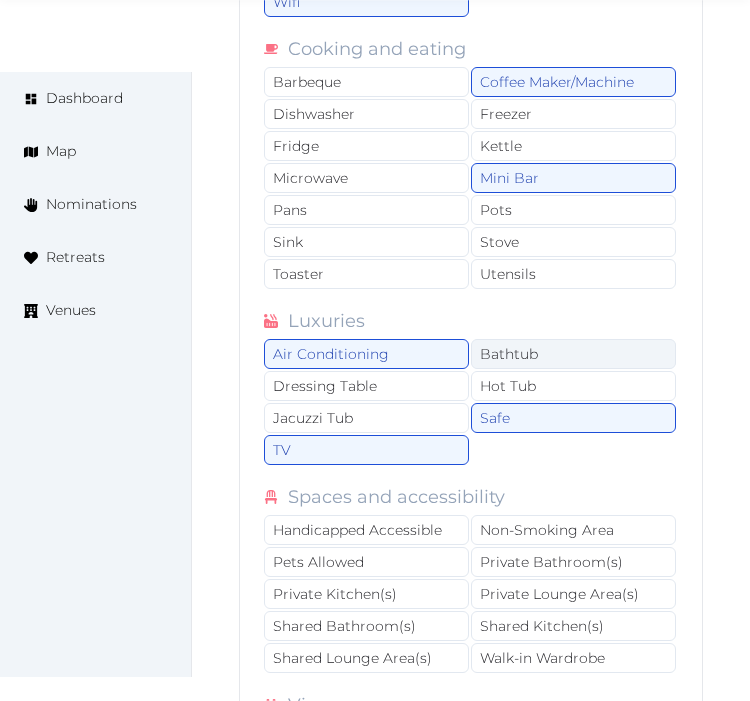 click on "Bathtub" at bounding box center (573, 354) 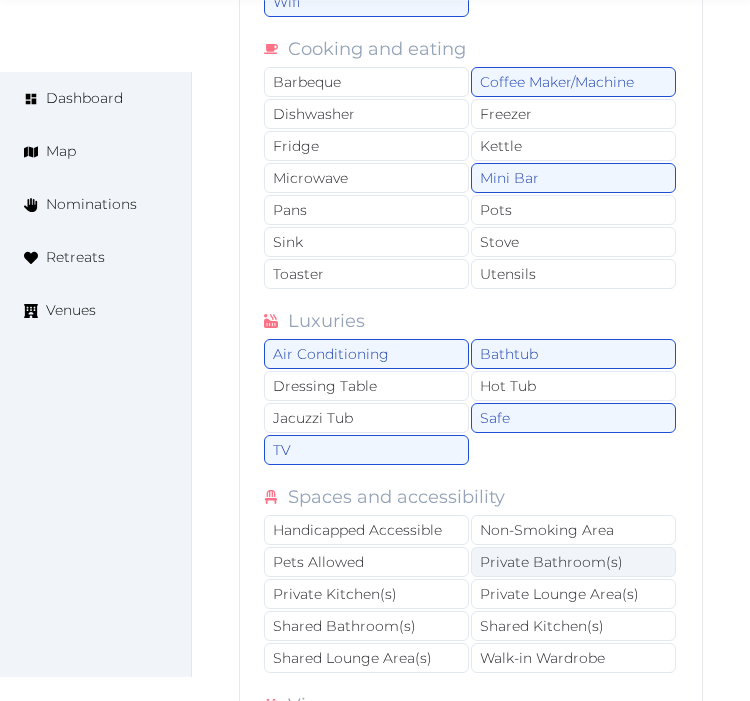 click on "Private Bathroom(s)" at bounding box center [573, 562] 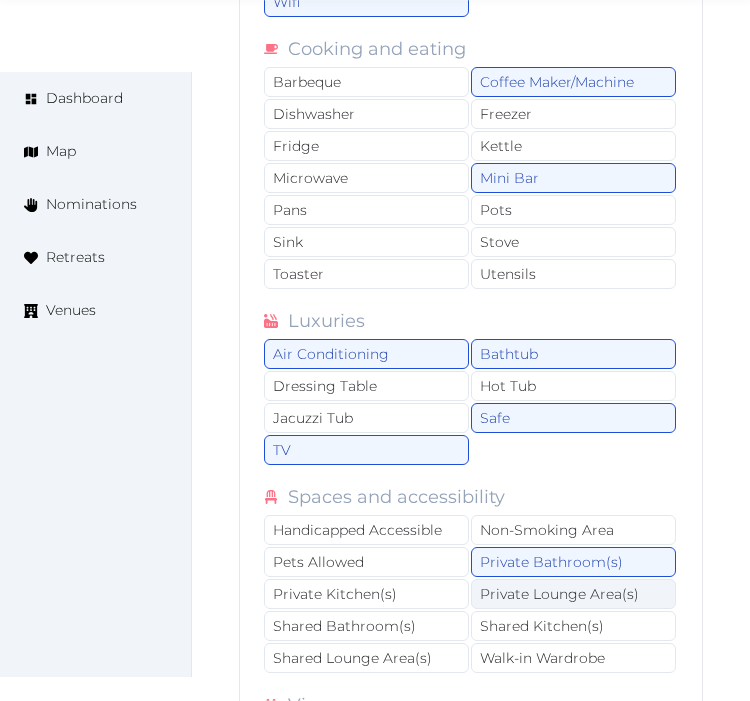 click on "Private Lounge Area(s)" at bounding box center (573, 594) 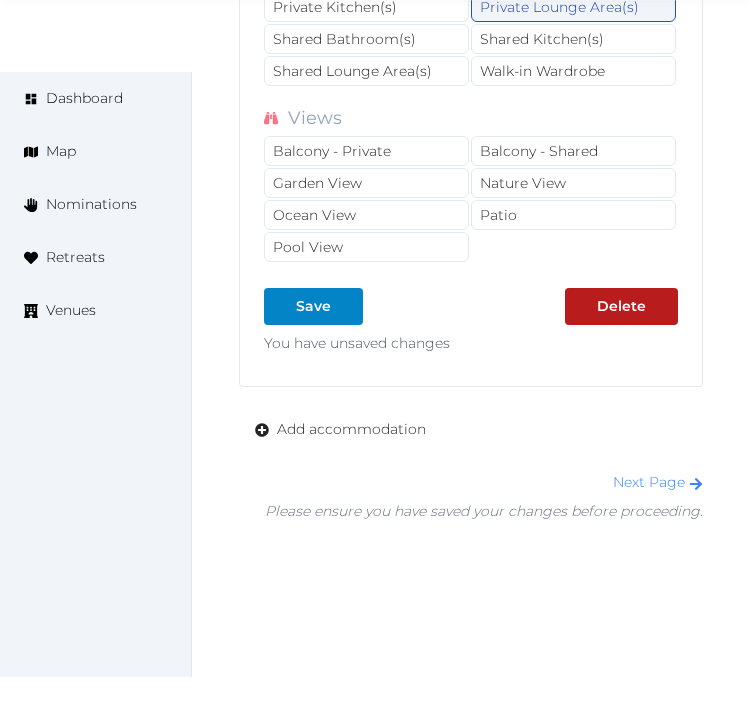 scroll, scrollTop: 5007, scrollLeft: 0, axis: vertical 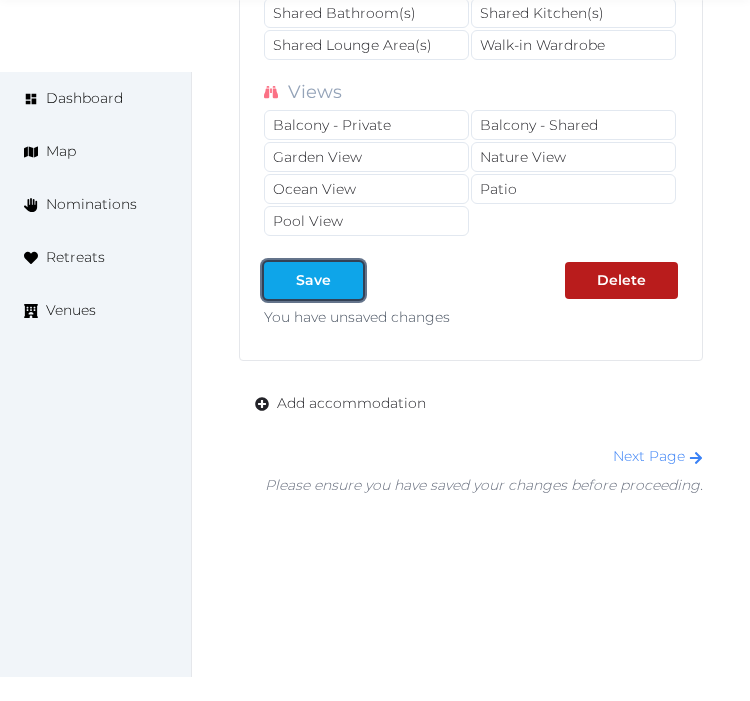 click on "Save" at bounding box center [313, 280] 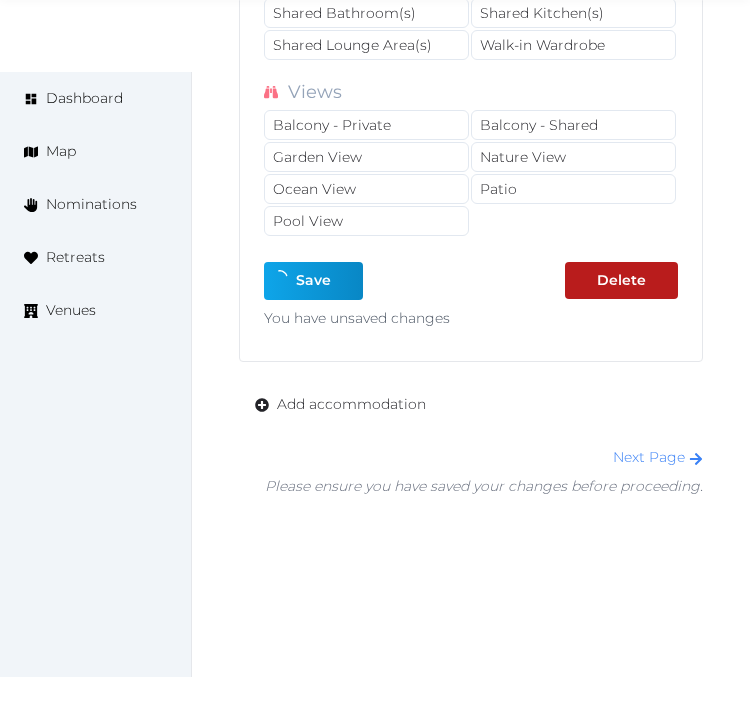 type on "*" 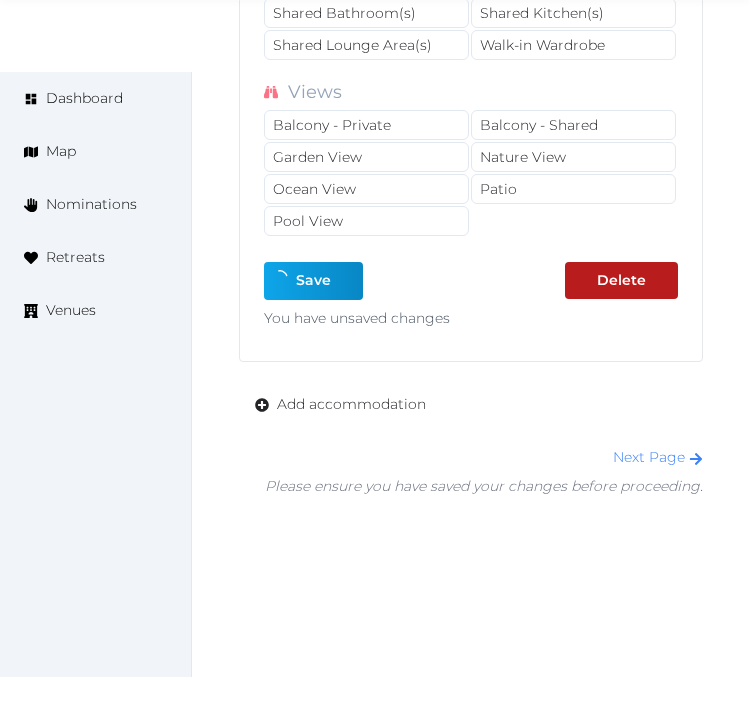 type on "*" 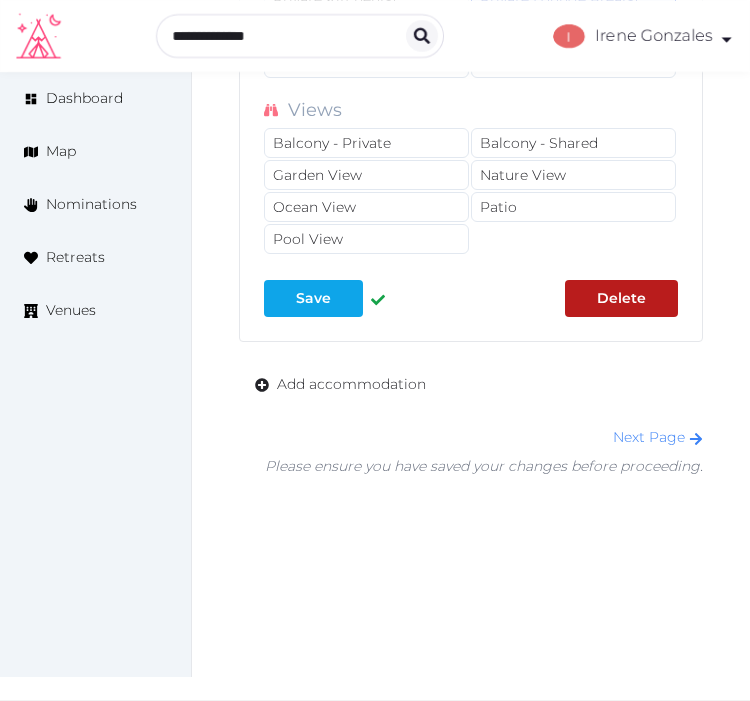 scroll, scrollTop: 4971, scrollLeft: 0, axis: vertical 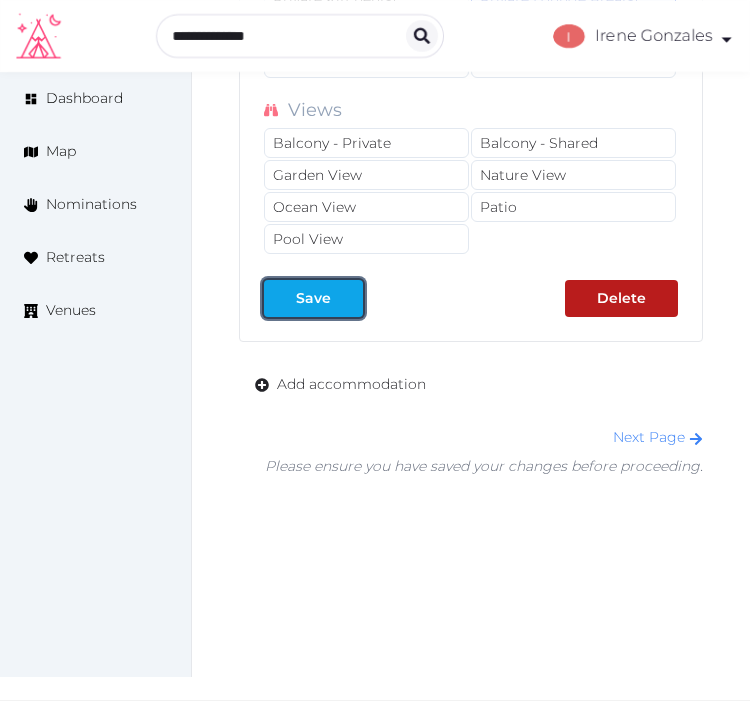 click on "Save" at bounding box center [313, 298] 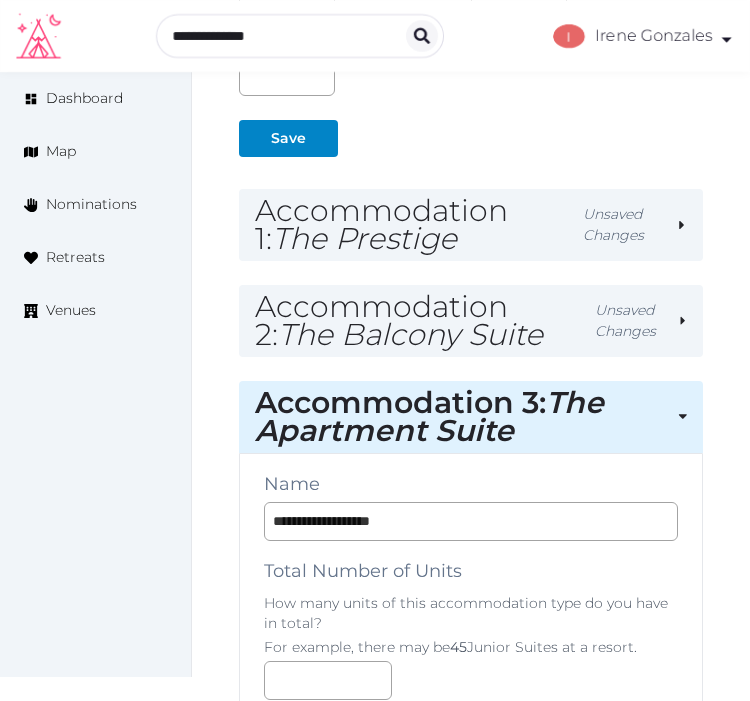 scroll, scrollTop: 1637, scrollLeft: 0, axis: vertical 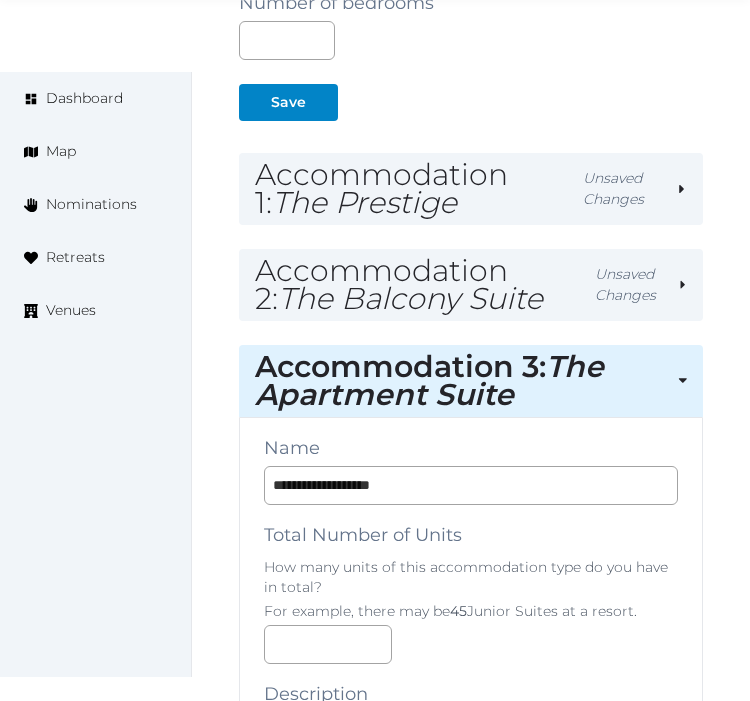 click on "Accommodation 3 :  The Apartment Suite" at bounding box center (471, 381) 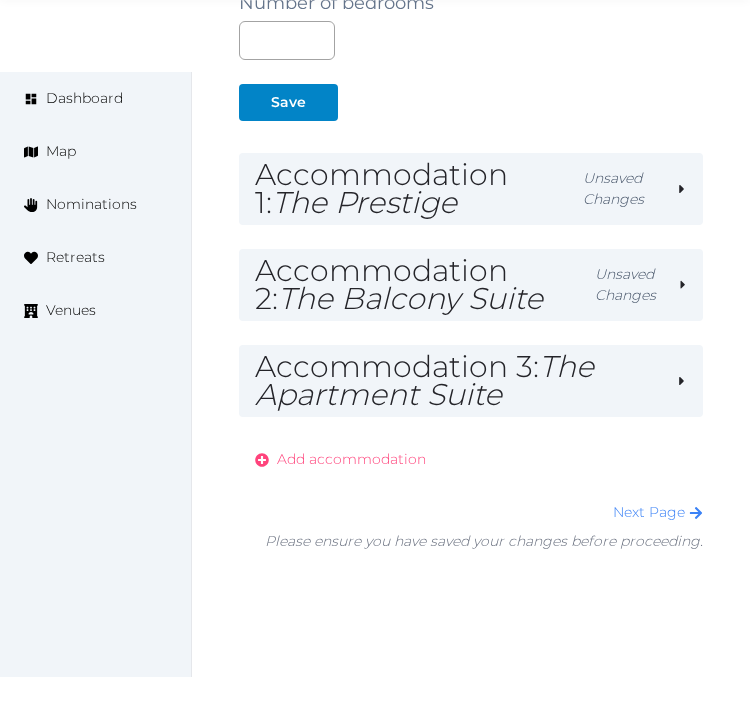 click on "Add accommodation" at bounding box center (351, 459) 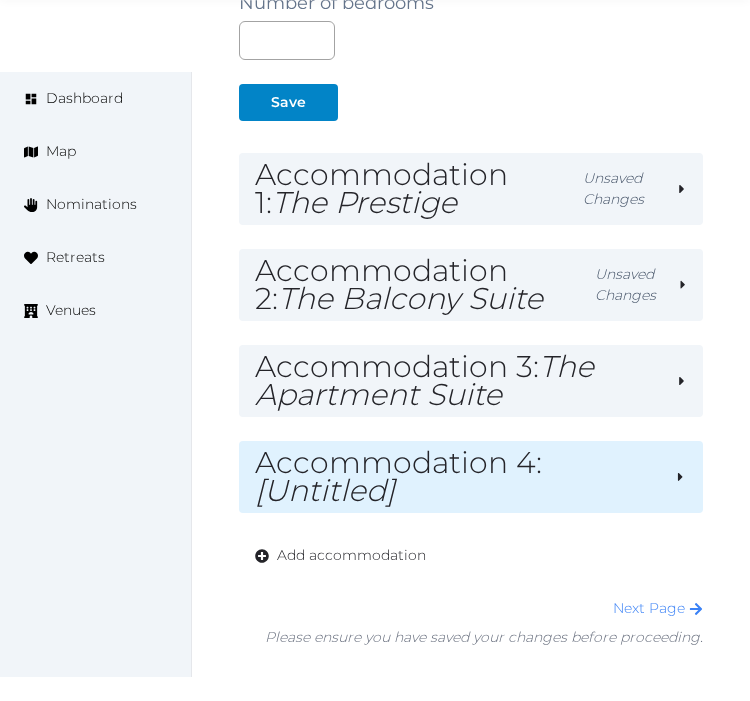 click on "Accommodation 4 :  [Untitled]" at bounding box center (456, 477) 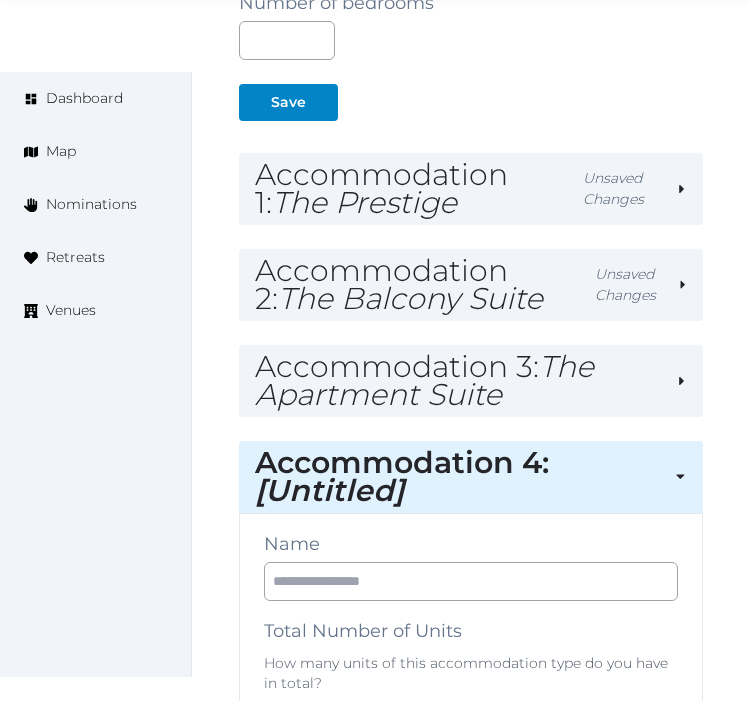 click on "Accommodation 4 :  [Untitled]" at bounding box center [456, 477] 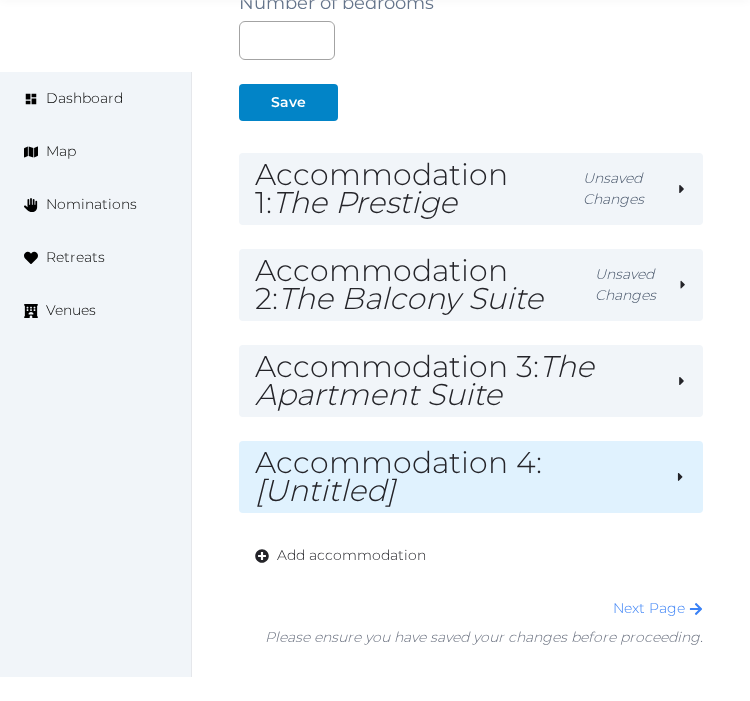 click on "Accommodation 4 :  [Untitled]" at bounding box center [456, 477] 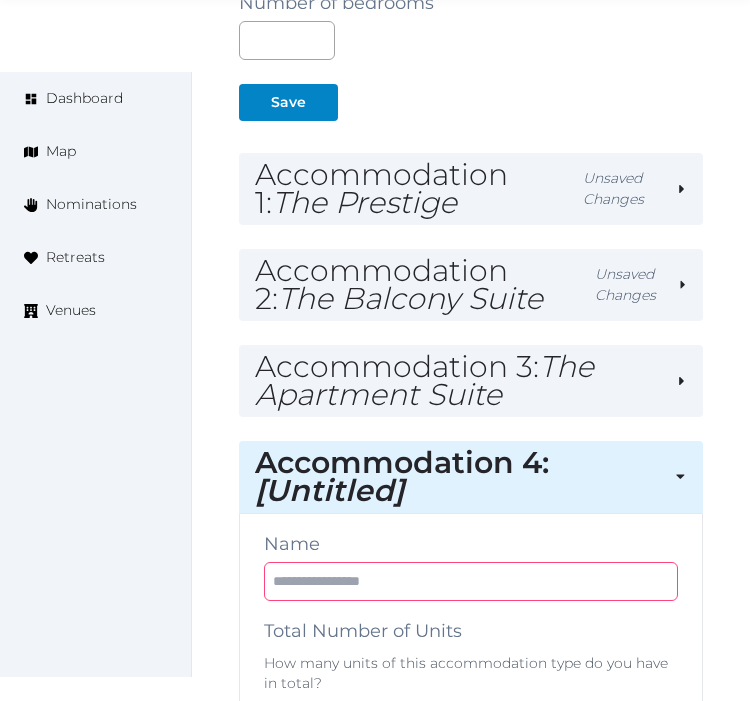 click at bounding box center (471, 581) 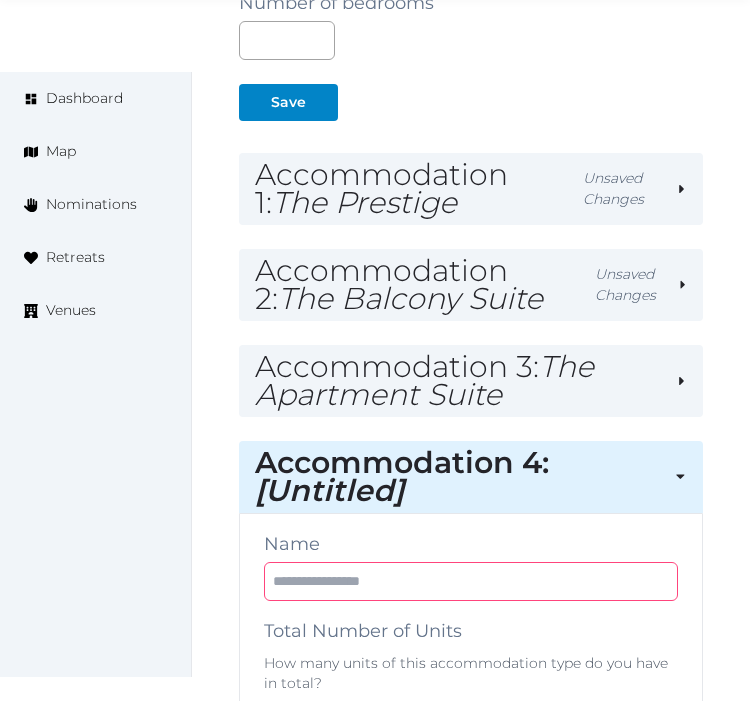 paste on "**********" 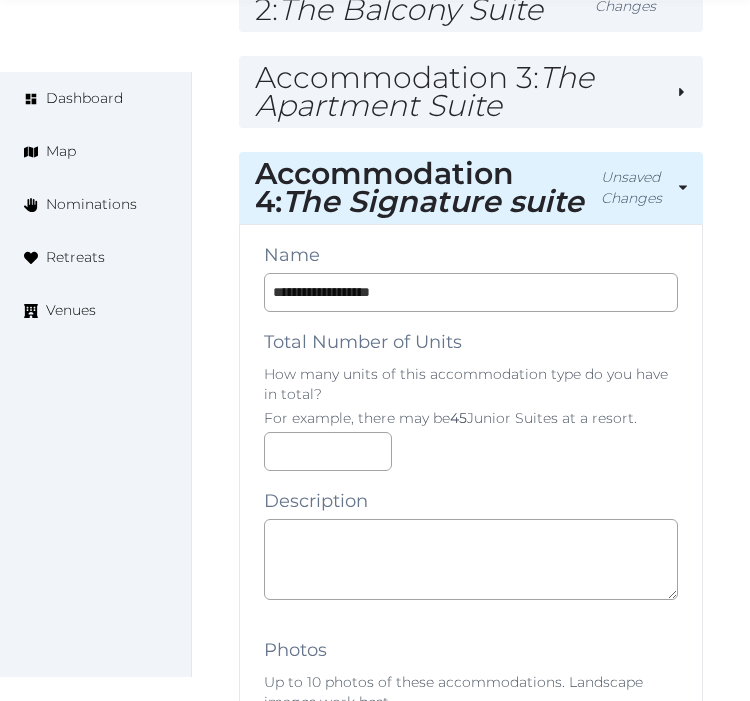 scroll, scrollTop: 1971, scrollLeft: 0, axis: vertical 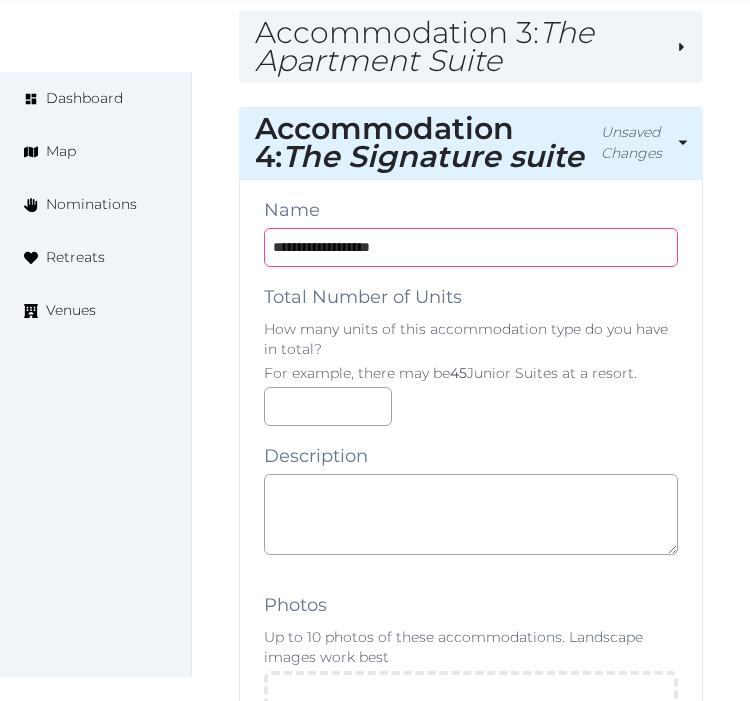 click on "**********" at bounding box center [471, 247] 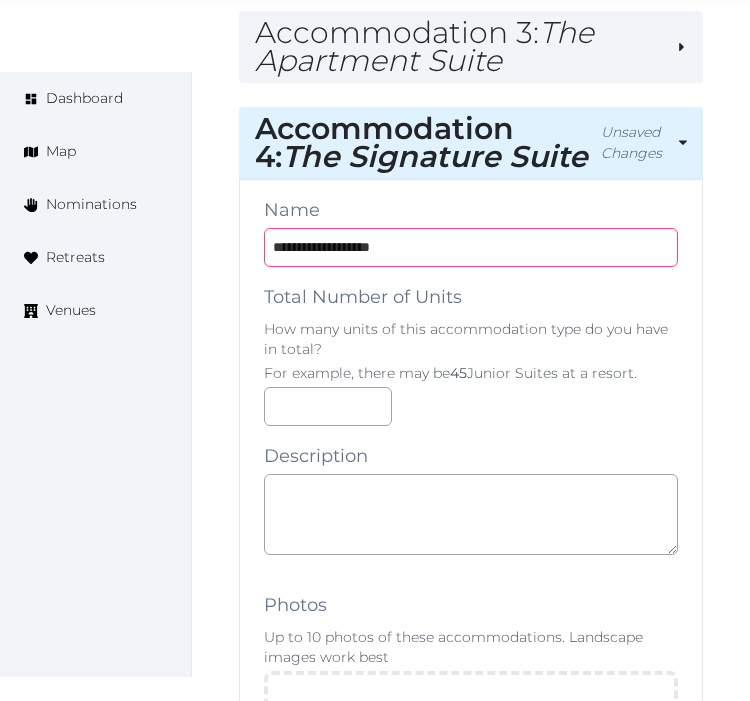 type on "**********" 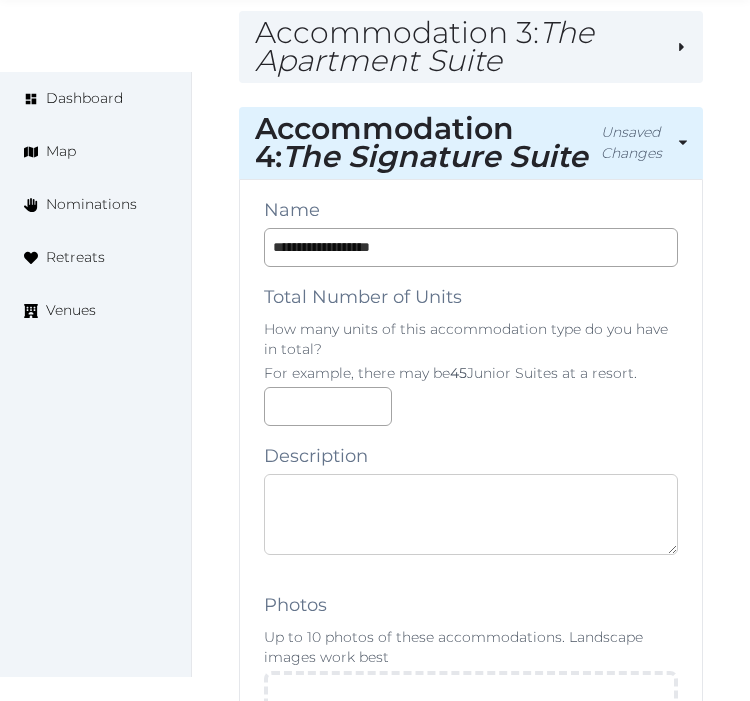 click at bounding box center (471, 514) 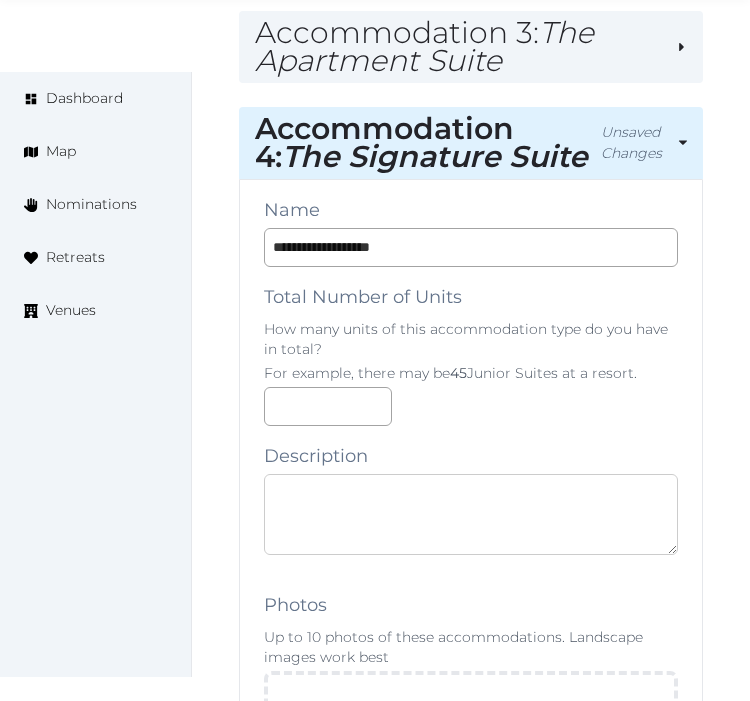 paste on "**********" 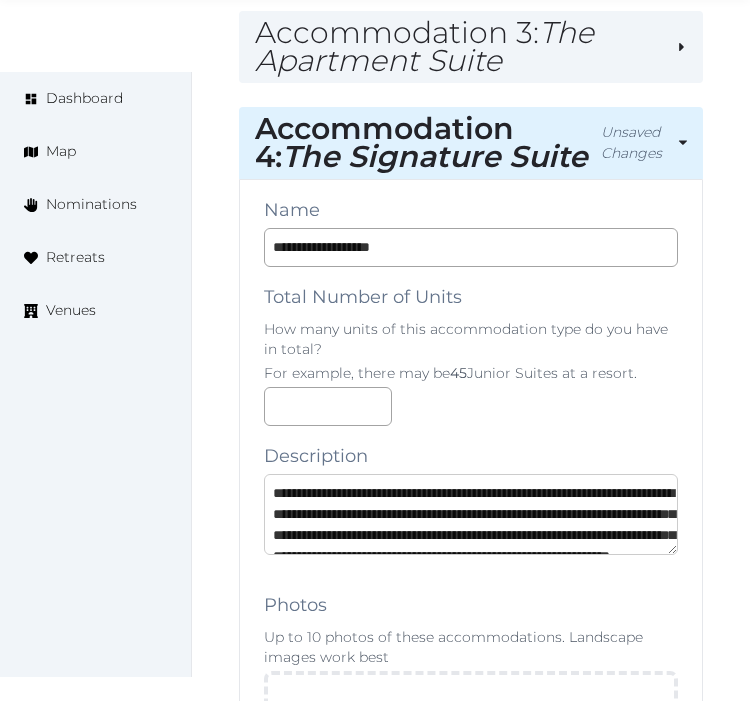 scroll, scrollTop: 93, scrollLeft: 0, axis: vertical 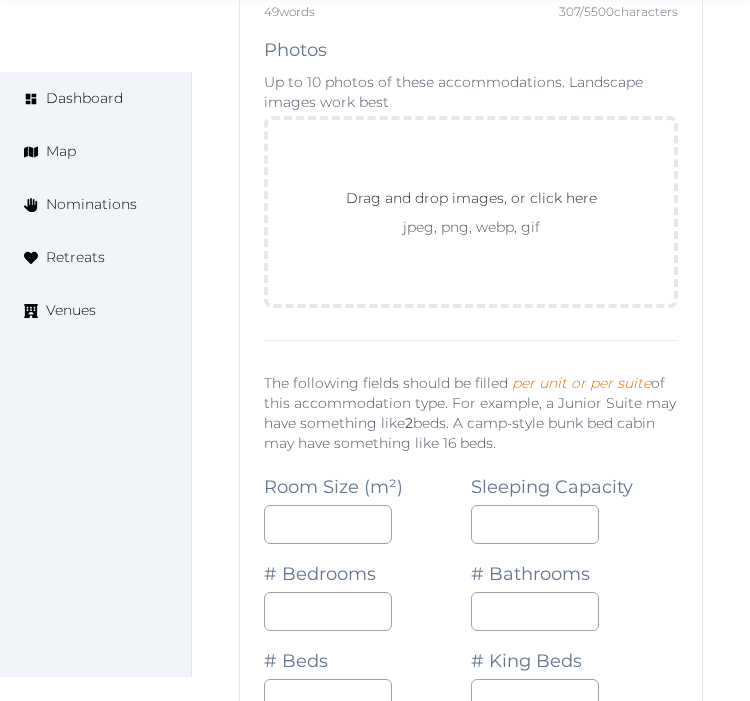 type on "**********" 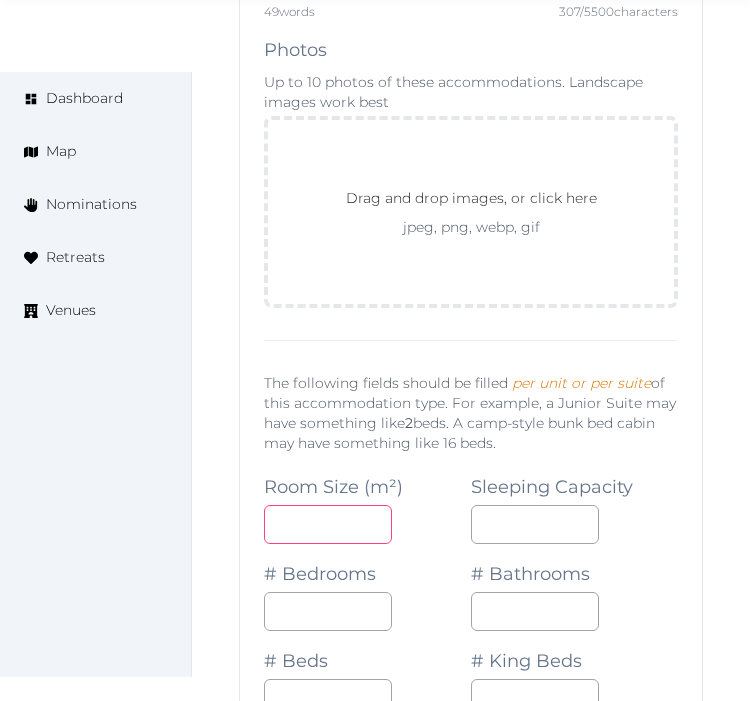 click at bounding box center [328, 524] 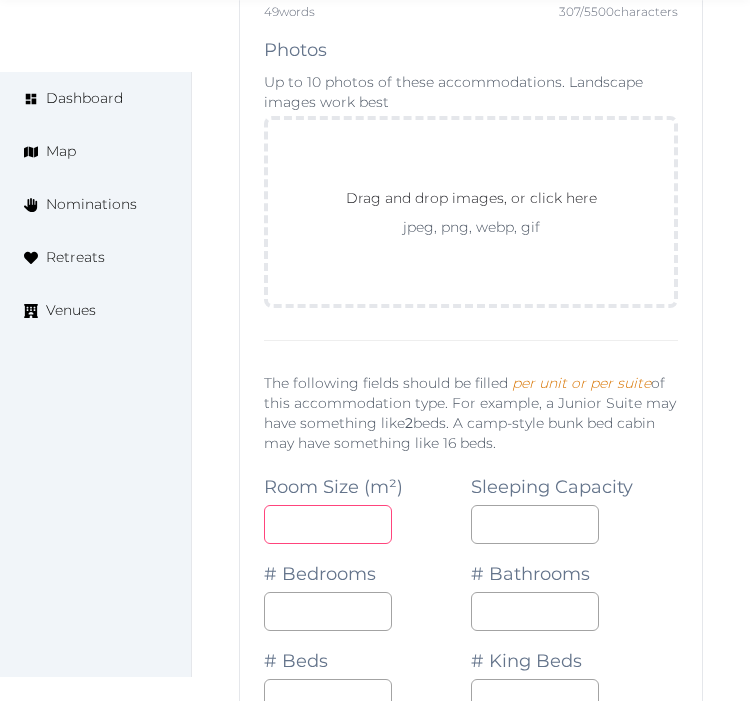 type on "**" 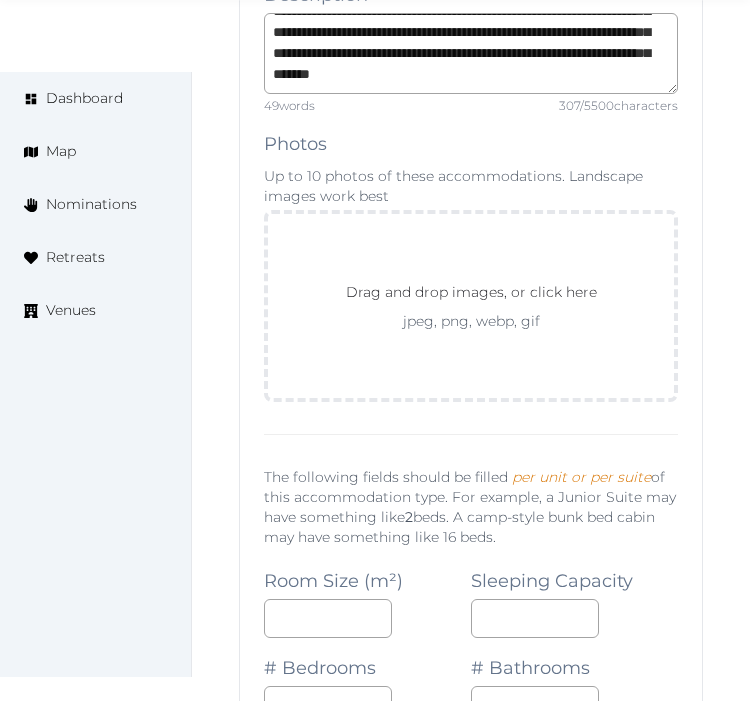 scroll, scrollTop: 2193, scrollLeft: 0, axis: vertical 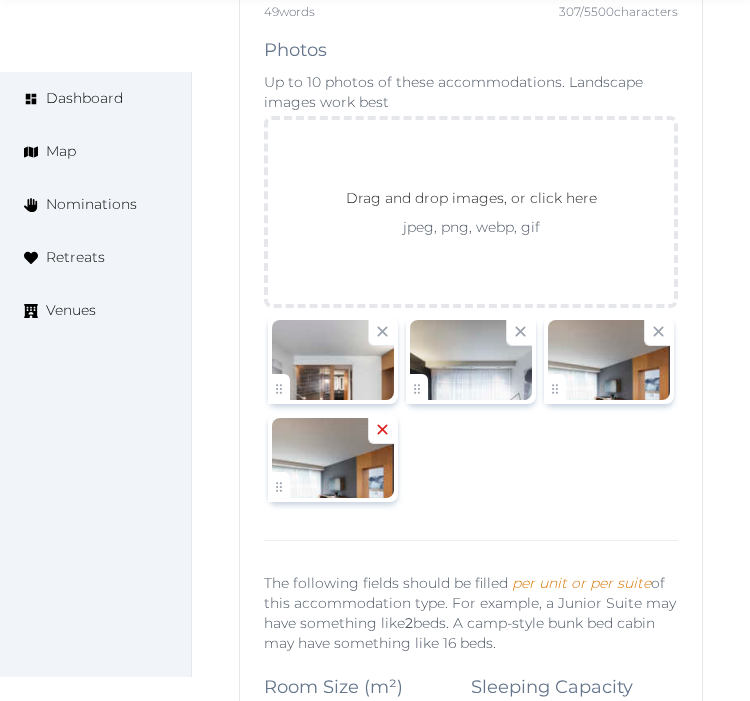 click at bounding box center [381, 431] 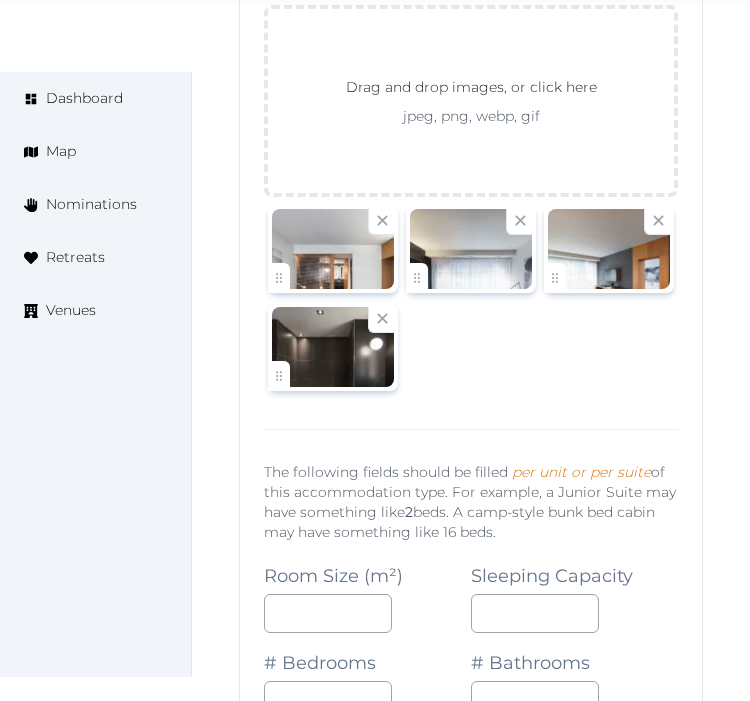 scroll, scrollTop: 2748, scrollLeft: 0, axis: vertical 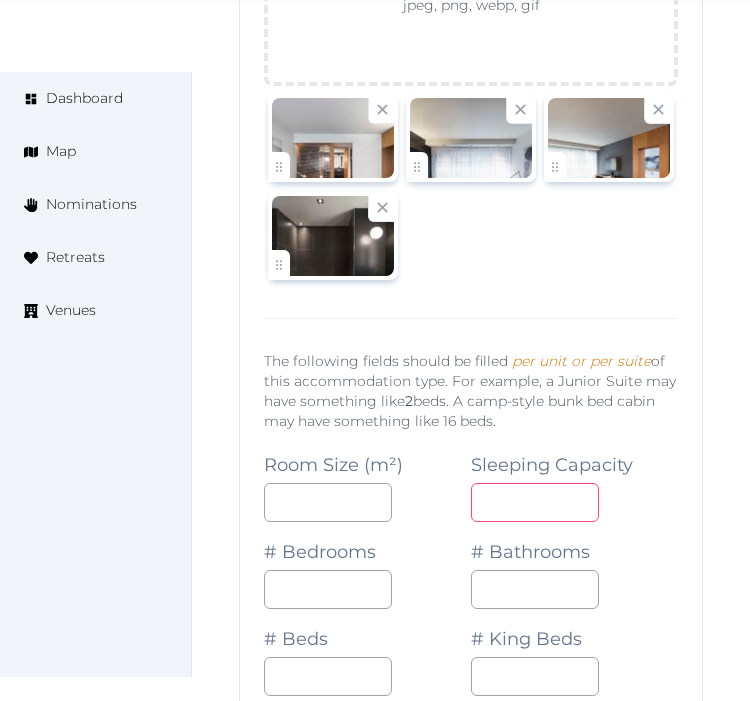 click at bounding box center [535, 502] 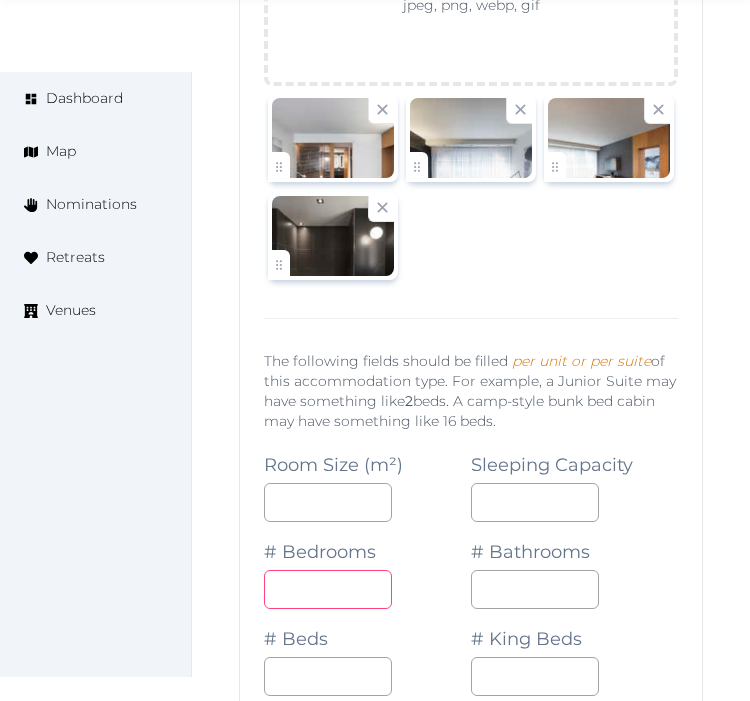 click at bounding box center (328, 589) 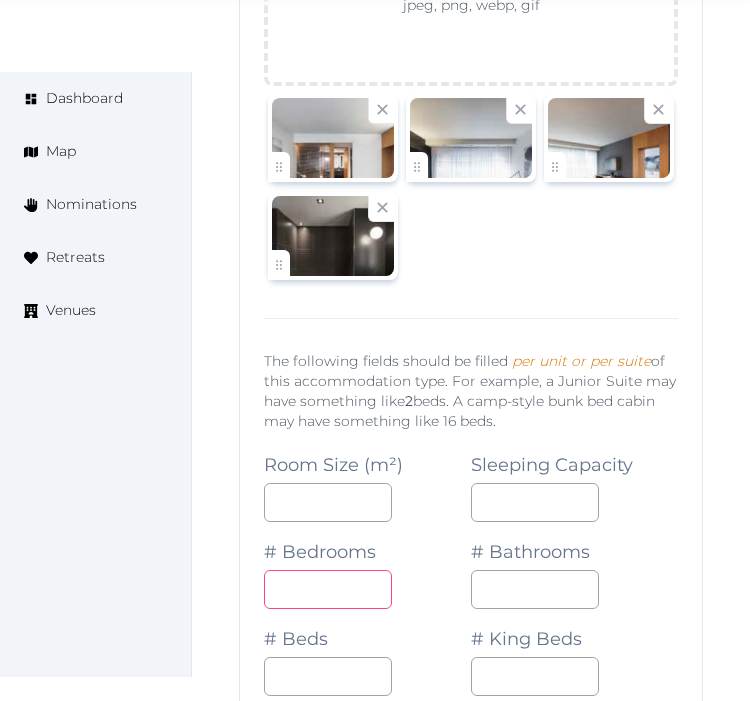 type on "*" 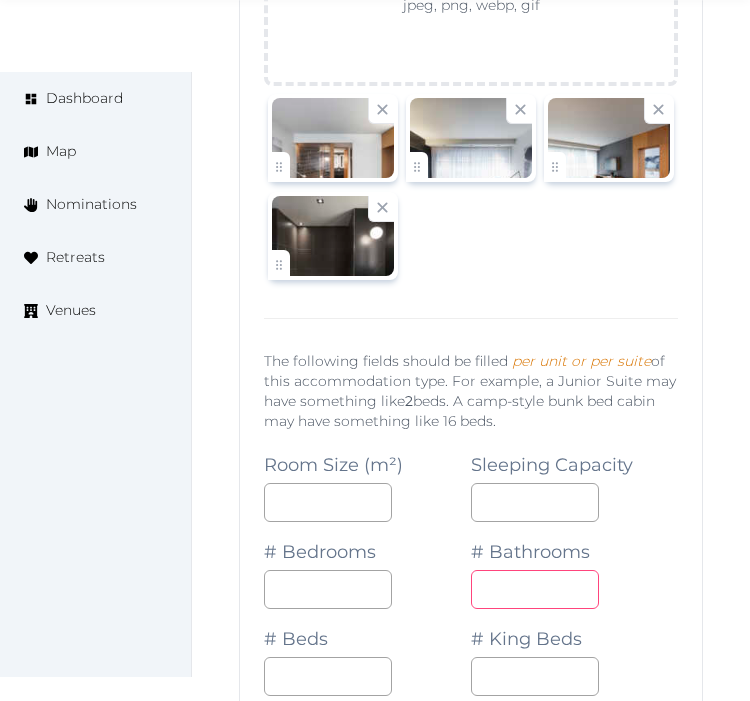 click at bounding box center (535, 589) 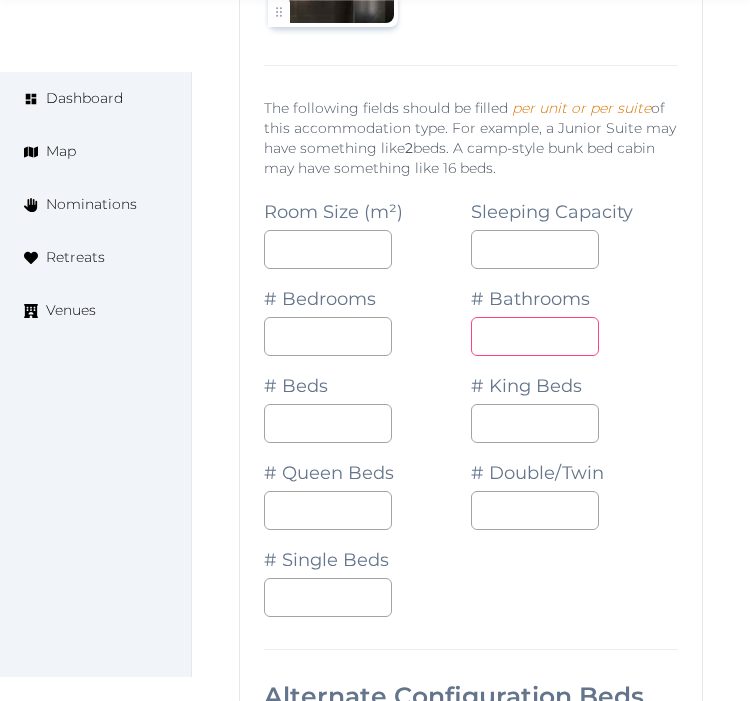 scroll, scrollTop: 2971, scrollLeft: 0, axis: vertical 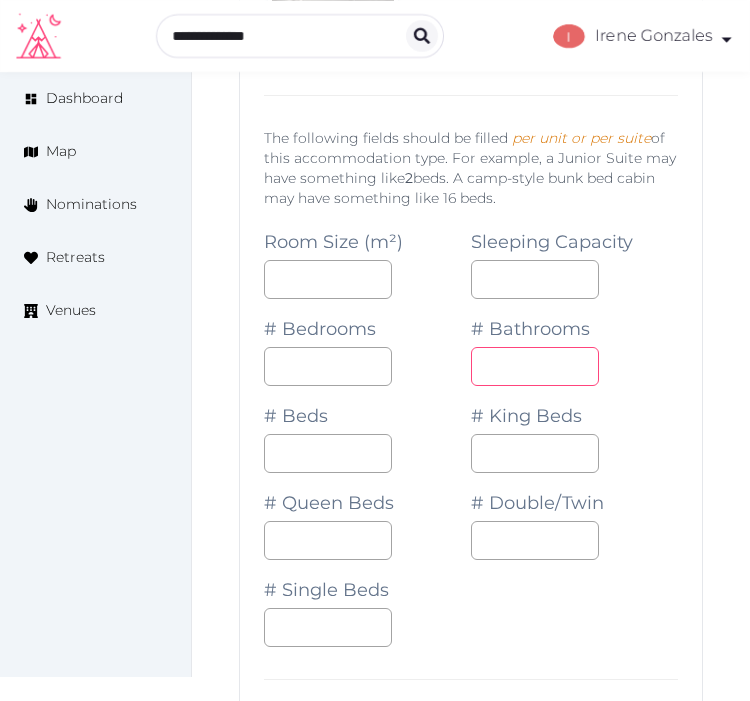 type on "*" 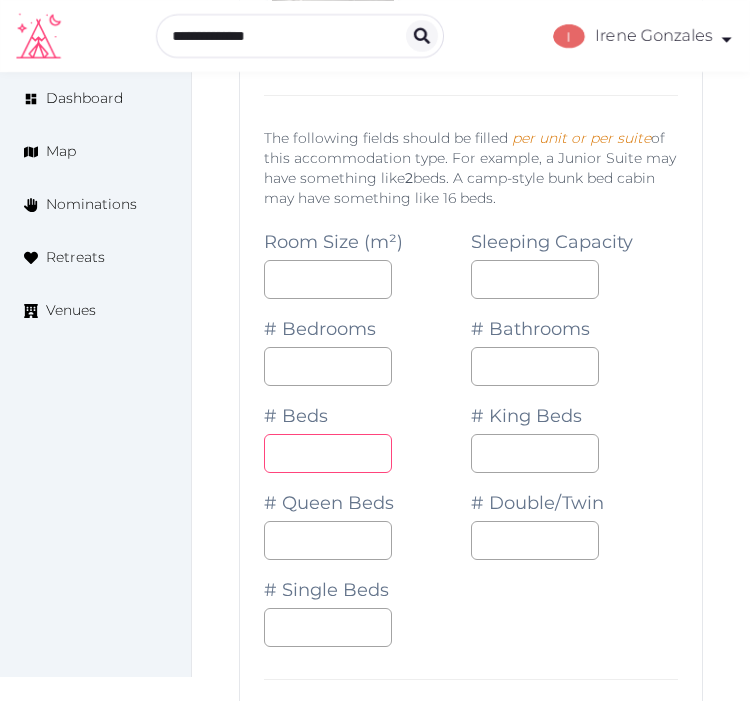 click at bounding box center (328, 453) 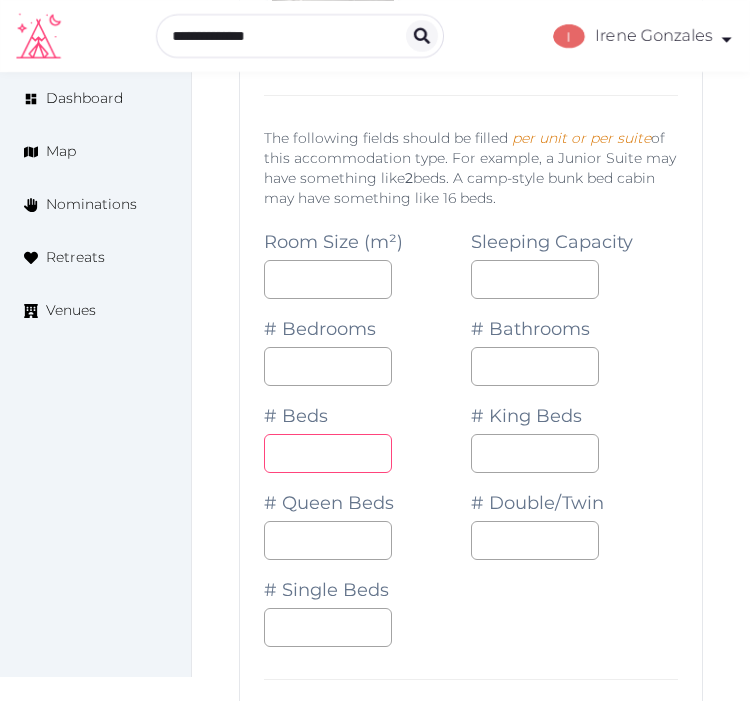 type on "*" 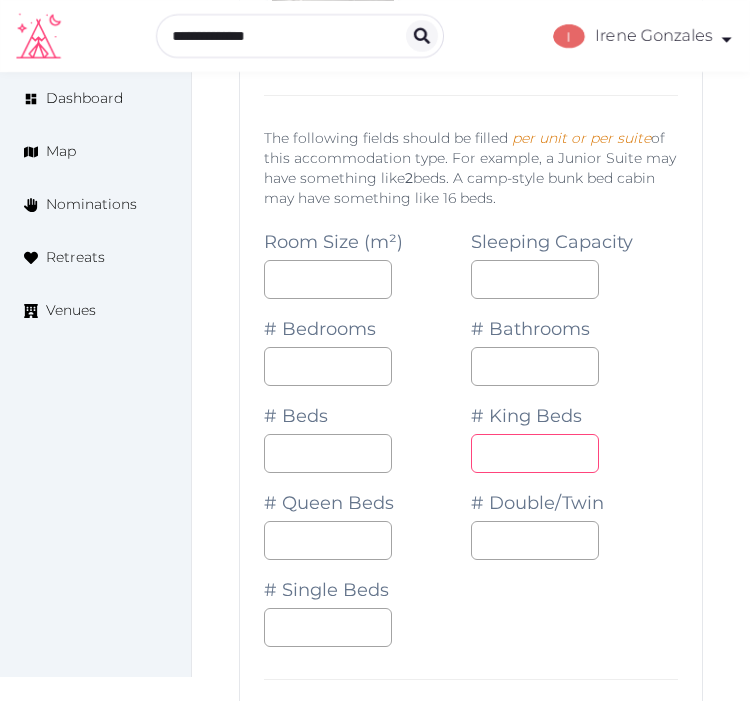 click at bounding box center (535, 453) 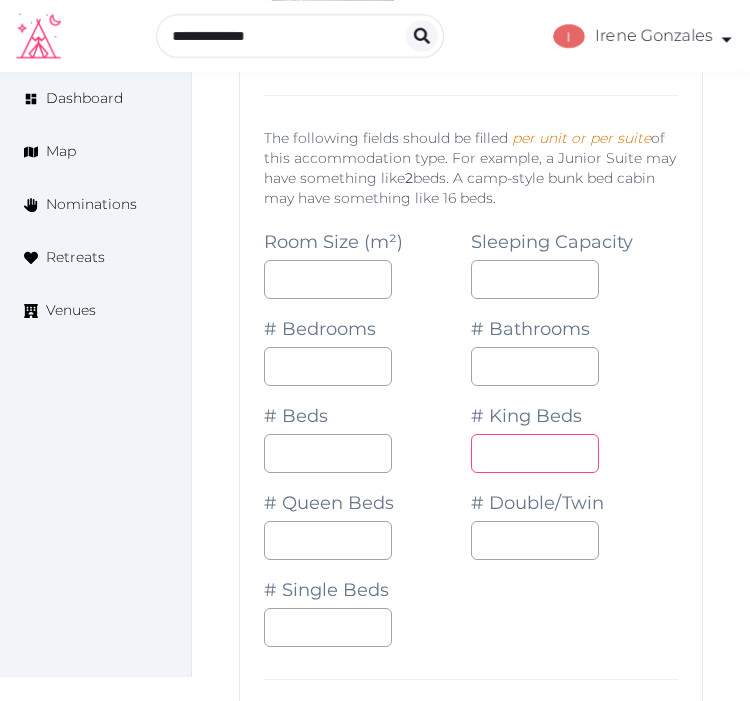 type on "*" 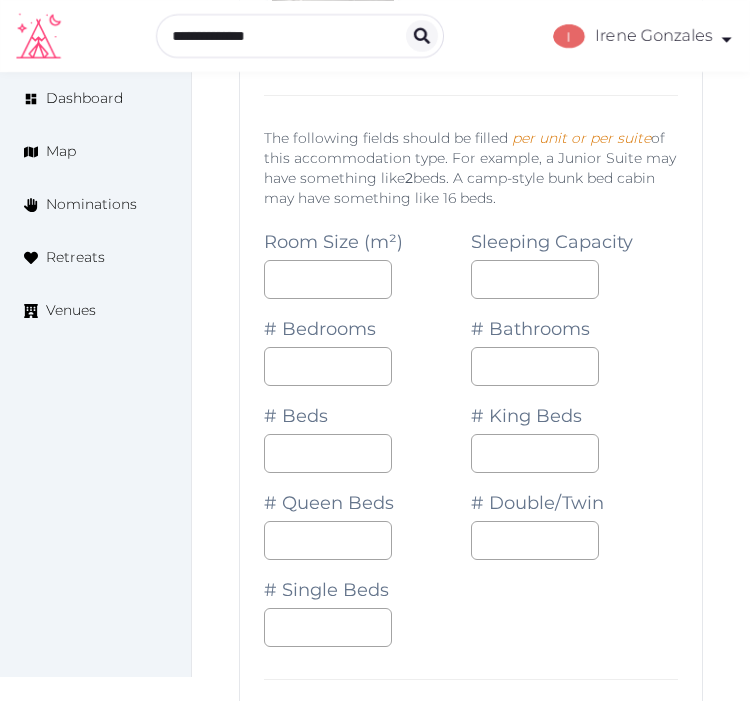 click on "Room Size (m²) ** Sleeping Capacity * # Bedrooms * # Bathrooms * # Beds * # King Beds * # Queen Beds # Double/Twin # Single Beds" at bounding box center [471, 429] 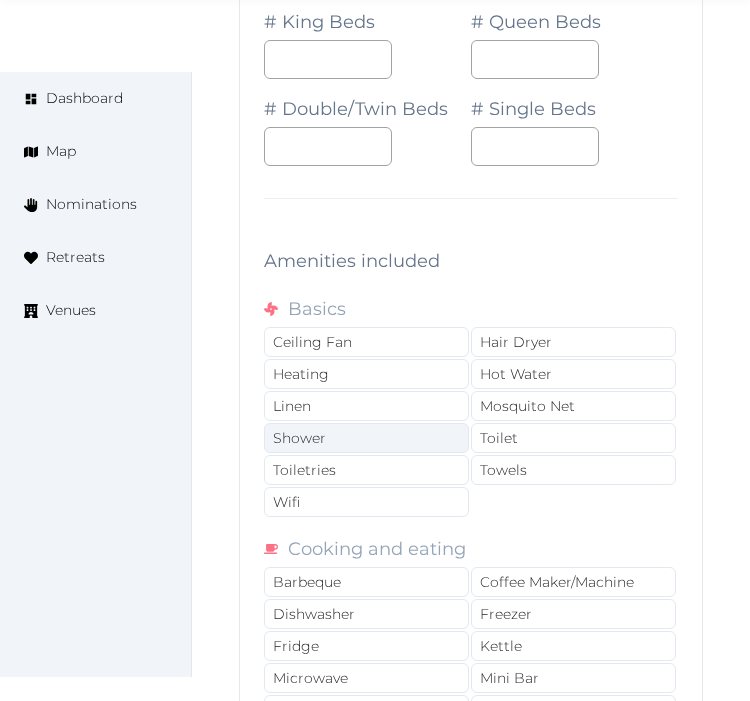 scroll, scrollTop: 3971, scrollLeft: 0, axis: vertical 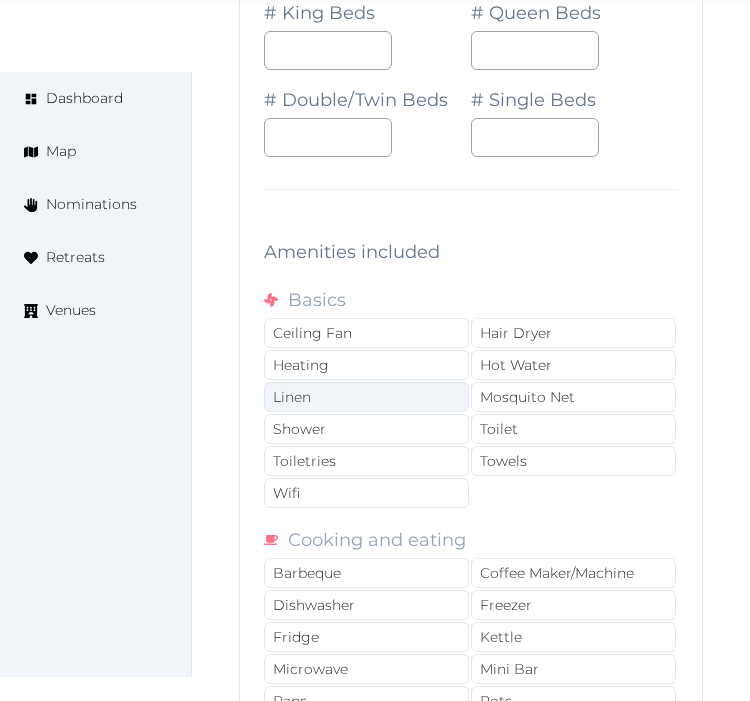 click on "Linen" at bounding box center [366, 397] 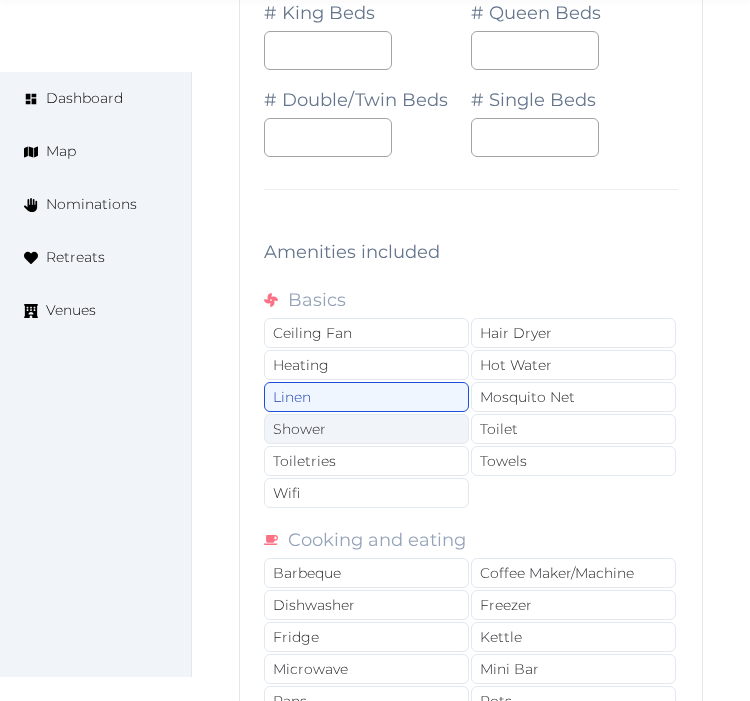 click on "Shower" at bounding box center [366, 429] 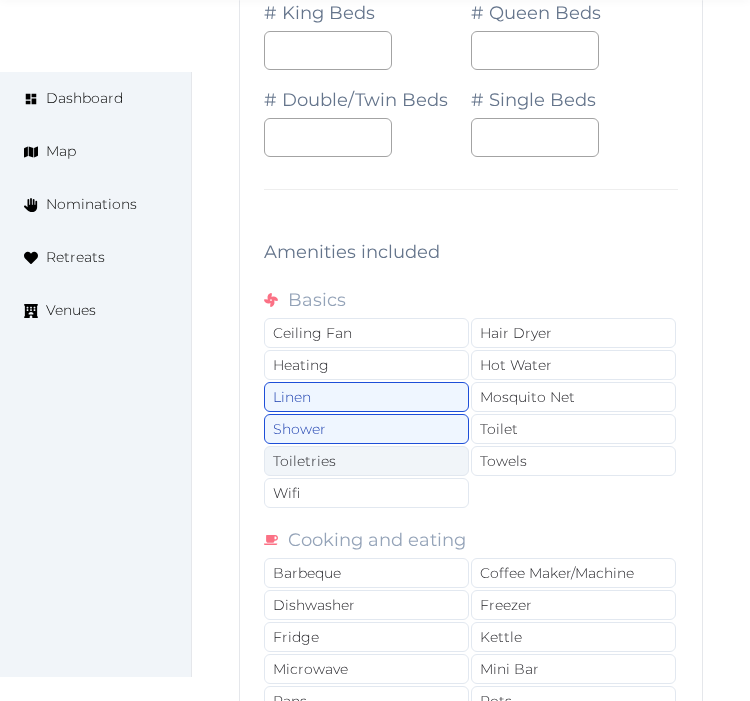 click on "Toiletries" at bounding box center [366, 461] 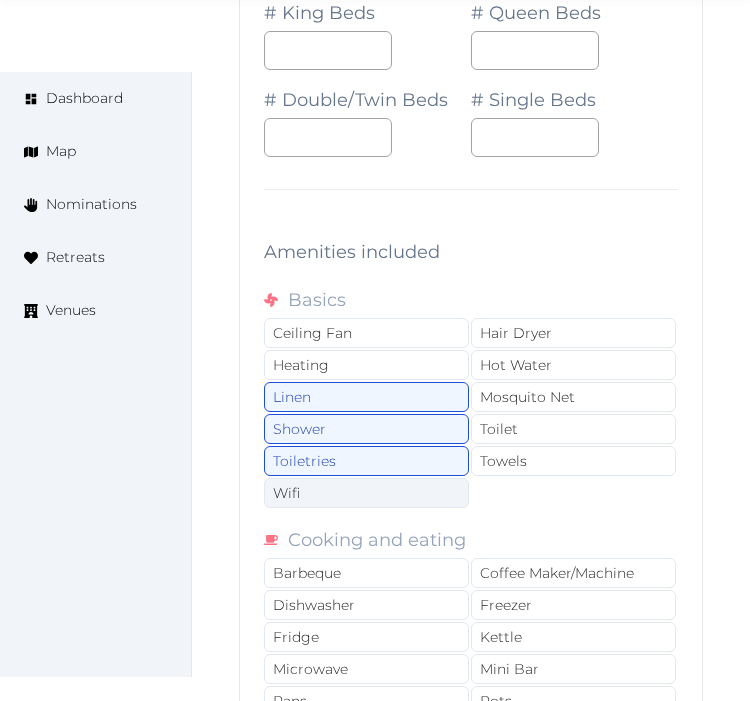 click on "Wifi" at bounding box center (366, 493) 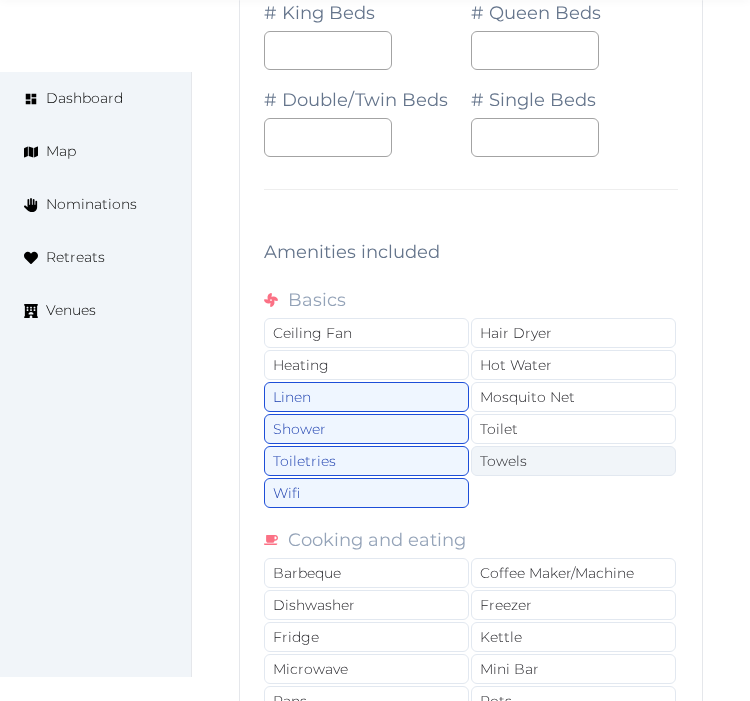 click on "Towels" at bounding box center [573, 461] 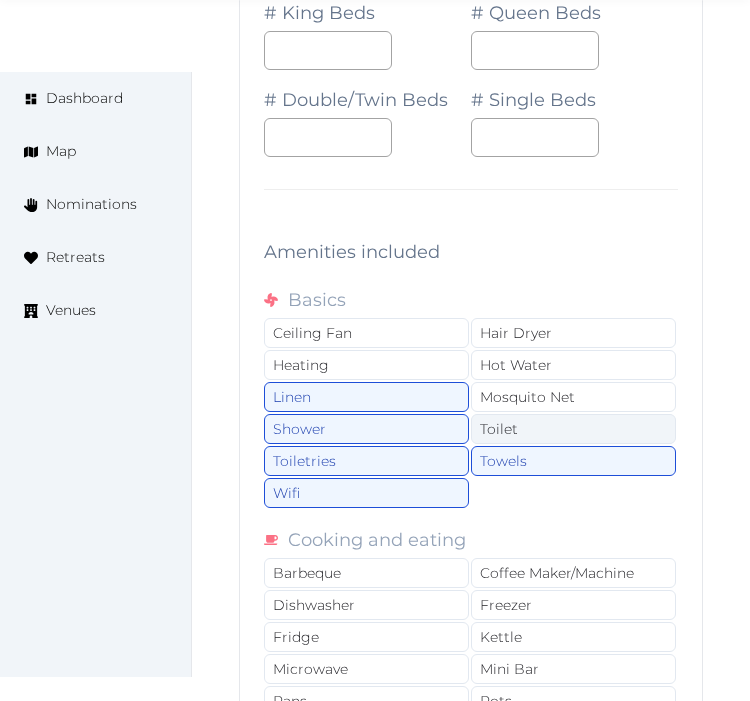 click on "Toilet" at bounding box center (573, 429) 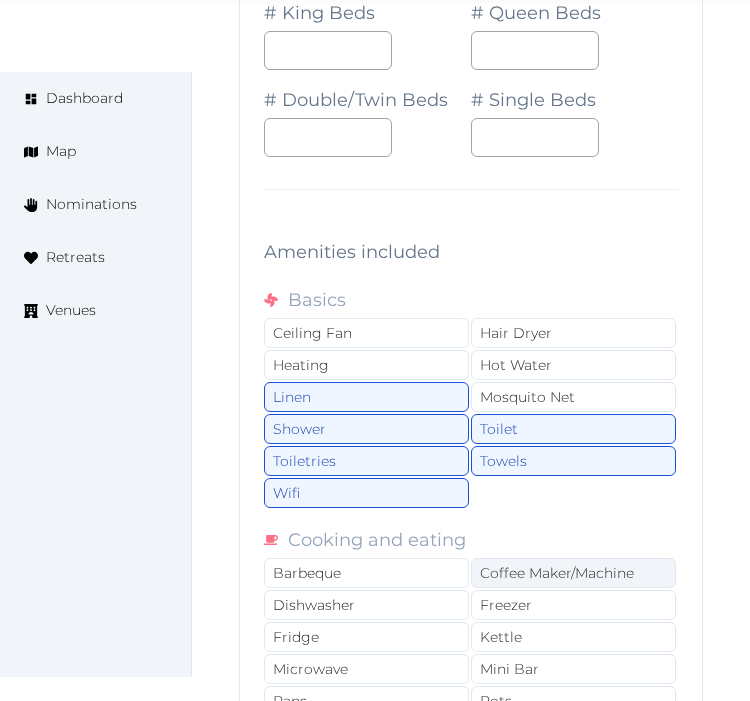 scroll, scrollTop: 4304, scrollLeft: 0, axis: vertical 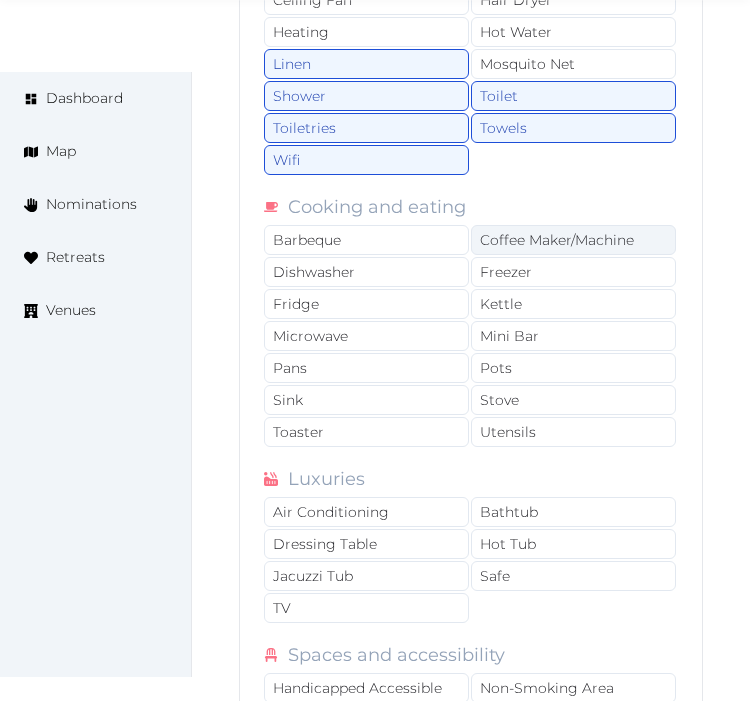 click on "Coffee Maker/Machine" at bounding box center (573, 240) 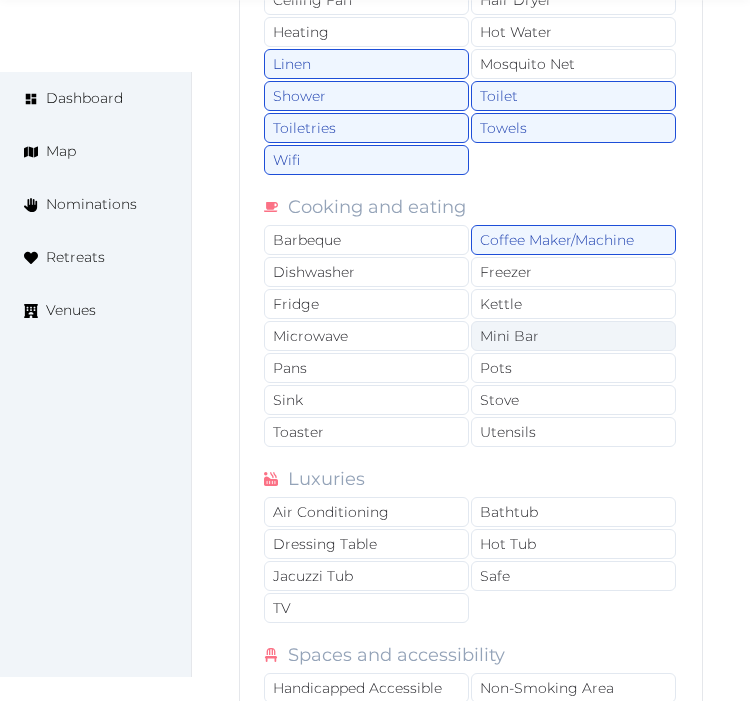 click on "Mini Bar" at bounding box center (573, 336) 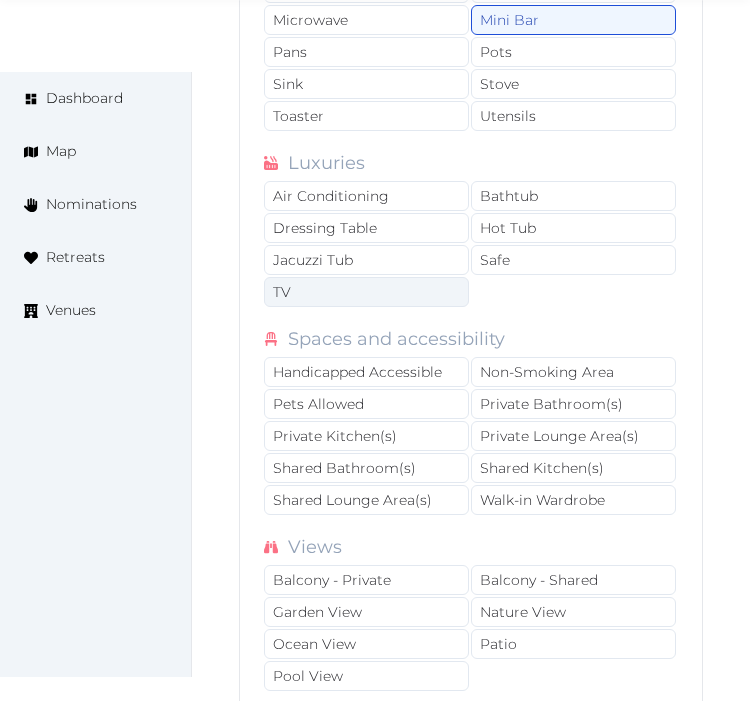 scroll, scrollTop: 4637, scrollLeft: 0, axis: vertical 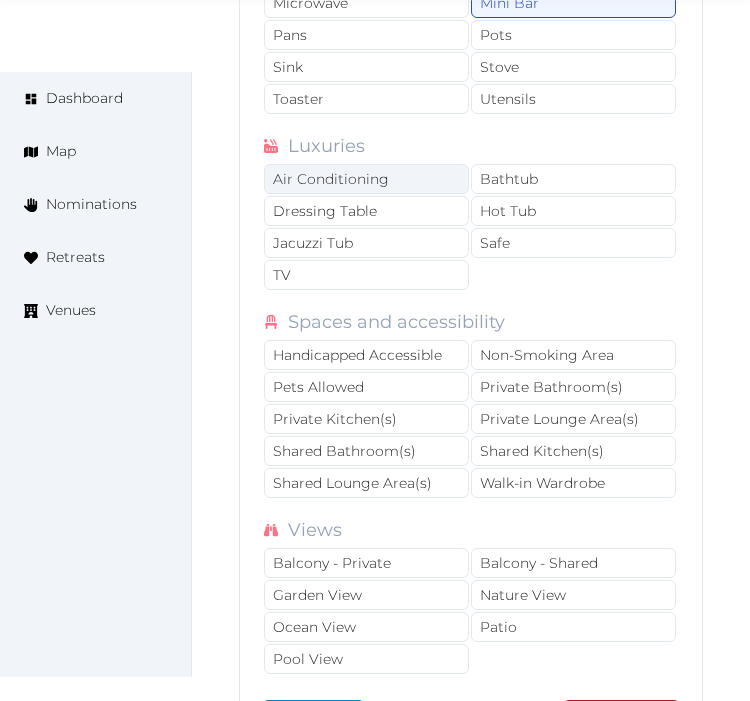 click on "Air Conditioning" at bounding box center (366, 179) 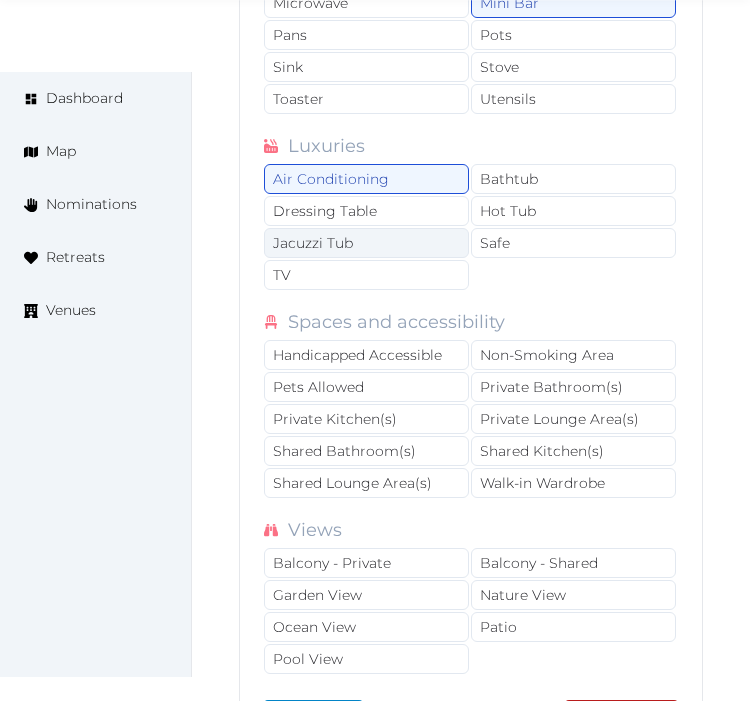 drag, startPoint x: 357, startPoint y: 278, endPoint x: 454, endPoint y: 238, distance: 104.92378 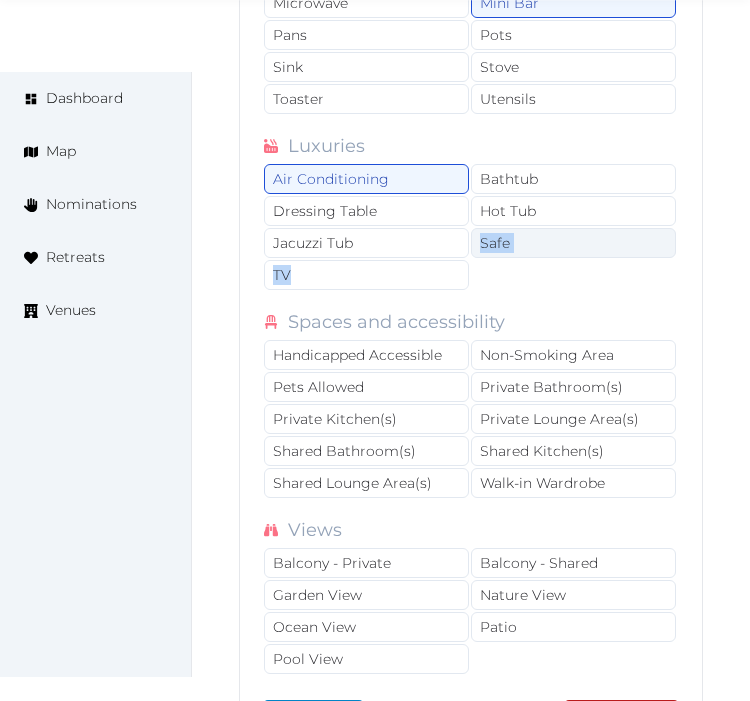 click on "Safe" at bounding box center [573, 243] 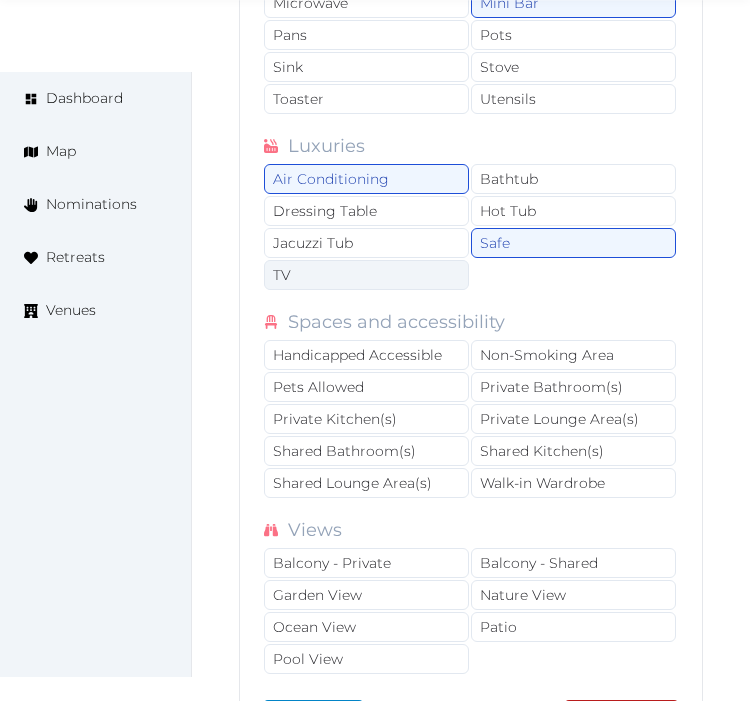 drag, startPoint x: 441, startPoint y: 277, endPoint x: 483, endPoint y: 262, distance: 44.598206 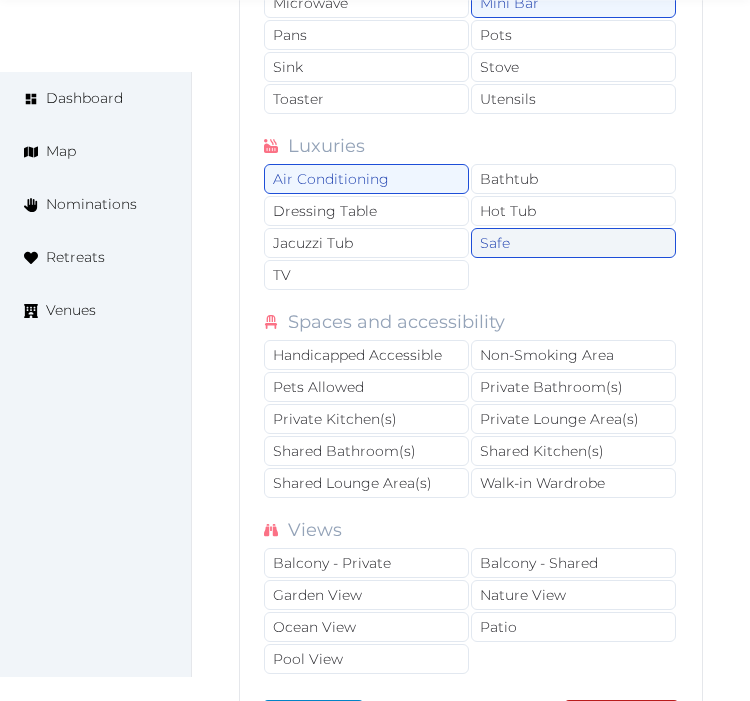 click on "TV" at bounding box center (366, 275) 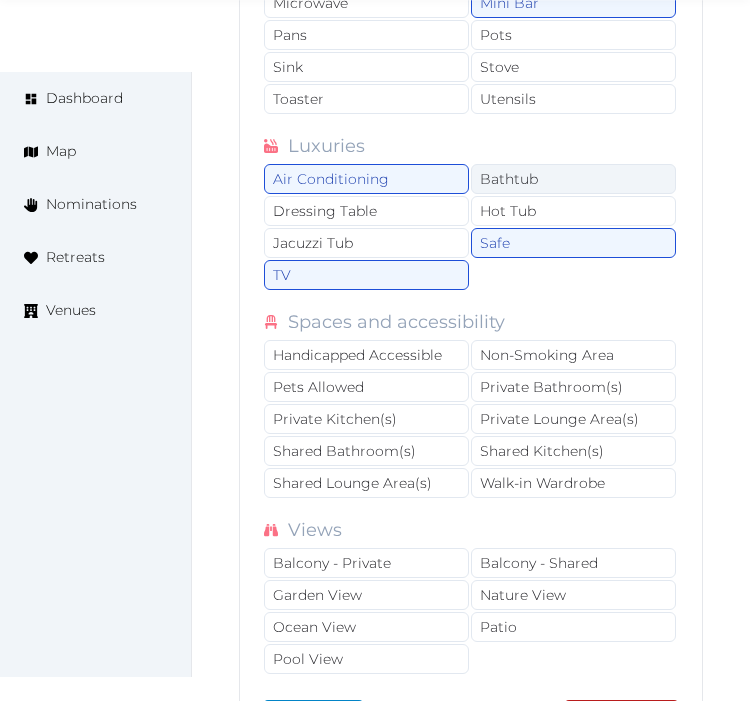 click on "Bathtub" at bounding box center [573, 179] 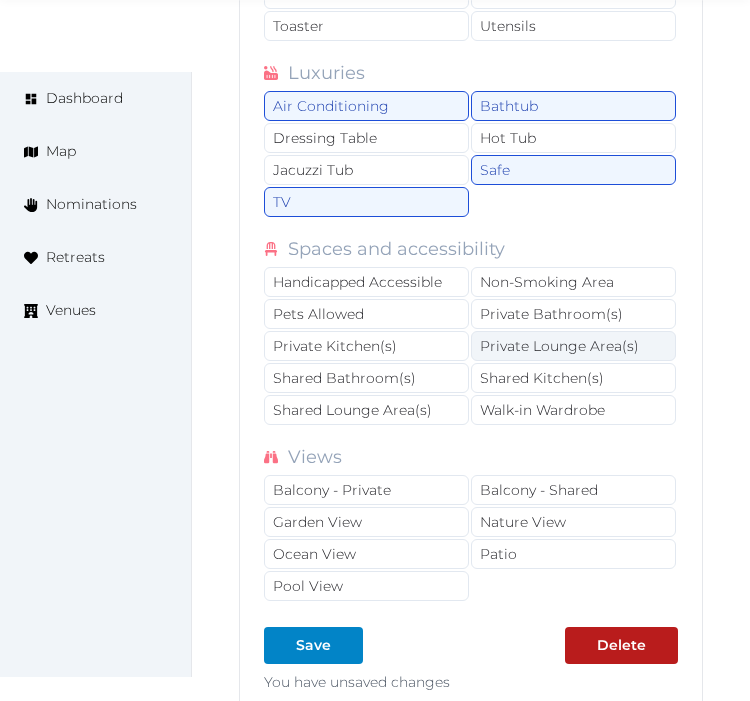 scroll, scrollTop: 4748, scrollLeft: 0, axis: vertical 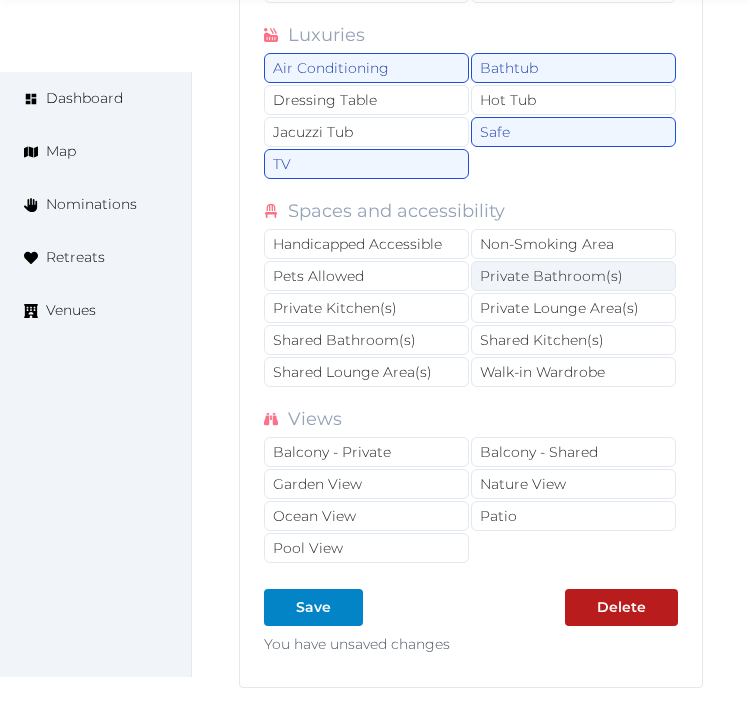 click on "Private Bathroom(s)" at bounding box center [573, 276] 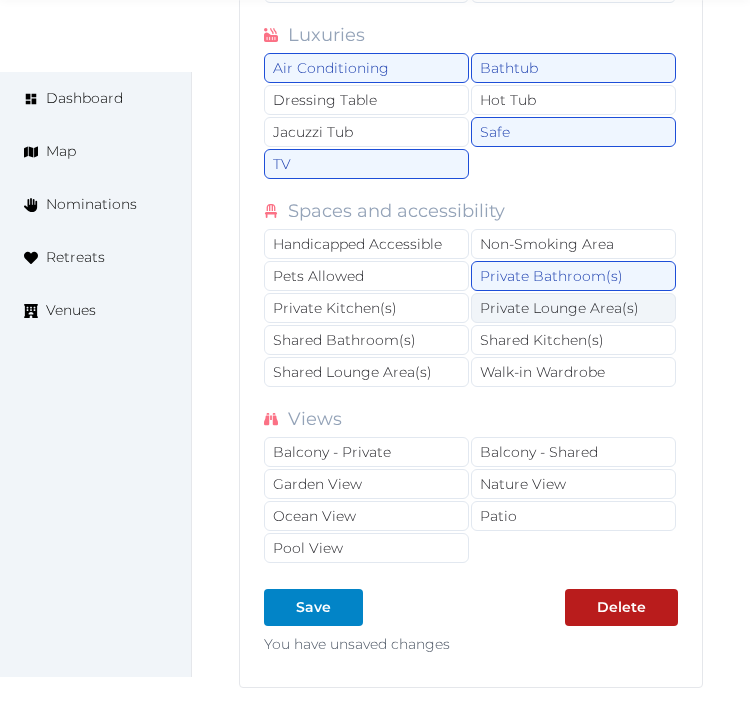 click on "Private Lounge Area(s)" at bounding box center (573, 308) 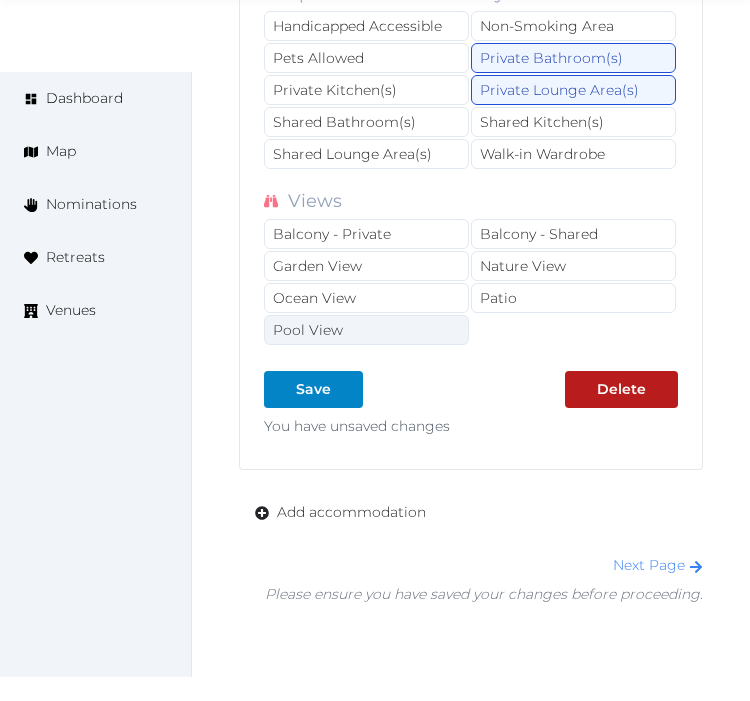scroll, scrollTop: 4971, scrollLeft: 0, axis: vertical 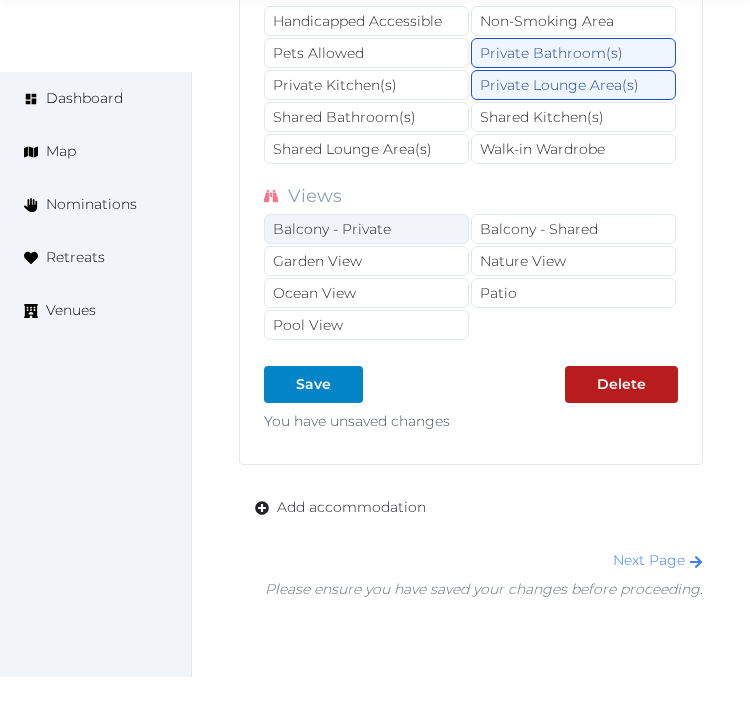 click on "Balcony - Private" at bounding box center (366, 229) 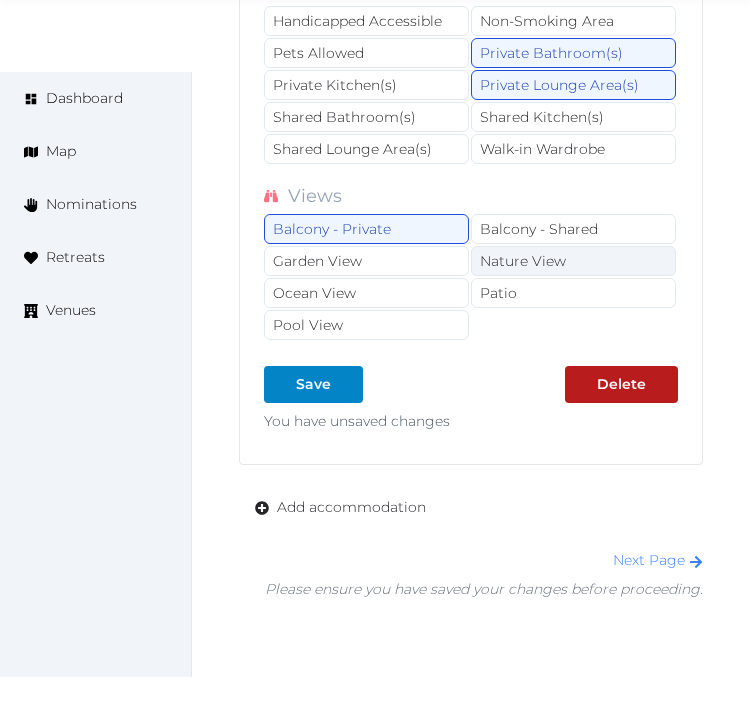 click on "Nature View" at bounding box center (573, 261) 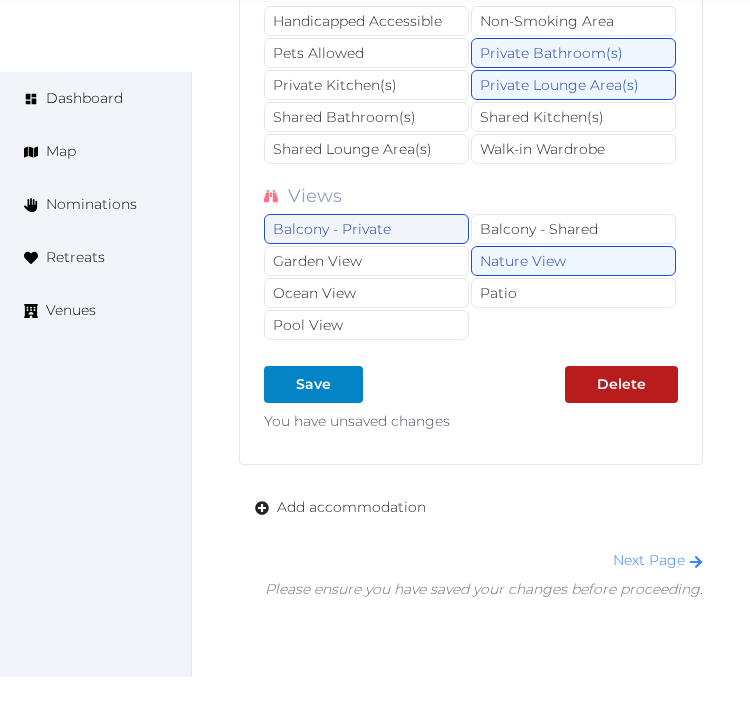 click on "Balcony - Private" at bounding box center (366, 229) 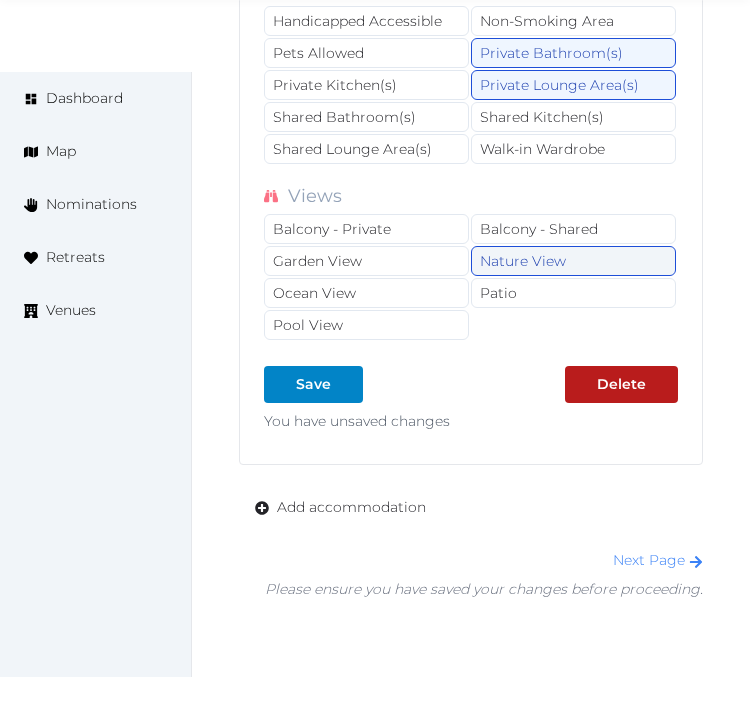 click on "Nature View" at bounding box center (573, 261) 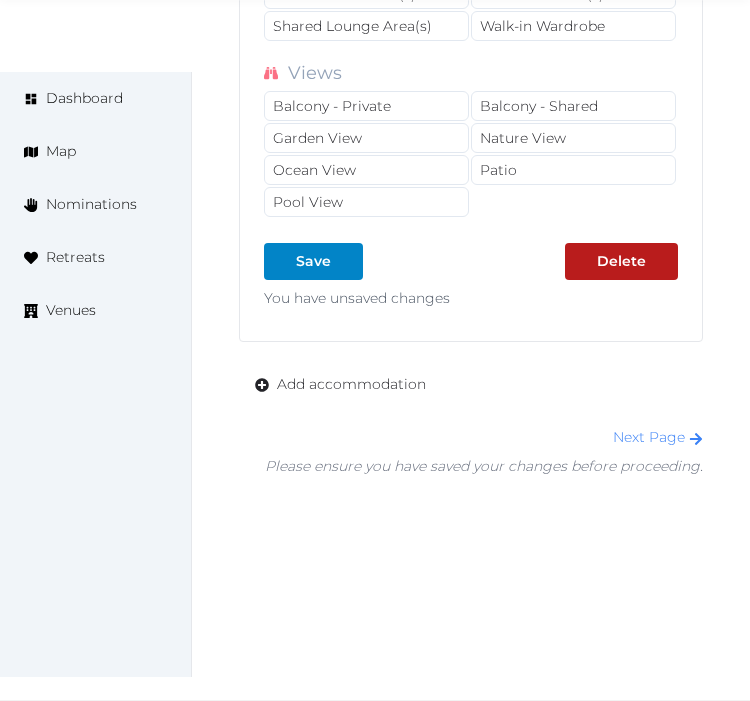 scroll, scrollTop: 5103, scrollLeft: 0, axis: vertical 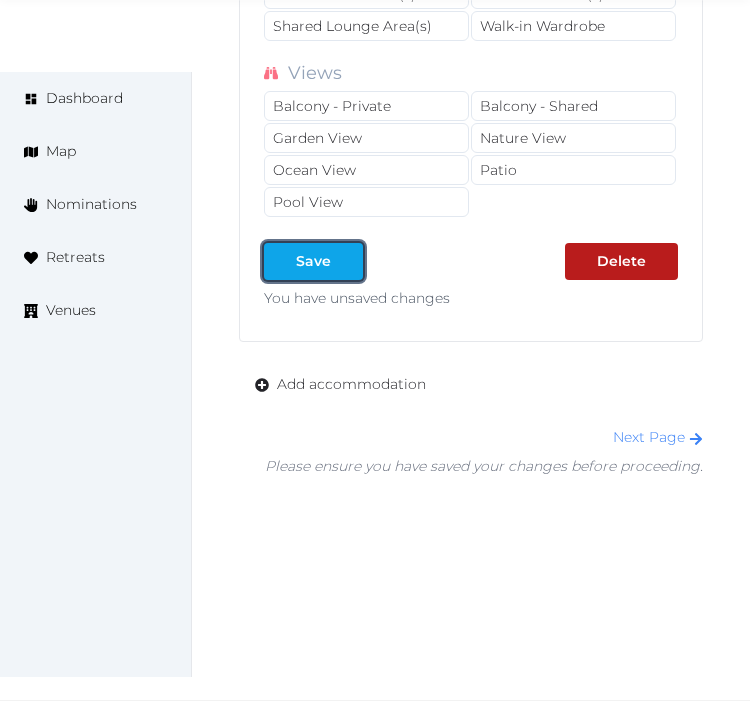 click on "Save" at bounding box center (313, 261) 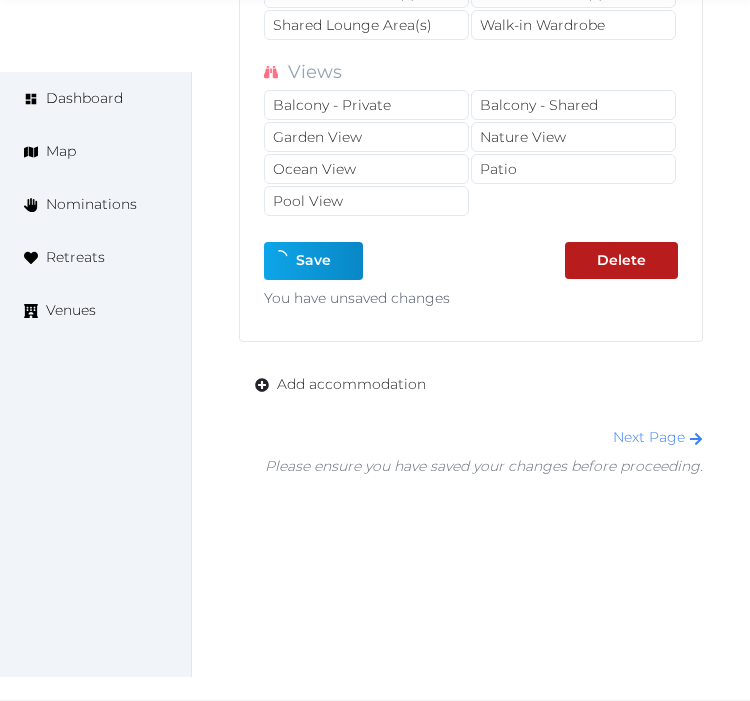 type on "*" 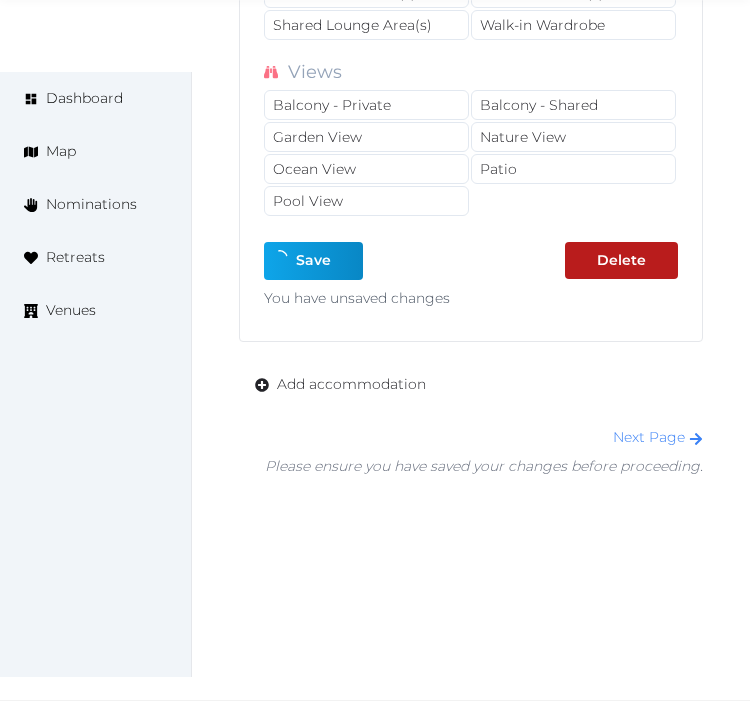type on "*" 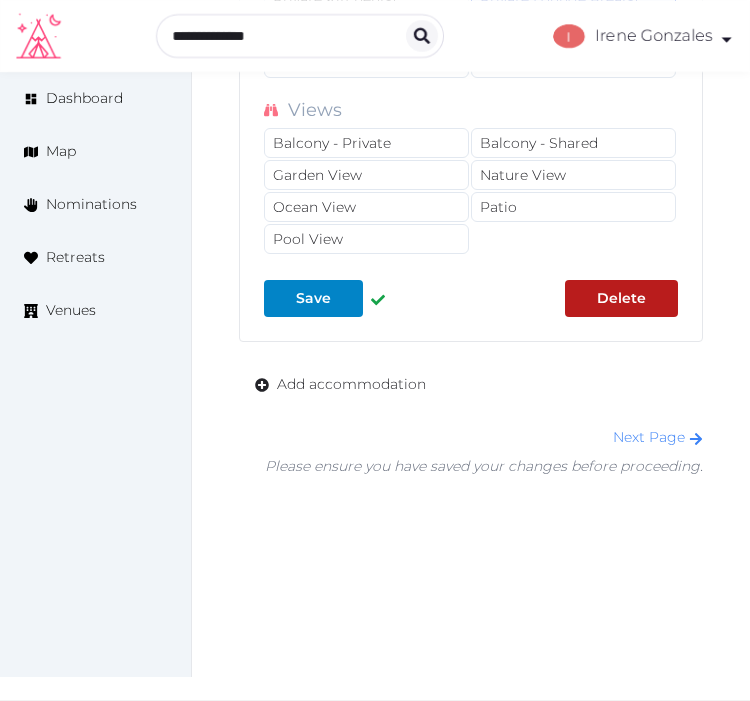 scroll, scrollTop: 5066, scrollLeft: 0, axis: vertical 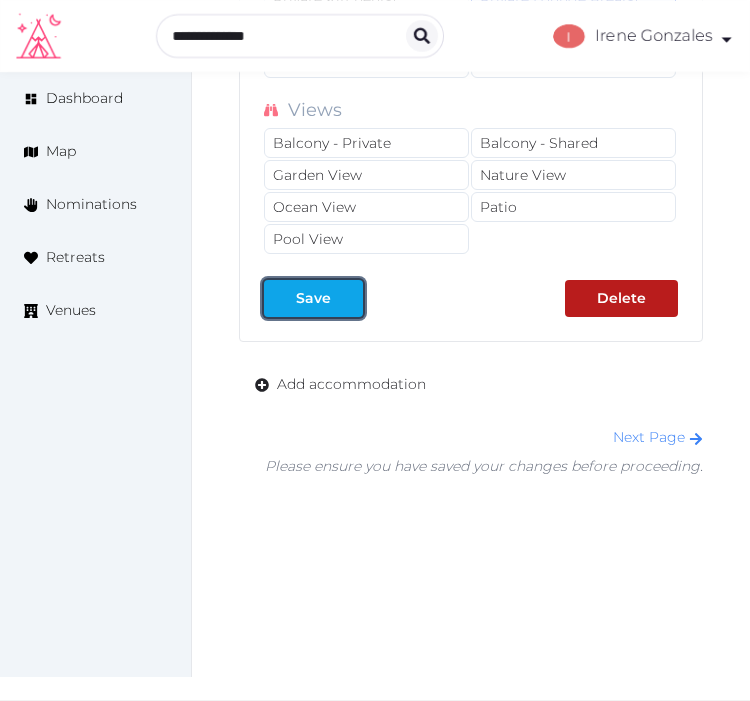 click on "Save" at bounding box center [313, 298] 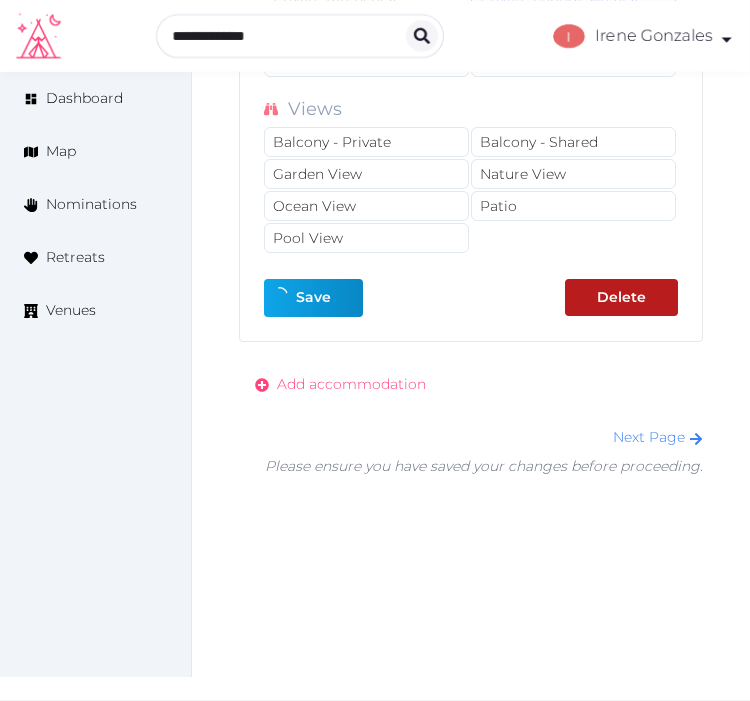 click on "Add accommodation" at bounding box center (351, 384) 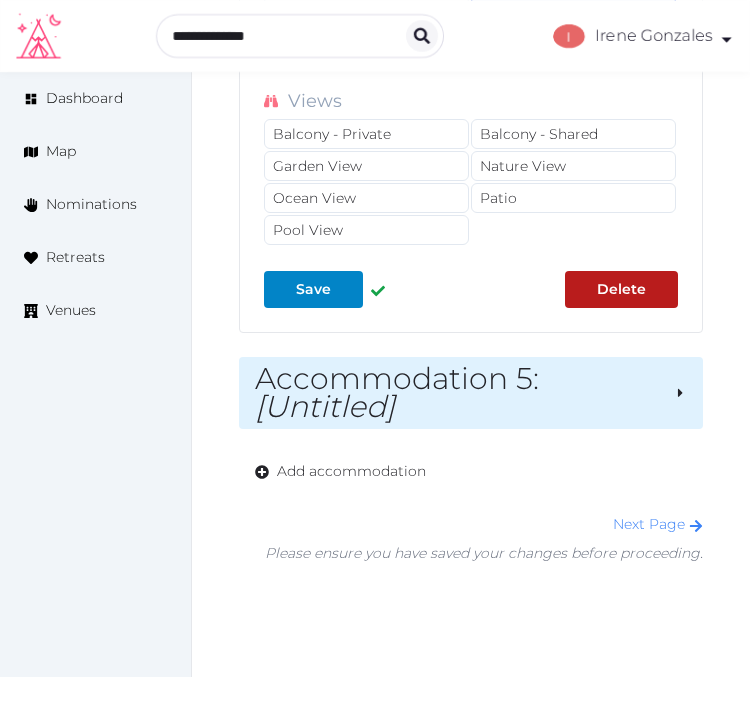 click on "Accommodation 5 :  [Untitled]" at bounding box center [456, 393] 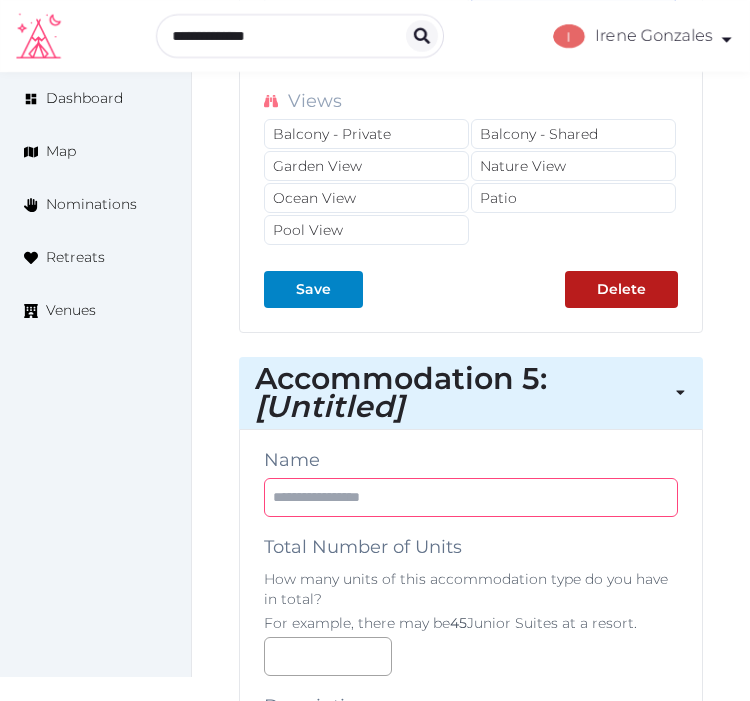 click at bounding box center (471, 497) 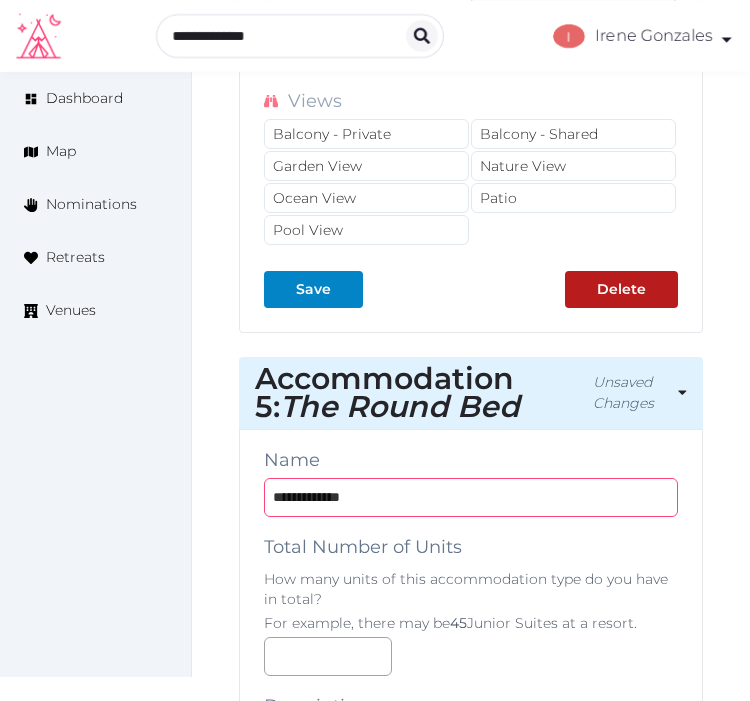 type on "**********" 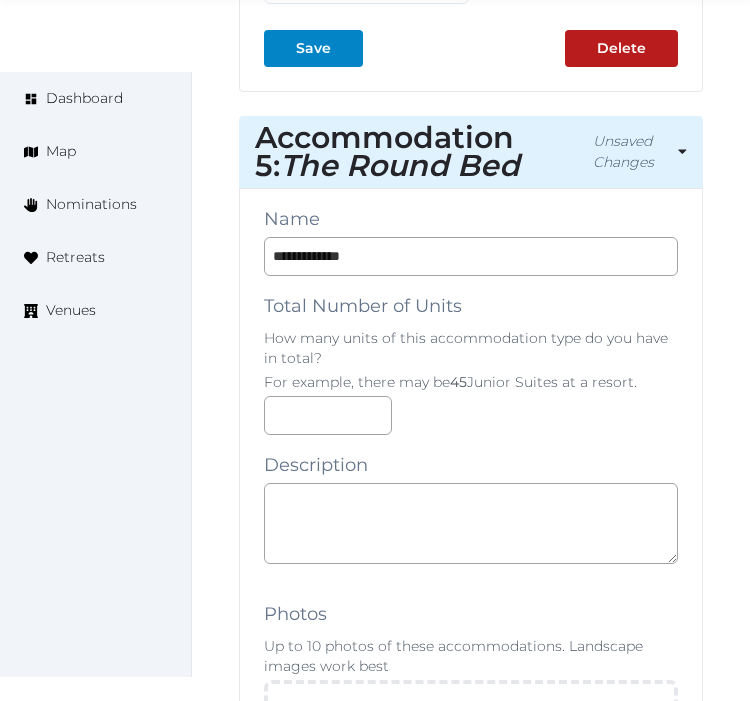 scroll, scrollTop: 5400, scrollLeft: 0, axis: vertical 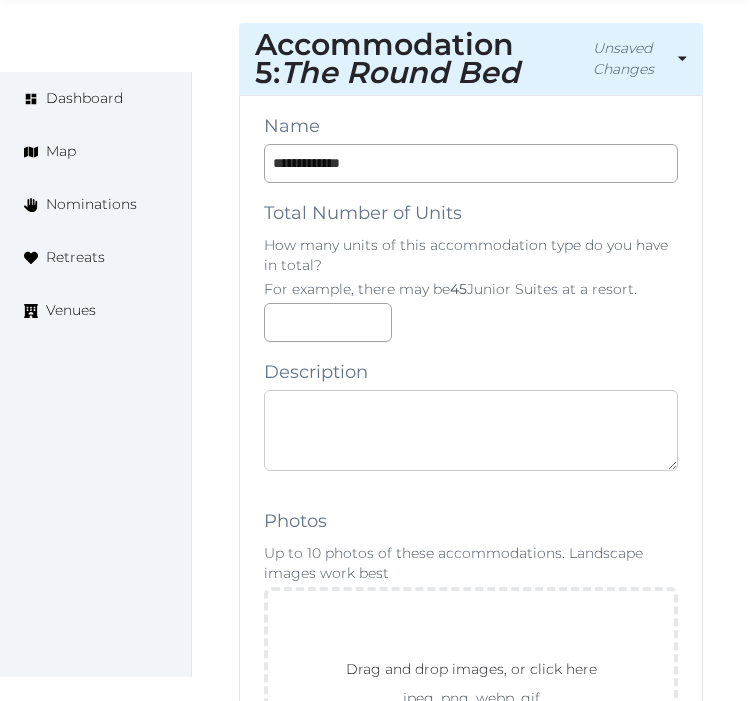 click at bounding box center [471, 430] 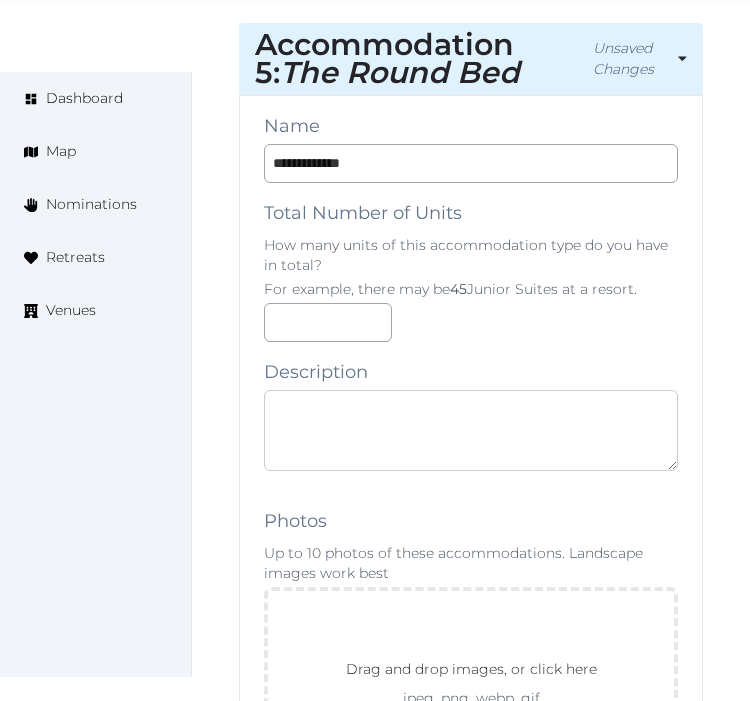 paste on "**********" 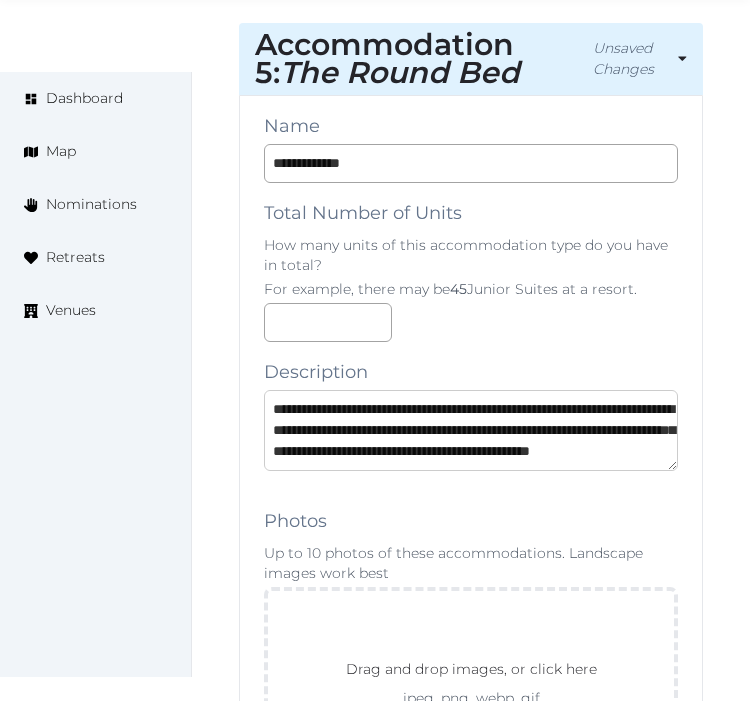 scroll, scrollTop: 52, scrollLeft: 0, axis: vertical 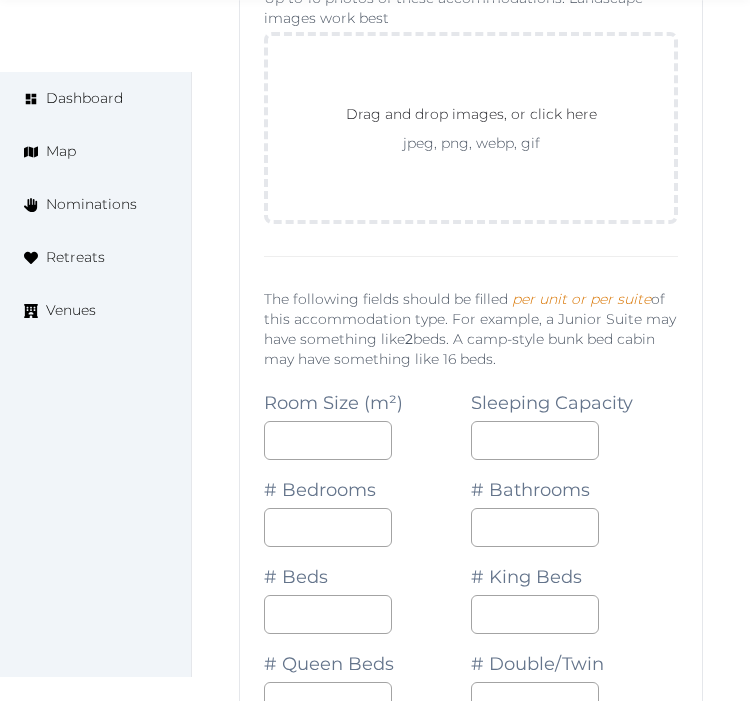 type on "**********" 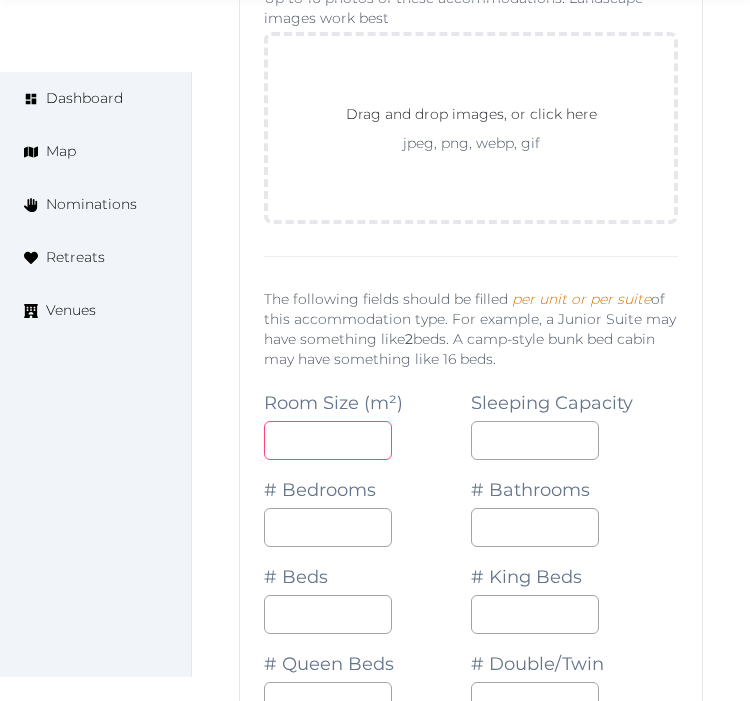 drag, startPoint x: 322, startPoint y: 456, endPoint x: 338, endPoint y: 422, distance: 37.576588 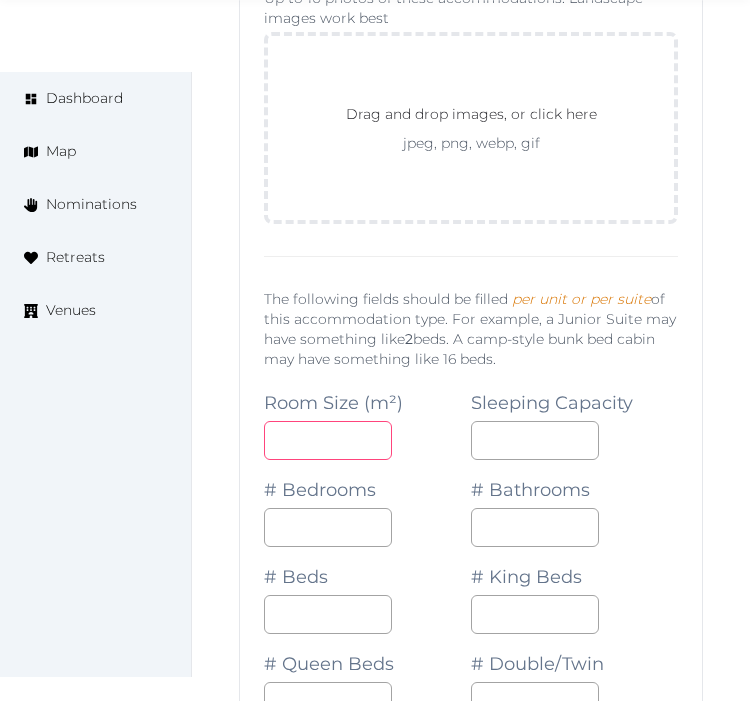 type on "**" 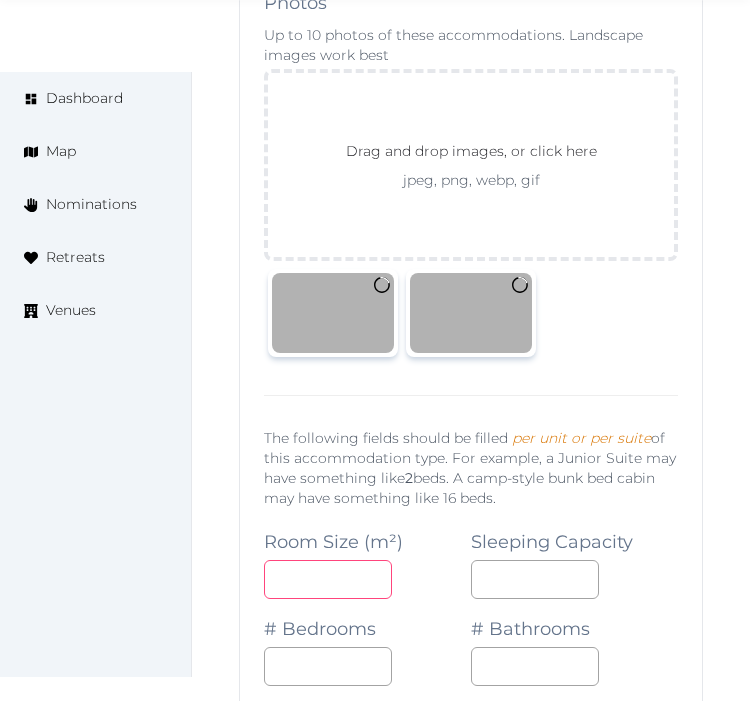 scroll, scrollTop: 5992, scrollLeft: 0, axis: vertical 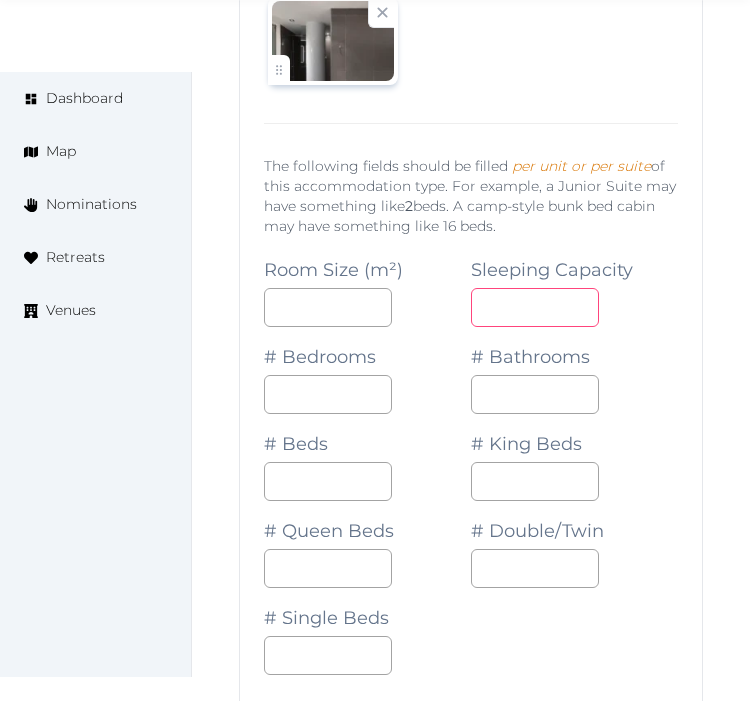 click at bounding box center [535, 307] 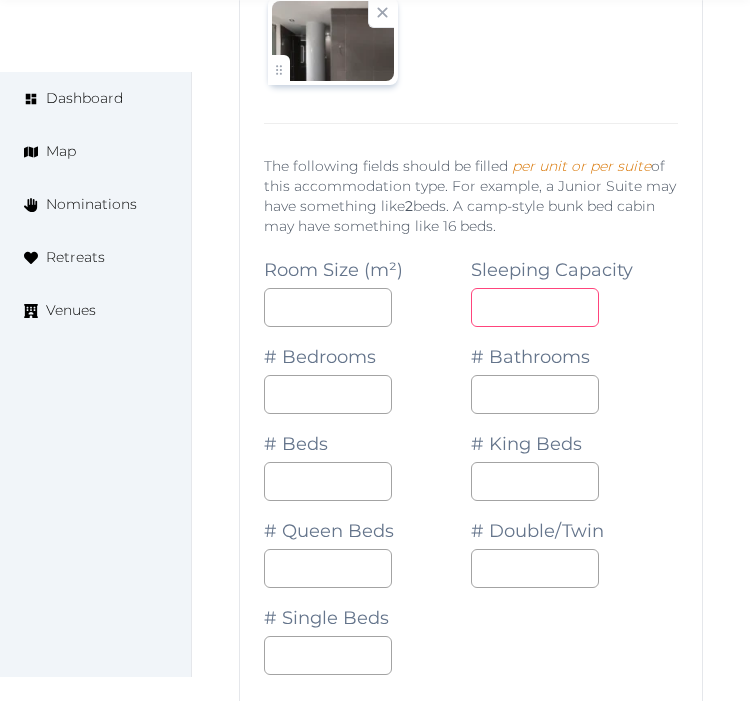 type on "*" 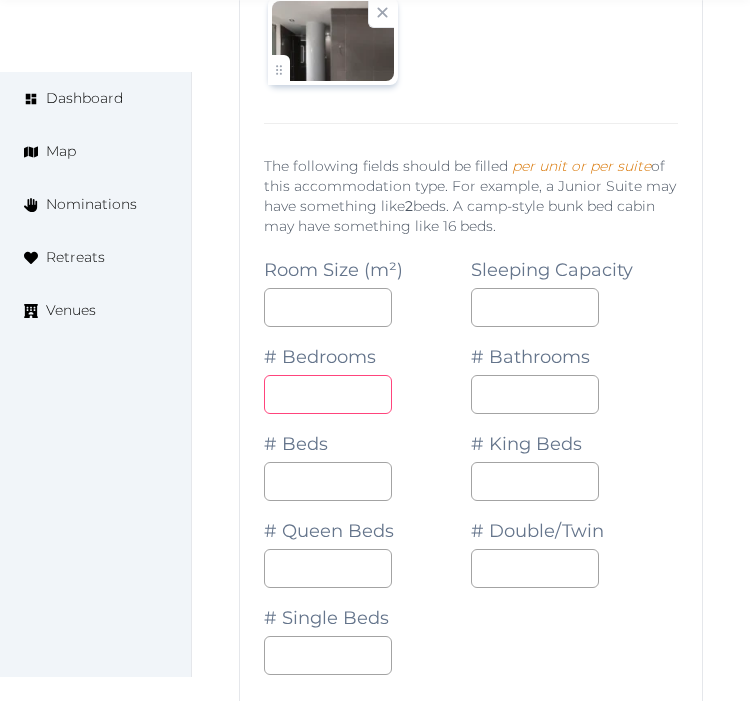 click at bounding box center [328, 394] 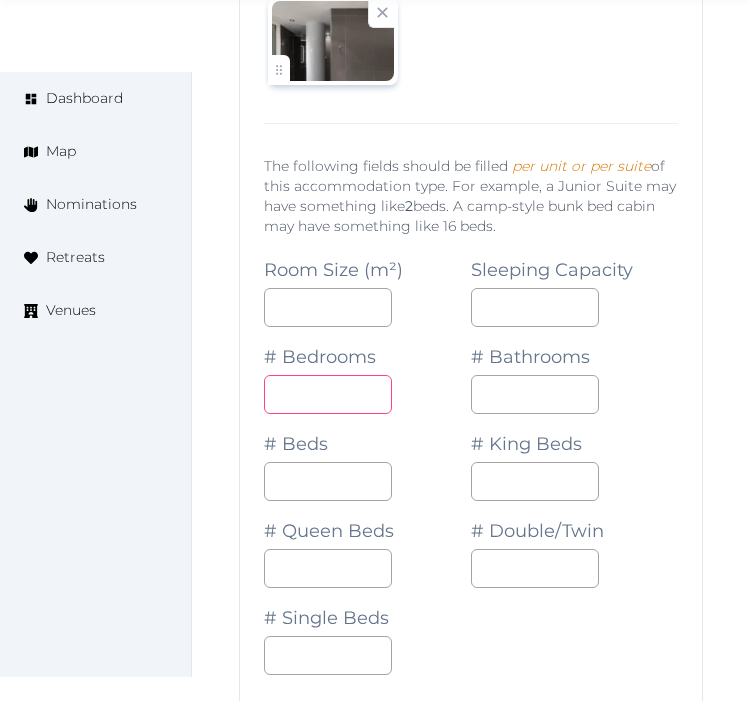 type on "*" 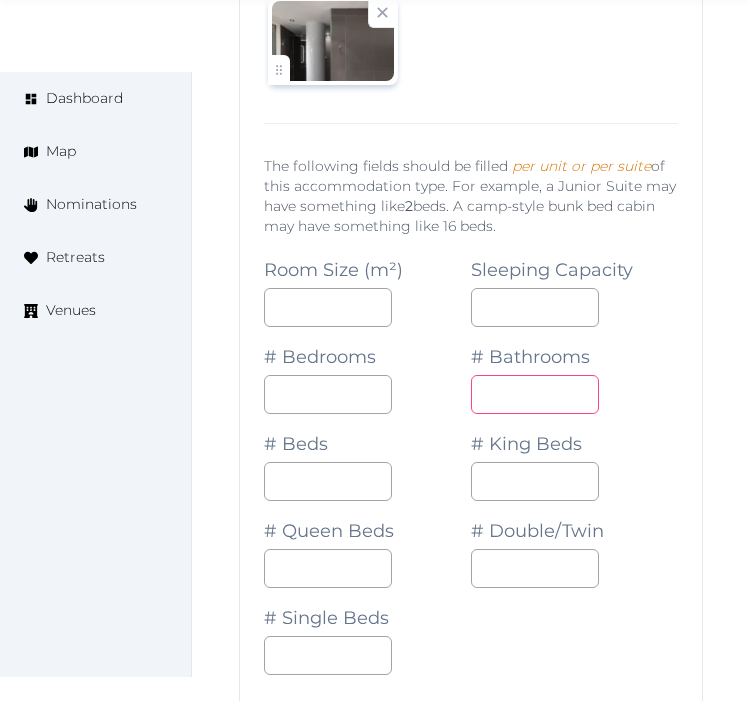 click on "*" at bounding box center (535, 394) 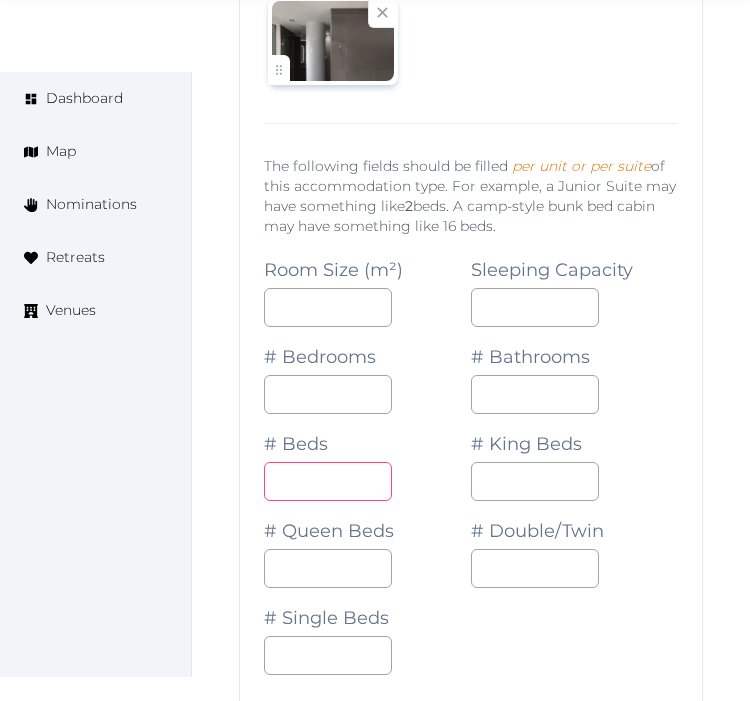 click at bounding box center (328, 481) 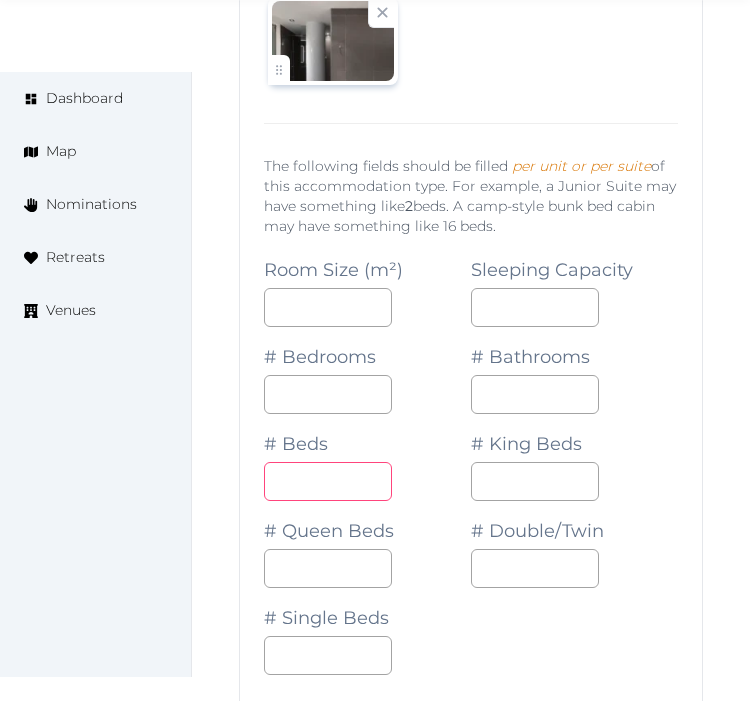 type on "*" 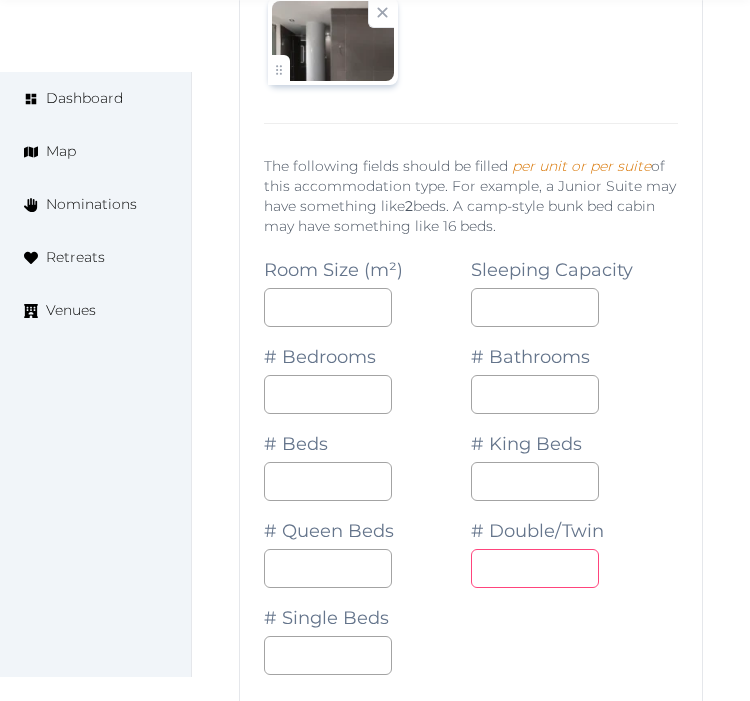 click at bounding box center (535, 568) 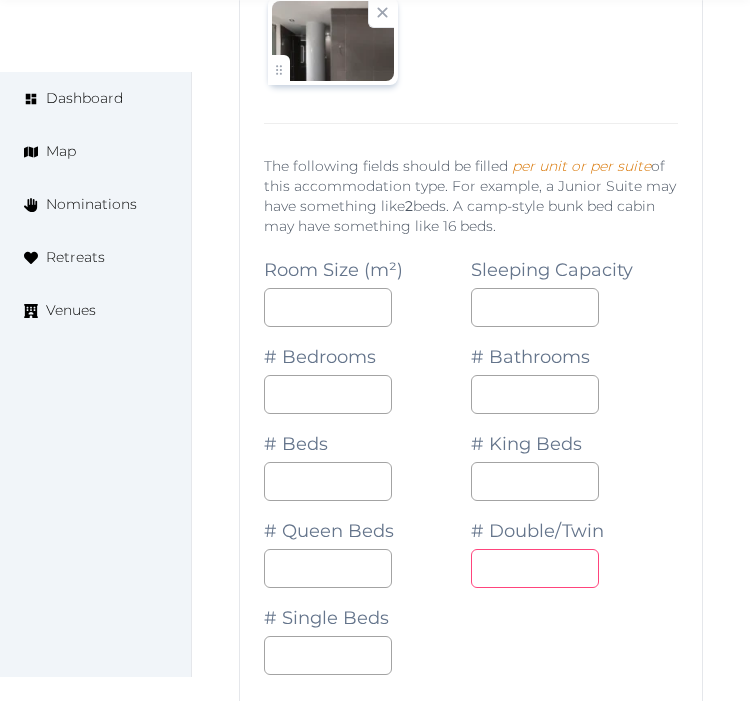 type on "*" 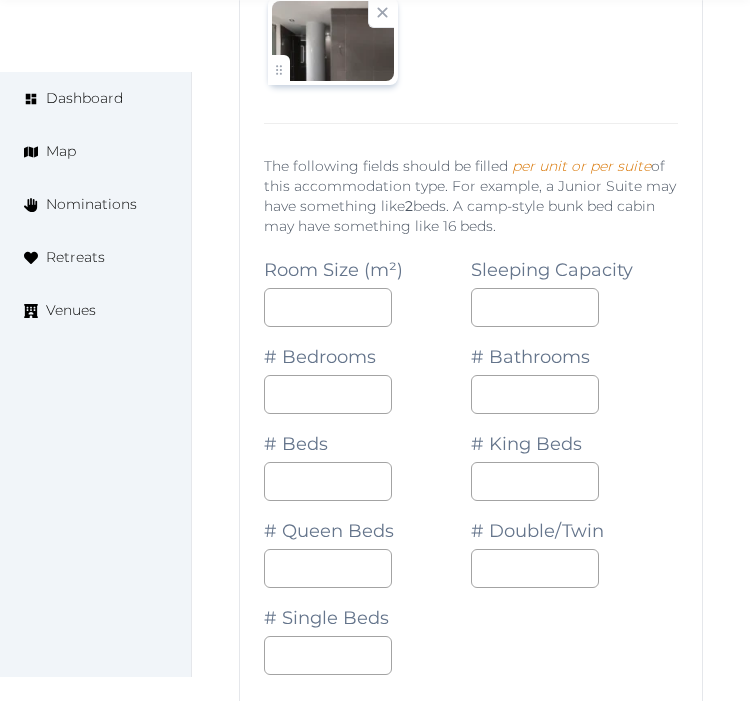 click on "**********" at bounding box center (471, 850) 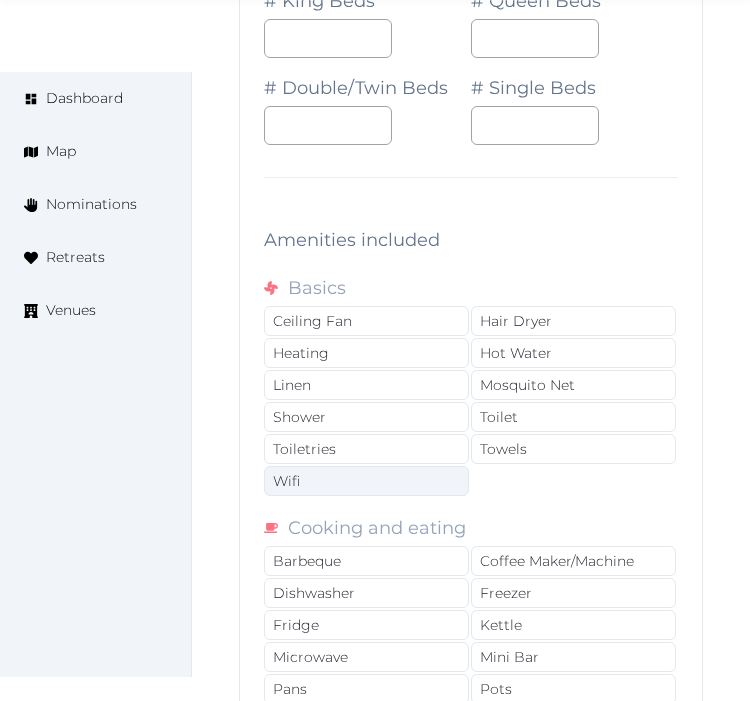 scroll, scrollTop: 7482, scrollLeft: 0, axis: vertical 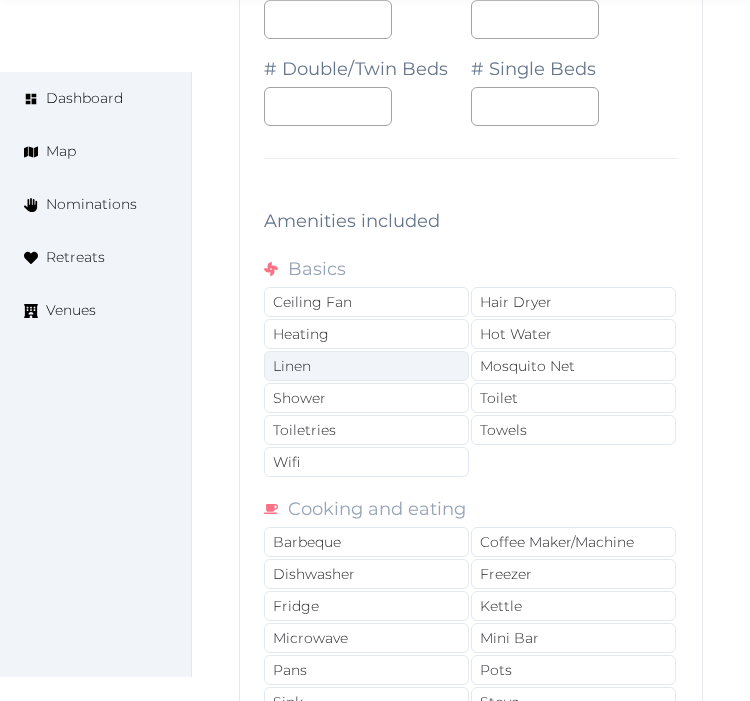 click on "Linen" at bounding box center [366, 366] 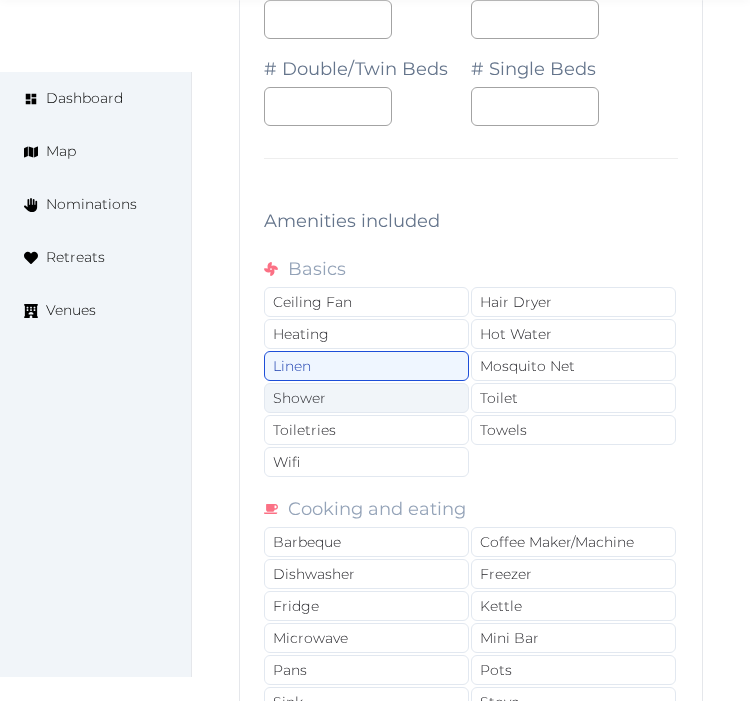 click on "Shower" at bounding box center [366, 398] 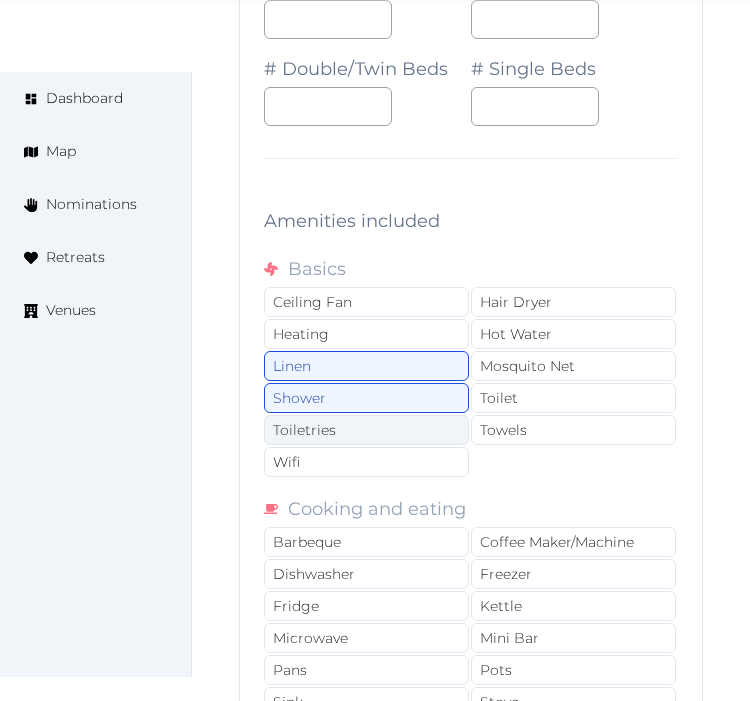 click on "Toiletries" at bounding box center (366, 430) 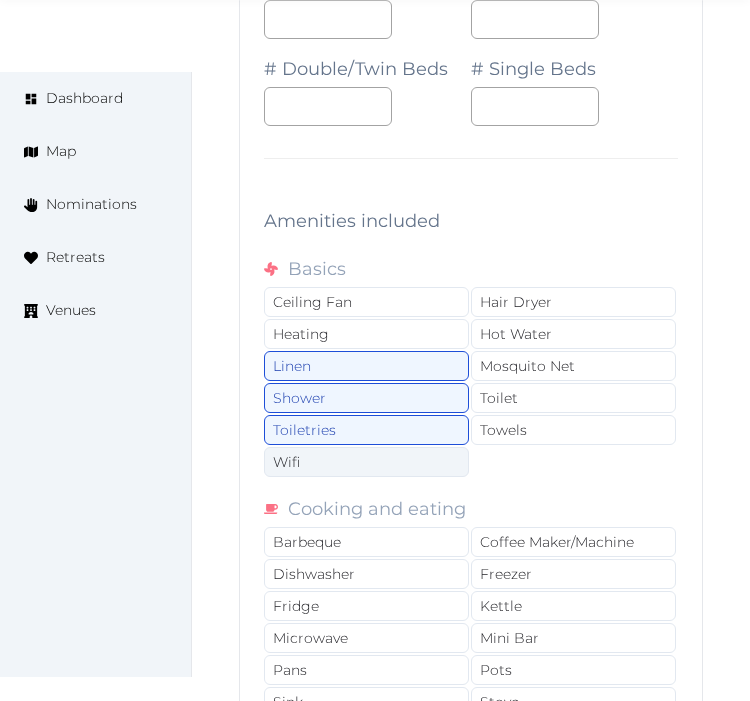 click on "Wifi" at bounding box center [366, 462] 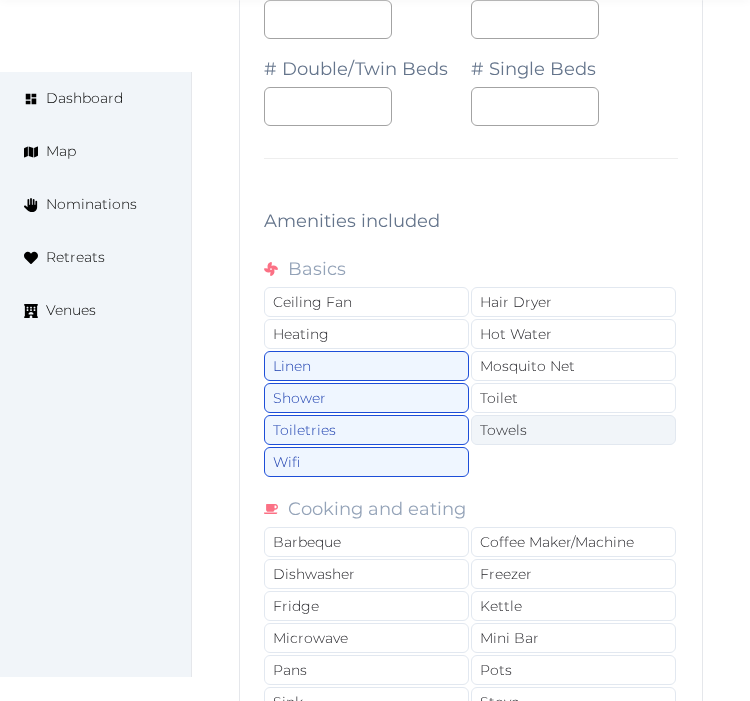 click on "Towels" at bounding box center [573, 430] 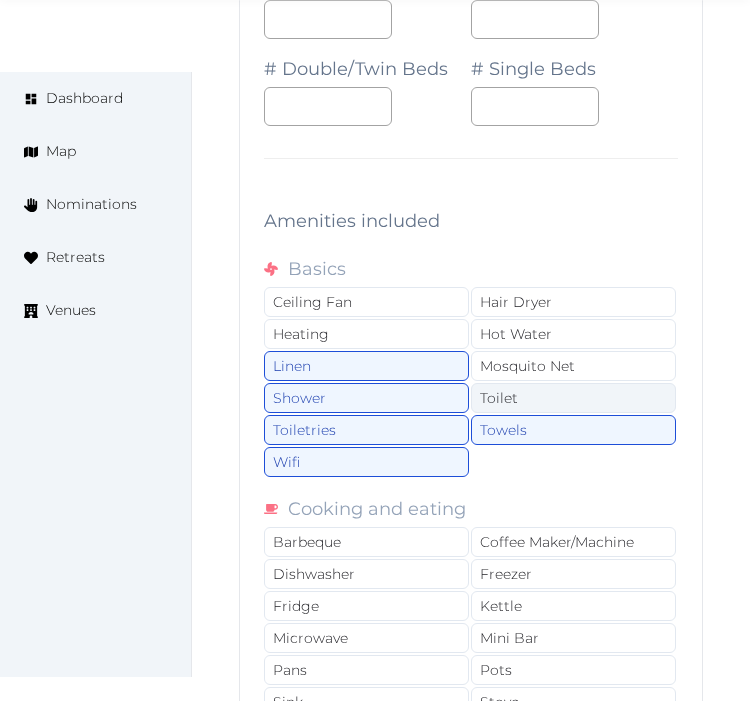 click on "Toilet" at bounding box center [573, 398] 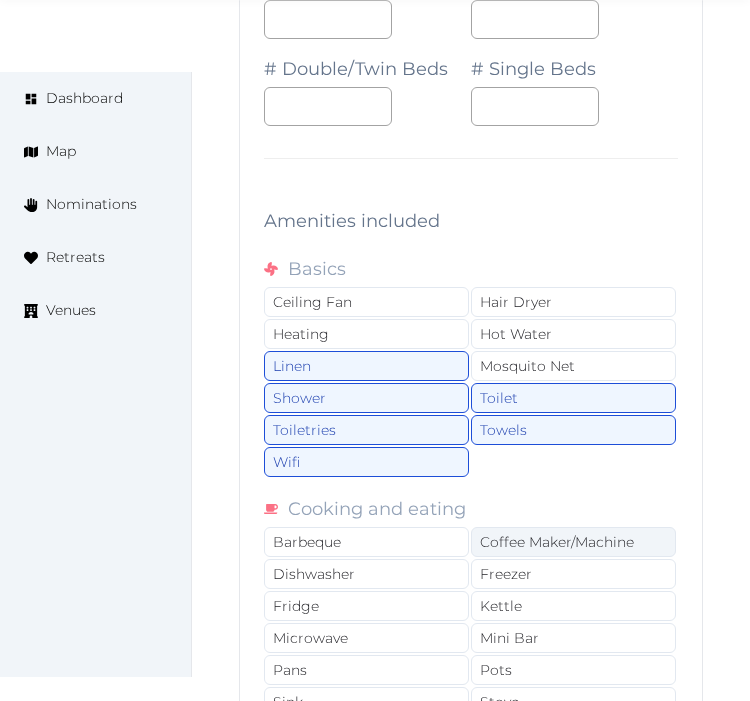 click on "Coffee Maker/Machine" at bounding box center (573, 542) 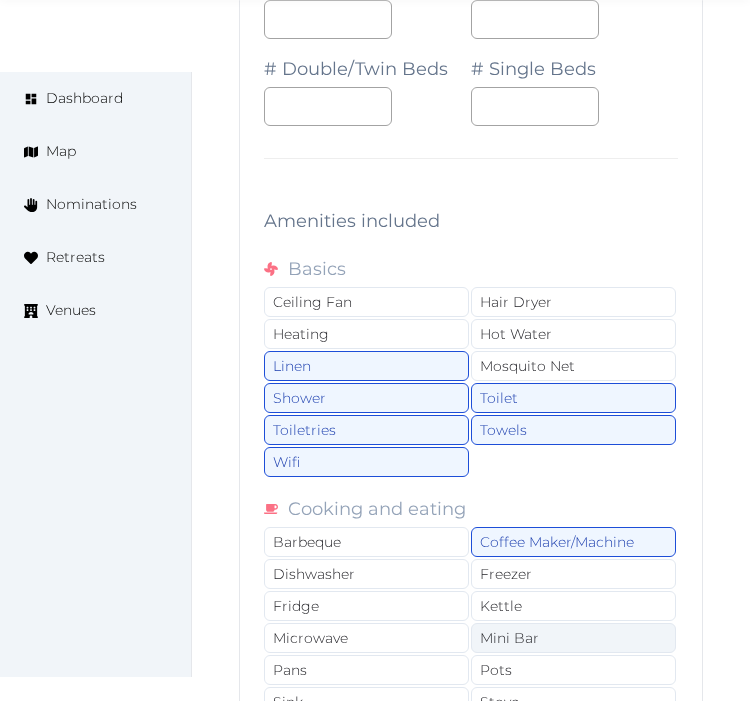 click on "Mini Bar" at bounding box center (573, 638) 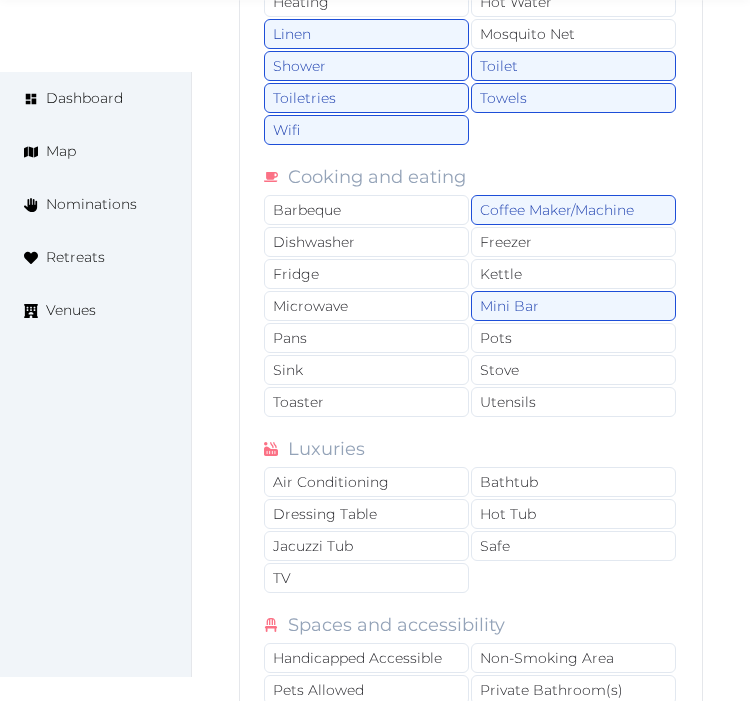 scroll, scrollTop: 7815, scrollLeft: 0, axis: vertical 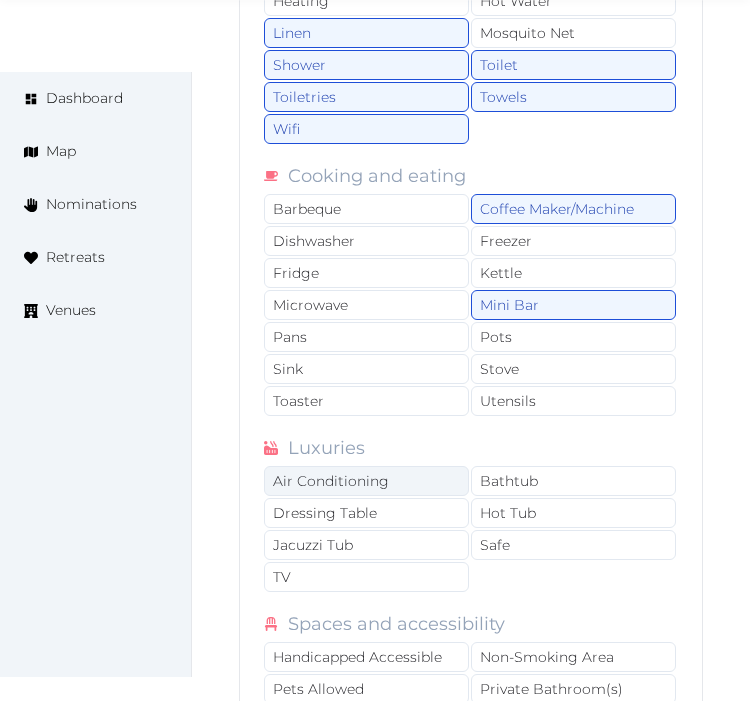 click on "Air Conditioning" at bounding box center [366, 481] 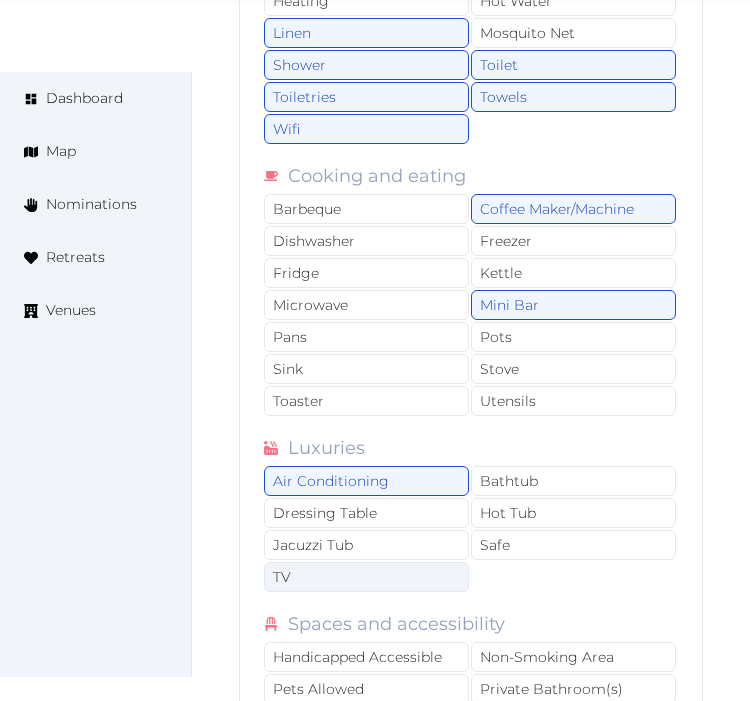click on "TV" at bounding box center (366, 577) 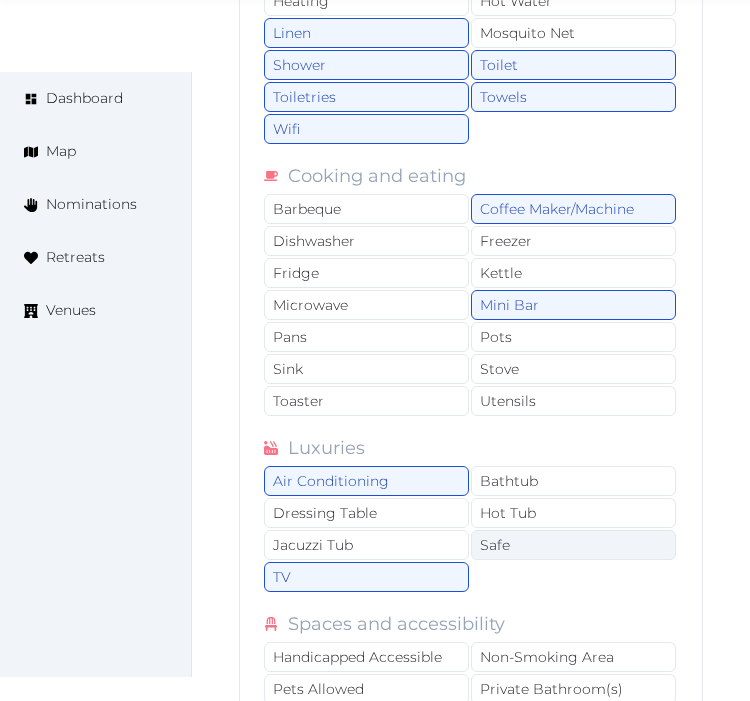 click on "Safe" at bounding box center [573, 545] 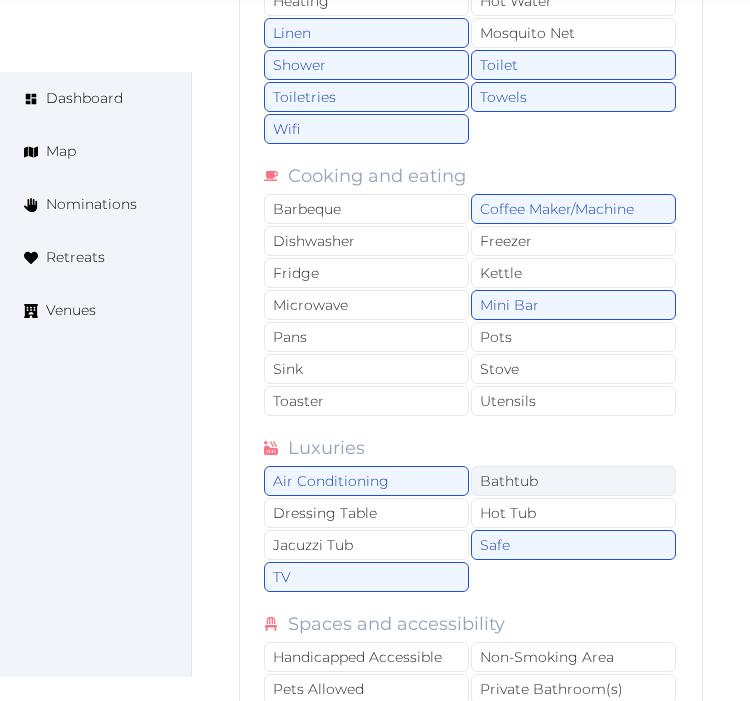 click on "Bathtub" at bounding box center [573, 481] 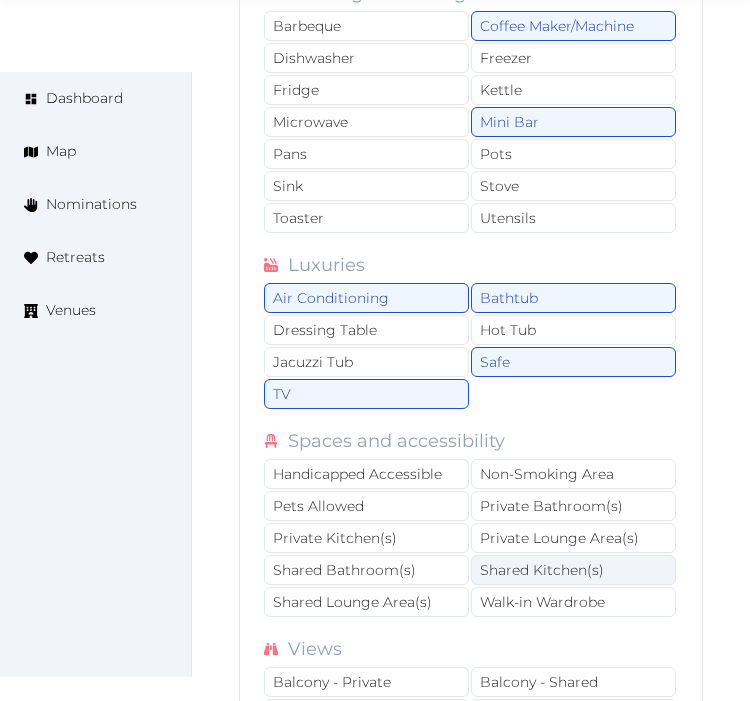 scroll, scrollTop: 8037, scrollLeft: 0, axis: vertical 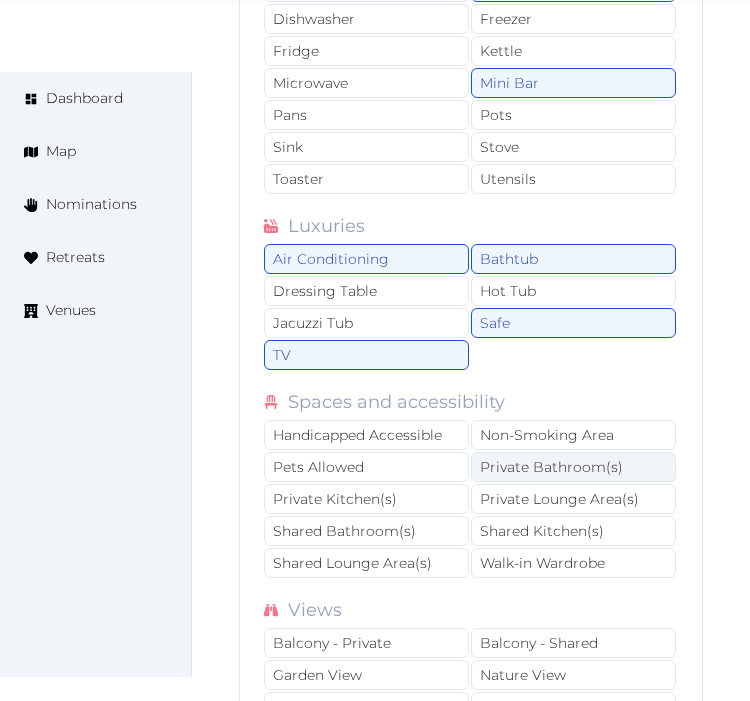 click on "Private Bathroom(s)" at bounding box center [573, 467] 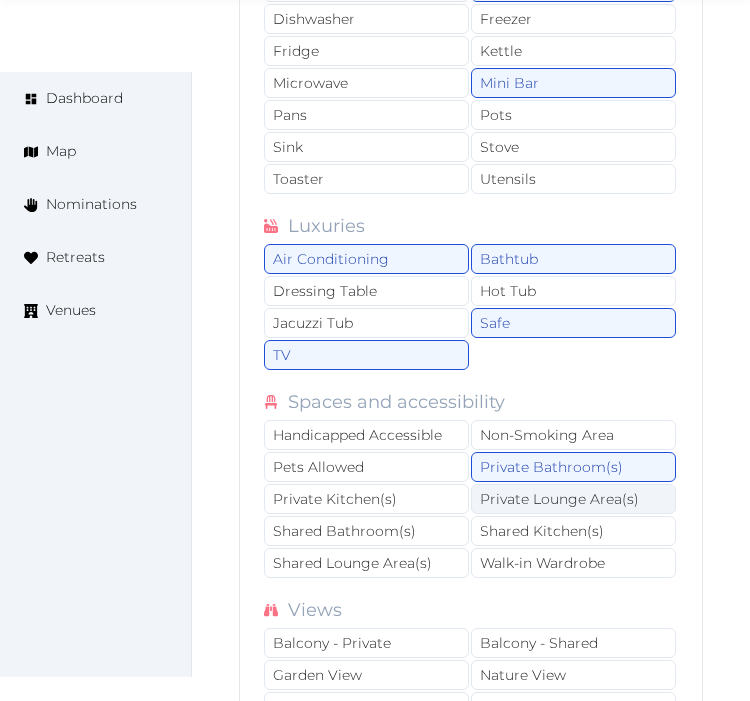click on "Private Lounge Area(s)" at bounding box center [573, 499] 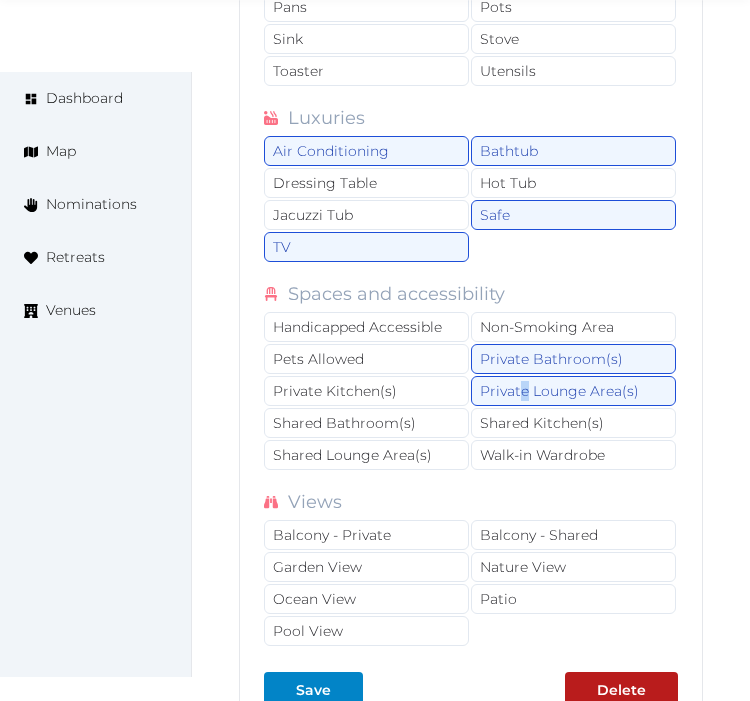 scroll, scrollTop: 8260, scrollLeft: 0, axis: vertical 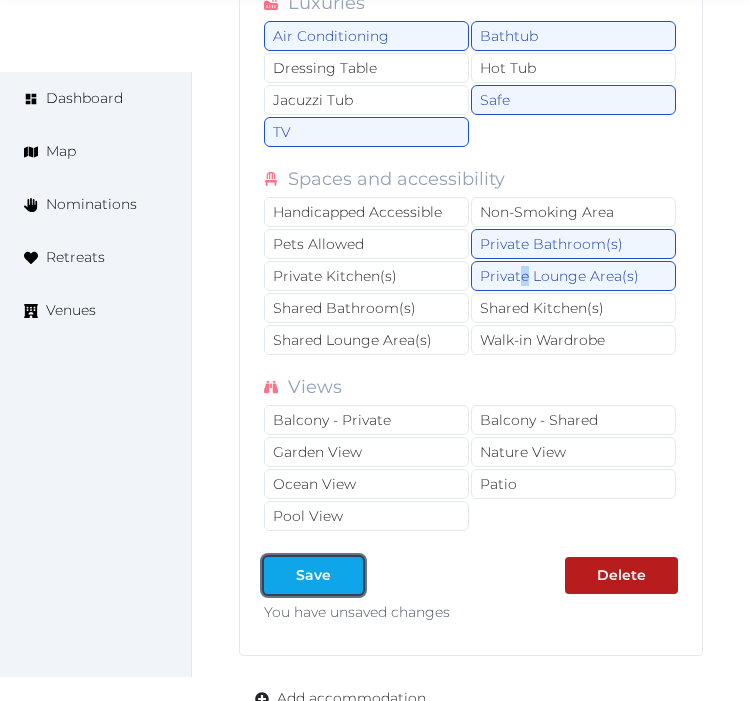click on "Save" at bounding box center (313, 575) 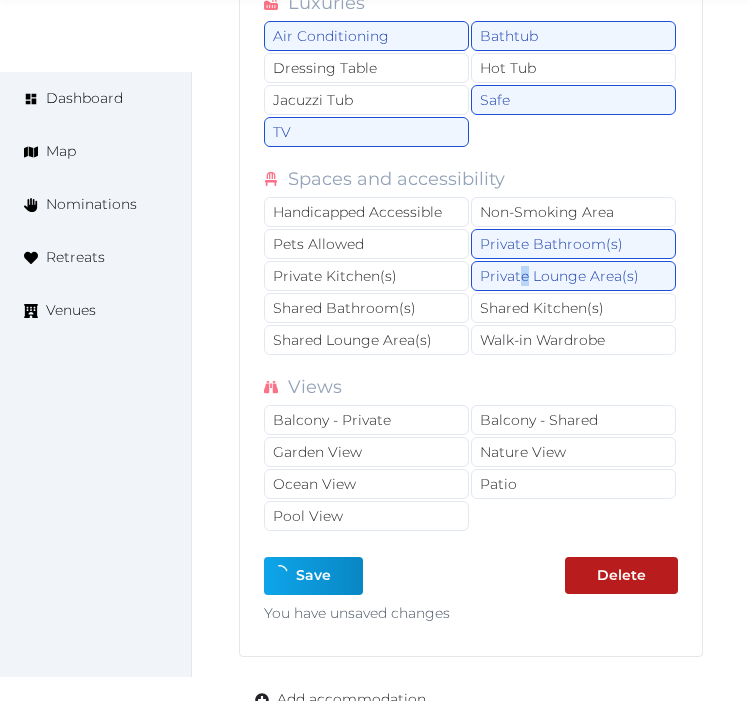 type on "*" 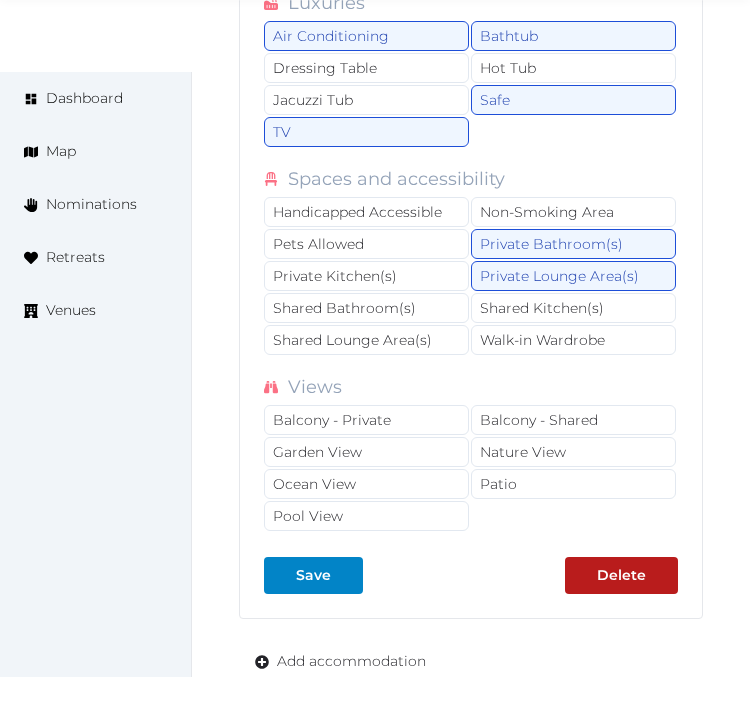 click on "Edit venue 74 %  complete Fill out all the fields in your listing to increase its completion percentage.   A higher completion percentage will make your listing more attractive and result in better matches. Le Germain Hotel Toronto Maple Leaf Square   View  listing   Open    Close CRM Lead Basic details Pricing and policies Retreat spaces Meeting spaces Accommodations Amenities Food and dining Activities and experiences Location Environment Types of retreats Brochures Notes Ownership Administration Activity This venue is live and visible to the public Mark draft Archive Venue owned by RetreatsAndVenues Manager c.o.r.e.y.sanford@retreatsandvenues.com Copy ownership transfer link Share this link with any user to transfer ownership of this venue. Users without accounts will be directed to register. Copy update link Share this link with venue owners to encourage them to update their venue details. Copy recommended link Share this link with venue owners to let them know they have been recommended. Number of beds" at bounding box center [471, -3605] 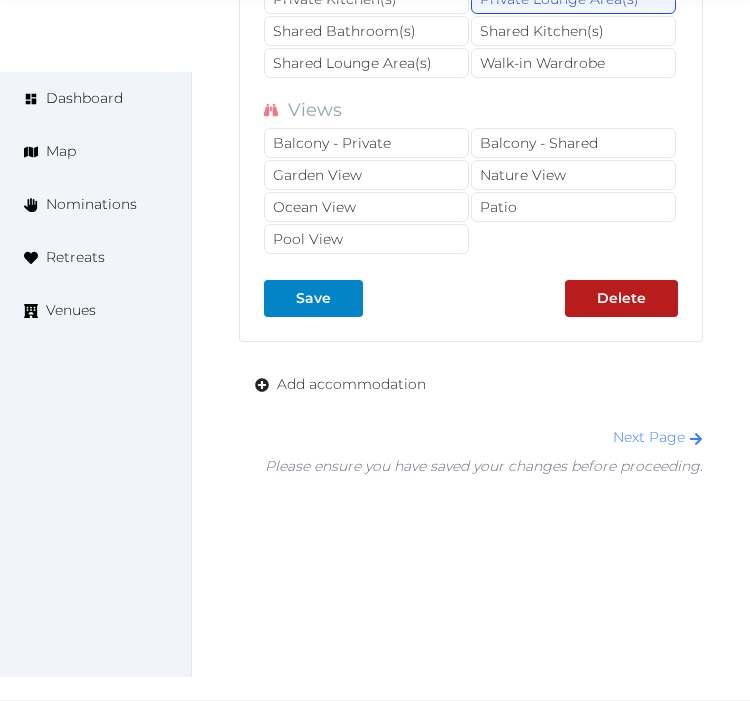scroll, scrollTop: 8556, scrollLeft: 0, axis: vertical 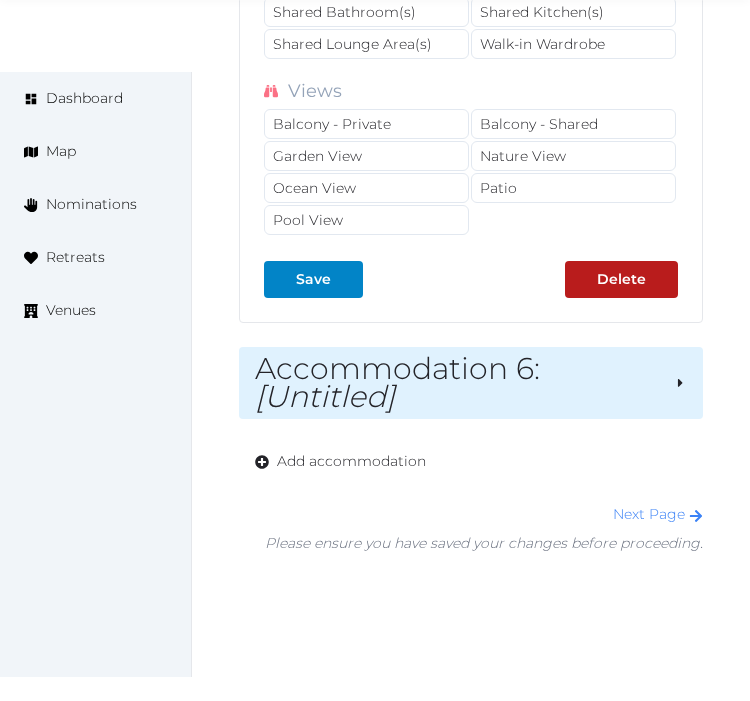 click on "[Untitled]" at bounding box center [325, 396] 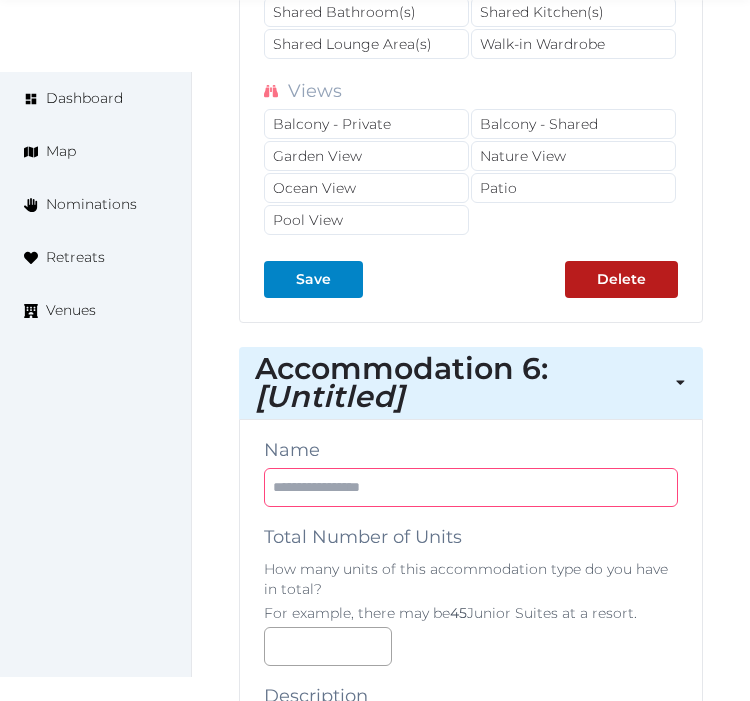 click at bounding box center [471, 487] 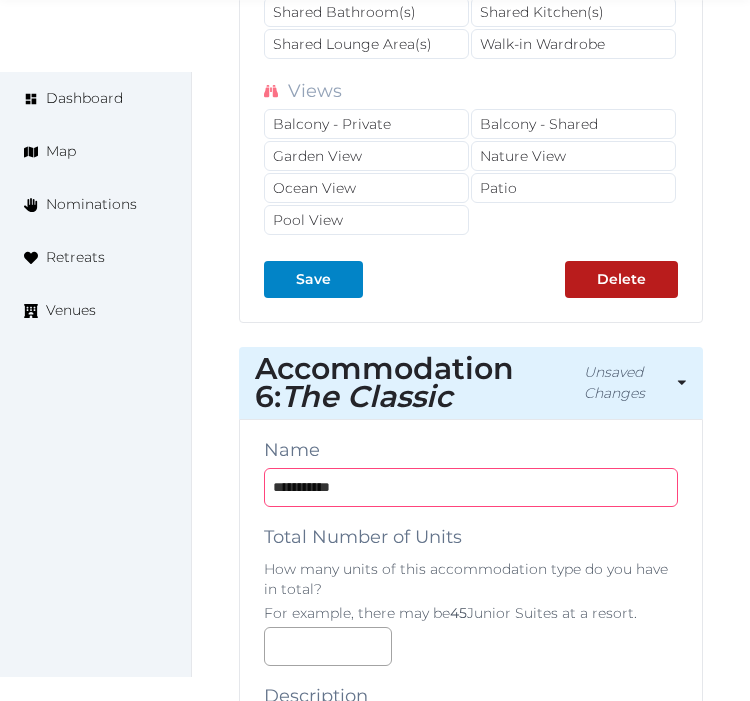 type on "**********" 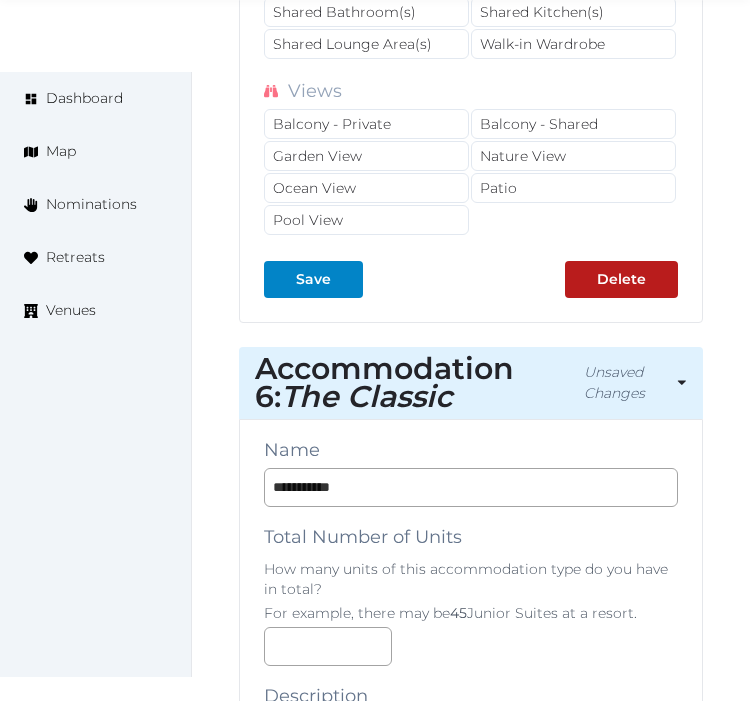 scroll, scrollTop: 8890, scrollLeft: 0, axis: vertical 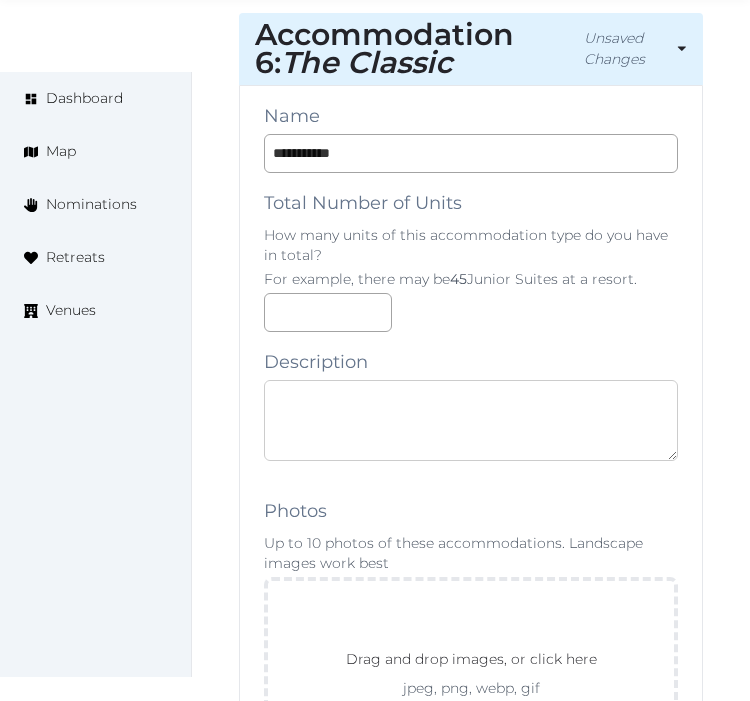 click at bounding box center [471, 420] 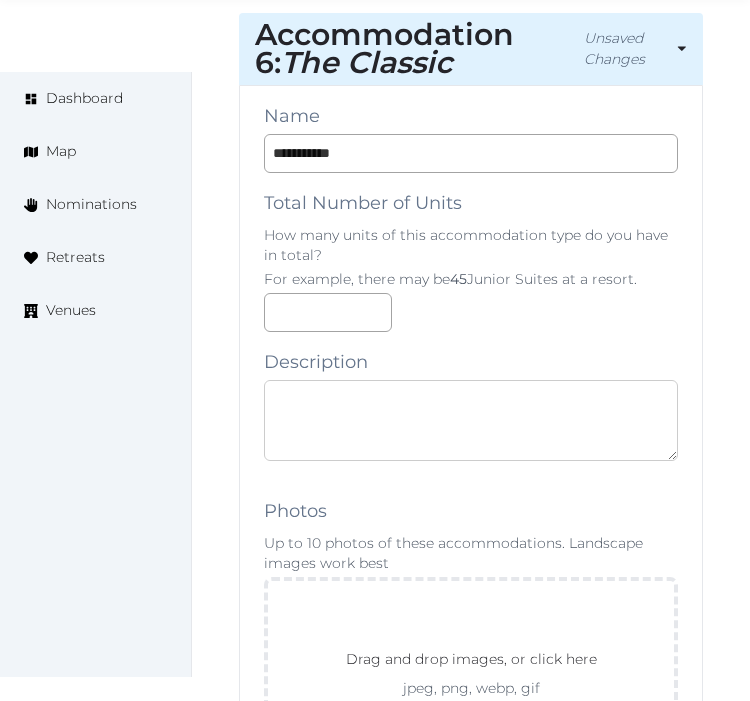paste on "**********" 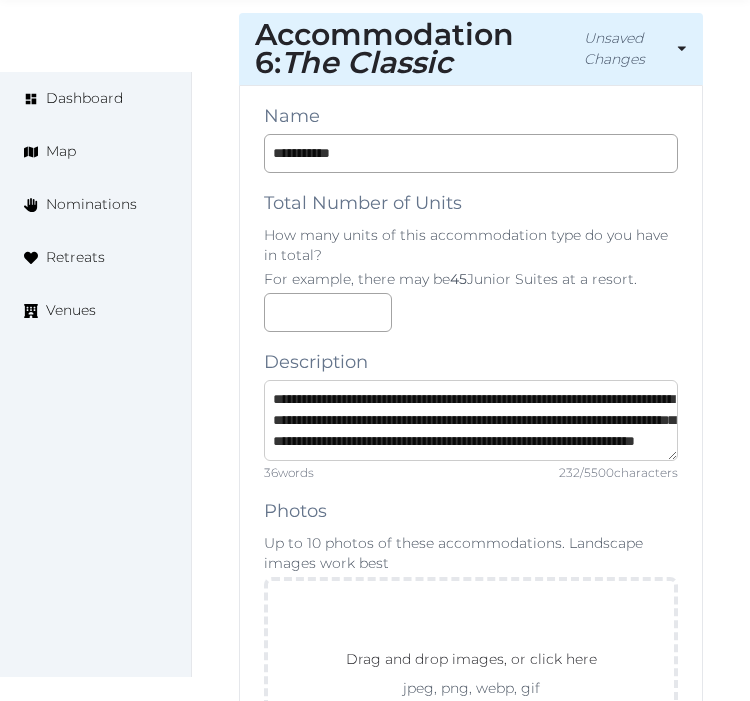 scroll, scrollTop: 73, scrollLeft: 0, axis: vertical 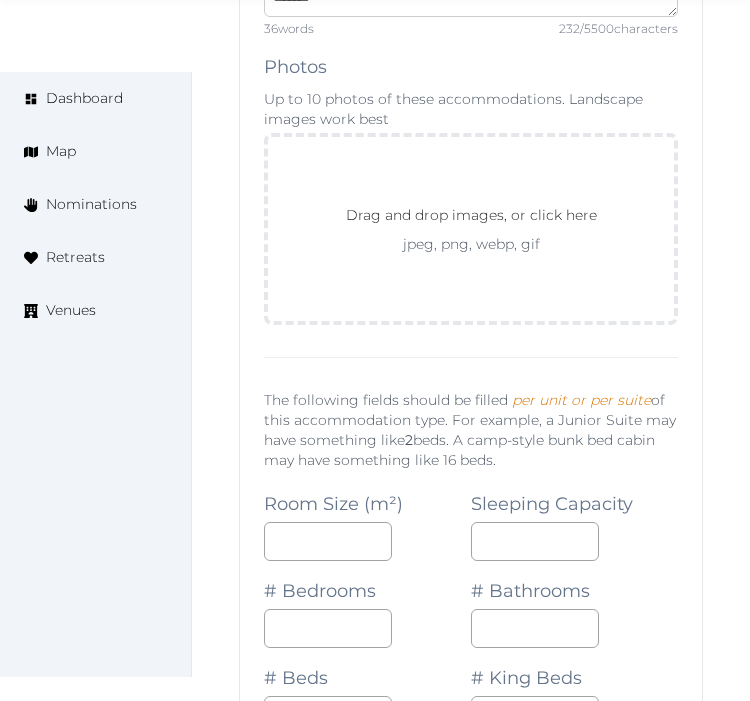 type on "**********" 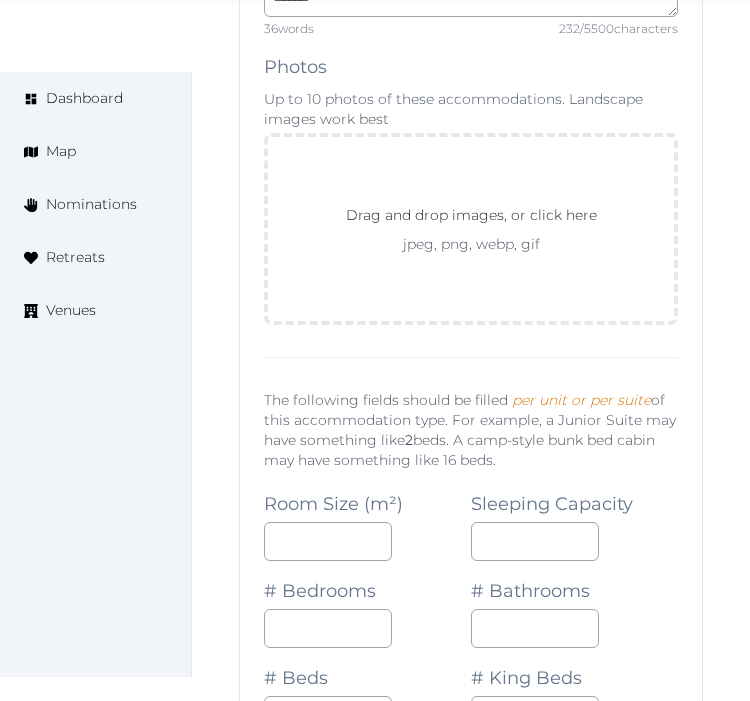 click on "**********" at bounding box center (471, 1184) 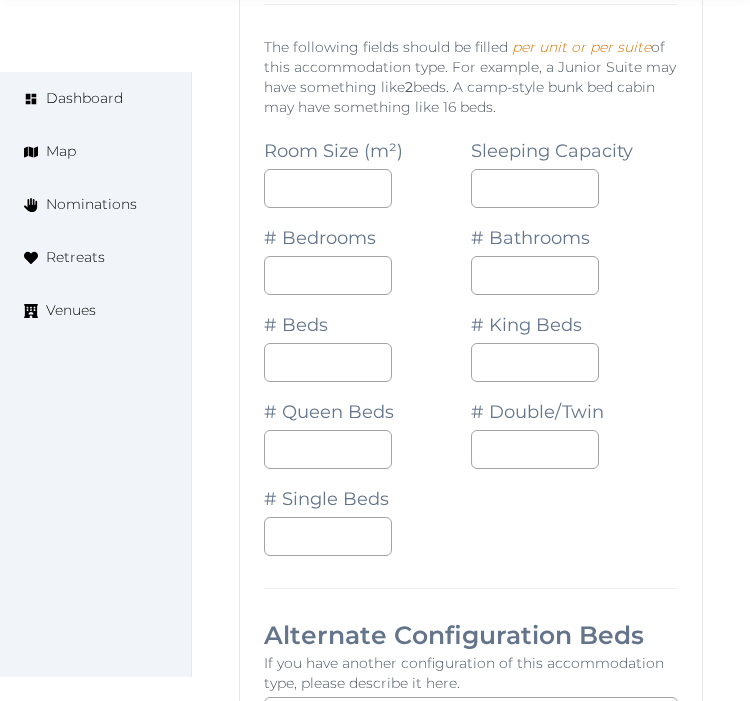 scroll, scrollTop: 9890, scrollLeft: 0, axis: vertical 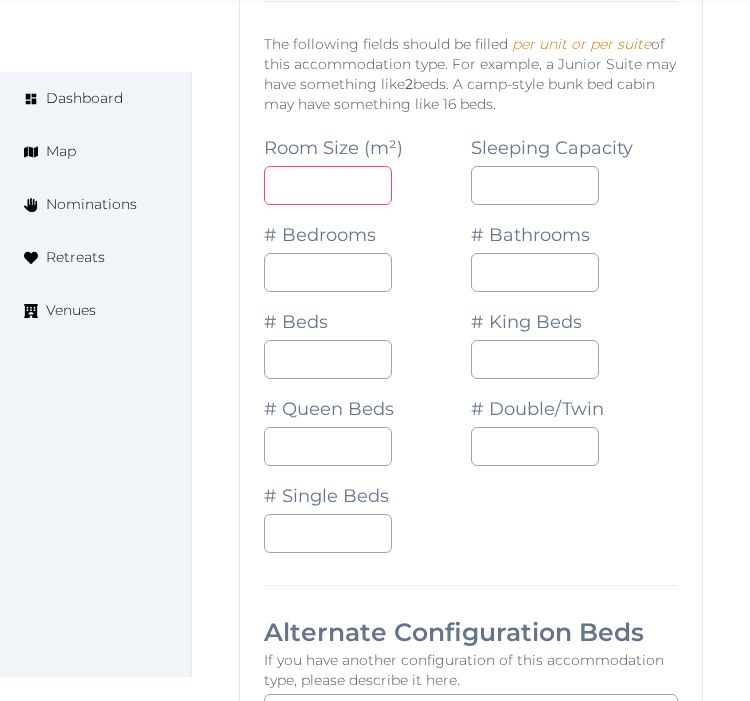 click at bounding box center (328, 185) 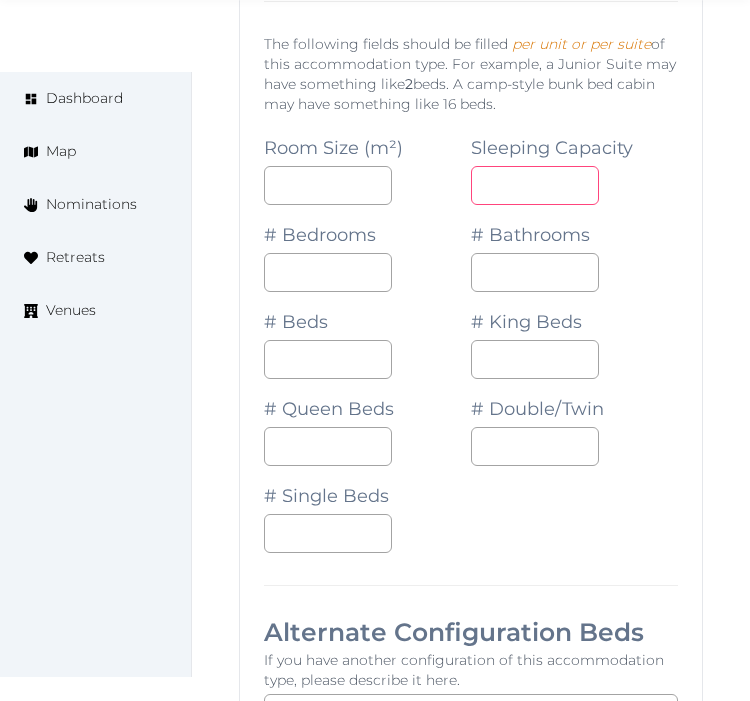 click at bounding box center [535, 185] 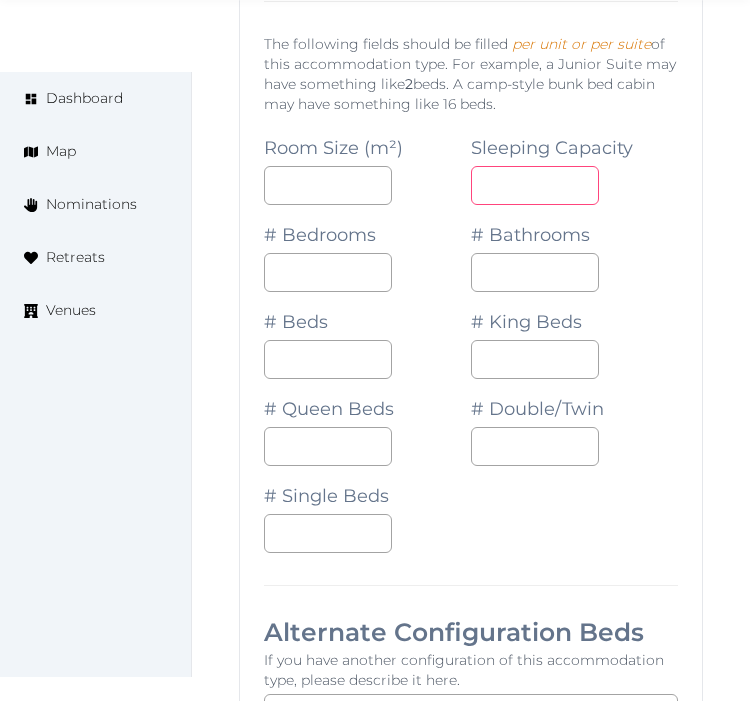 type on "*" 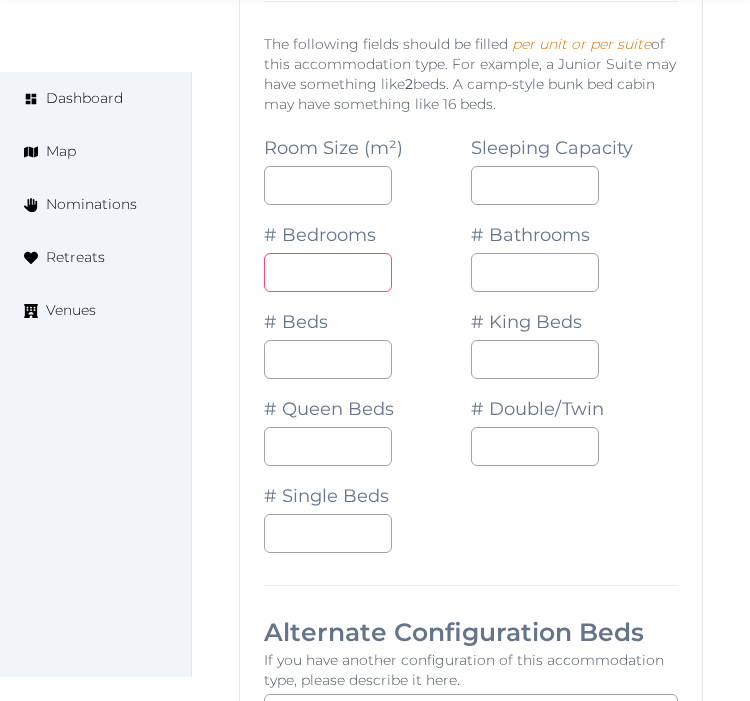 click at bounding box center [328, 272] 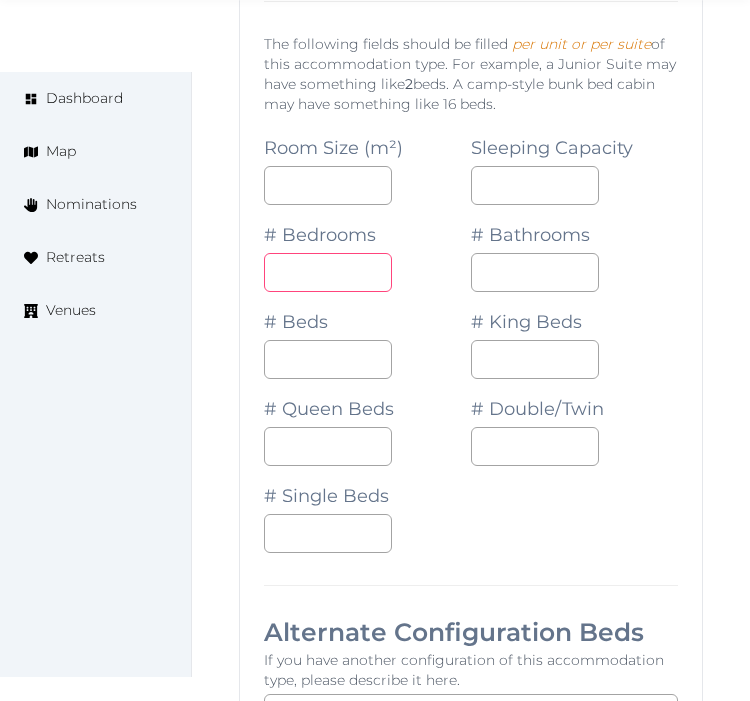 type on "*" 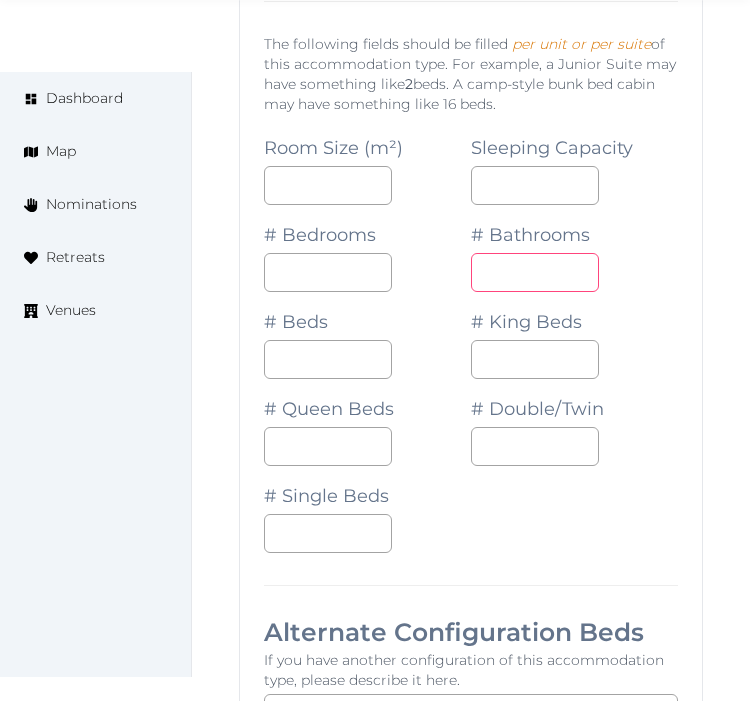 click on "*" at bounding box center [535, 272] 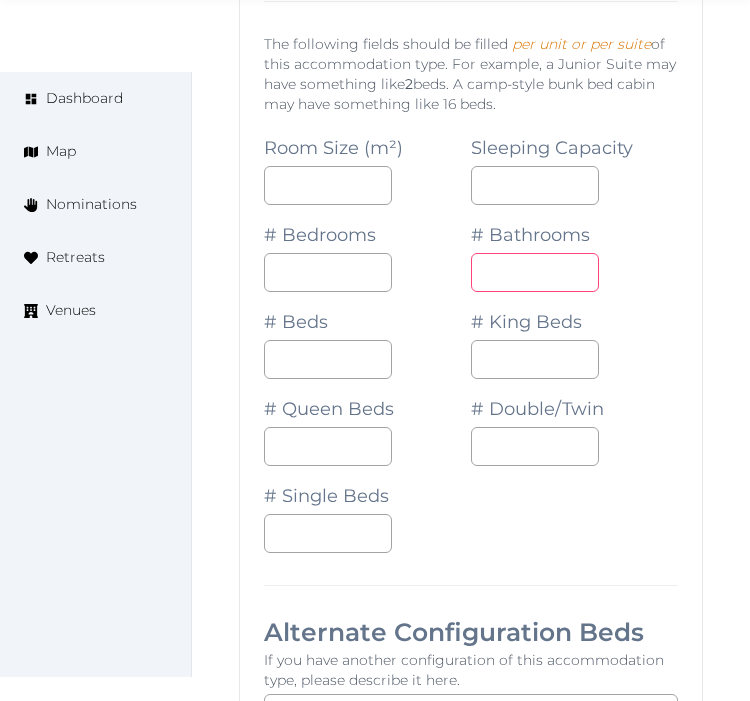 type on "*" 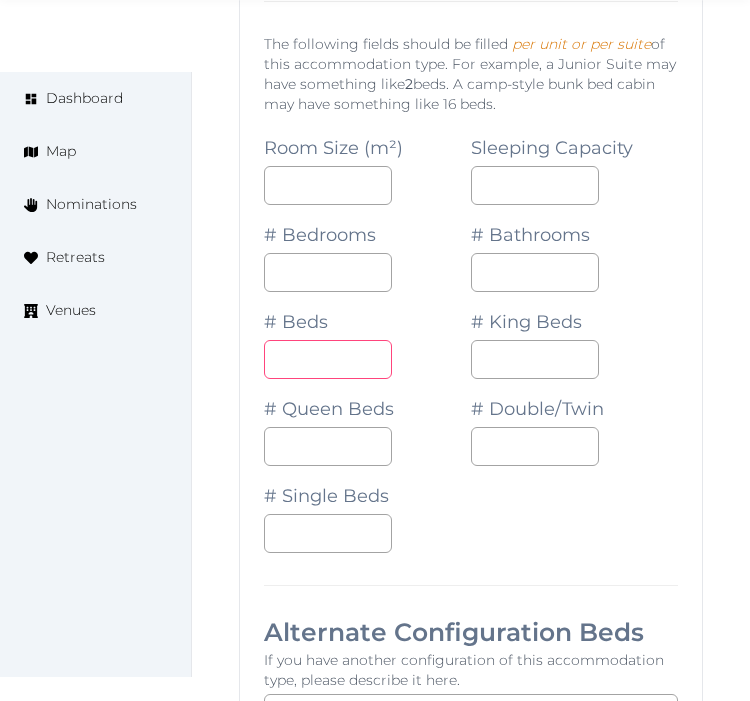 click at bounding box center (328, 359) 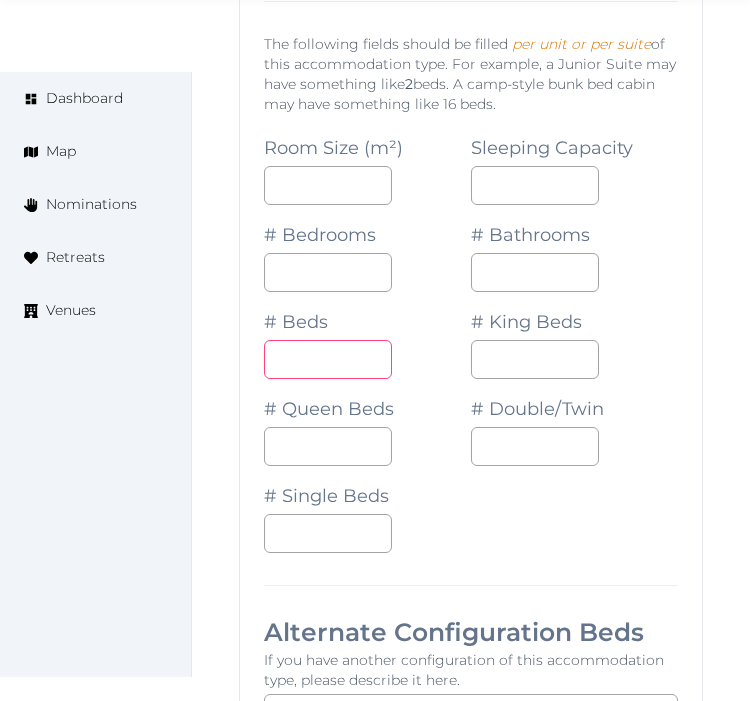 type on "*" 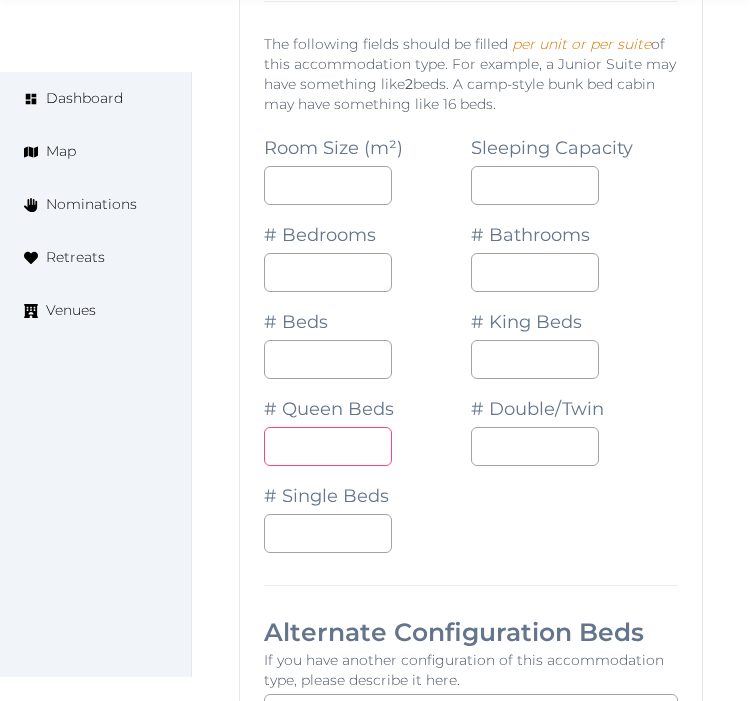click at bounding box center (328, 446) 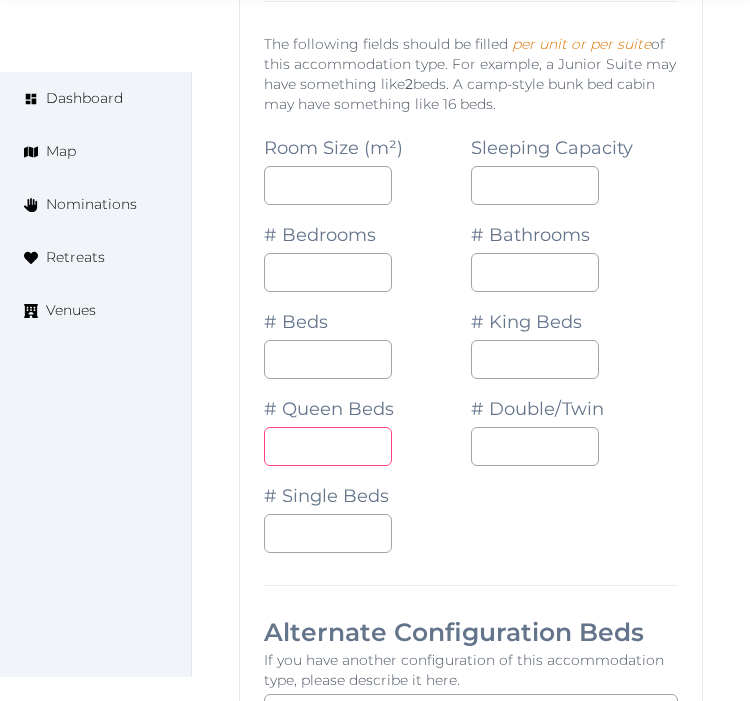type on "*" 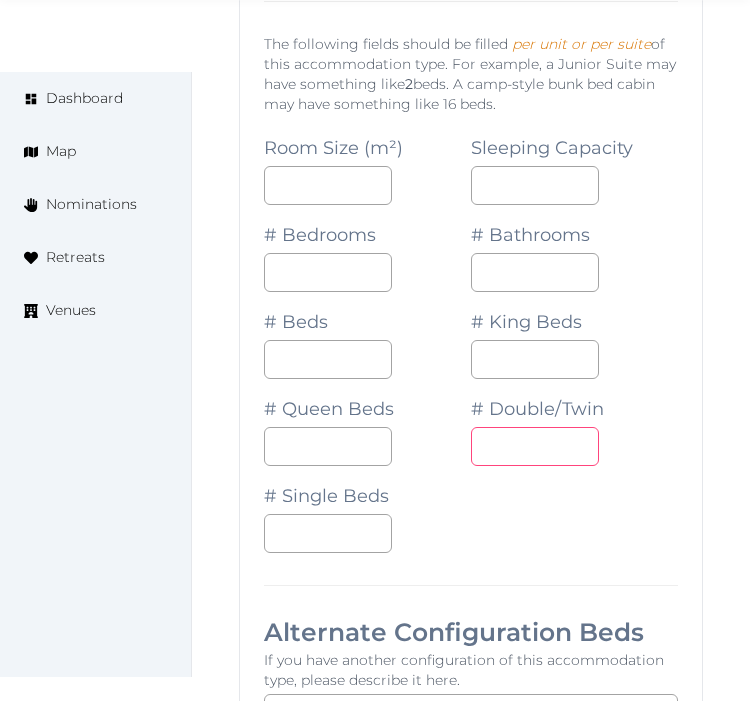 click on "Room Size (m²) ** Sleeping Capacity * # Bedrooms * # Bathrooms * # Beds * # King Beds # Queen Beds * # Double/Twin # Single Beds" at bounding box center (471, 335) 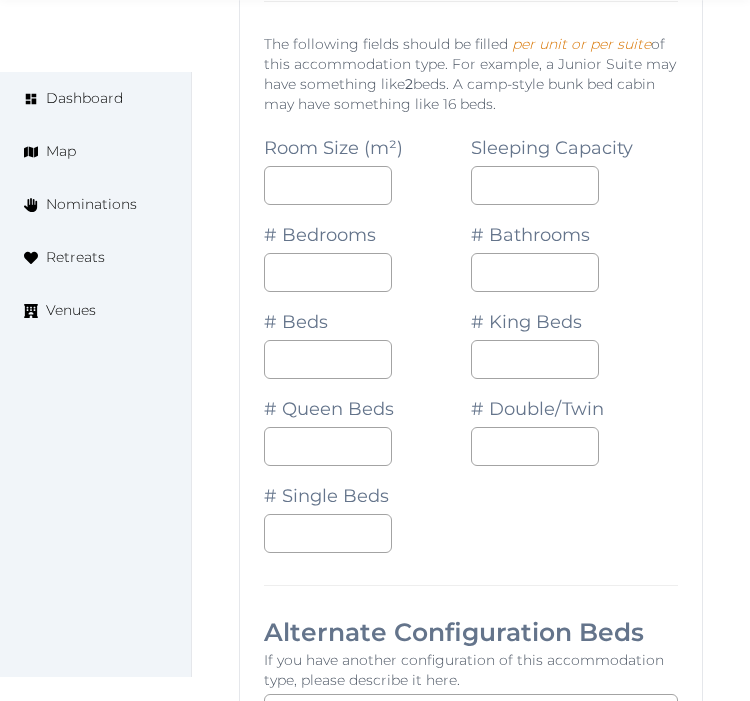 click on "Room Size (m²) ** Sleeping Capacity * # Bedrooms * # Bathrooms * # Beds * # King Beds # Queen Beds * # Double/Twin # Single Beds" at bounding box center [471, 335] 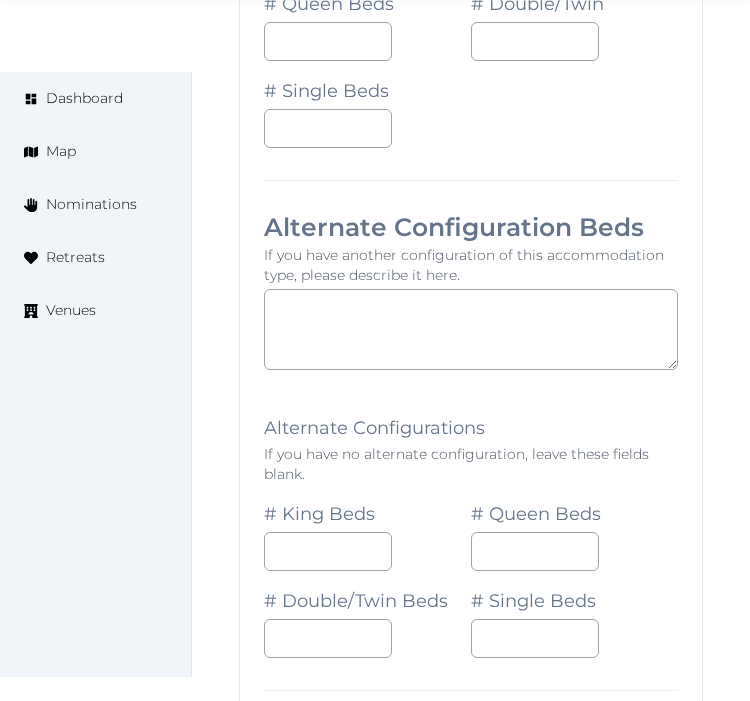scroll, scrollTop: 10334, scrollLeft: 0, axis: vertical 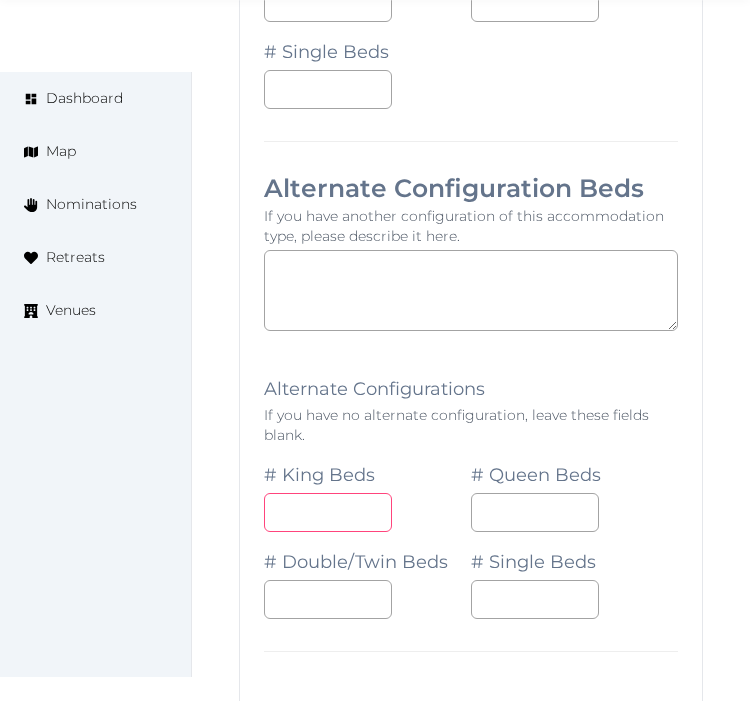 click at bounding box center (328, 512) 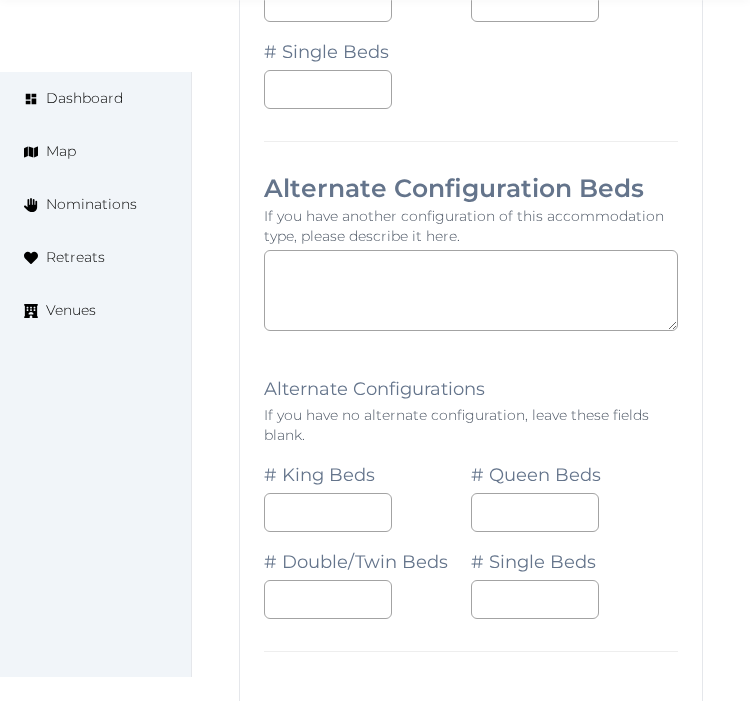 click on "If you have no alternate configuration, leave these fields blank." at bounding box center (471, 425) 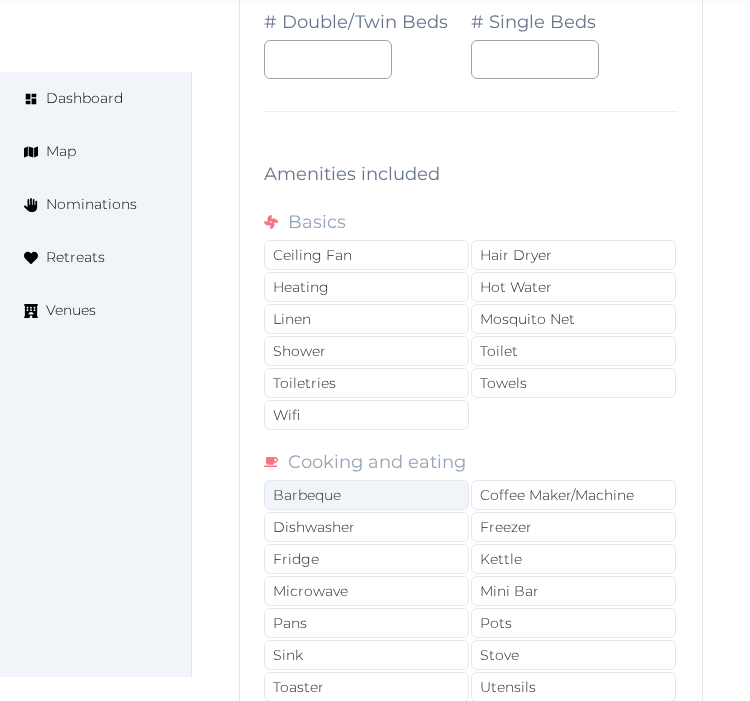 scroll, scrollTop: 11001, scrollLeft: 0, axis: vertical 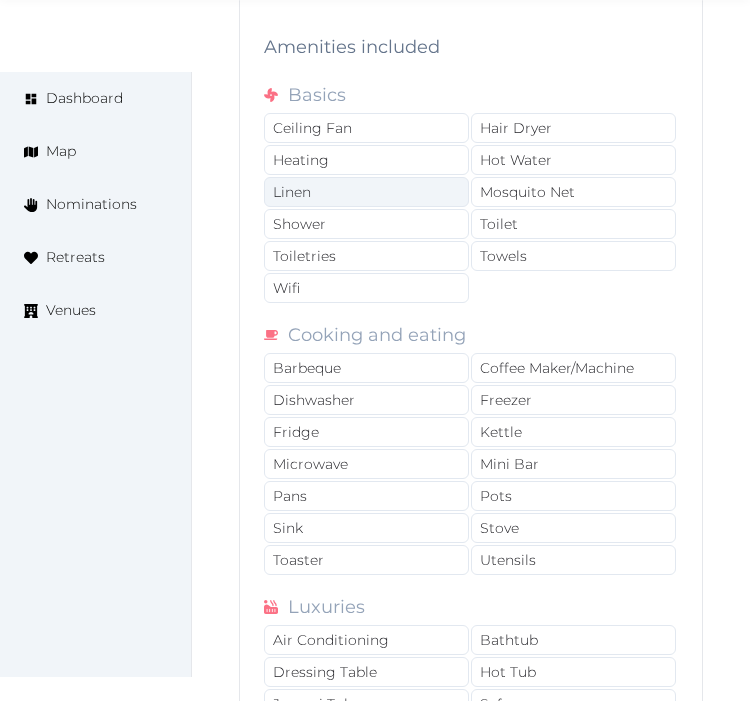click on "Linen" at bounding box center (366, 192) 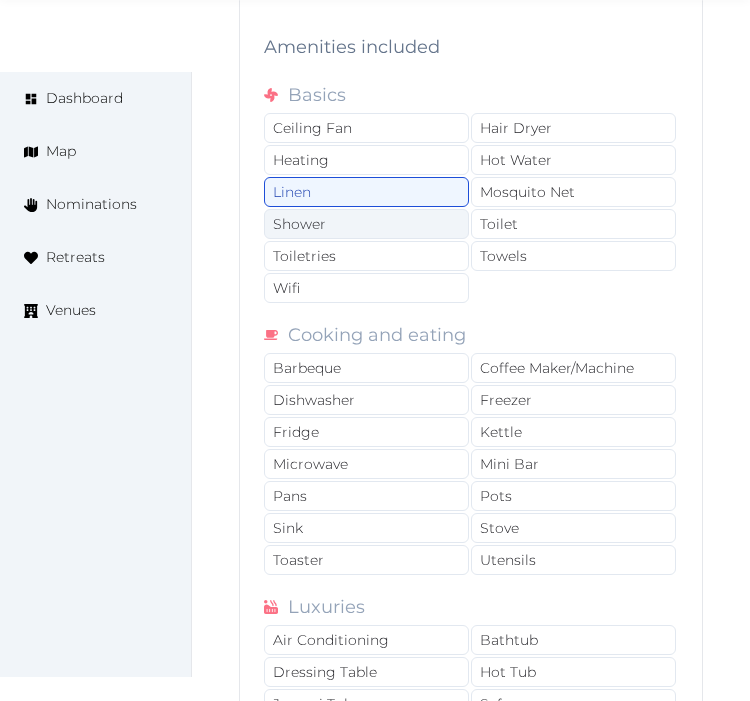 click on "Shower" at bounding box center [366, 224] 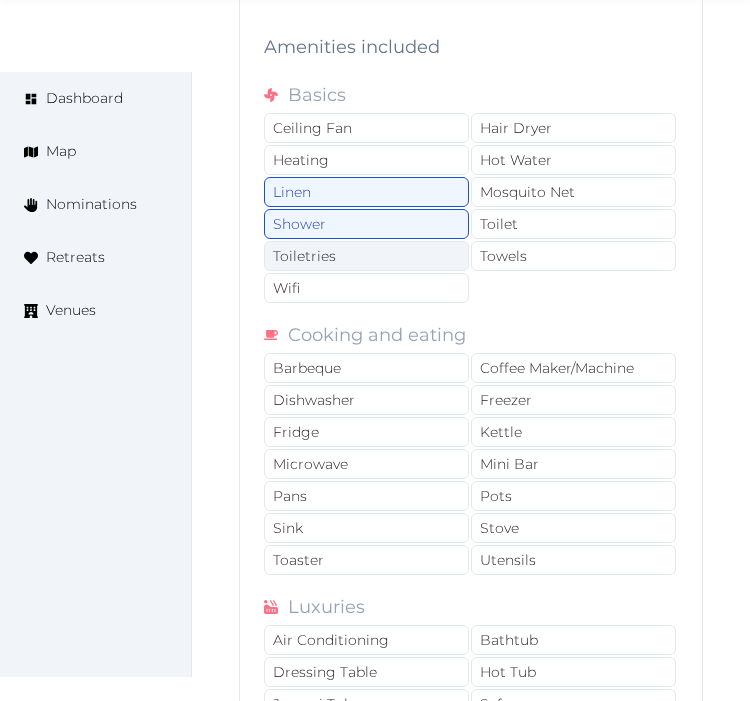click on "Toiletries" at bounding box center (366, 256) 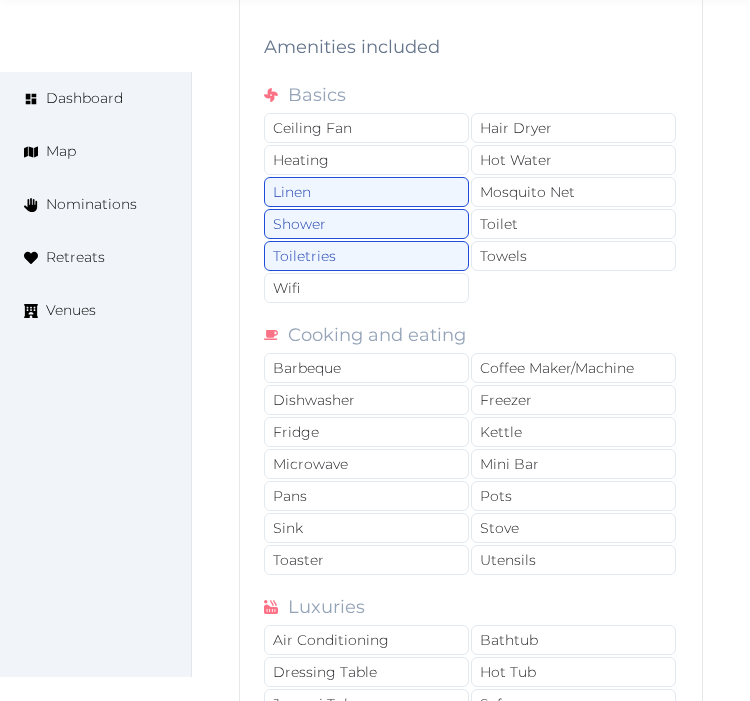 drag, startPoint x: 376, startPoint y: 300, endPoint x: 531, endPoint y: 304, distance: 155.0516 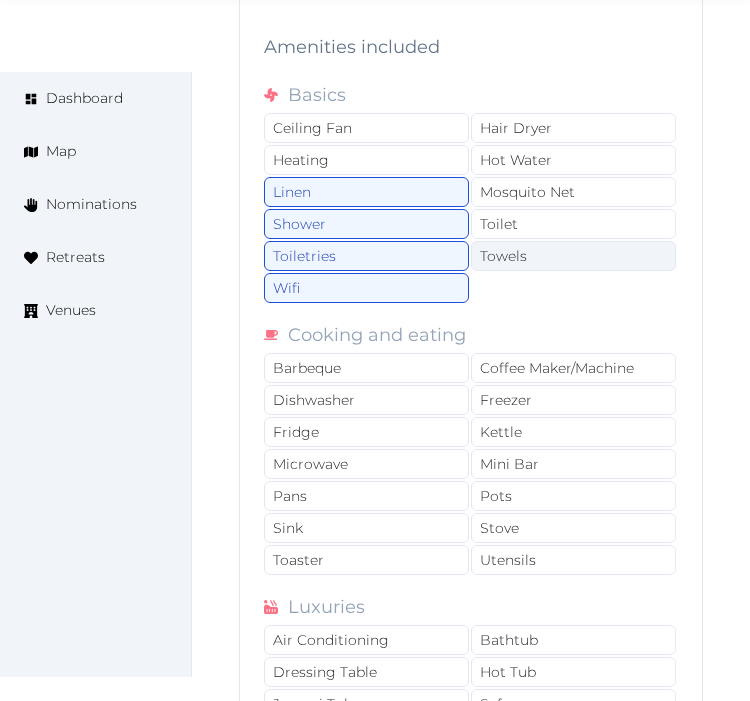 click on "Towels" at bounding box center (573, 256) 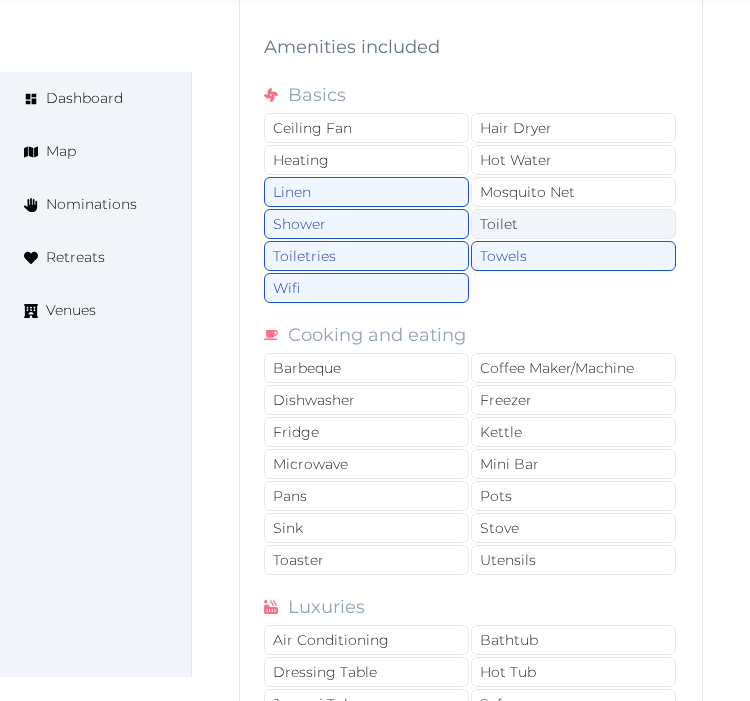 click on "Toilet" at bounding box center (573, 224) 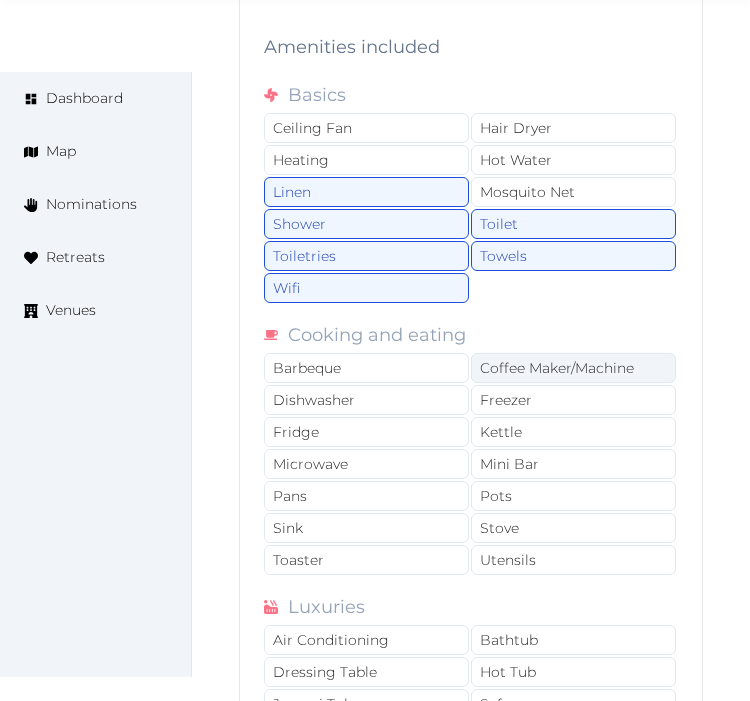 click on "Coffee Maker/Machine" at bounding box center (573, 368) 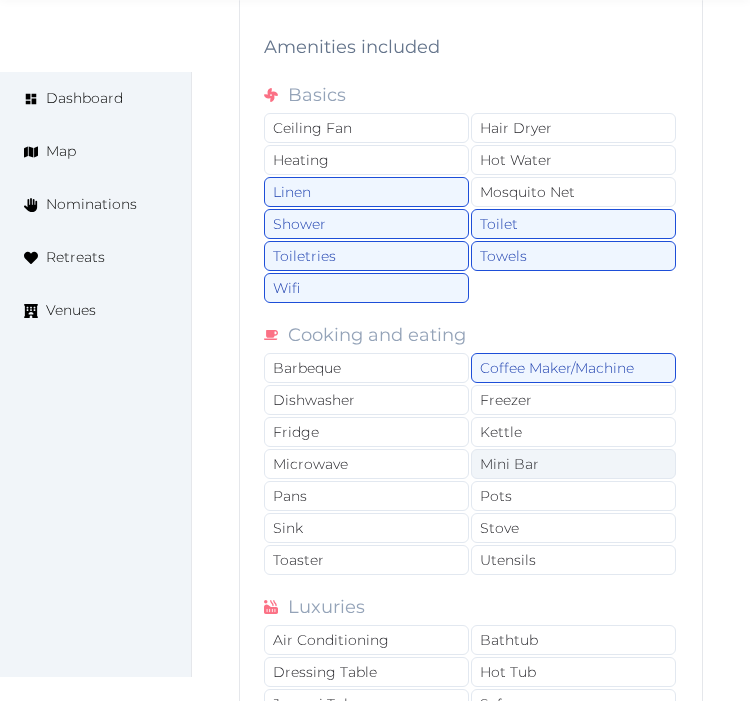 click on "Mini Bar" at bounding box center (573, 464) 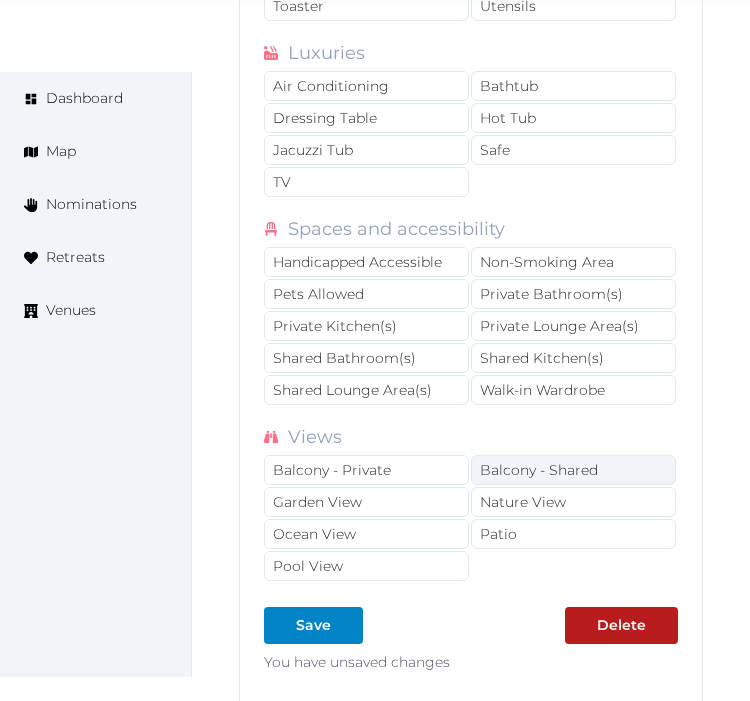 scroll, scrollTop: 11556, scrollLeft: 0, axis: vertical 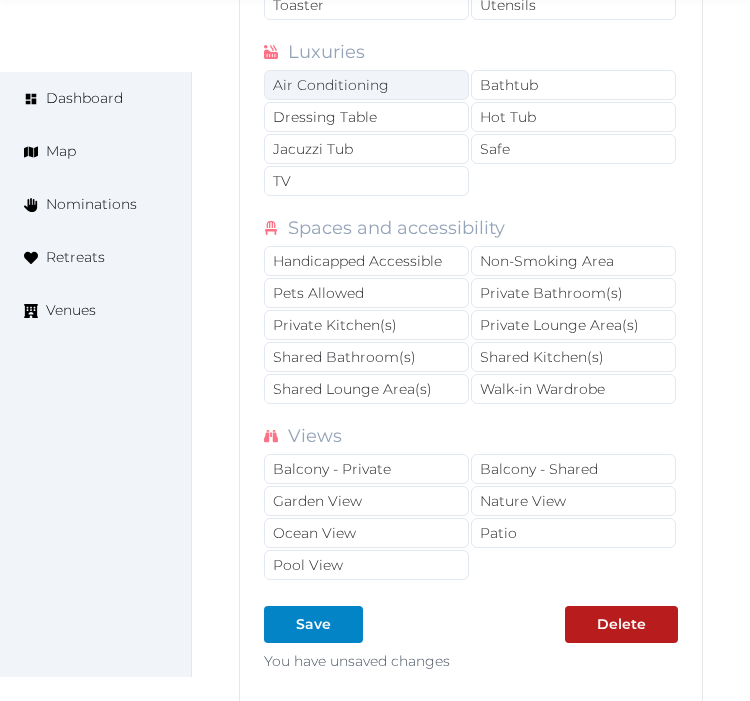 click on "Air Conditioning" at bounding box center [366, 85] 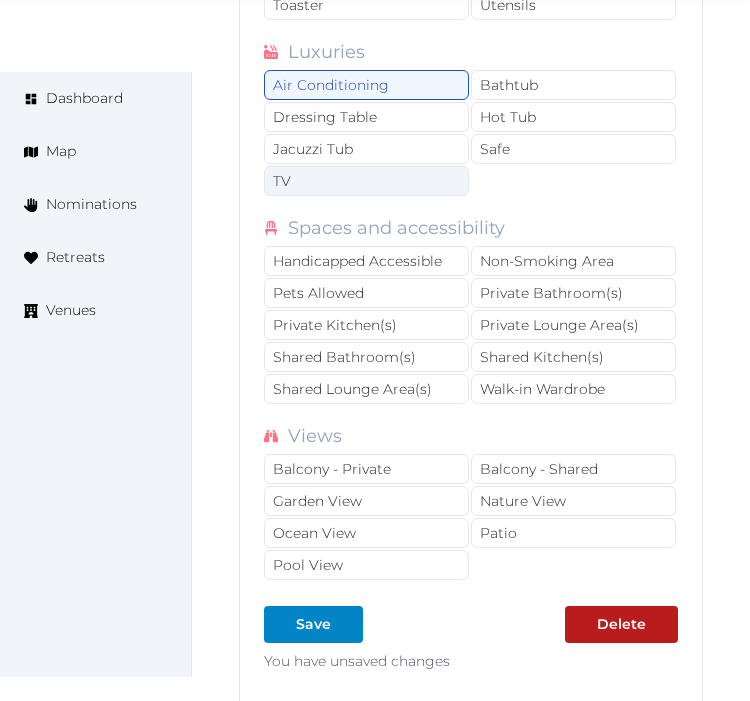 click on "TV" at bounding box center (366, 181) 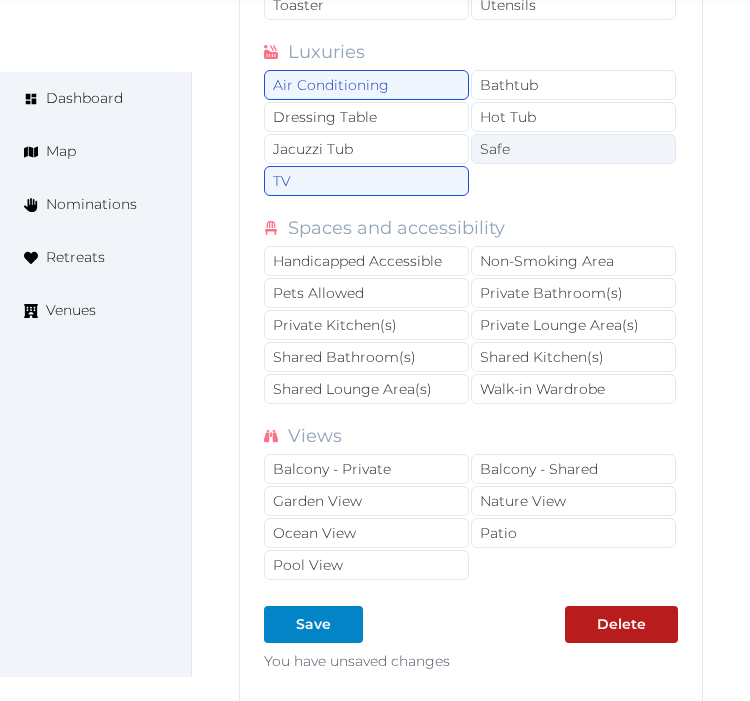 click on "Safe" at bounding box center [573, 149] 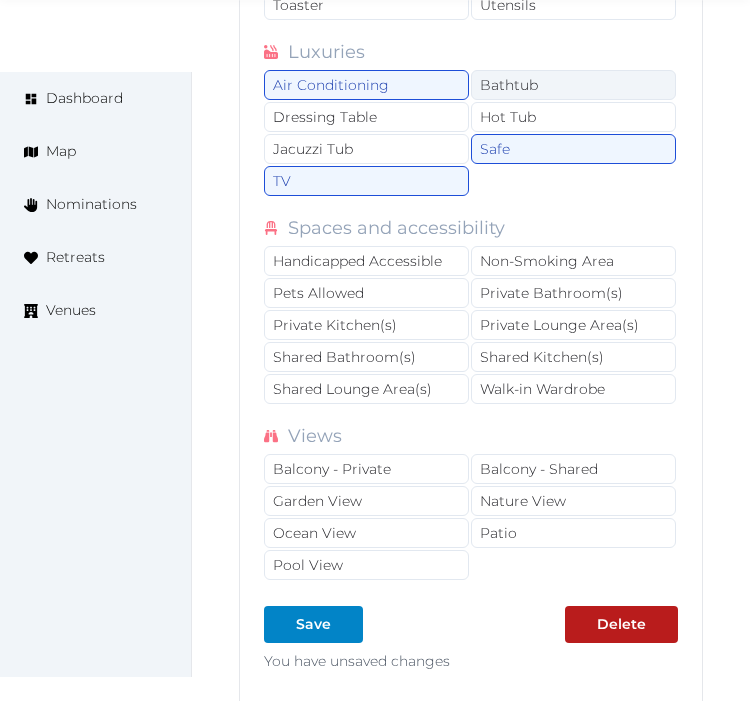 click on "Bathtub" at bounding box center (573, 85) 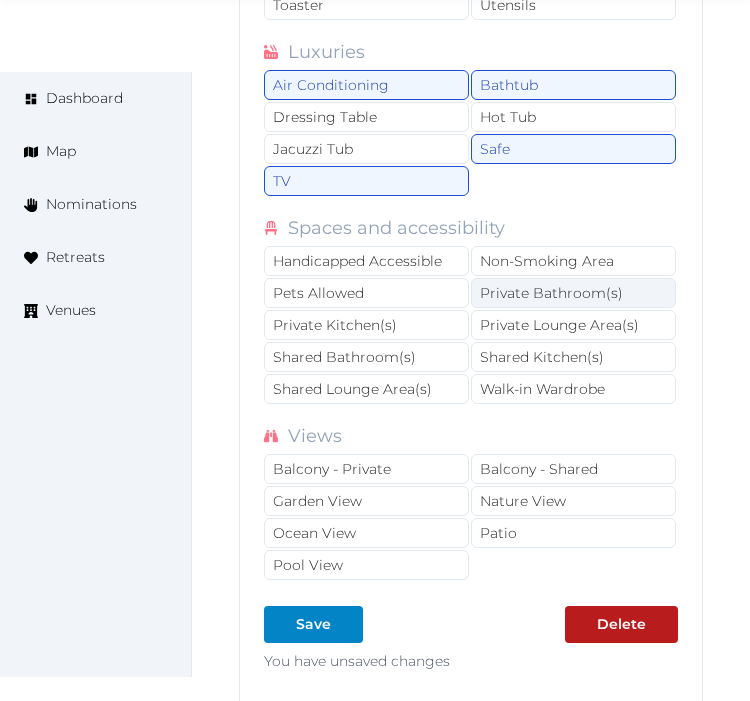 click on "Private Bathroom(s)" at bounding box center [573, 293] 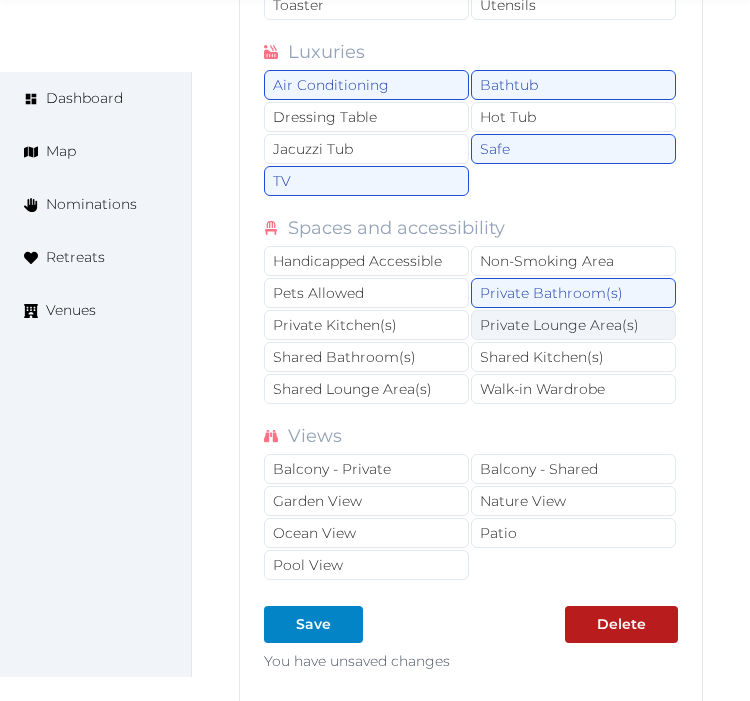 click on "Private Lounge Area(s)" at bounding box center (573, 325) 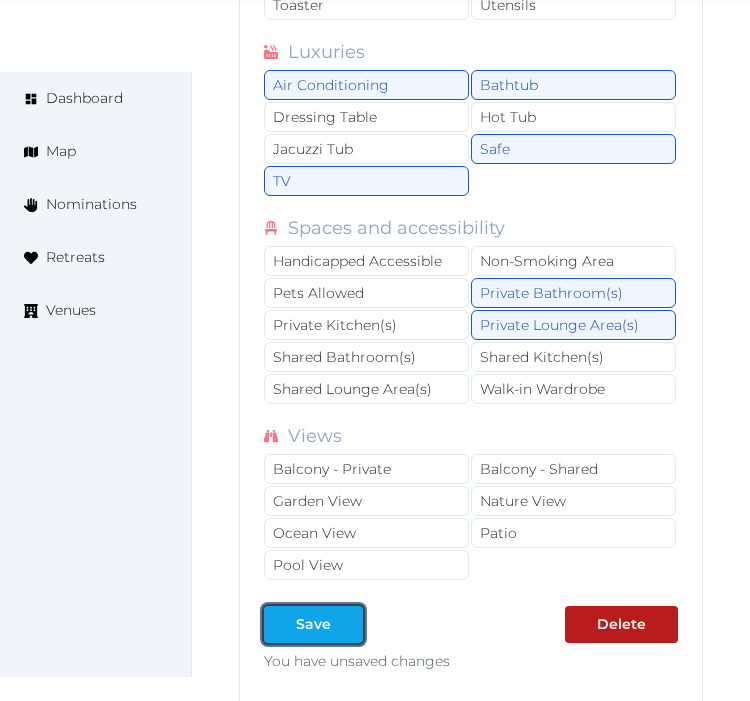 drag, startPoint x: 338, startPoint y: 655, endPoint x: 354, endPoint y: 657, distance: 16.124516 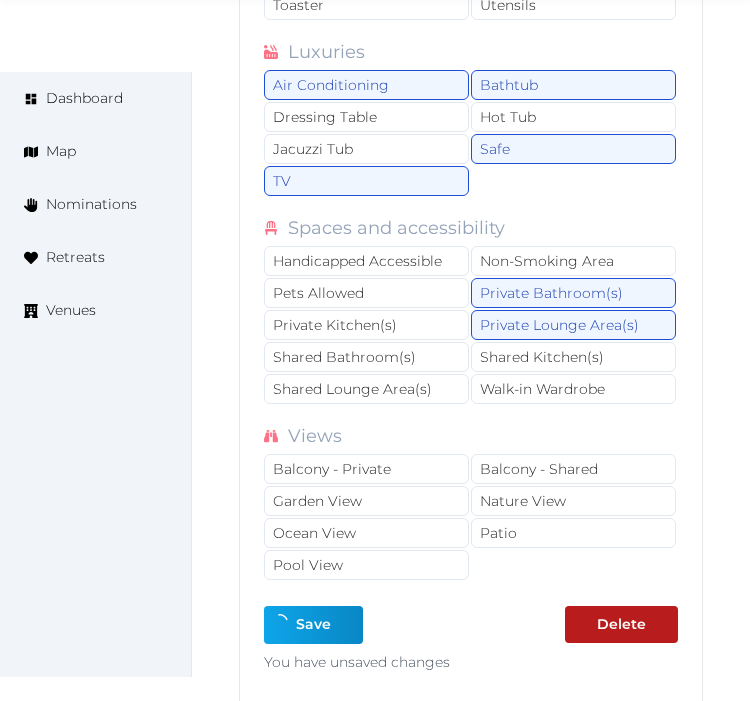 type on "*" 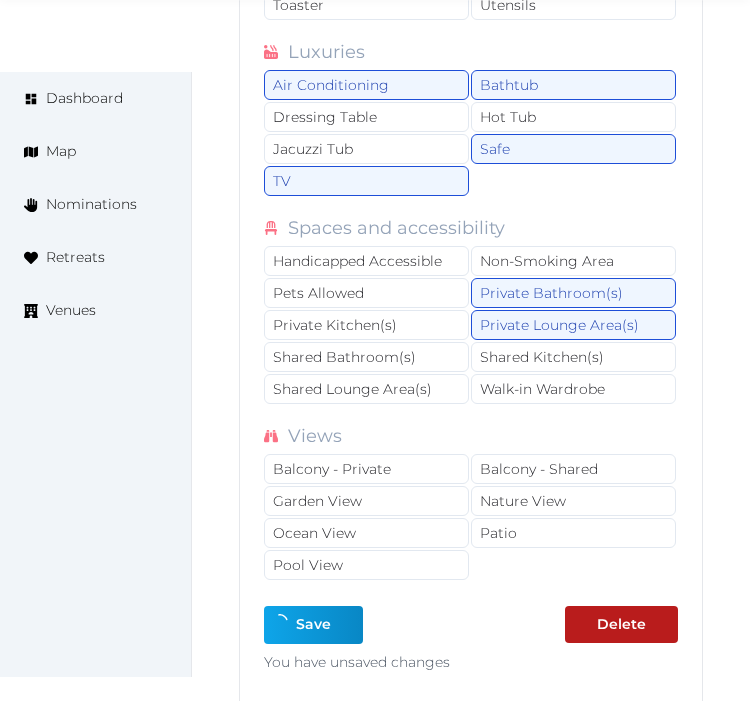 type on "*" 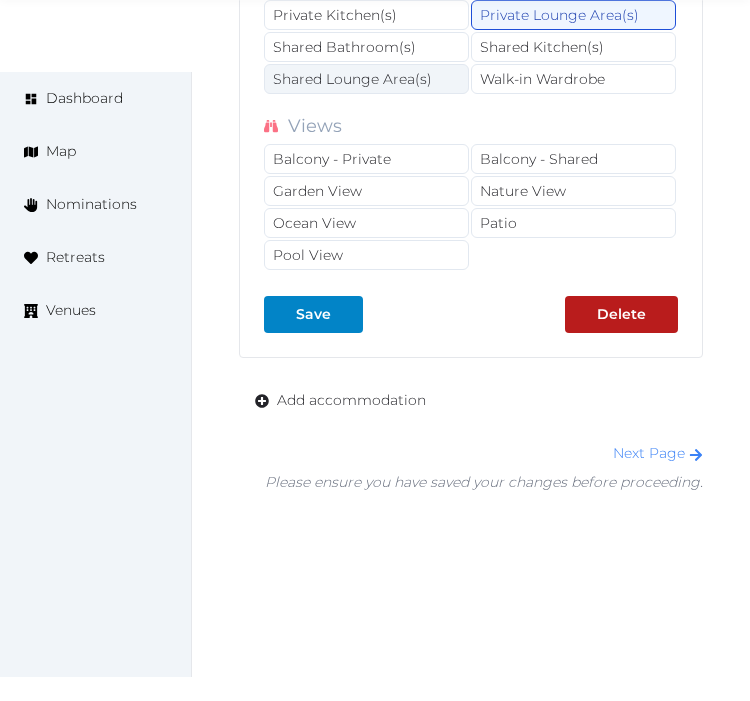 scroll, scrollTop: 11890, scrollLeft: 0, axis: vertical 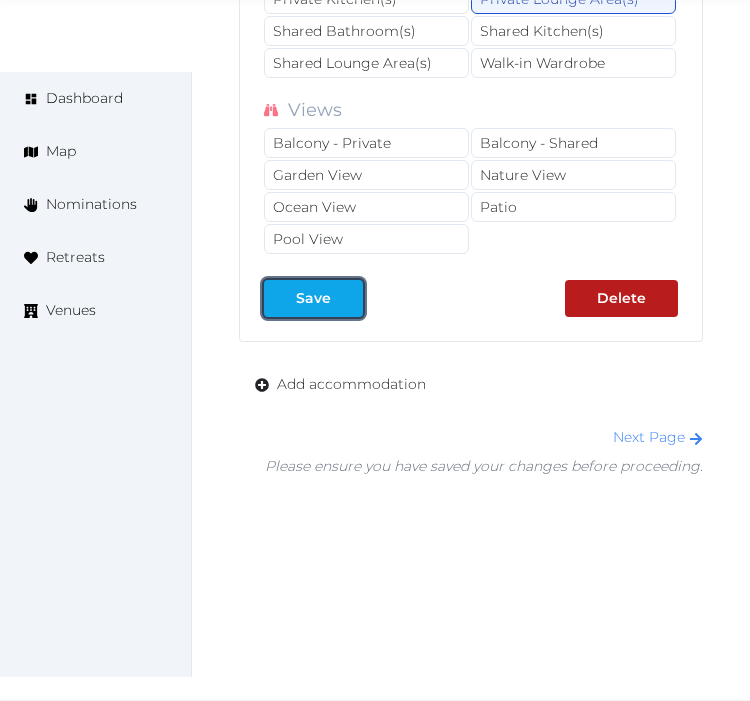 click on "Save" at bounding box center [313, 298] 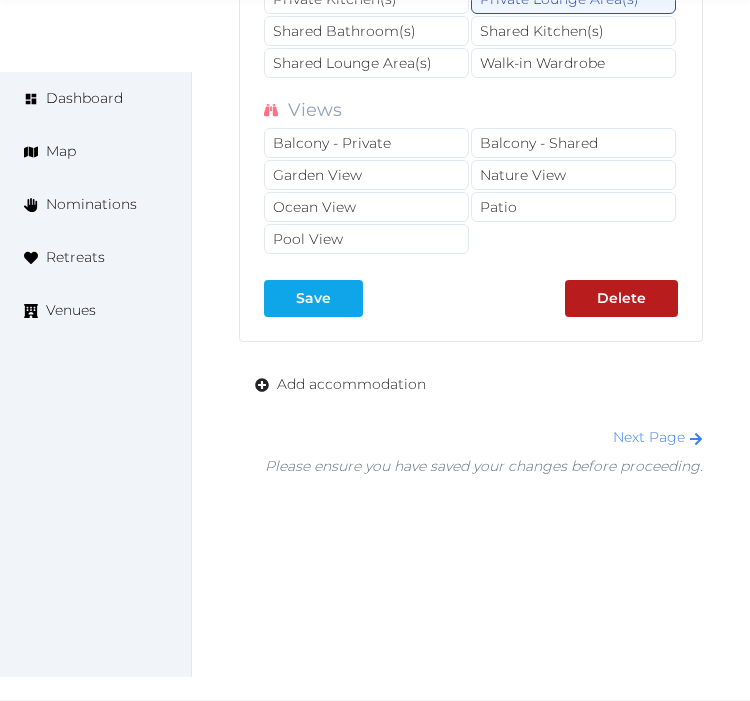 scroll, scrollTop: 11910, scrollLeft: 0, axis: vertical 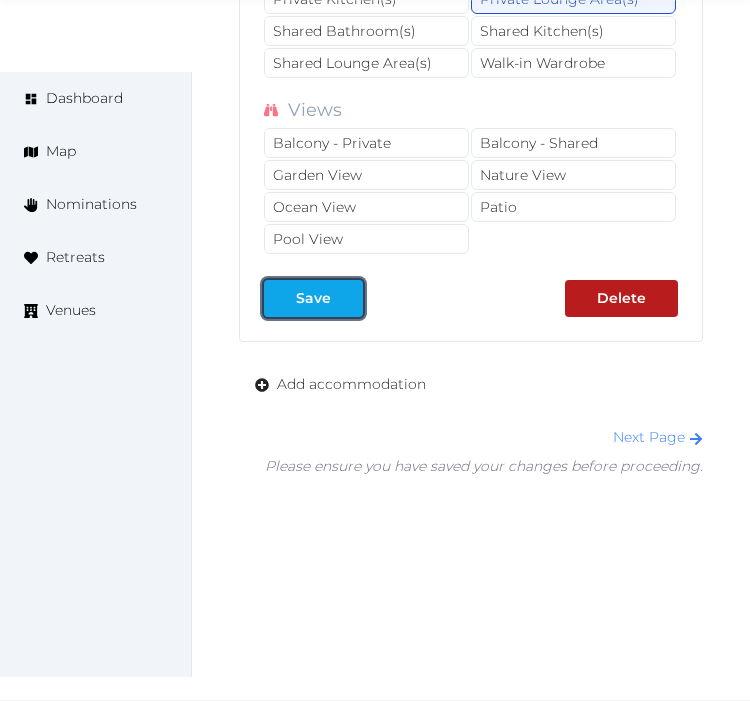 click on "Save" at bounding box center (313, 298) 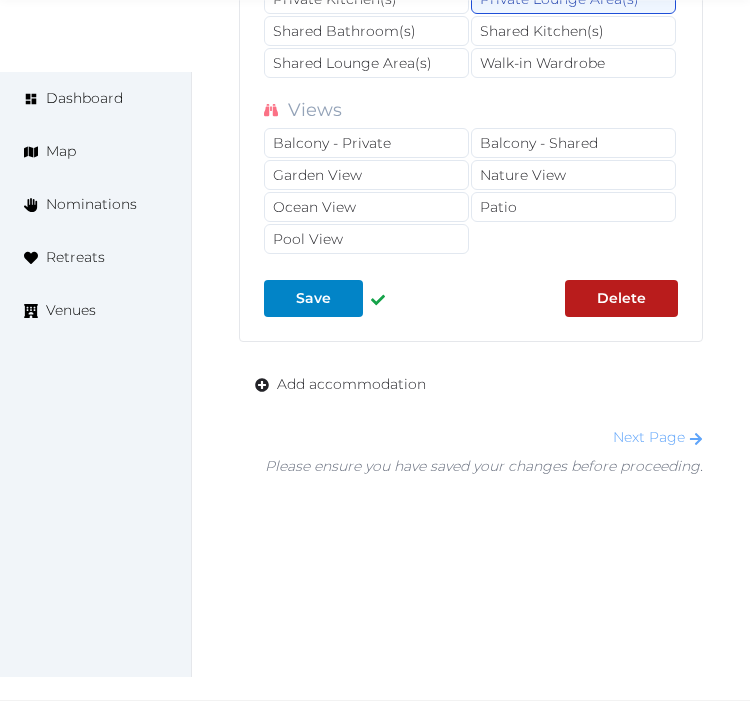 click on "Next Page" at bounding box center [658, 437] 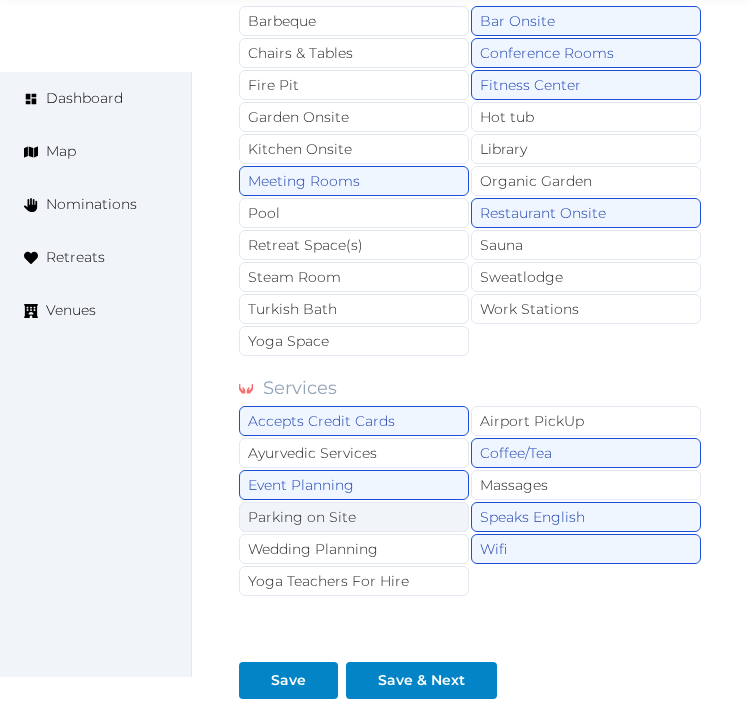 scroll, scrollTop: 2244, scrollLeft: 0, axis: vertical 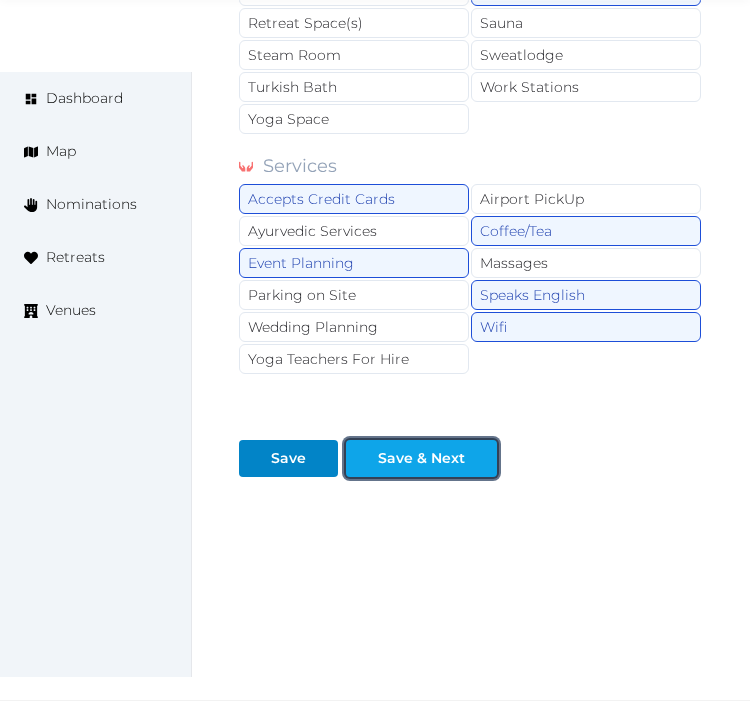 click on "Save & Next" at bounding box center [421, 458] 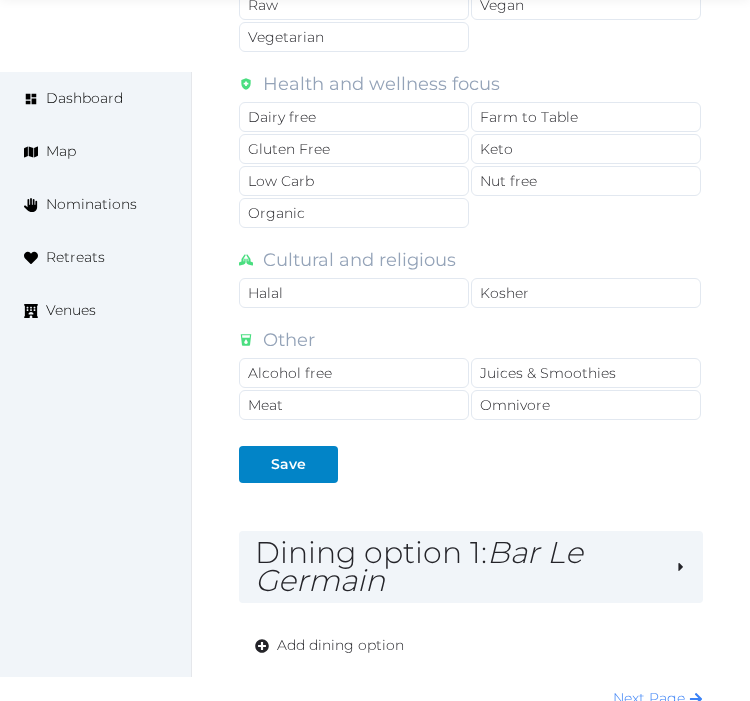 scroll, scrollTop: 1874, scrollLeft: 0, axis: vertical 